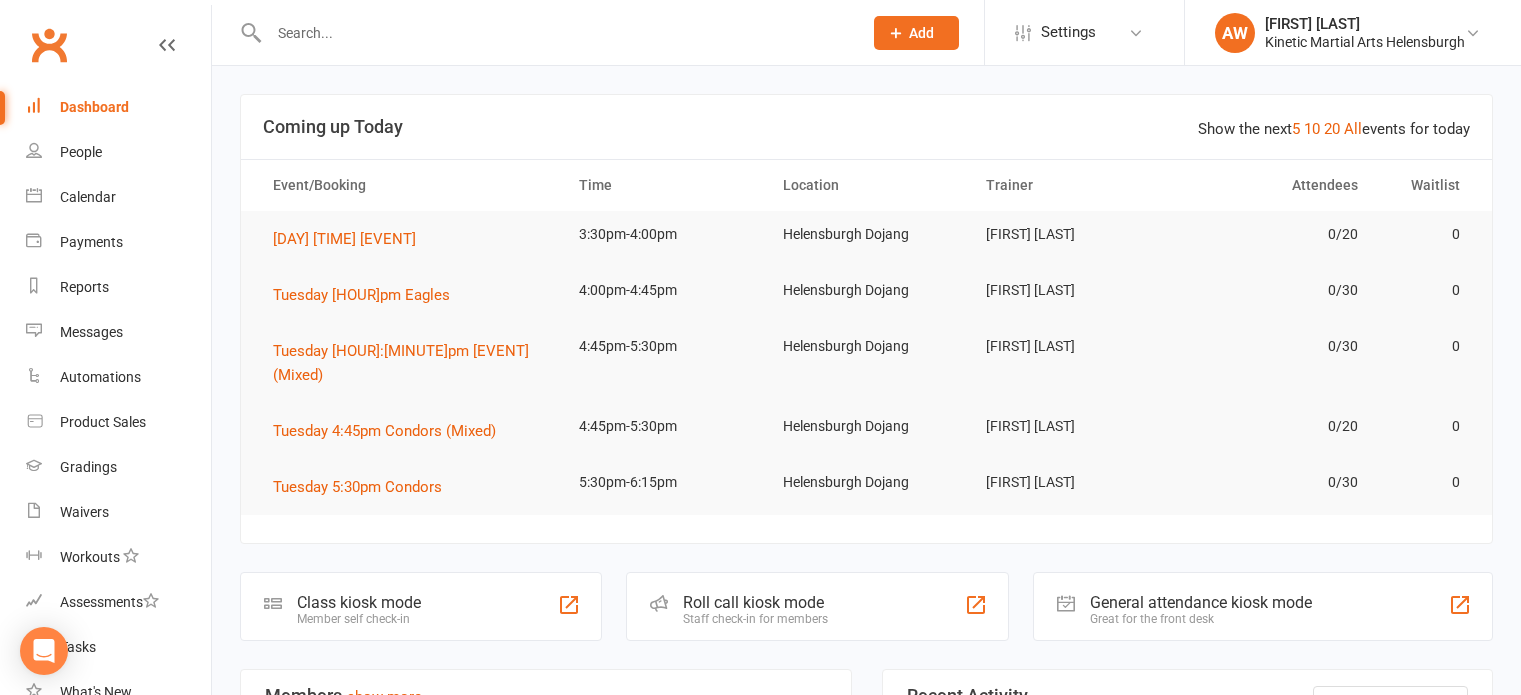 scroll, scrollTop: 0, scrollLeft: 0, axis: both 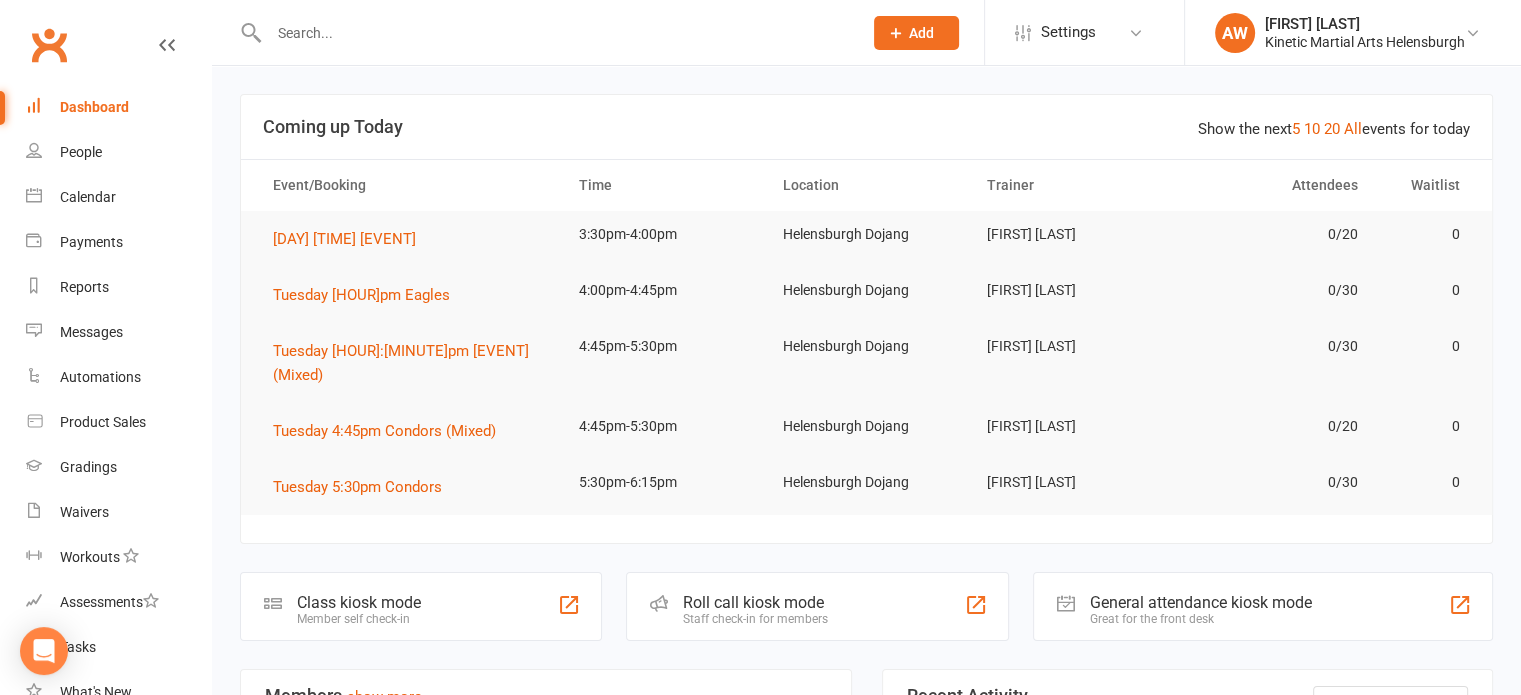 click at bounding box center (555, 33) 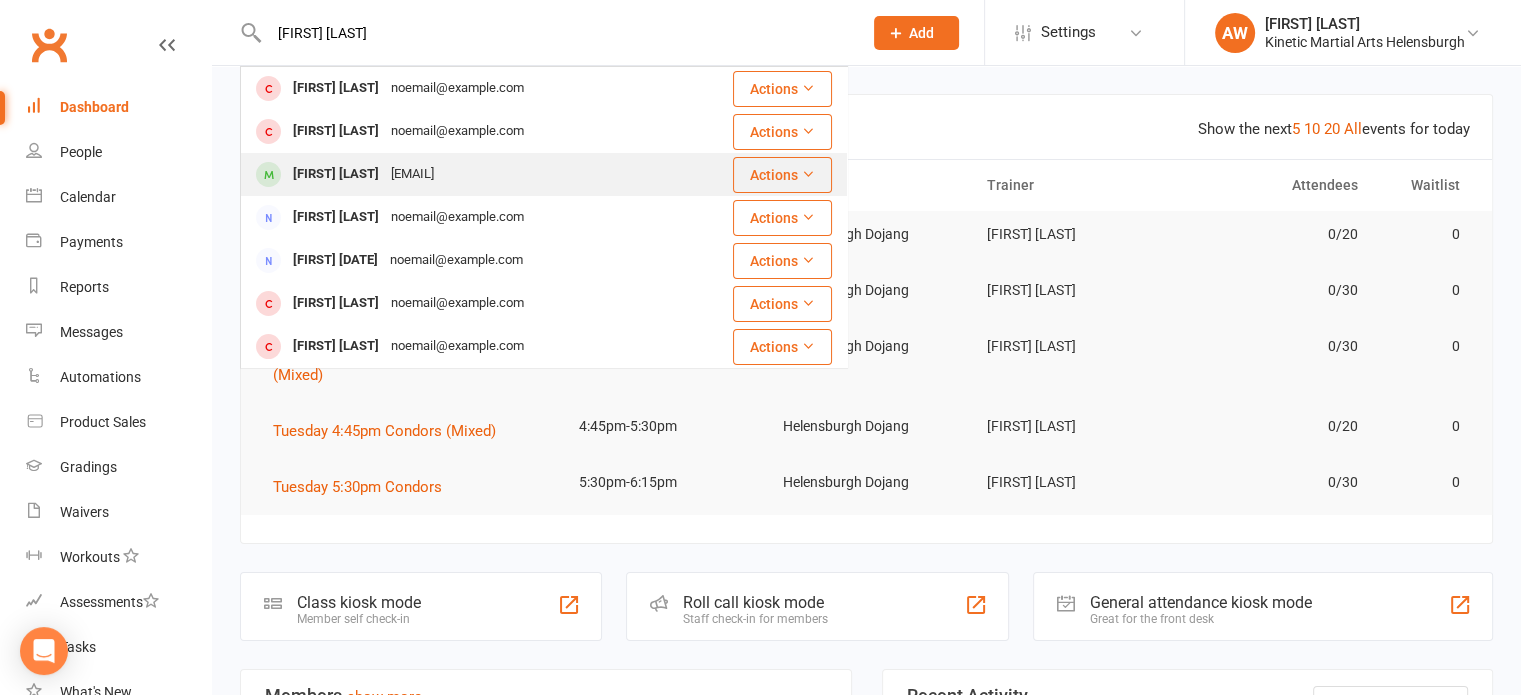 type on "[FIRST] [LAST]" 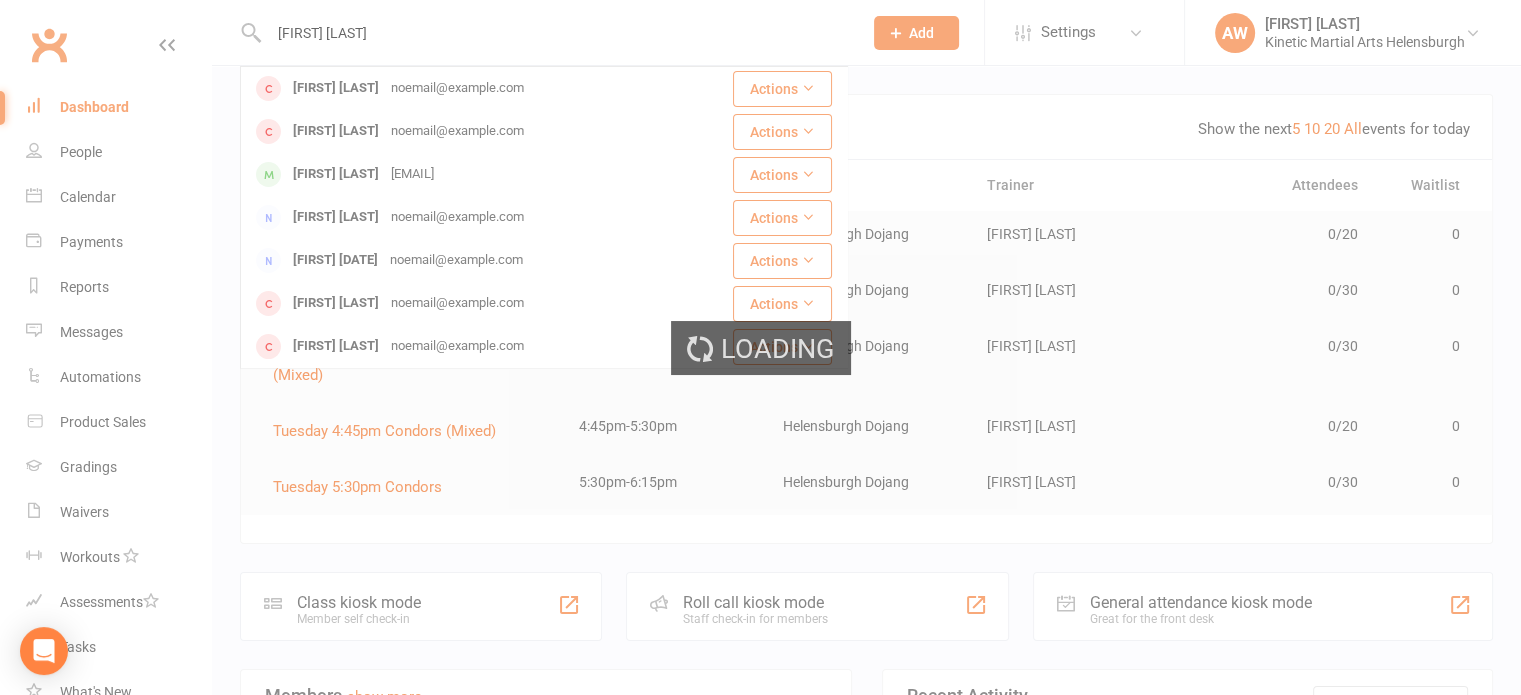 type 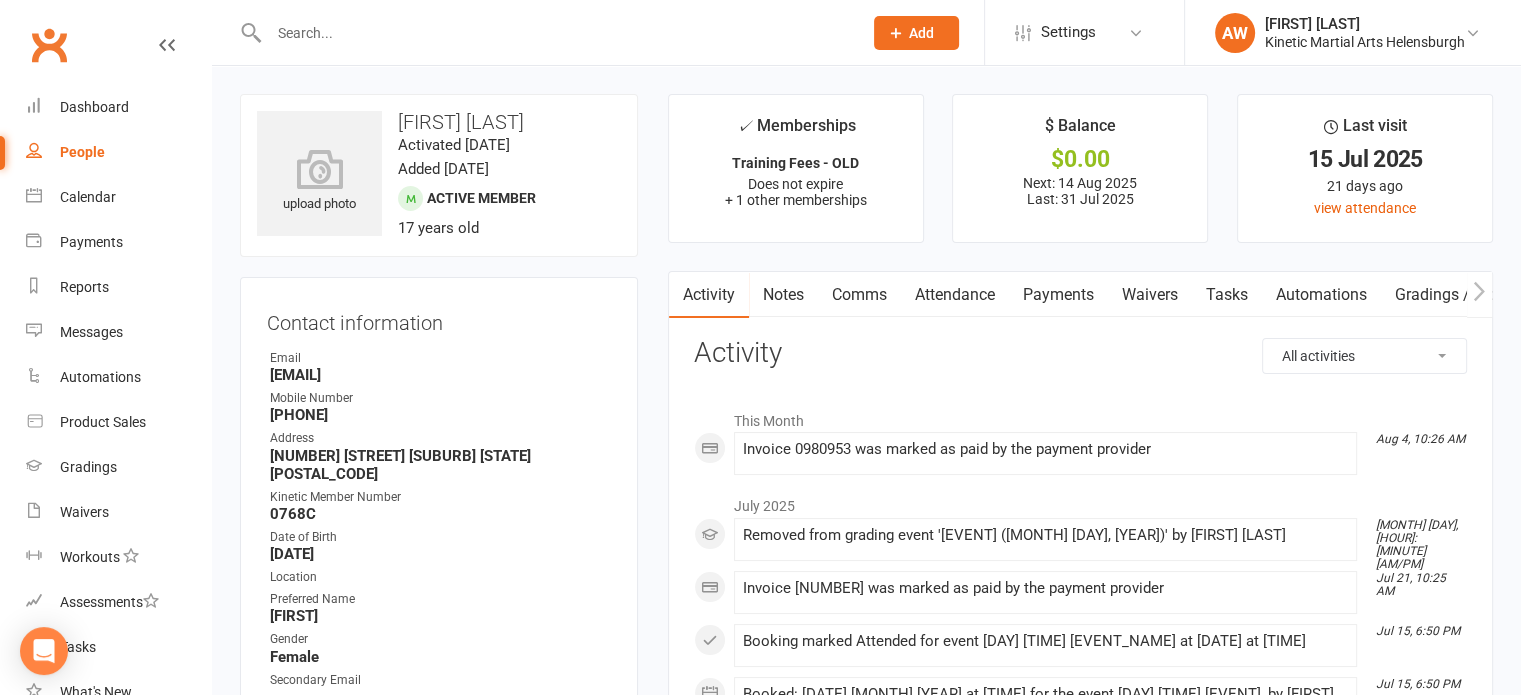 click on "Payments" at bounding box center [1058, 295] 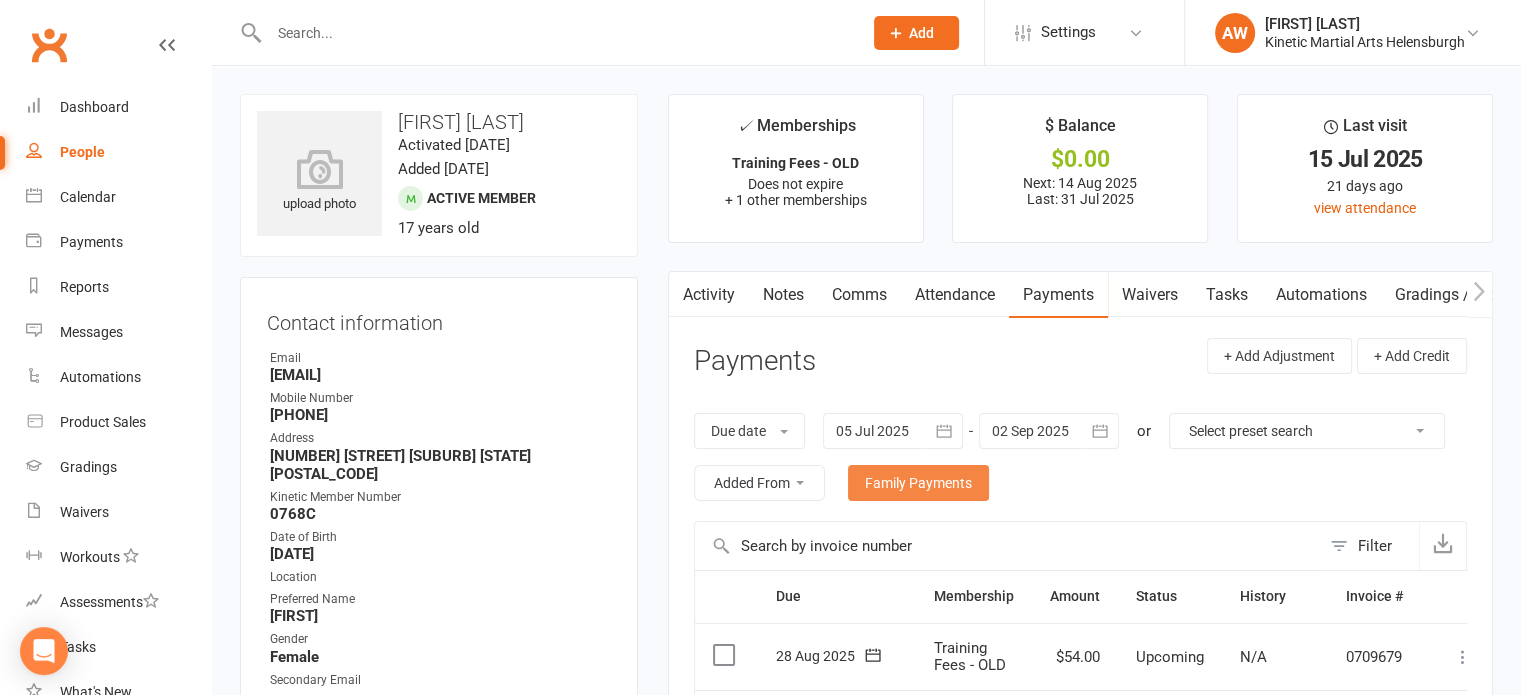 click on "Family Payments" at bounding box center [918, 483] 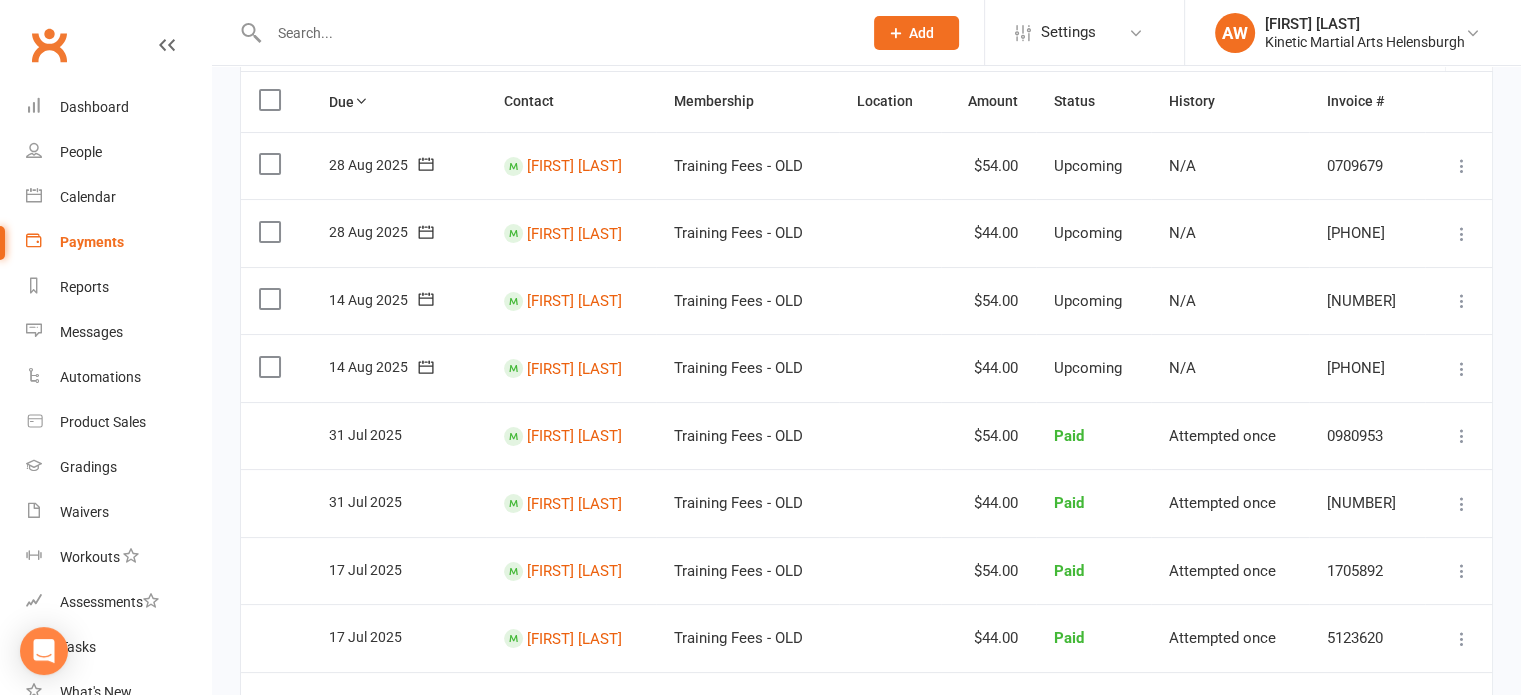 scroll, scrollTop: 200, scrollLeft: 0, axis: vertical 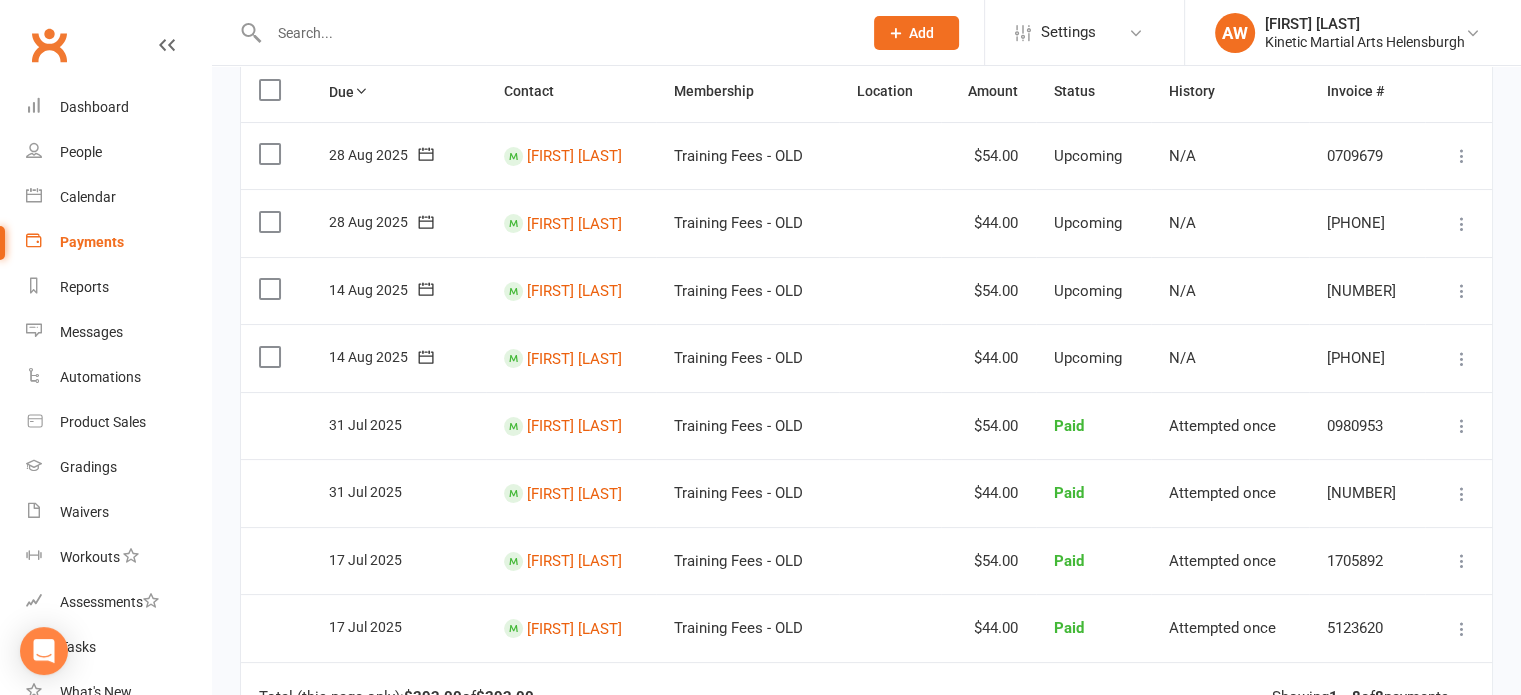 click at bounding box center [1462, 359] 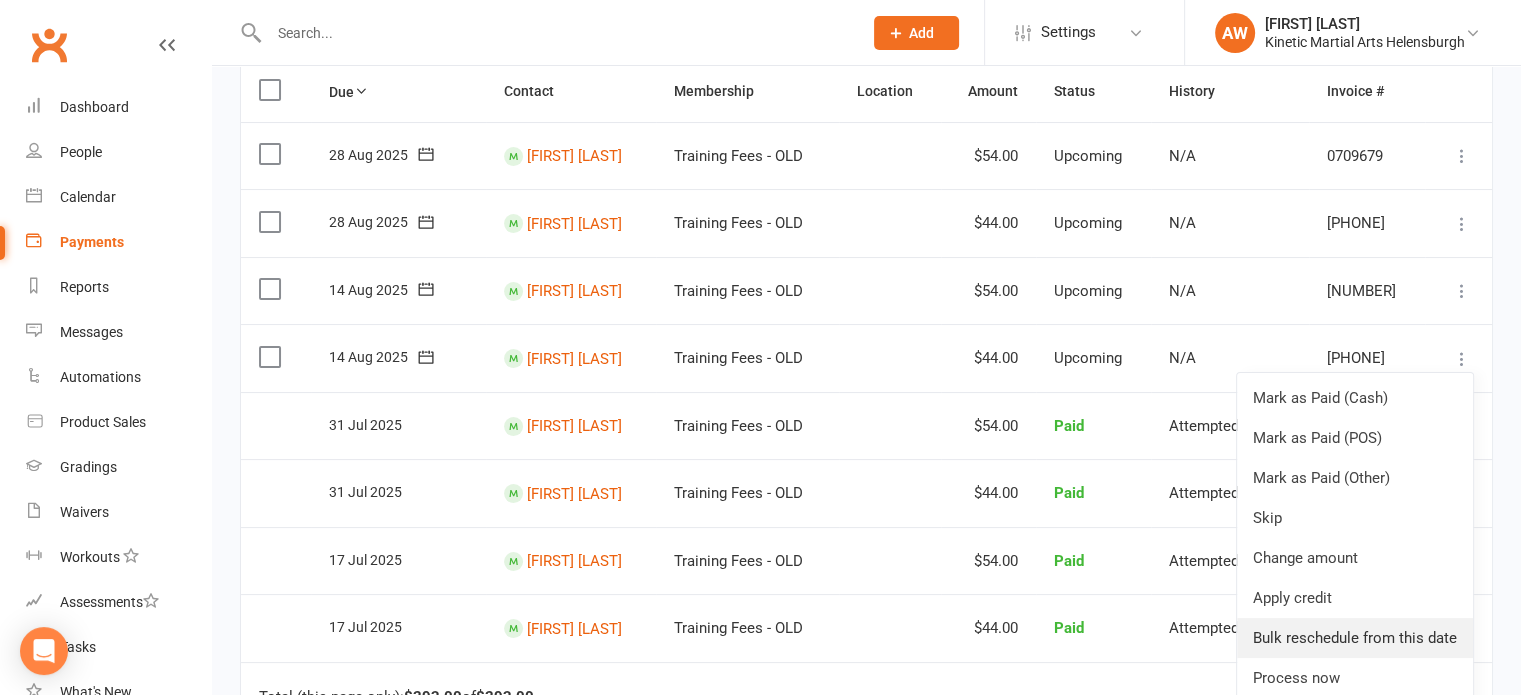 click on "Bulk reschedule from this date" at bounding box center (1355, 638) 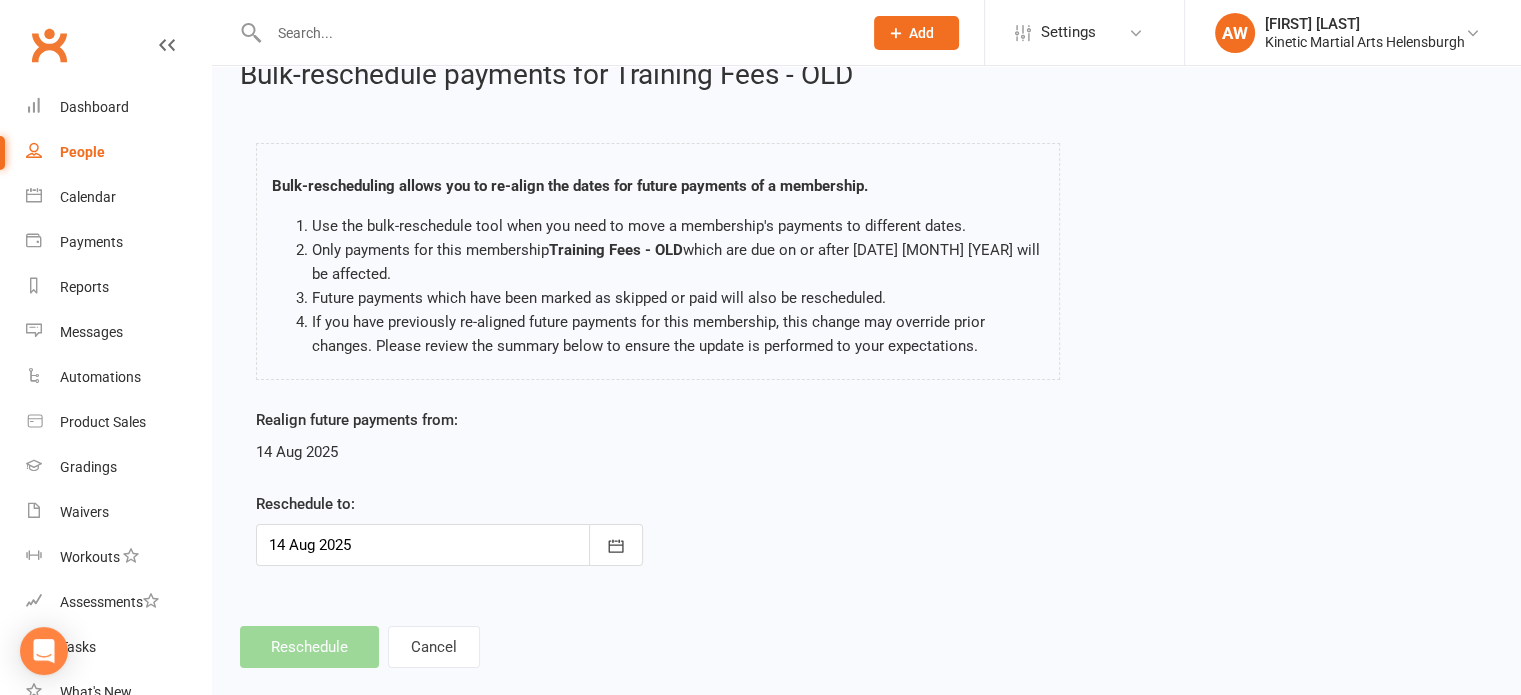 scroll, scrollTop: 62, scrollLeft: 0, axis: vertical 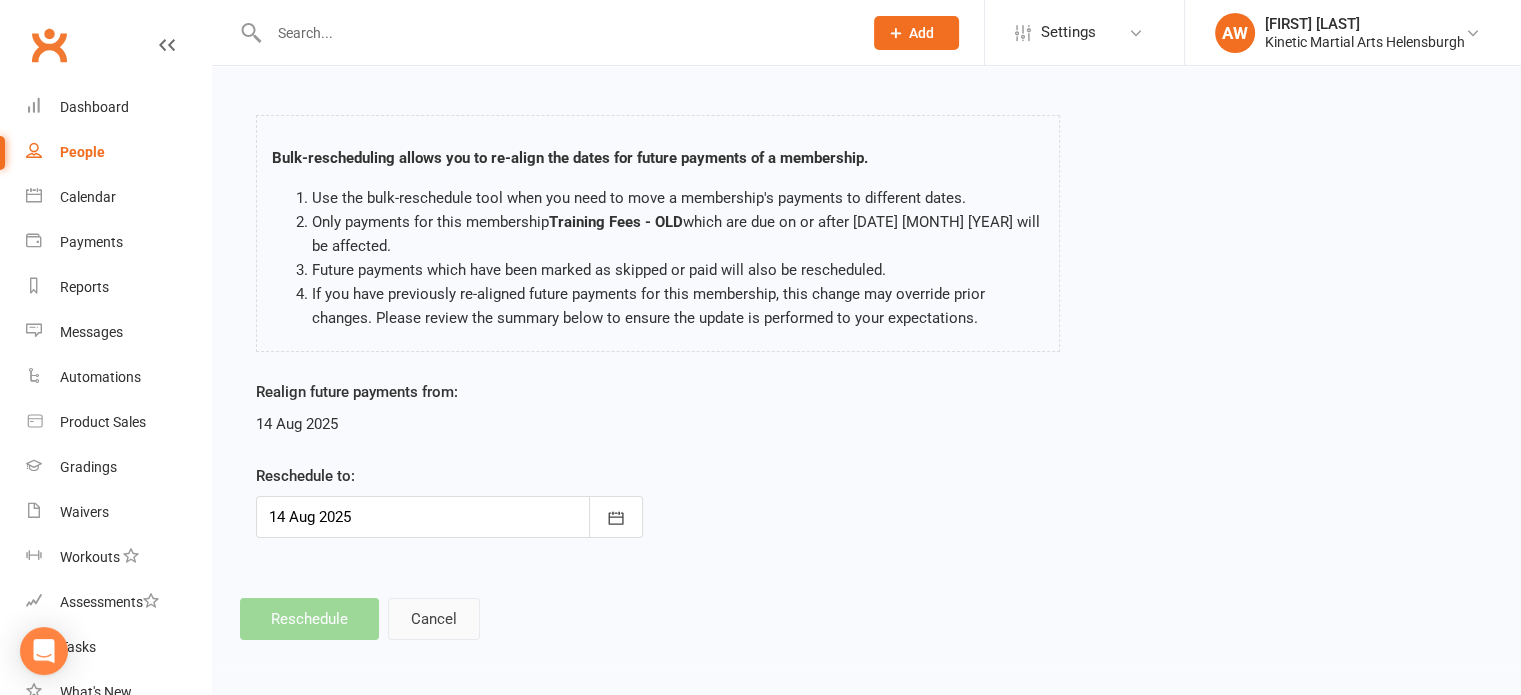 click on "Cancel" at bounding box center (434, 619) 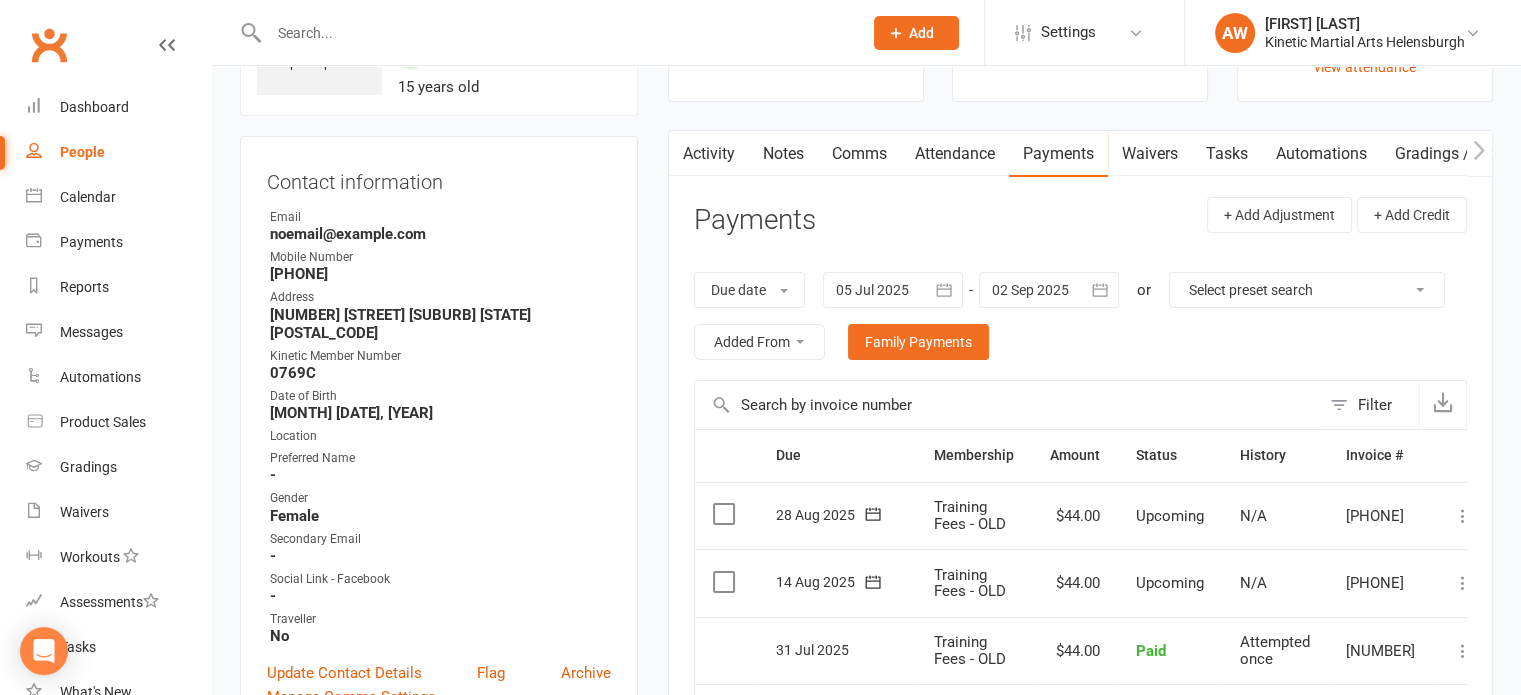 scroll, scrollTop: 400, scrollLeft: 0, axis: vertical 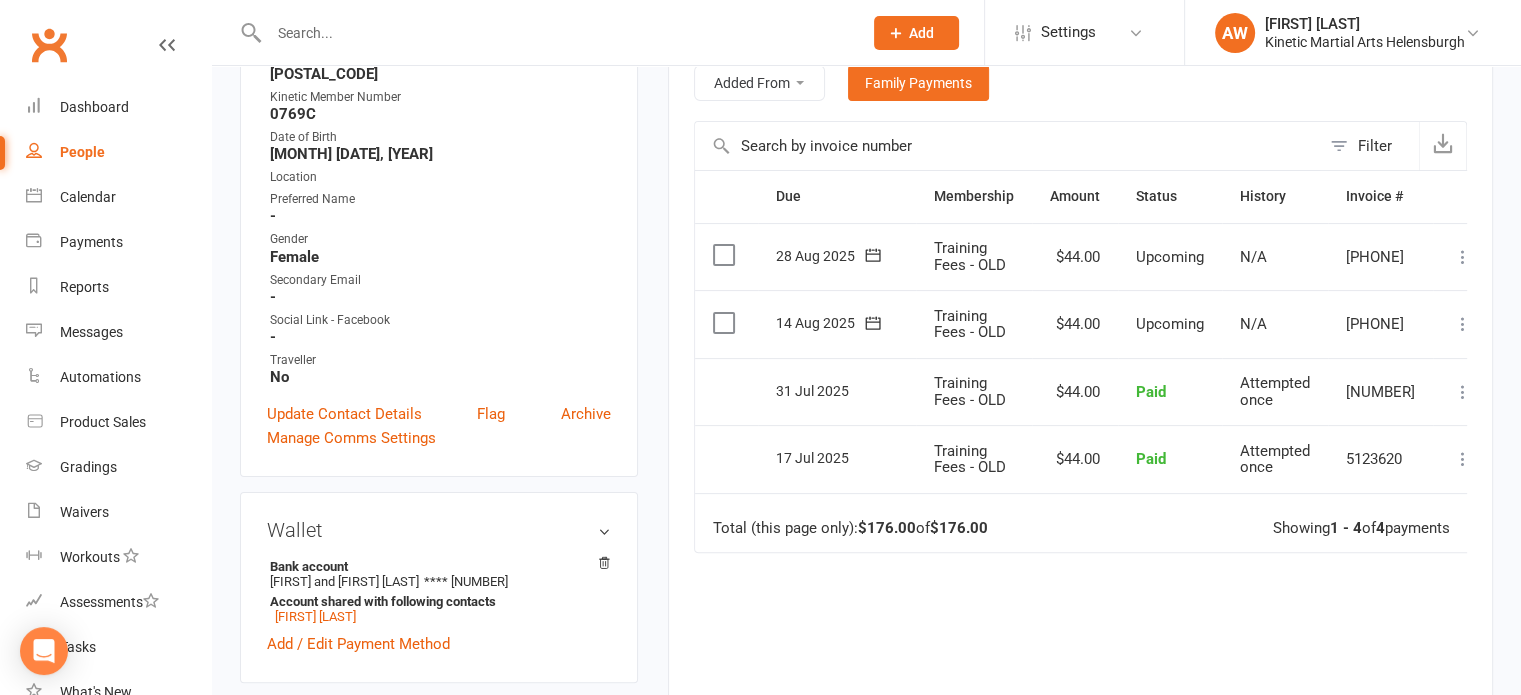 click at bounding box center (1463, 324) 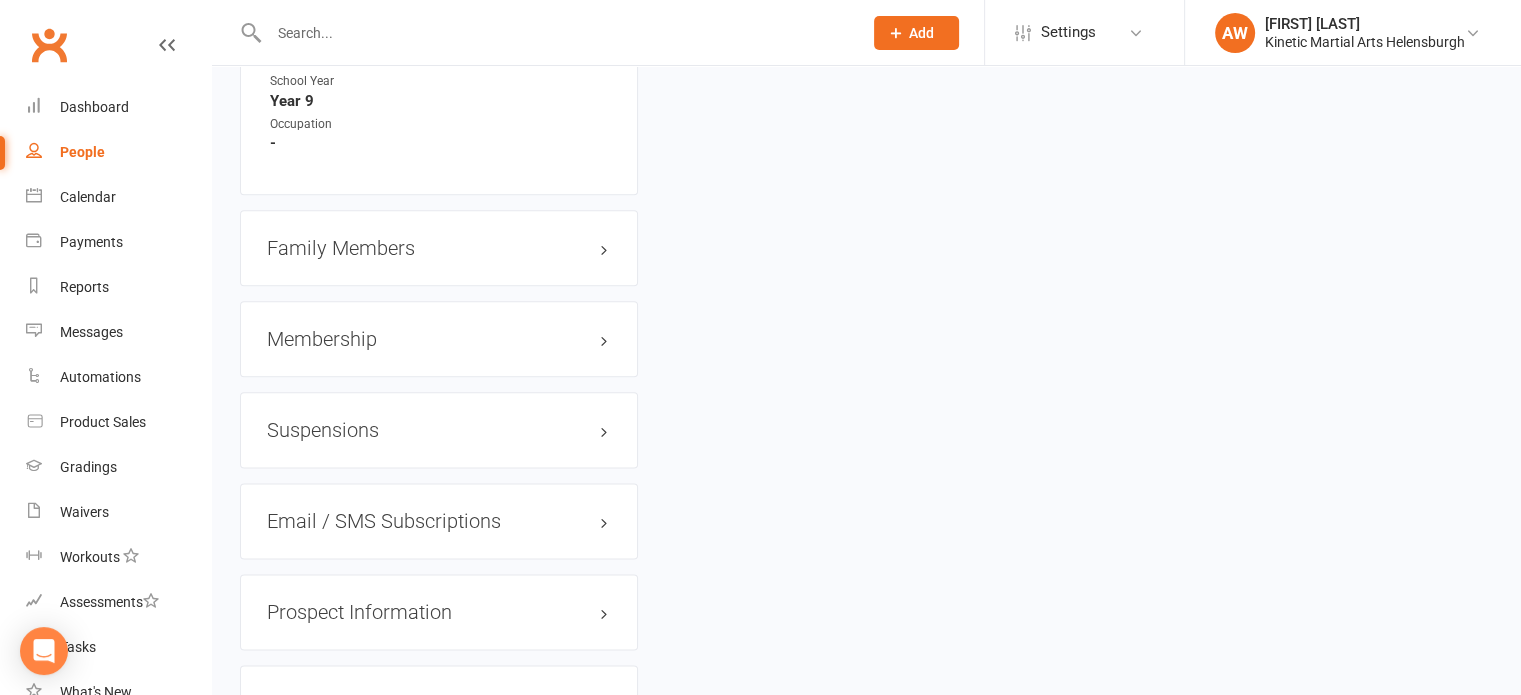 scroll, scrollTop: 2700, scrollLeft: 0, axis: vertical 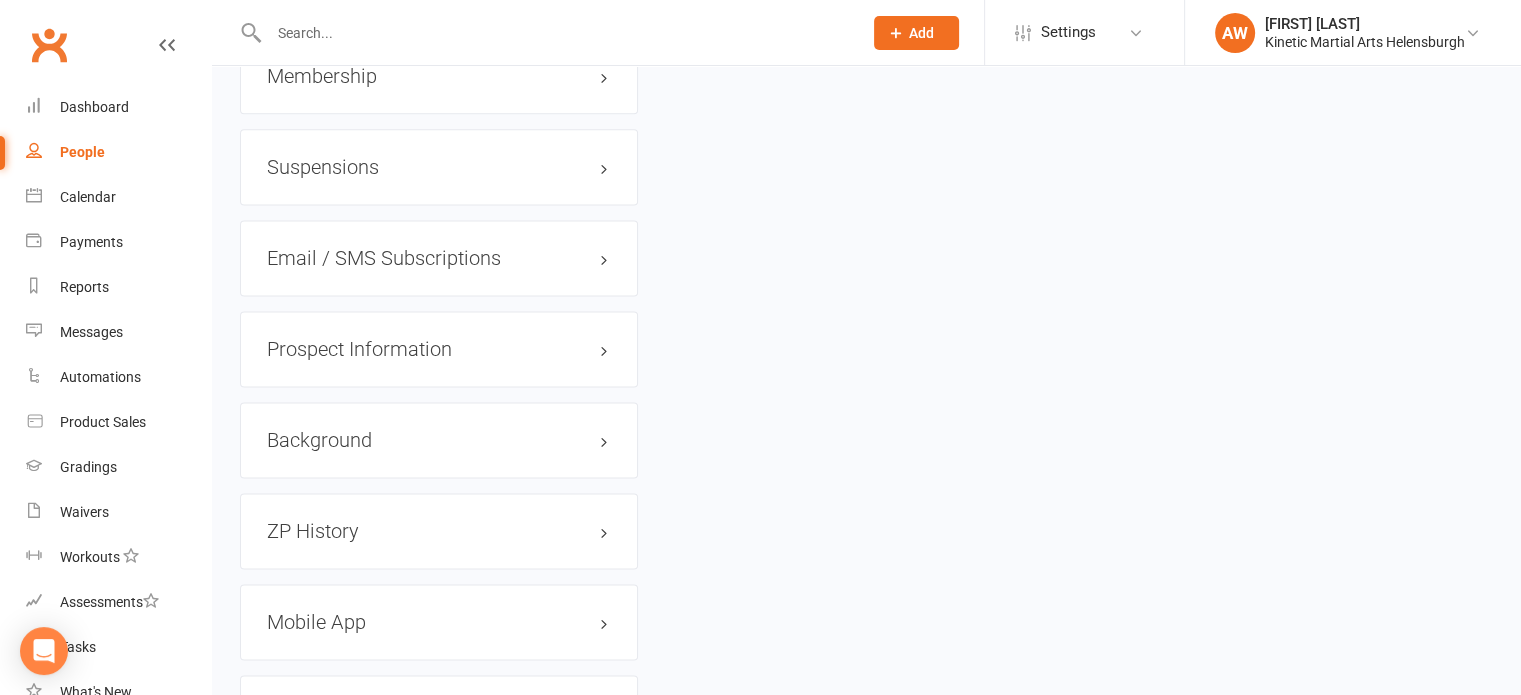 click at bounding box center (544, 32) 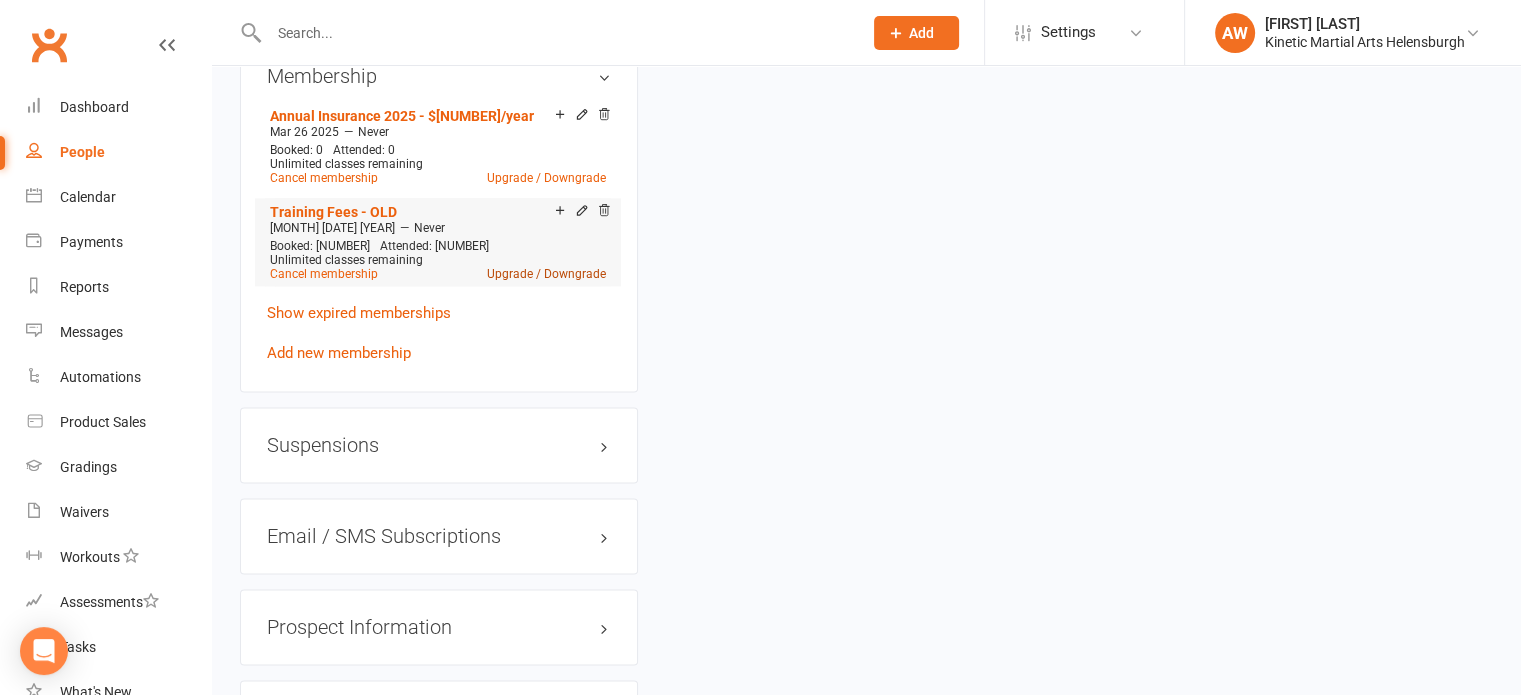 click on "Upgrade / Downgrade" at bounding box center (546, 274) 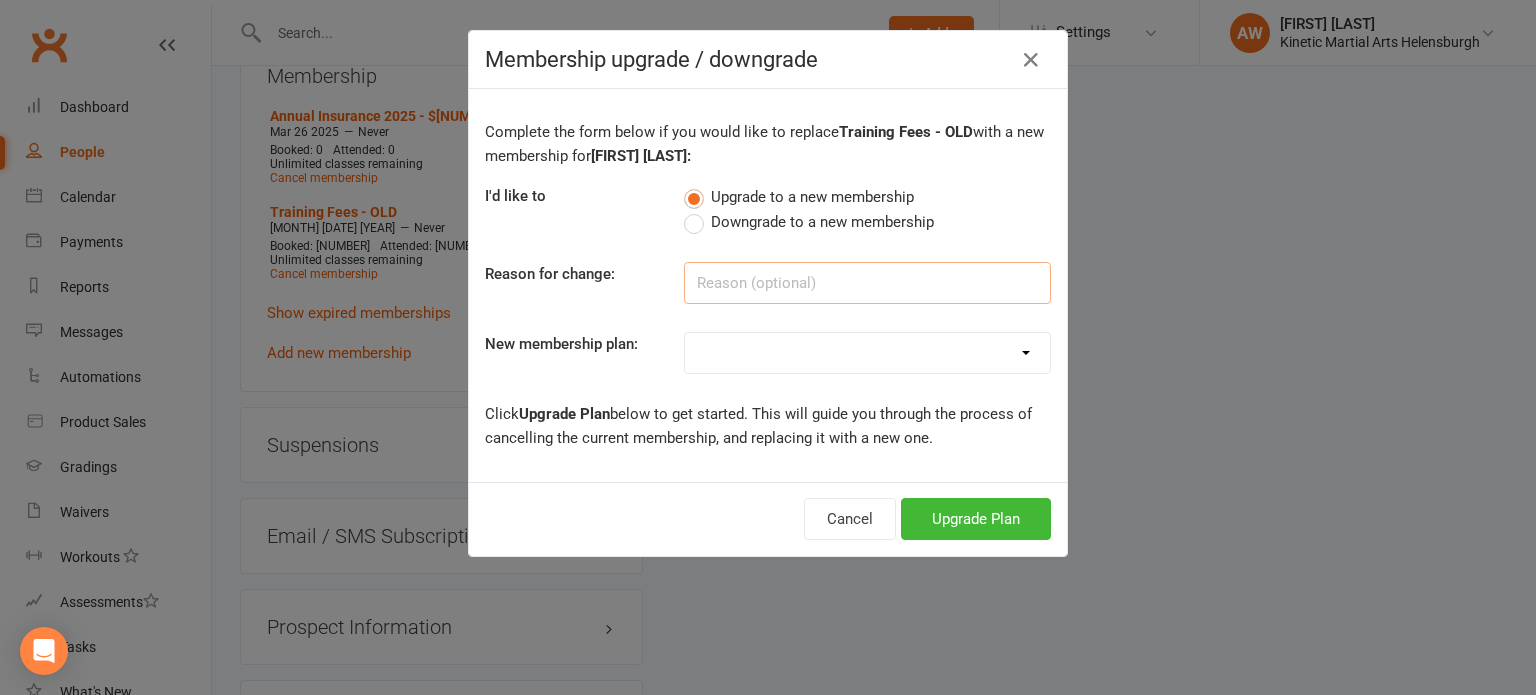 click at bounding box center (867, 283) 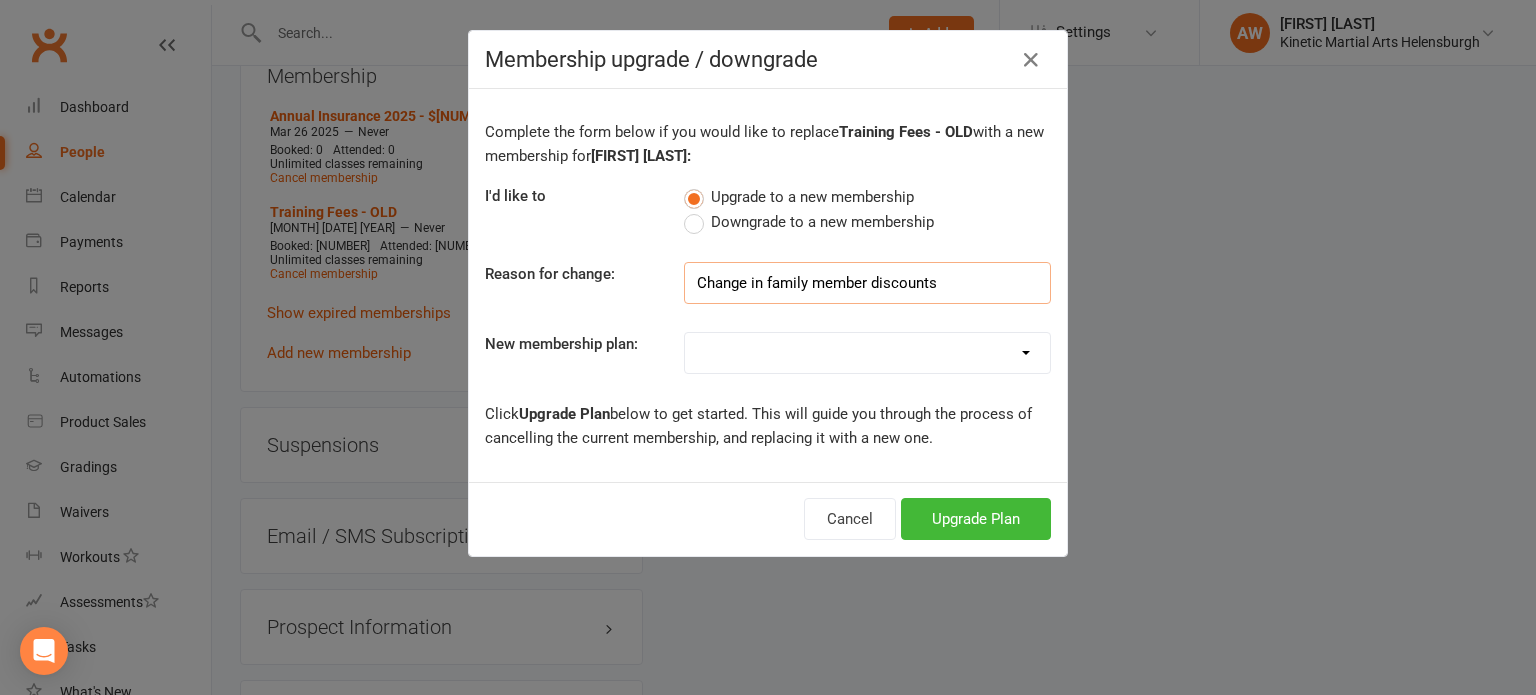 type on "Change in family member discounts" 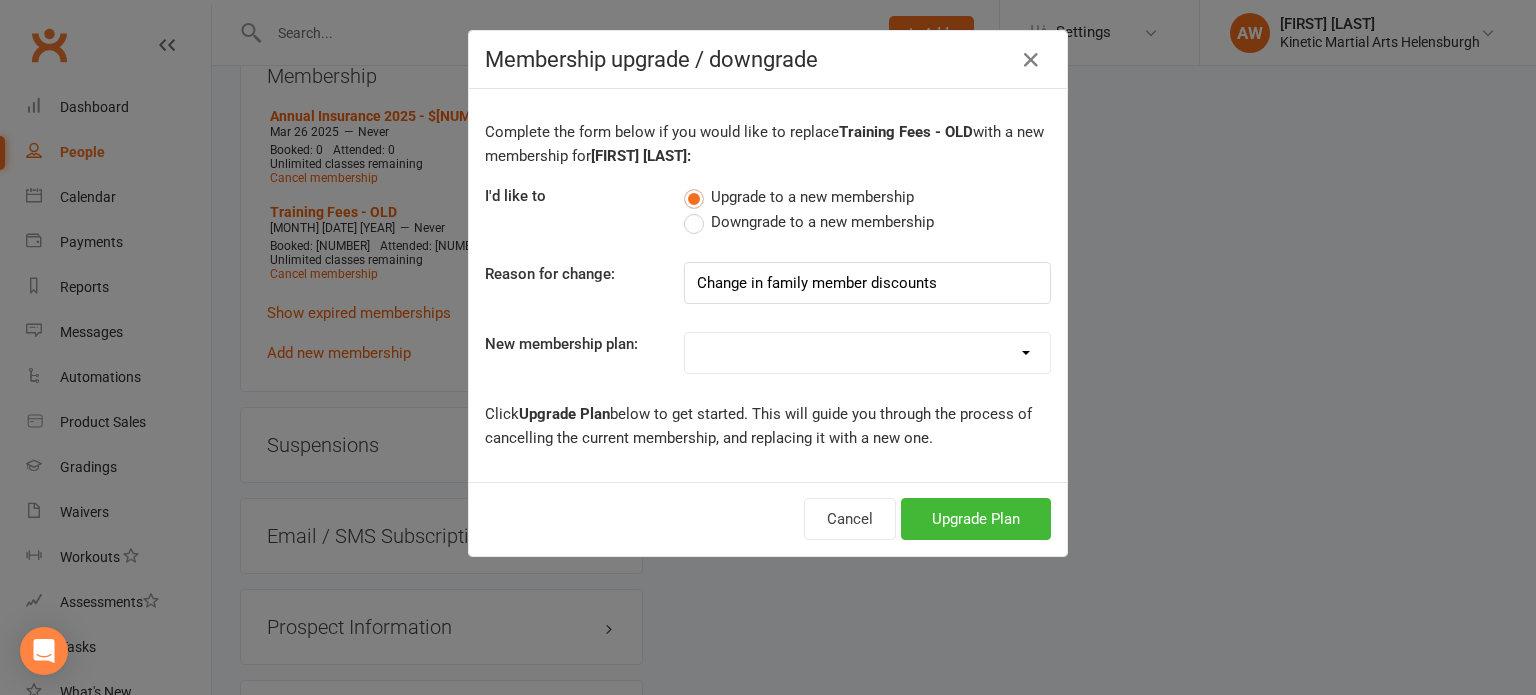 click on "Training Fees - $68 Fortnightly Training Fees (Once/Week) - $49 Fortnightly Free Membership Training Fees - OLD Full day Kids/Teens/Adults Hwarang - $85/day Full day Teens Hwarang - Leadership Program - $50/day Half day Kids Hwarang - $40/day Course - $90/term Kids/Teens Night & Half day Adults Hwarang - $45/night or day Teens Night - Leadership Program - $35/night NERF War - $25/day Annual Insurance 2024 - $25/year Road Trip Cessnock 2023 Training Fees - $145 Monthly Annual Insurance 2025 - $25/year Training fees (Once/Month) - $25 per month" at bounding box center [867, 353] 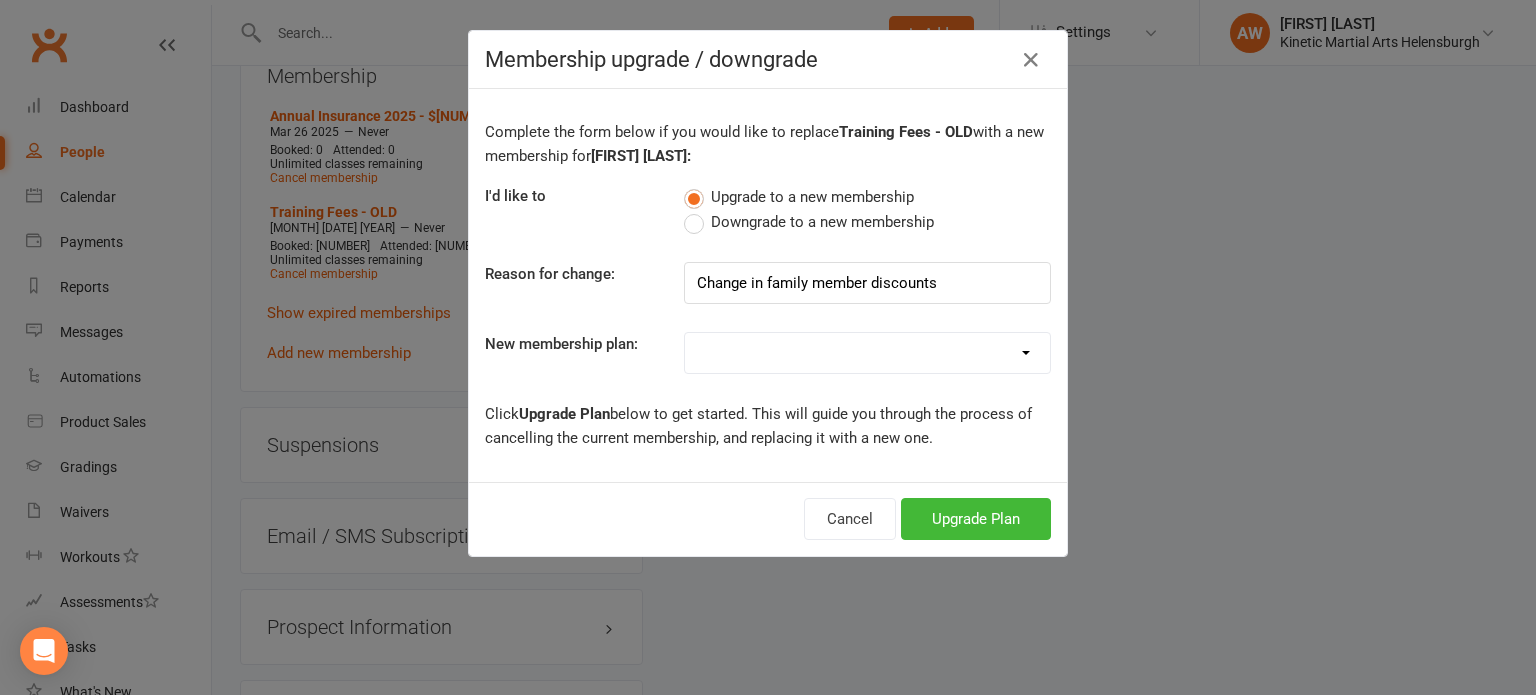 select on "3" 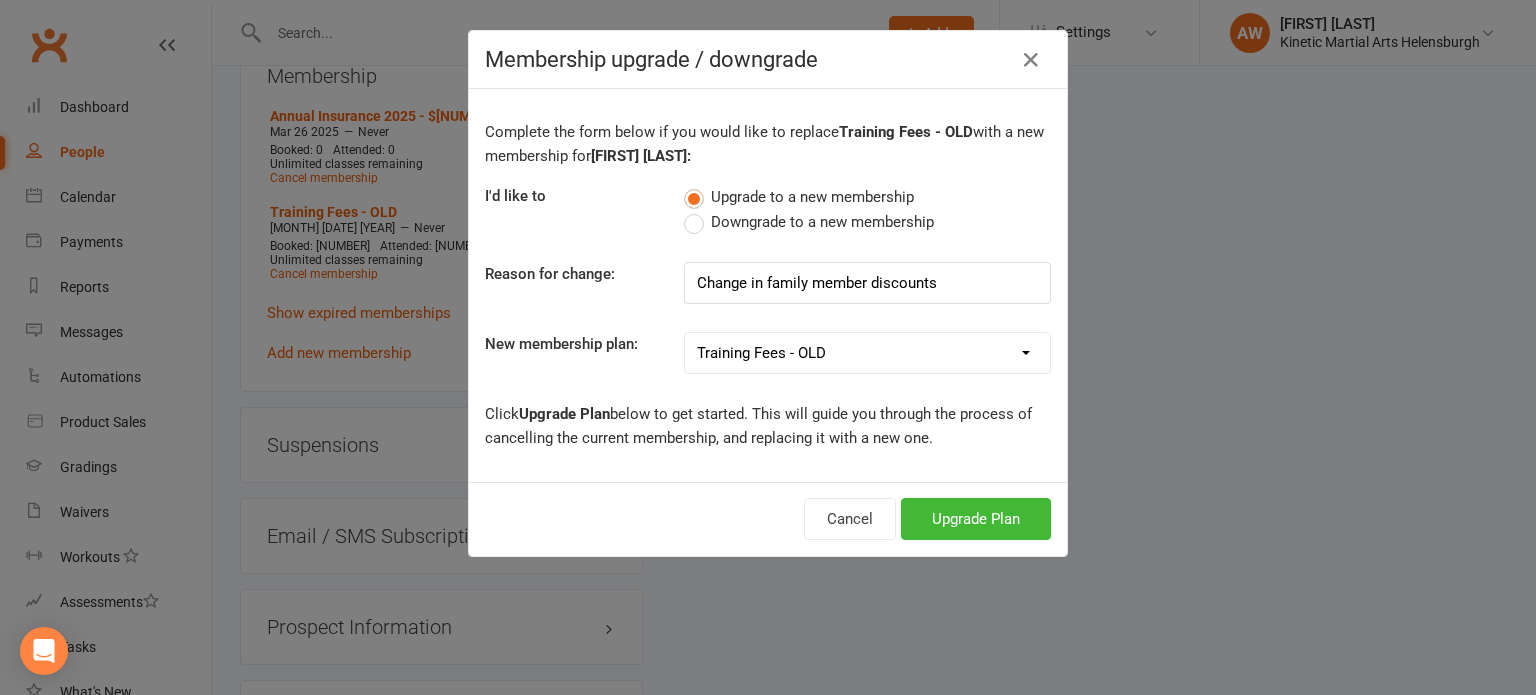 click on "Training Fees - $68 Fortnightly Training Fees (Once/Week) - $49 Fortnightly Free Membership Training Fees - OLD Full day Kids/Teens/Adults Hwarang - $85/day Full day Teens Hwarang - Leadership Program - $50/day Half day Kids Hwarang - $40/day Course - $90/term Kids/Teens Night & Half day Adults Hwarang - $45/night or day Teens Night - Leadership Program - $35/night NERF War - $25/day Annual Insurance 2024 - $25/year Road Trip Cessnock 2023 Training Fees - $145 Monthly Annual Insurance 2025 - $25/year Training fees (Once/Month) - $25 per month" at bounding box center [867, 353] 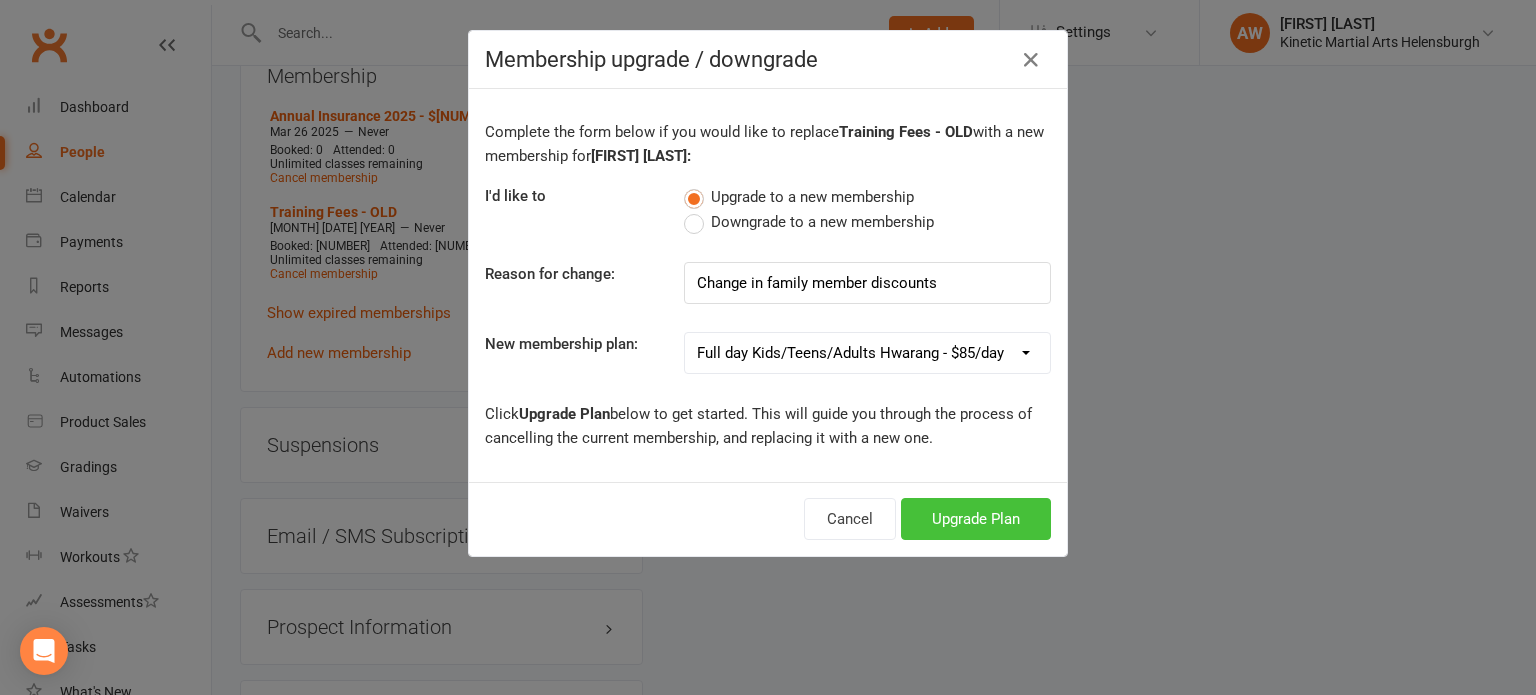click on "Upgrade Plan" at bounding box center (976, 519) 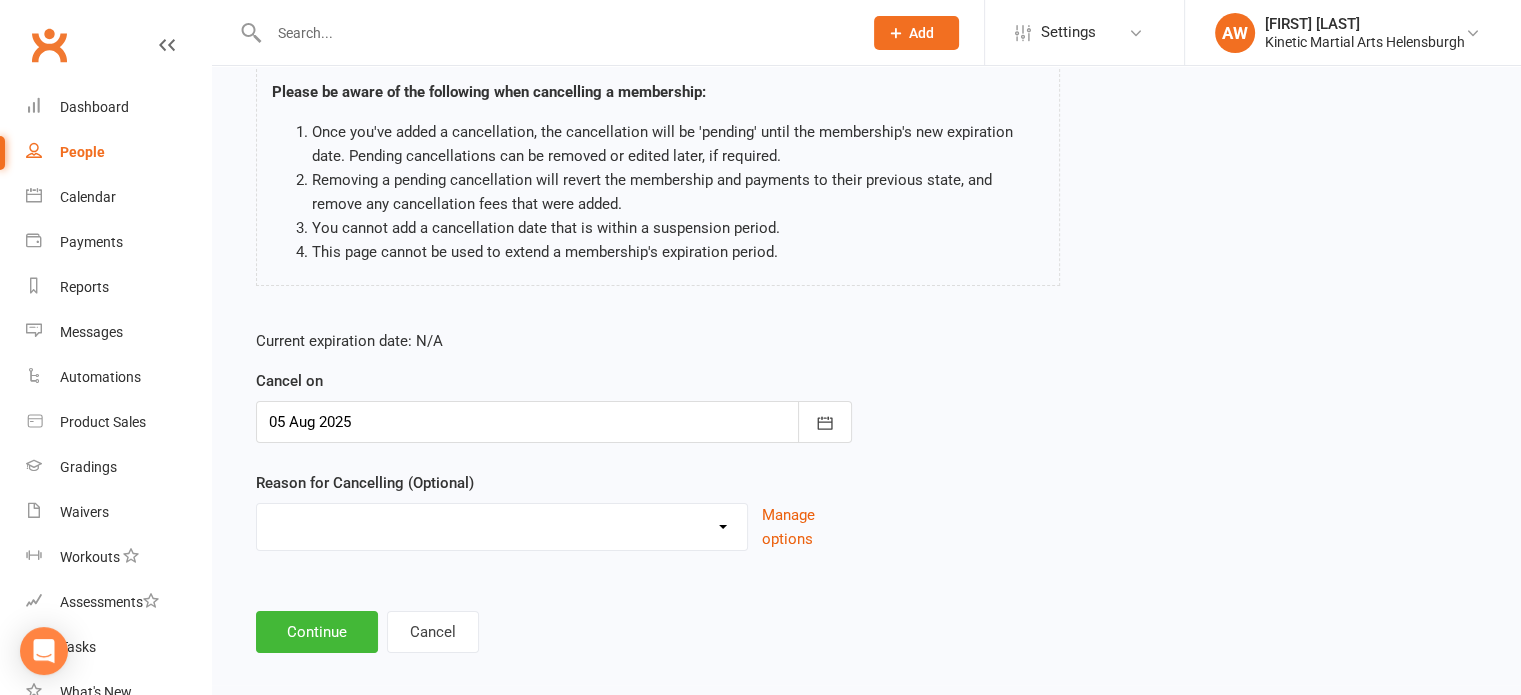 scroll, scrollTop: 167, scrollLeft: 0, axis: vertical 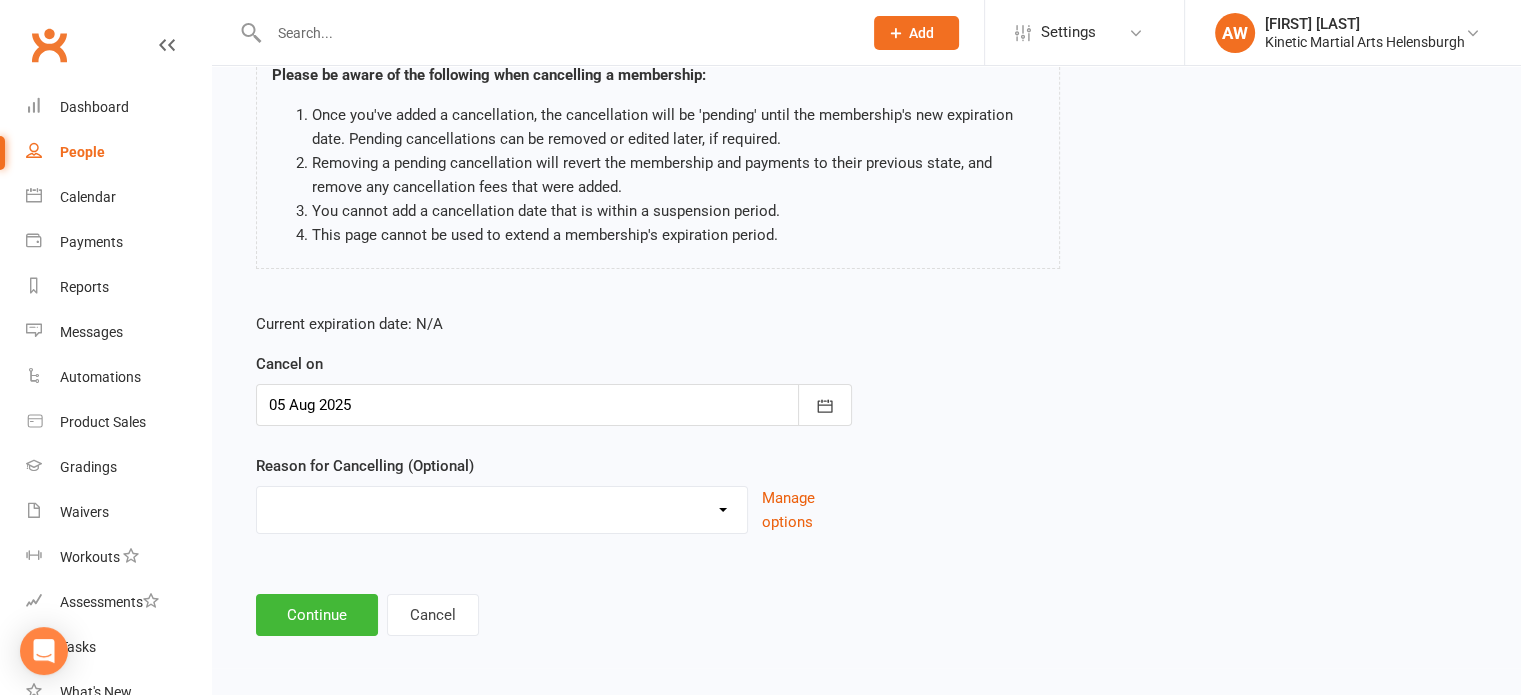 click on "Holiday Injury Other reason" at bounding box center [502, 507] 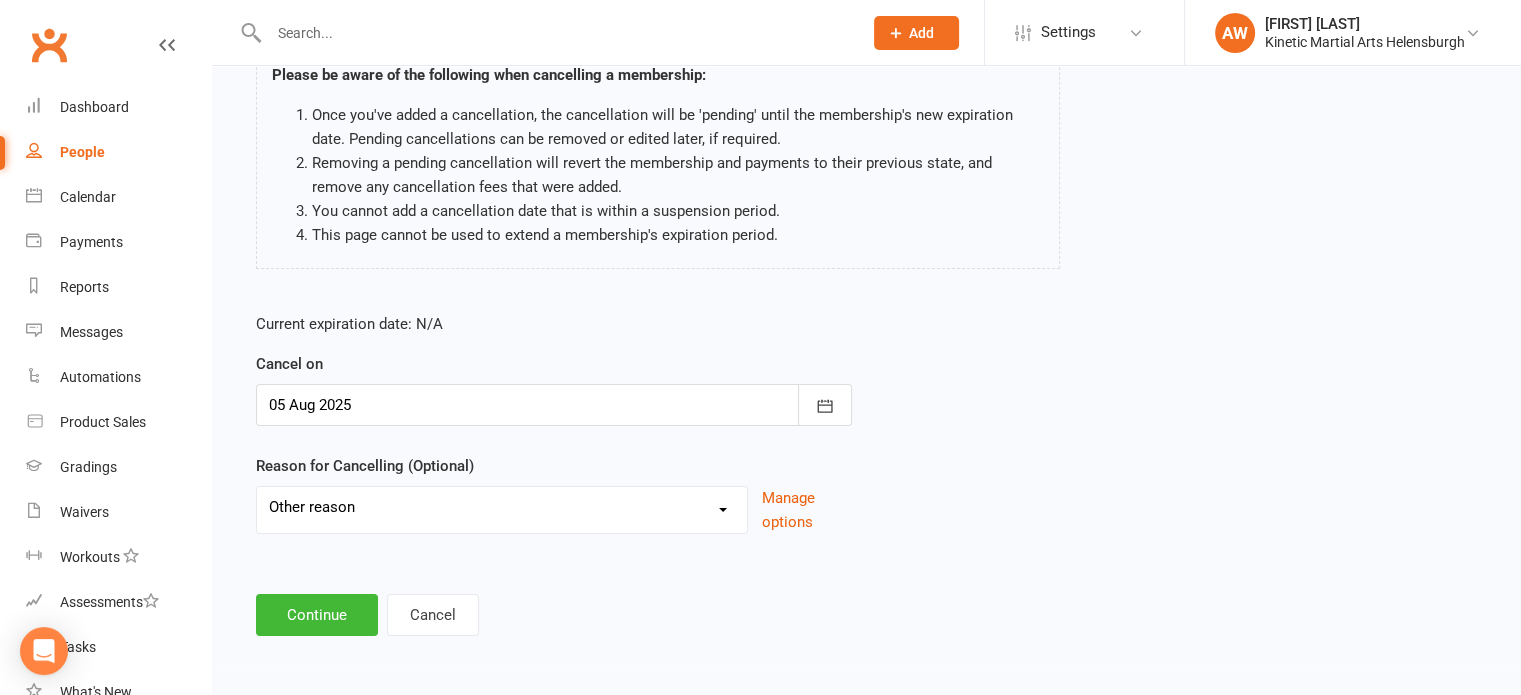 click on "Holiday Injury Other reason" at bounding box center (502, 507) 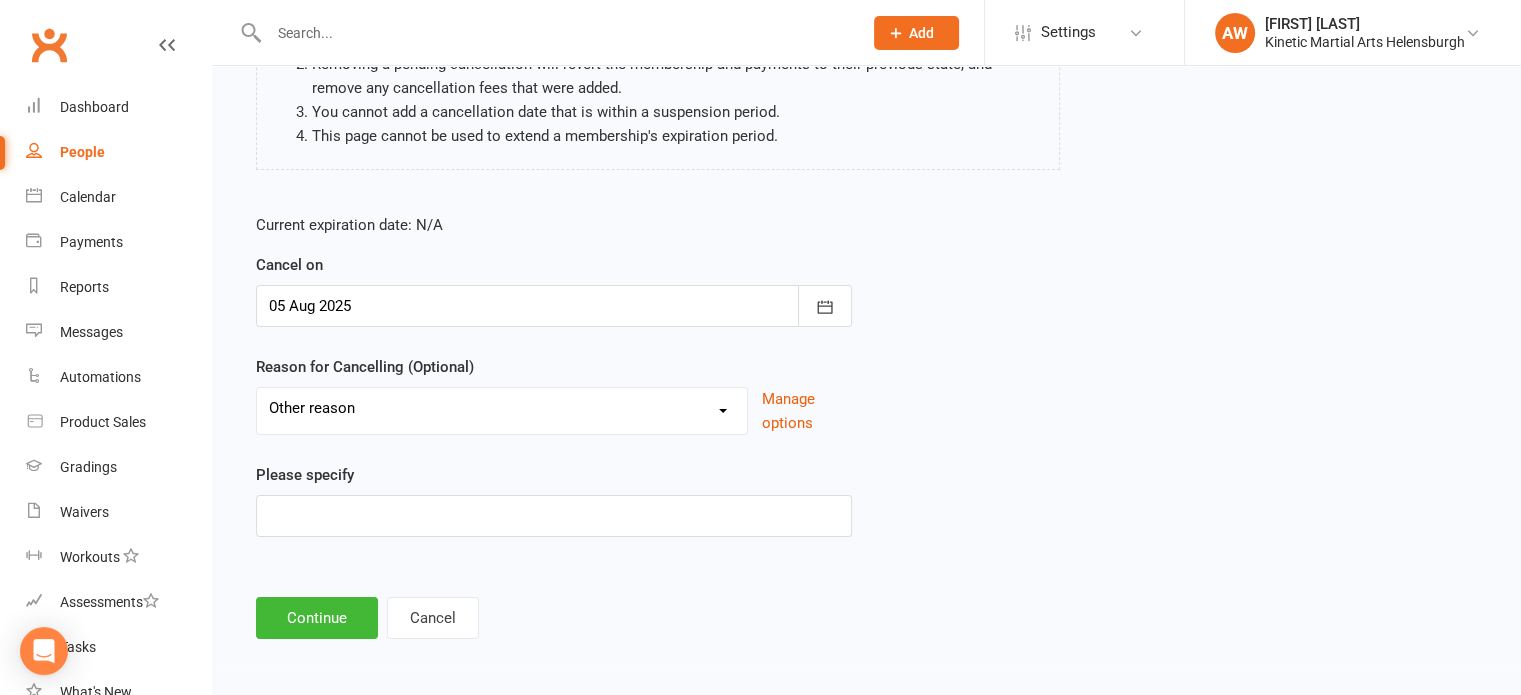 scroll, scrollTop: 268, scrollLeft: 0, axis: vertical 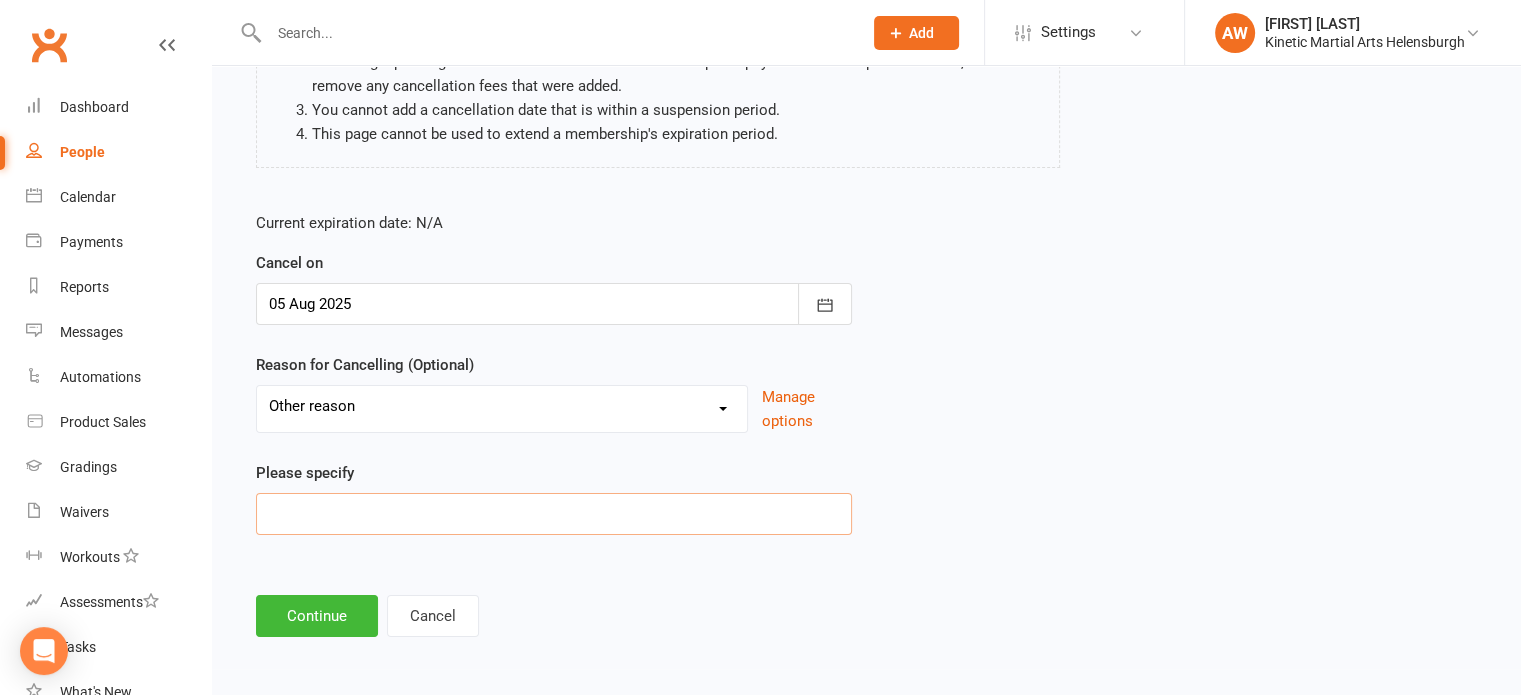 drag, startPoint x: 369, startPoint y: 505, endPoint x: 307, endPoint y: 511, distance: 62.289646 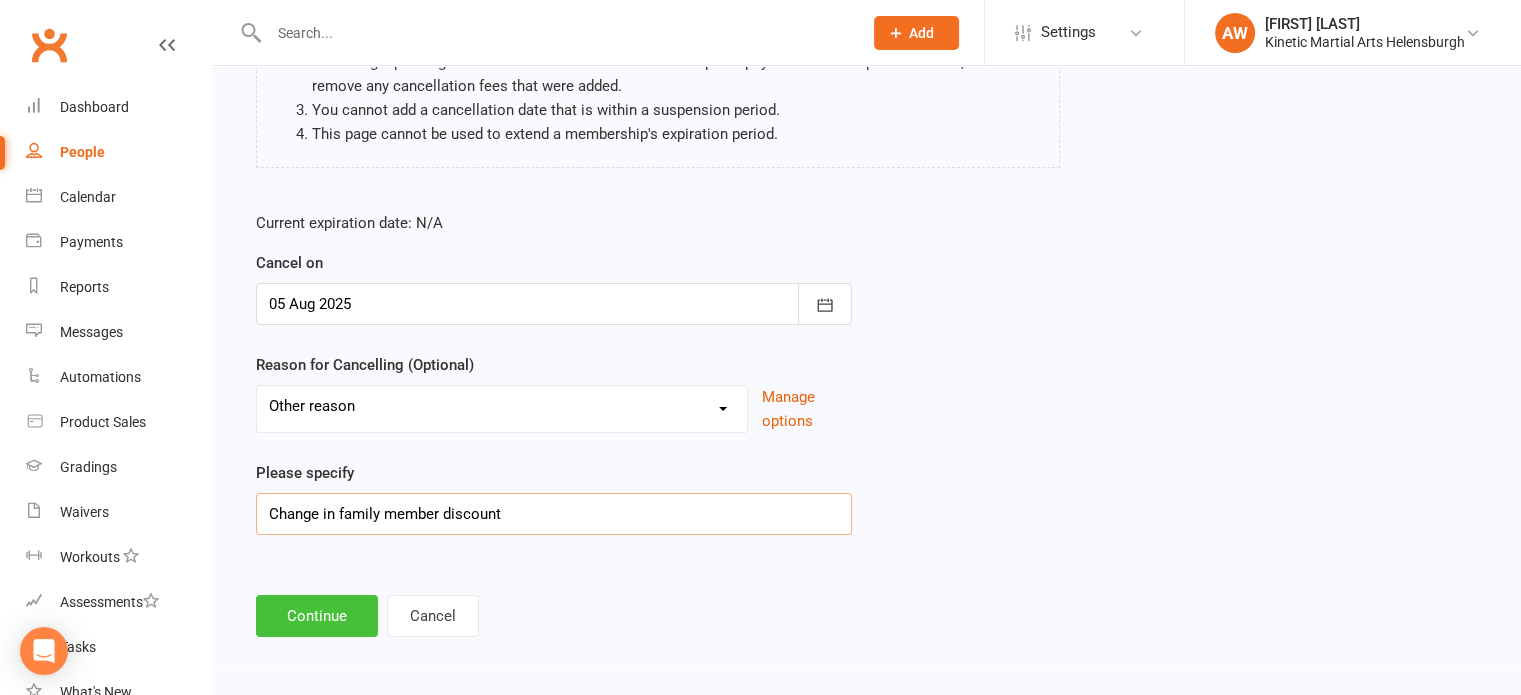 type on "Change in family member discount" 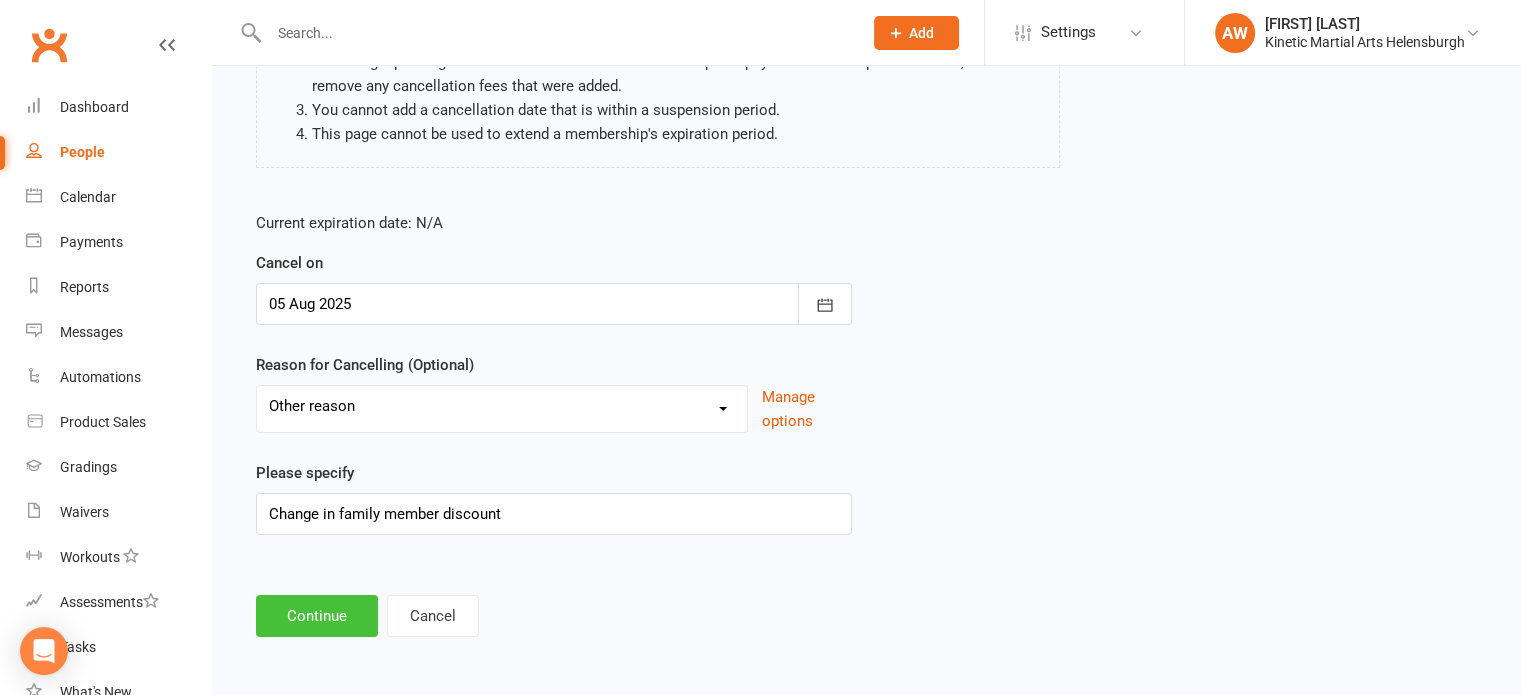 click on "Continue" at bounding box center [317, 616] 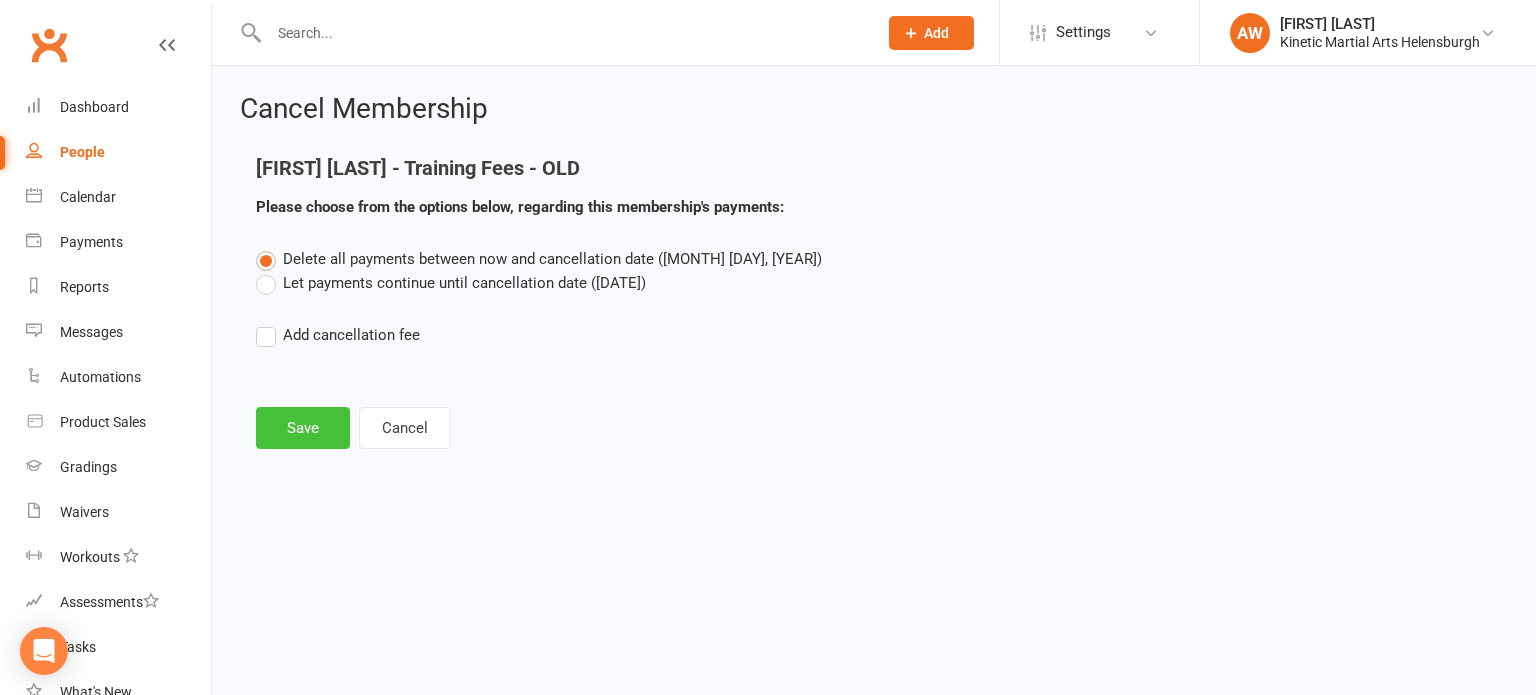 click on "Save" at bounding box center (303, 428) 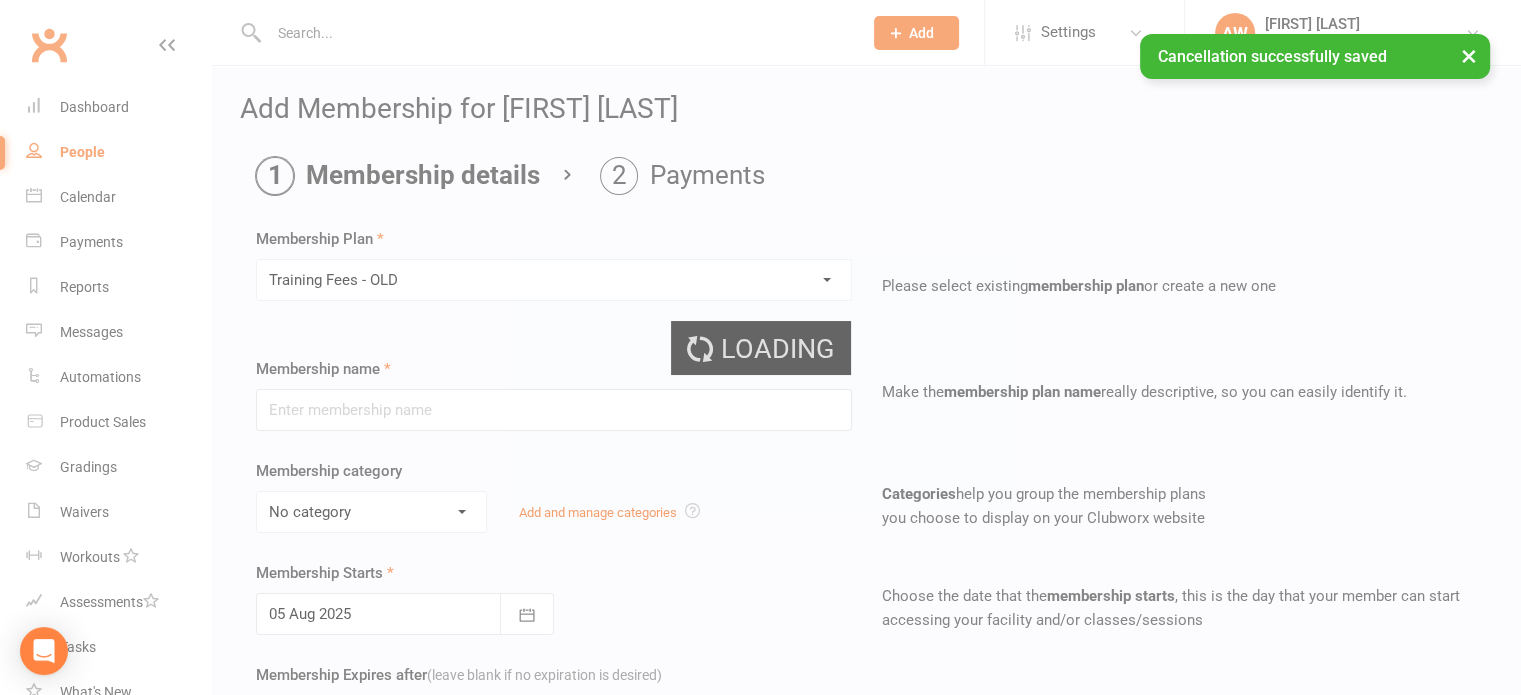 type on "Training Fees - OLD" 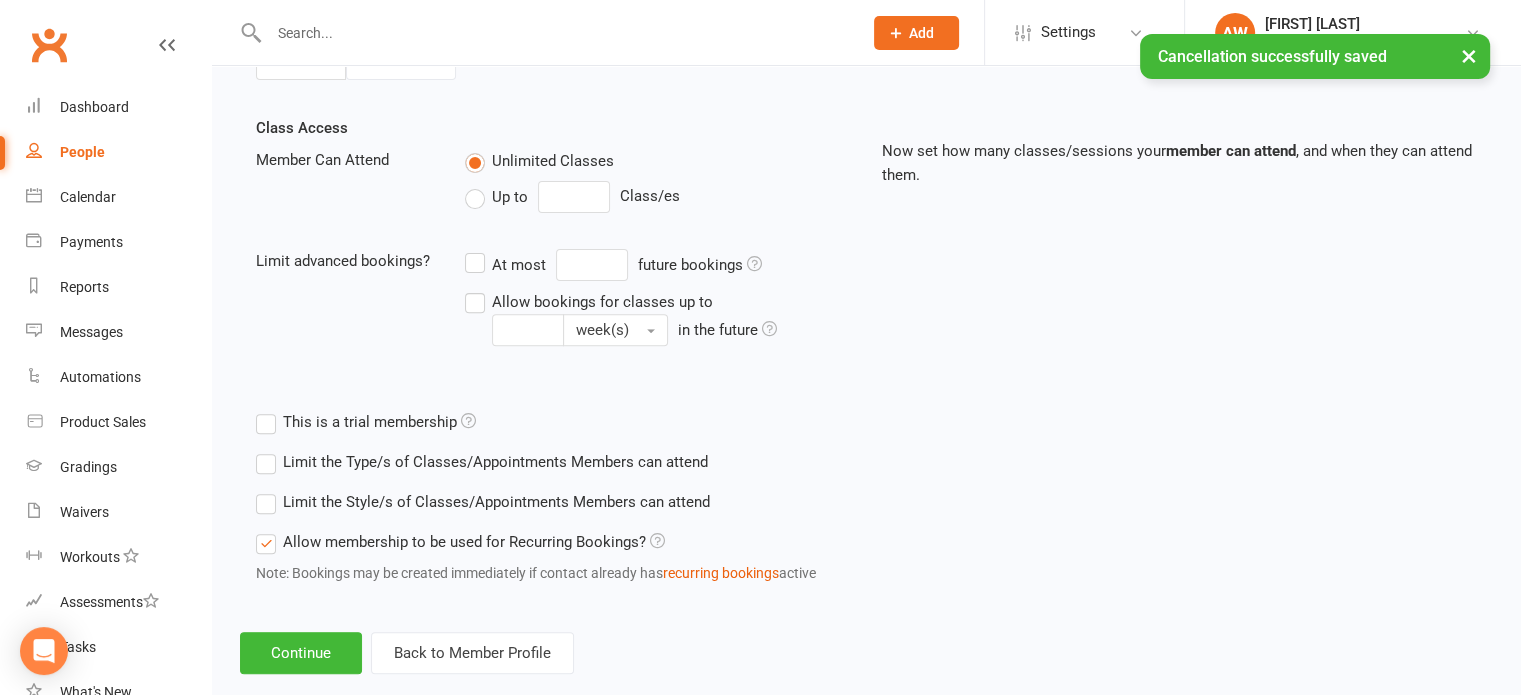 scroll, scrollTop: 689, scrollLeft: 0, axis: vertical 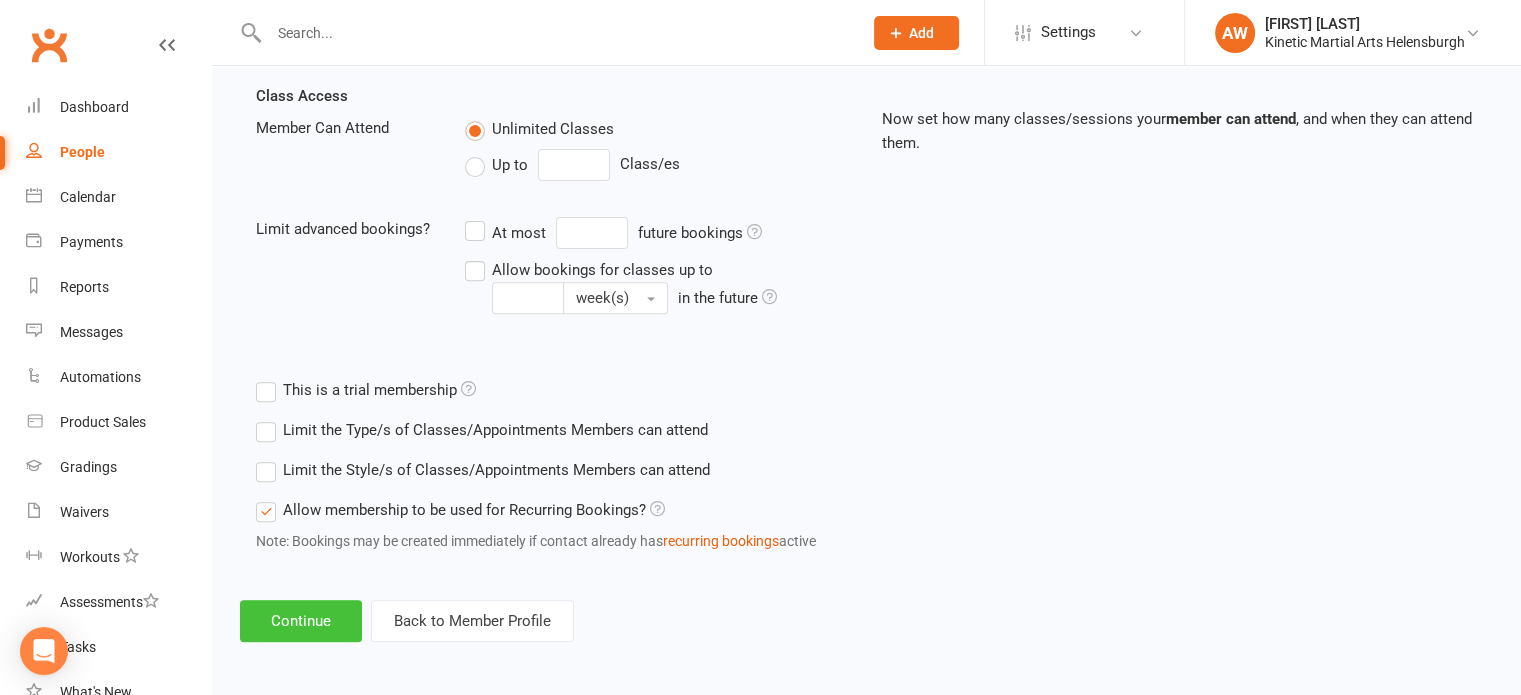 click on "Continue" at bounding box center [301, 621] 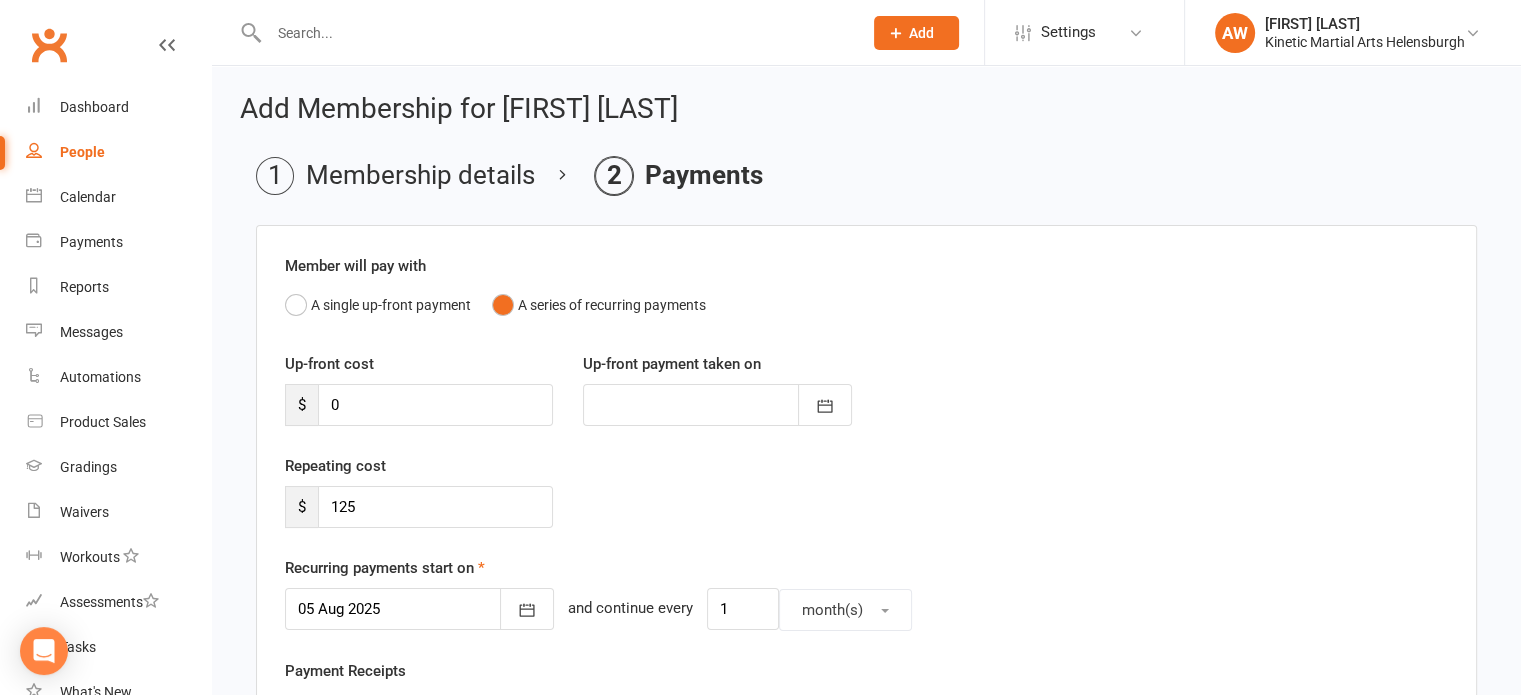 scroll, scrollTop: 100, scrollLeft: 0, axis: vertical 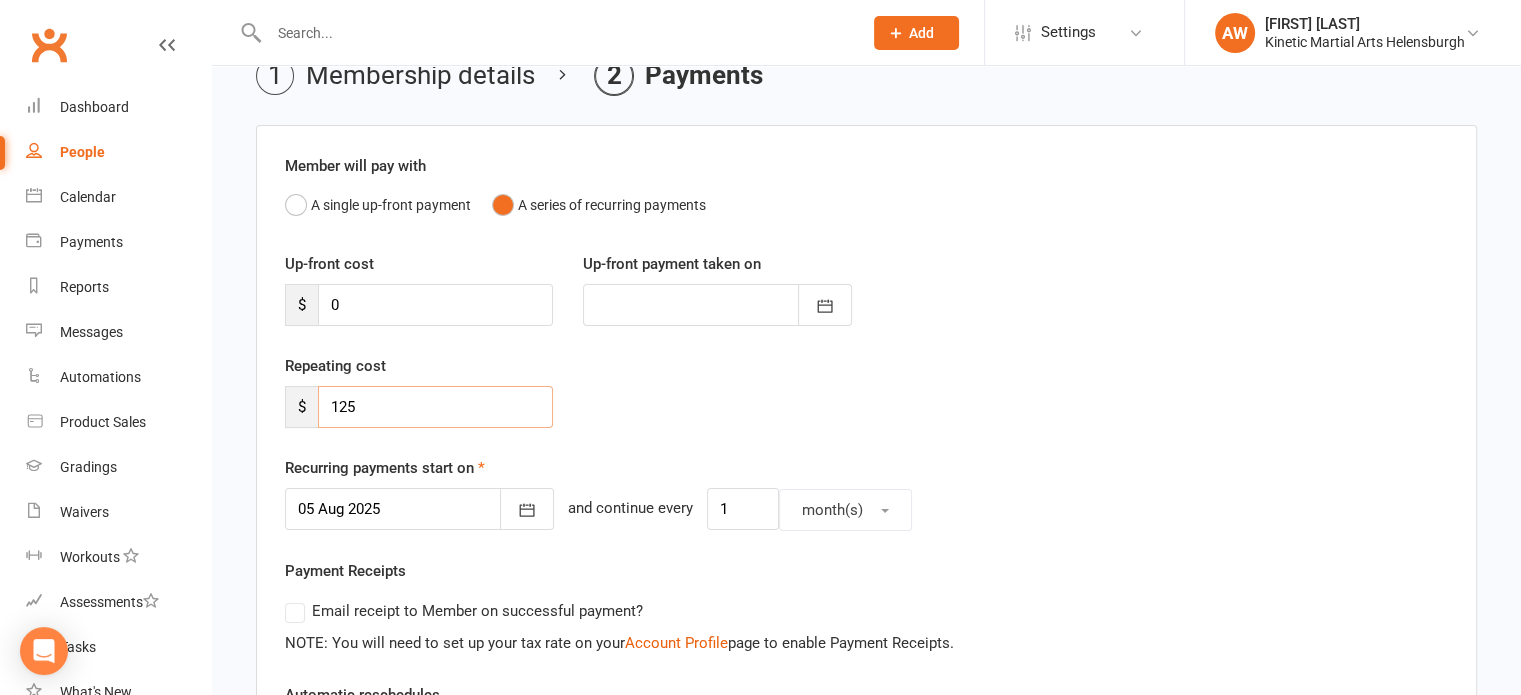 drag, startPoint x: 380, startPoint y: 395, endPoint x: 210, endPoint y: 404, distance: 170.23807 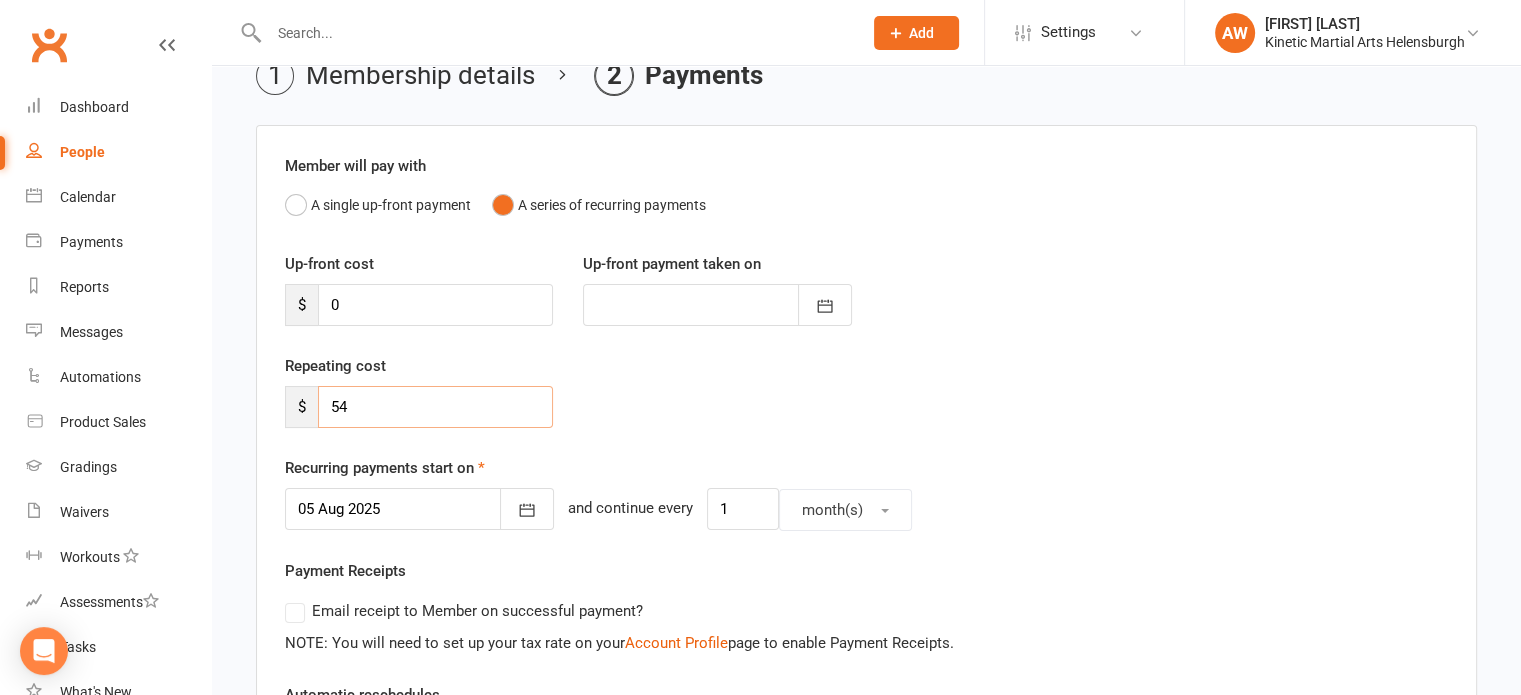 type on "54" 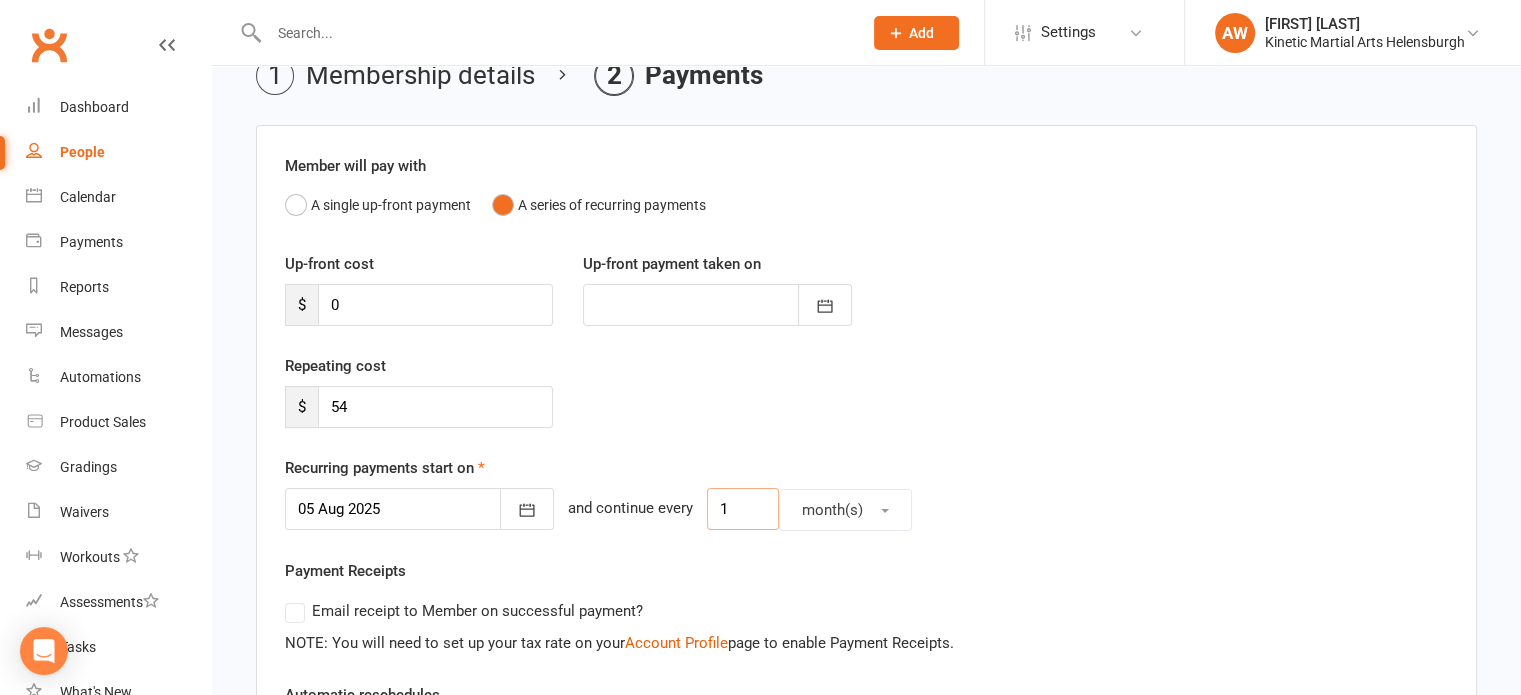drag, startPoint x: 733, startPoint y: 507, endPoint x: 666, endPoint y: 507, distance: 67 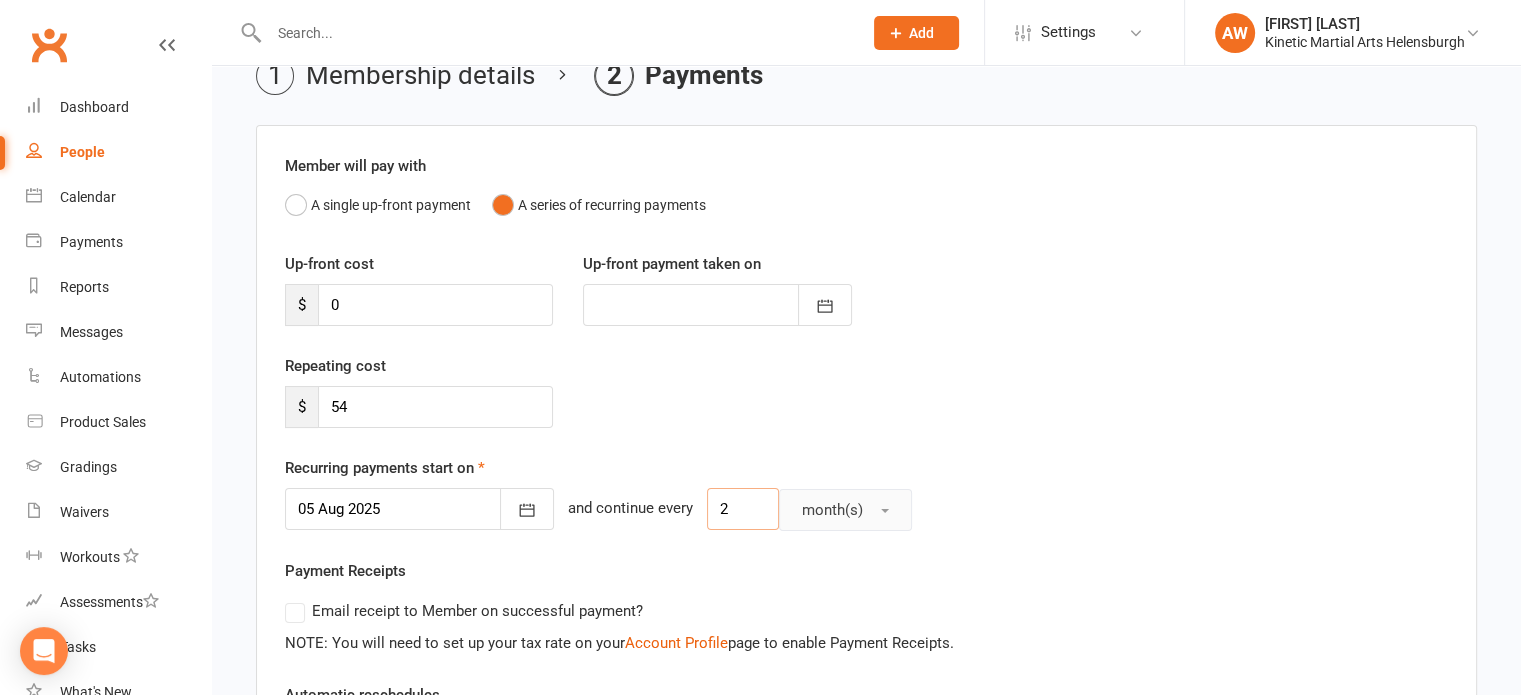 type on "2" 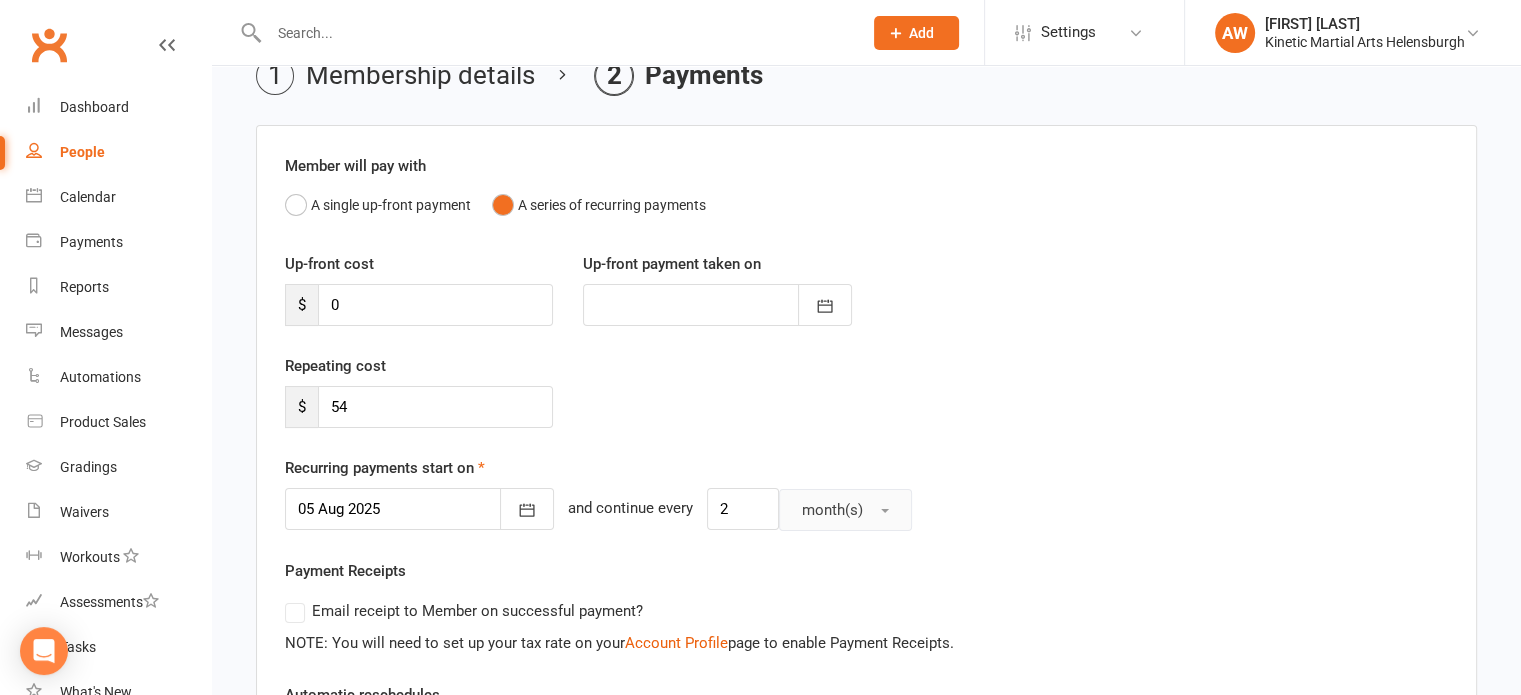 click at bounding box center (885, 511) 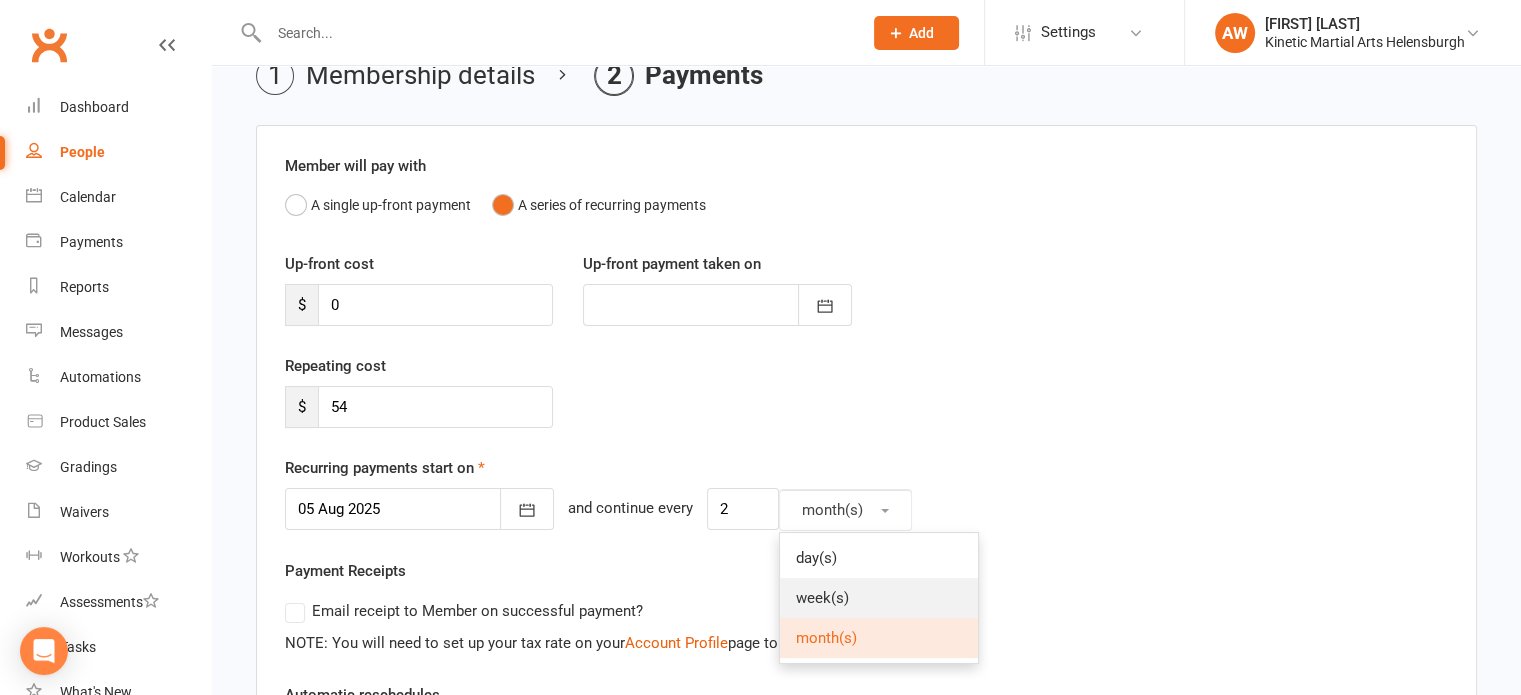click on "week(s)" at bounding box center (822, 598) 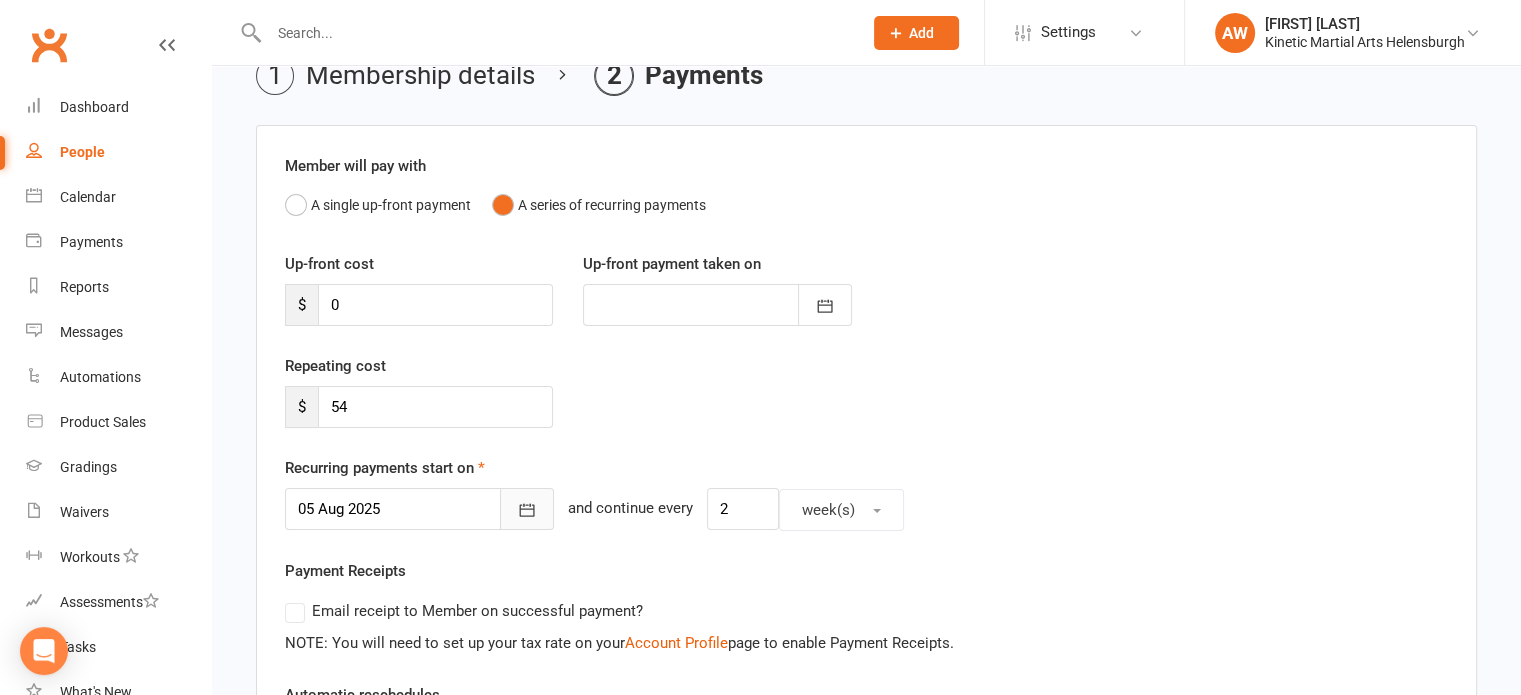 click 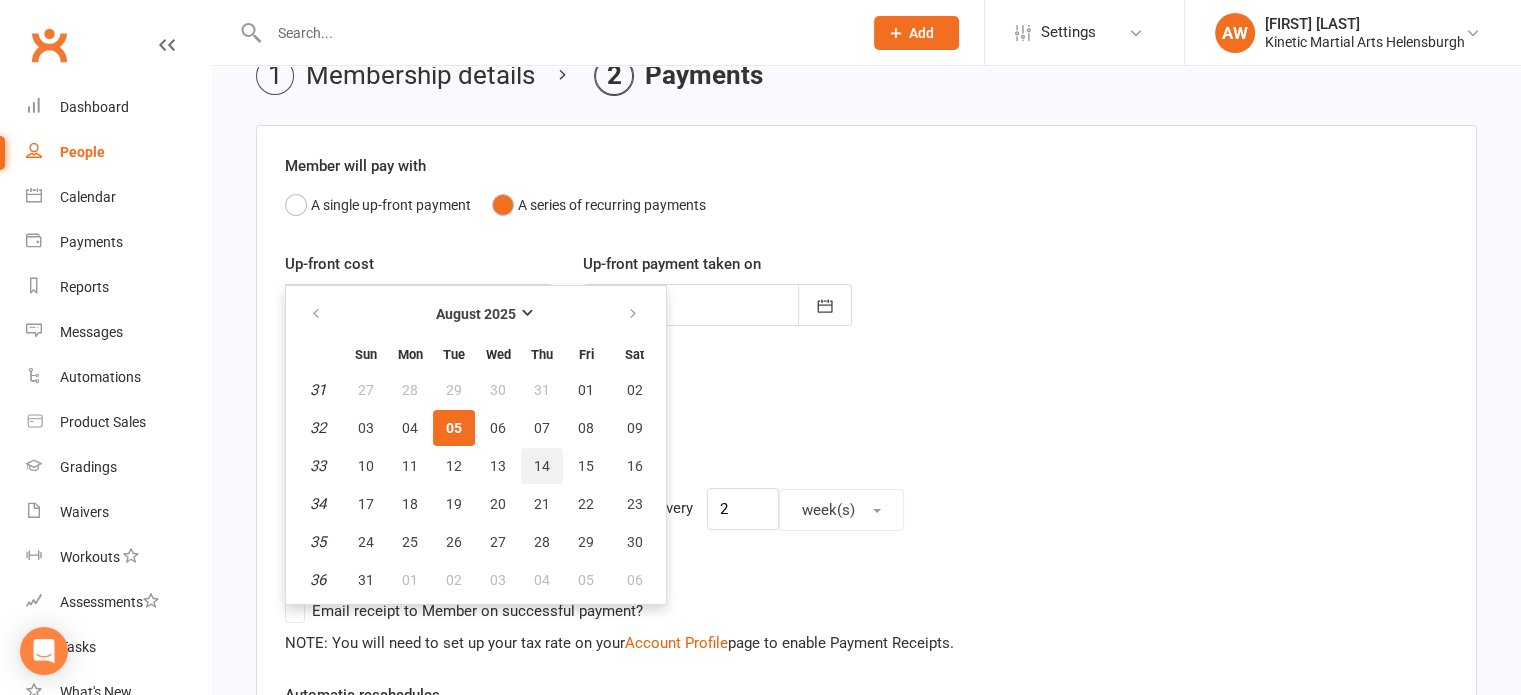 click on "14" at bounding box center [542, 466] 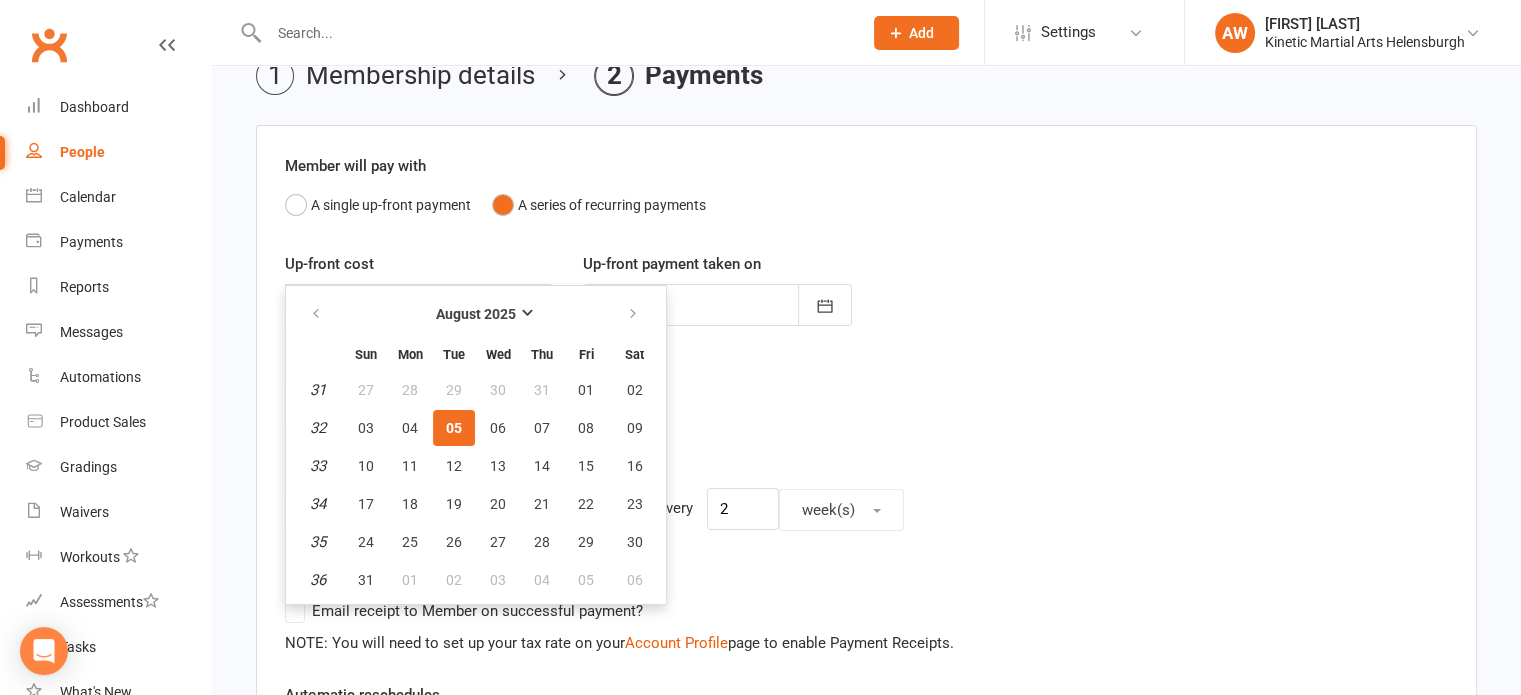 type on "14 Aug 2025" 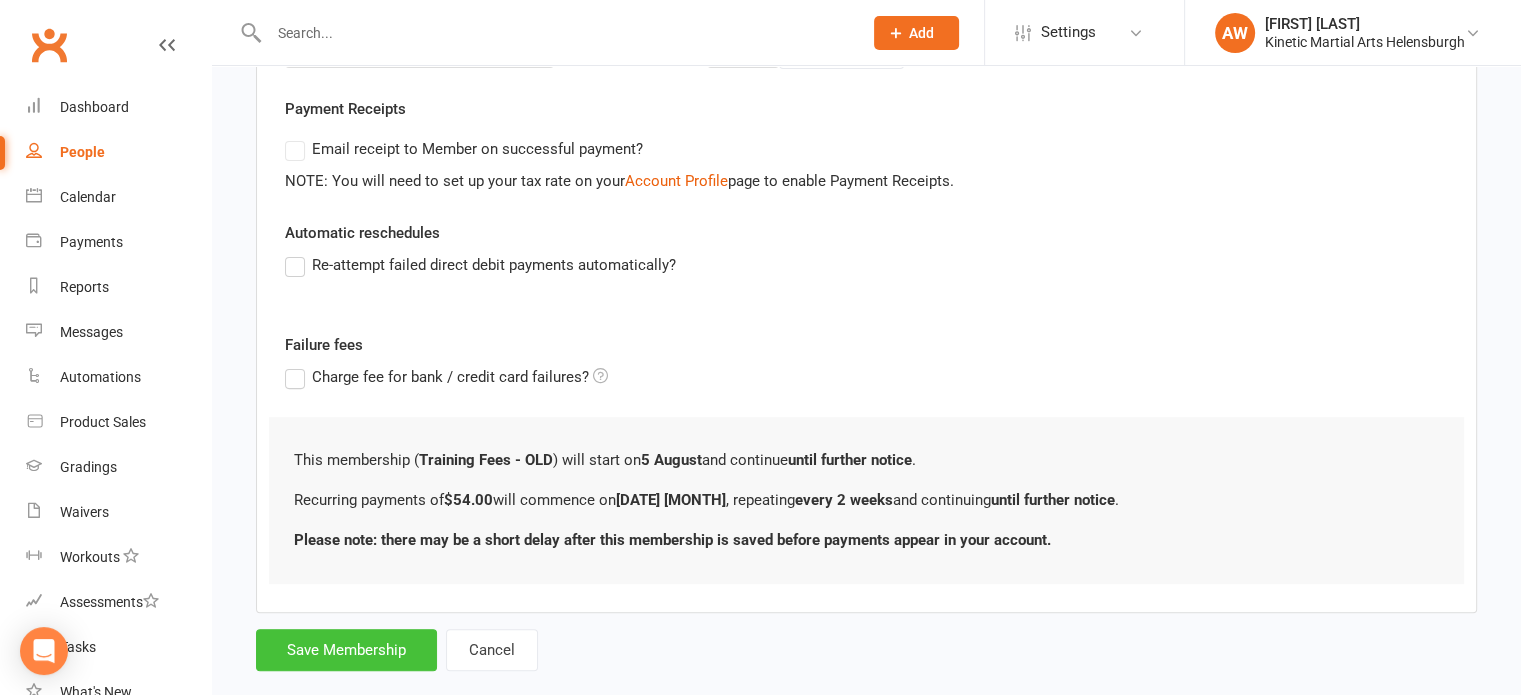 scroll, scrollTop: 596, scrollLeft: 0, axis: vertical 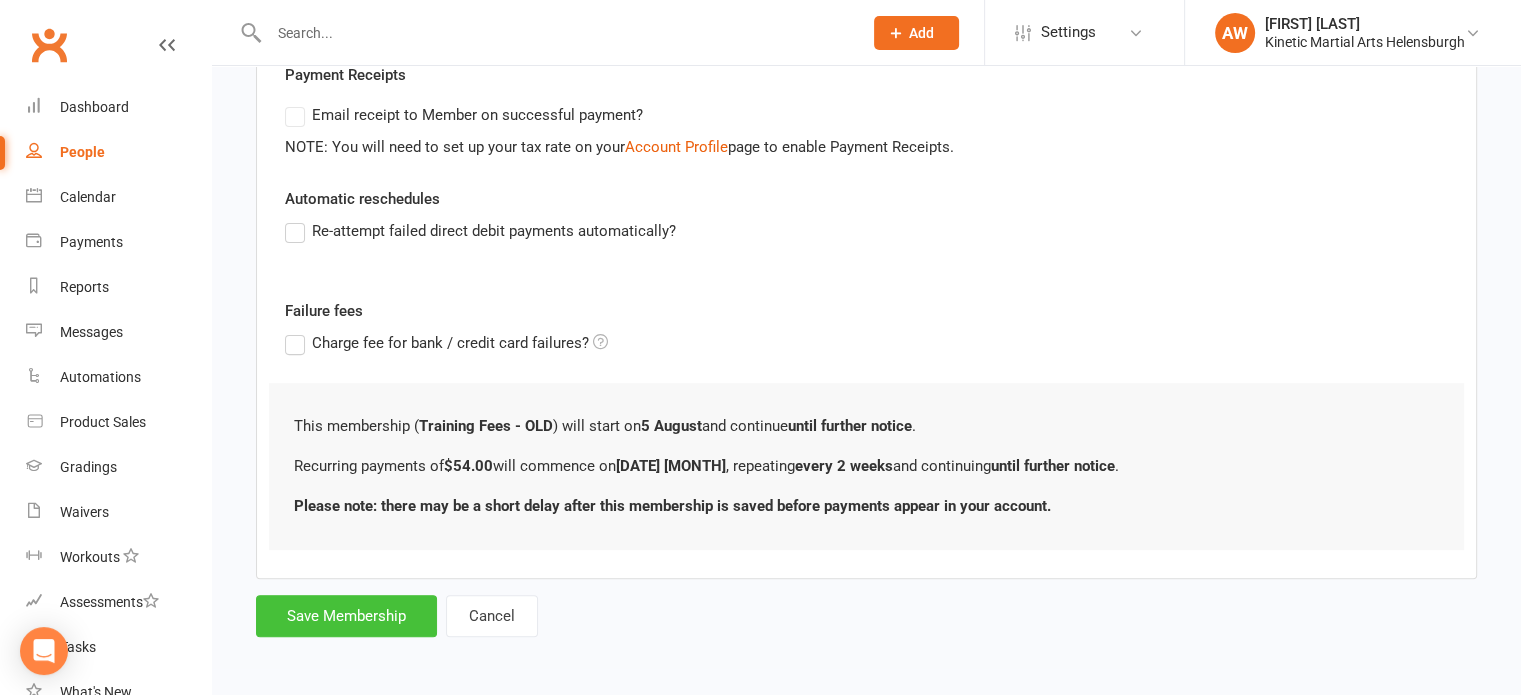 click on "Save Membership" at bounding box center [346, 616] 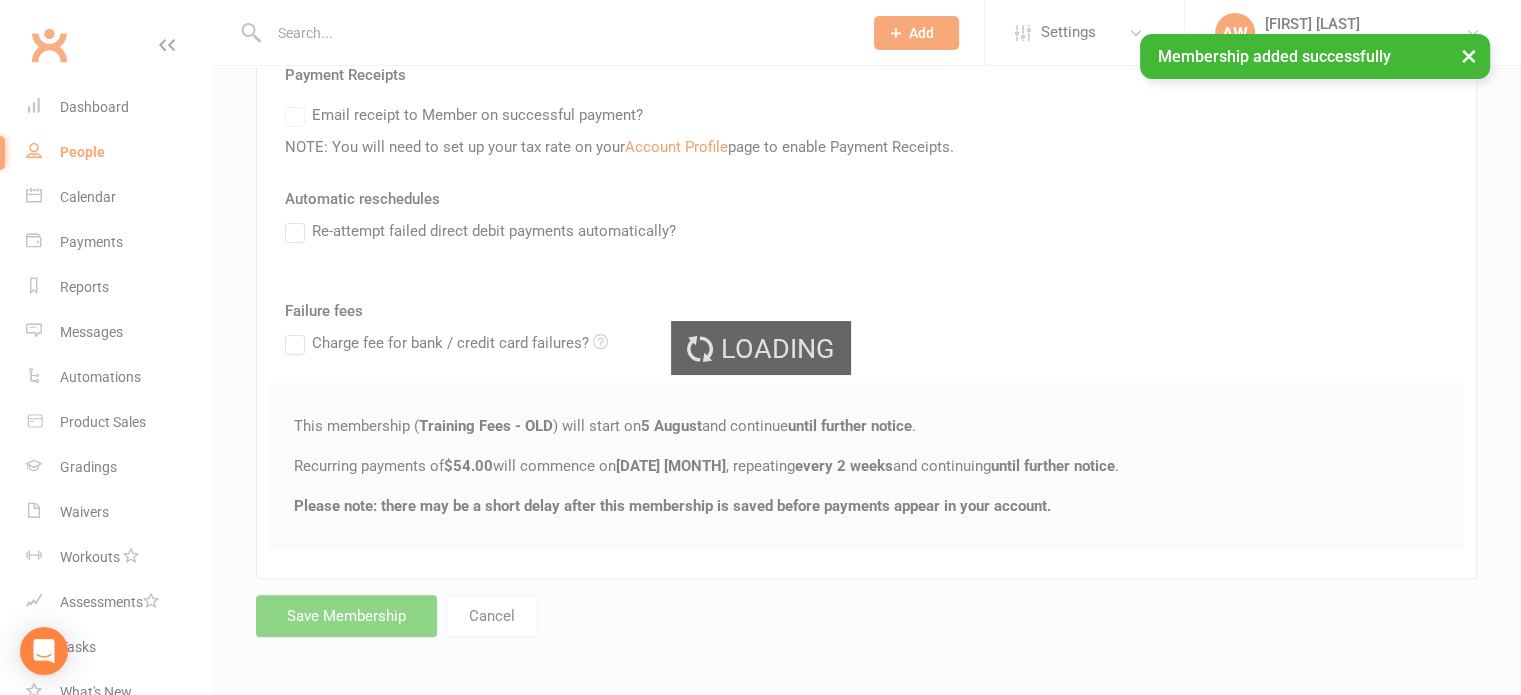 scroll, scrollTop: 0, scrollLeft: 0, axis: both 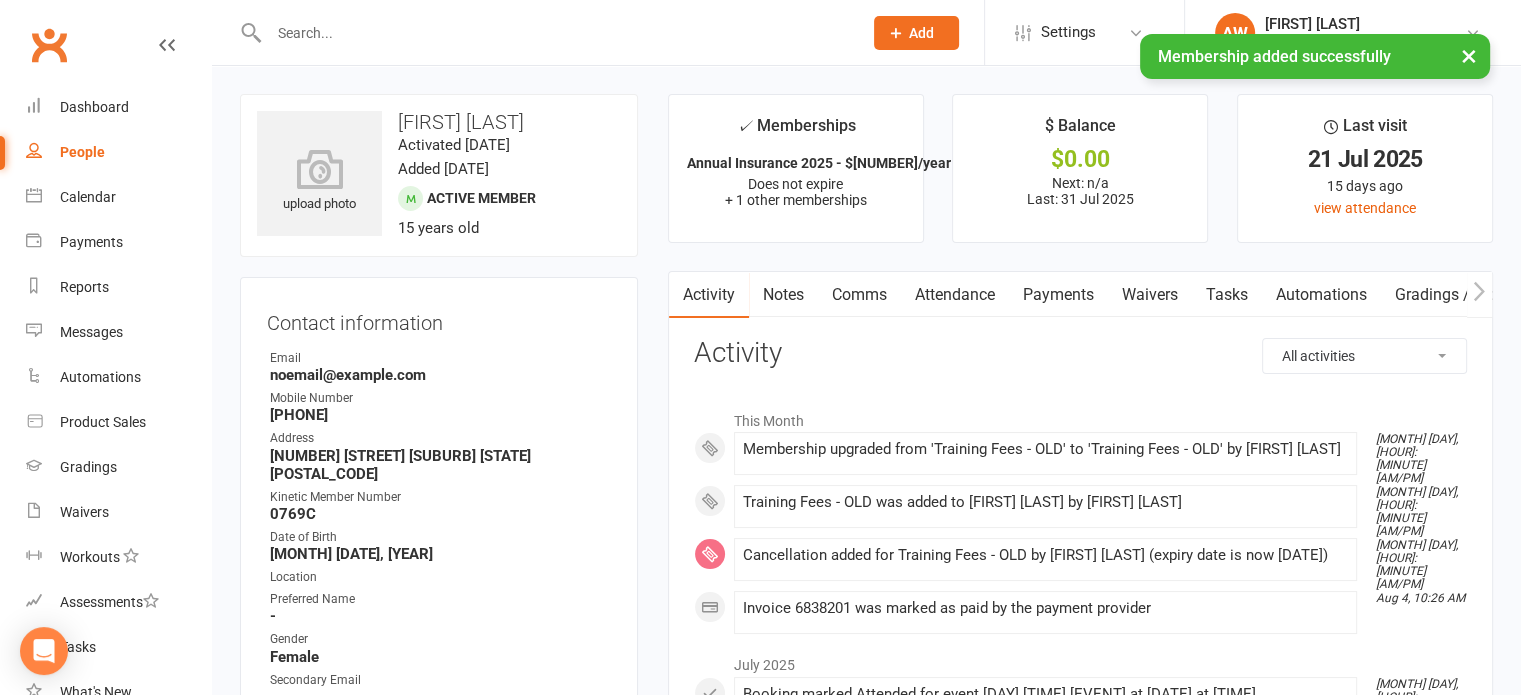 click at bounding box center (555, 33) 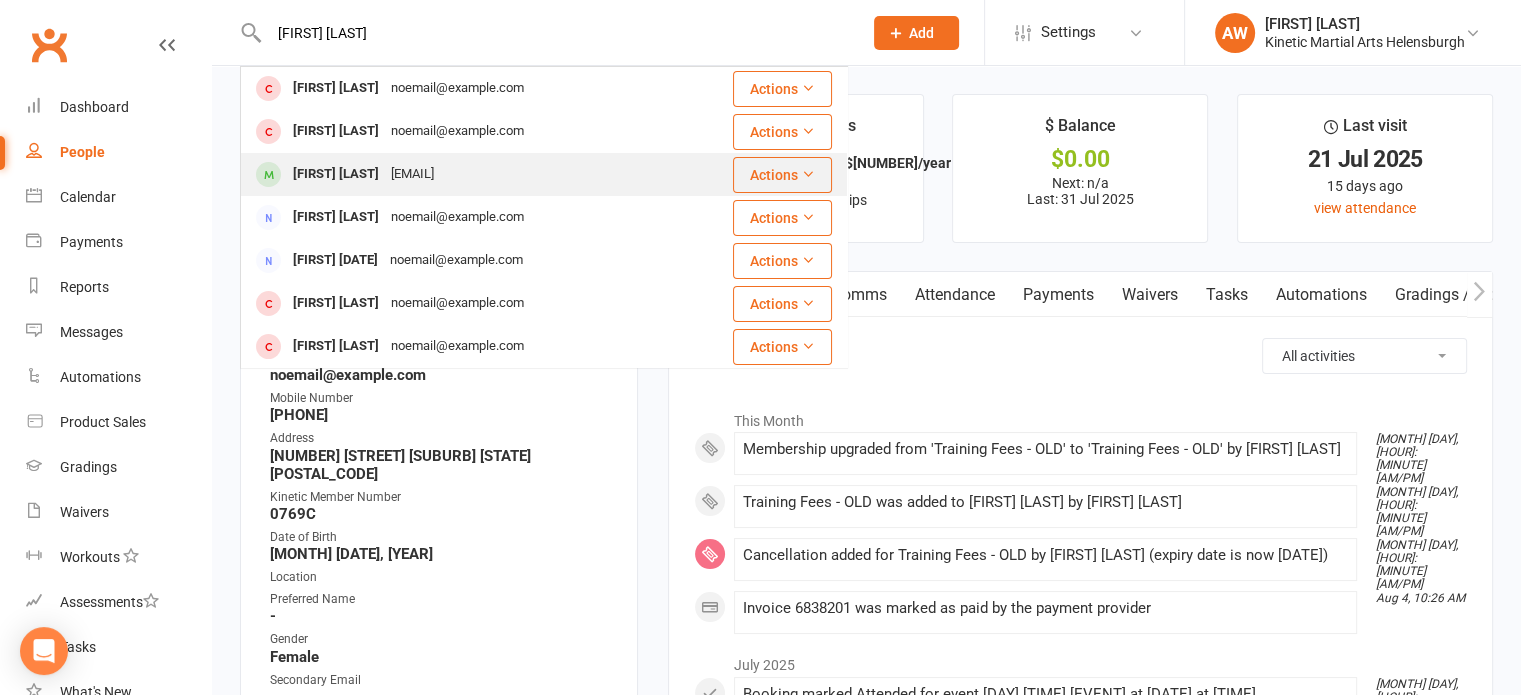 type on "[FIRST] [LAST]" 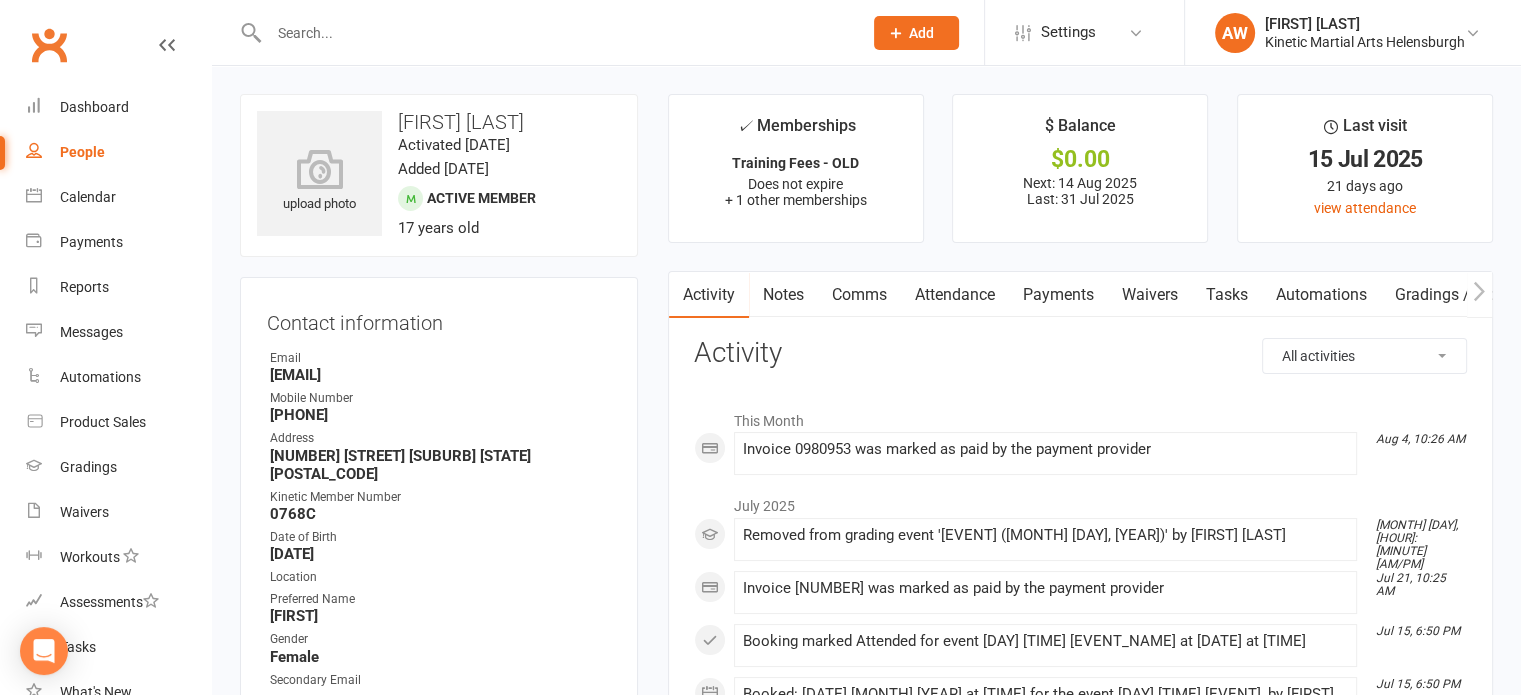 click on "Payments" at bounding box center [1058, 295] 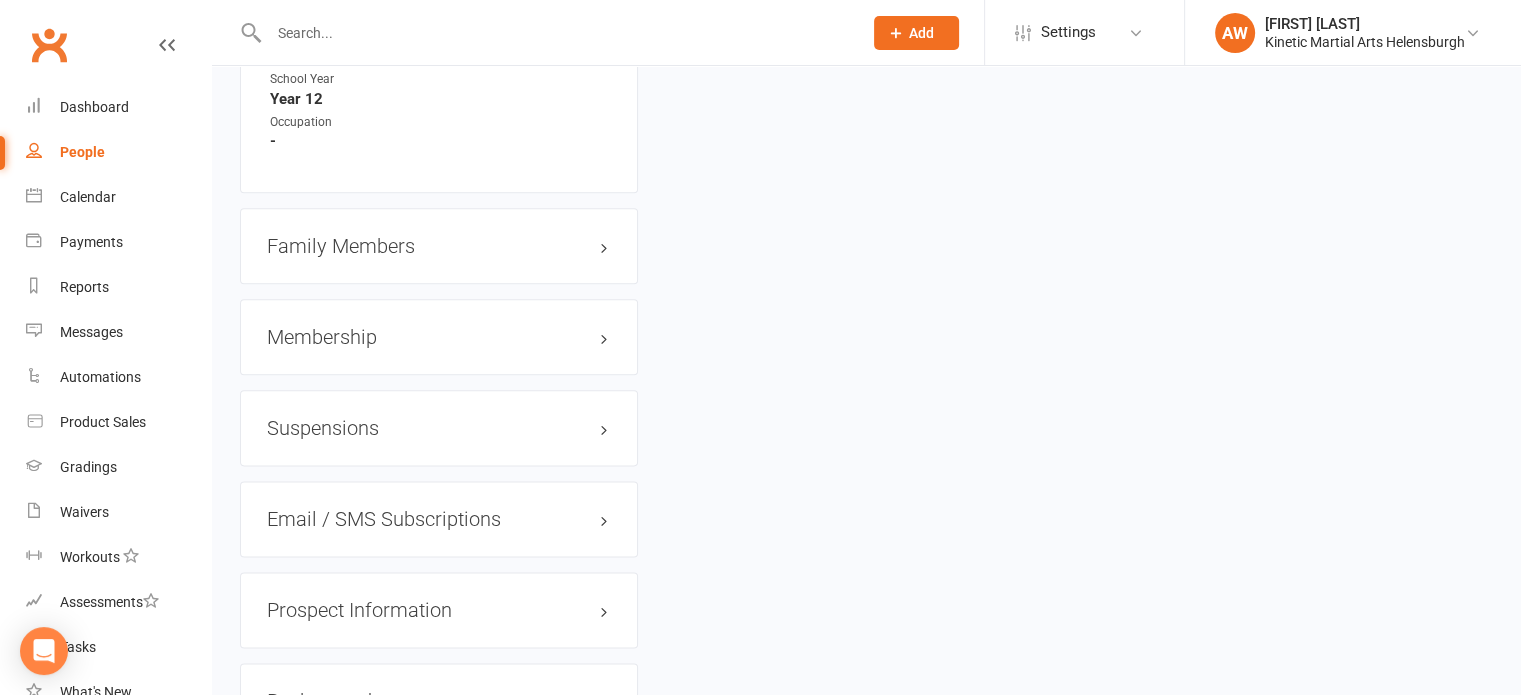 scroll, scrollTop: 2400, scrollLeft: 0, axis: vertical 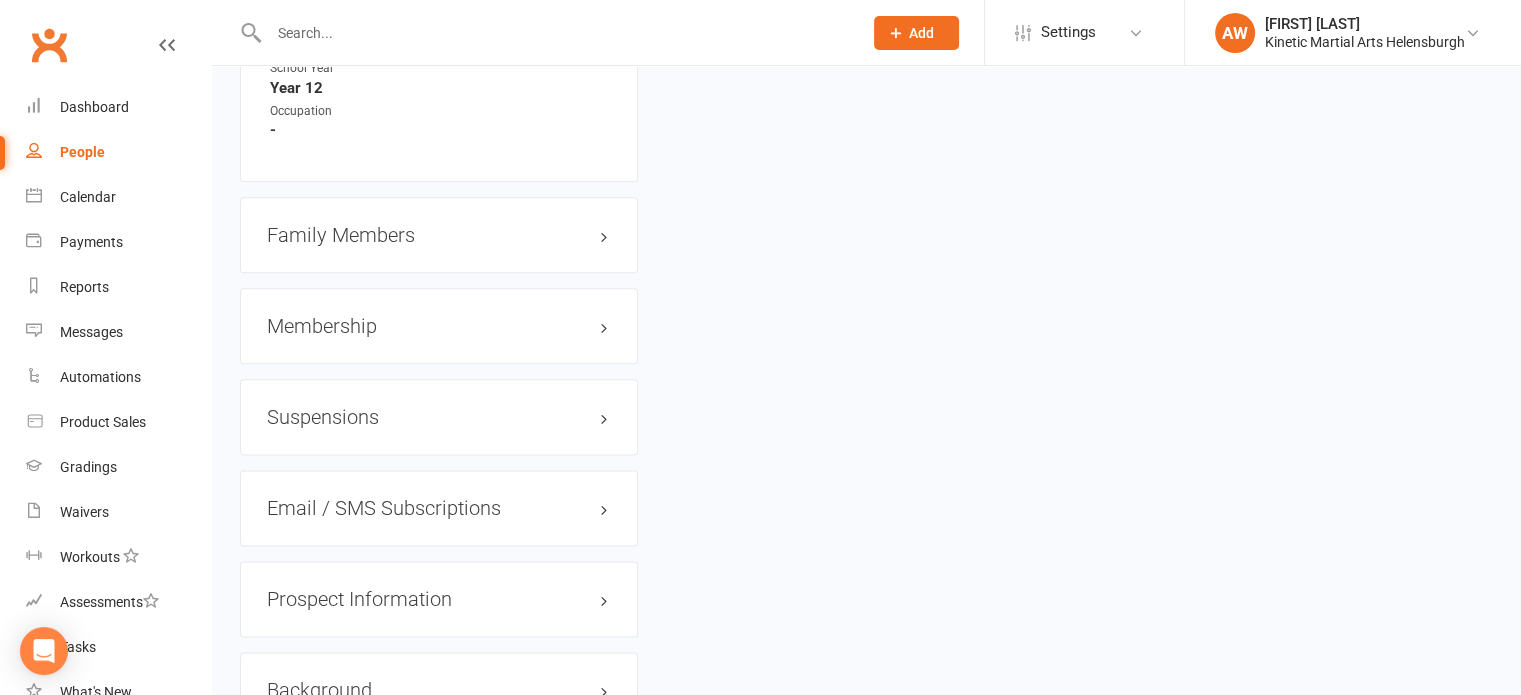 click on "Membership" at bounding box center [439, 326] 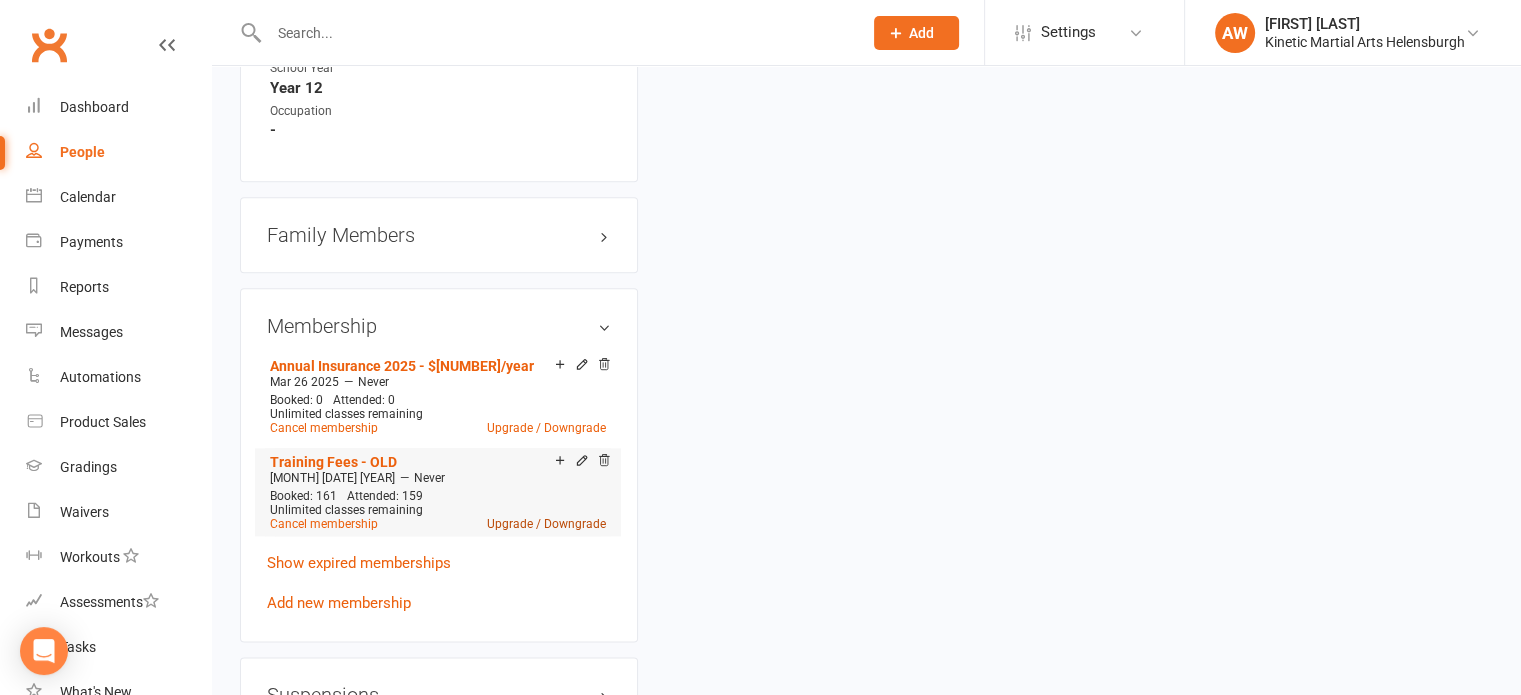 click on "Upgrade / Downgrade" at bounding box center [546, 524] 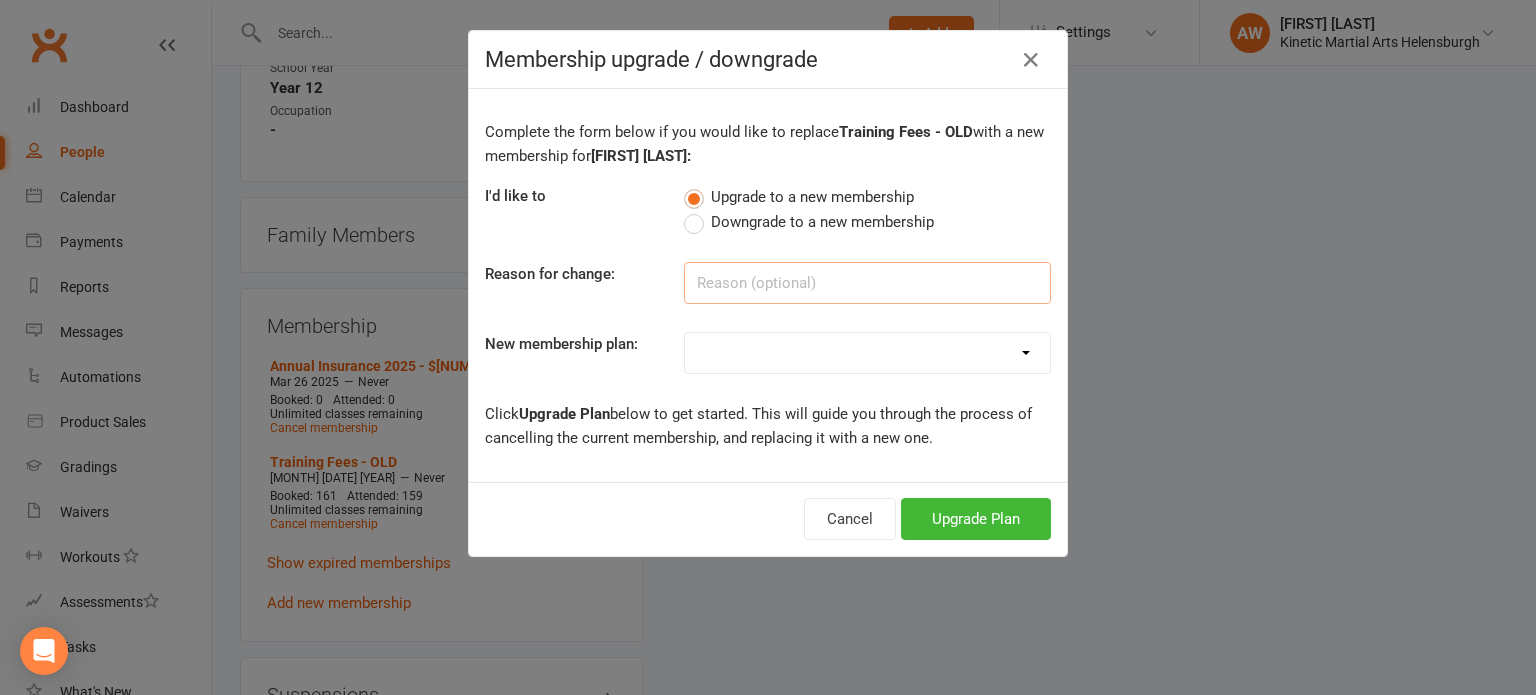 click at bounding box center (867, 283) 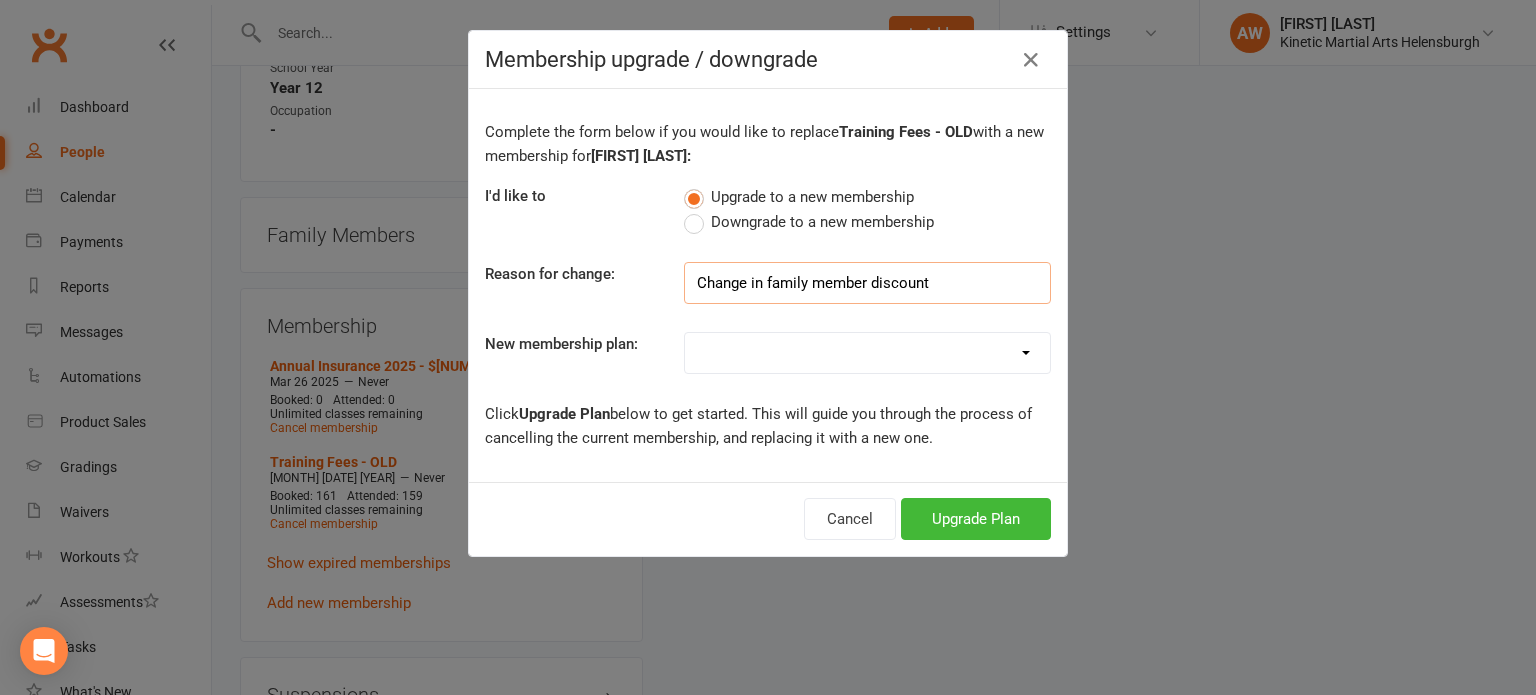 type on "Change in family member discount" 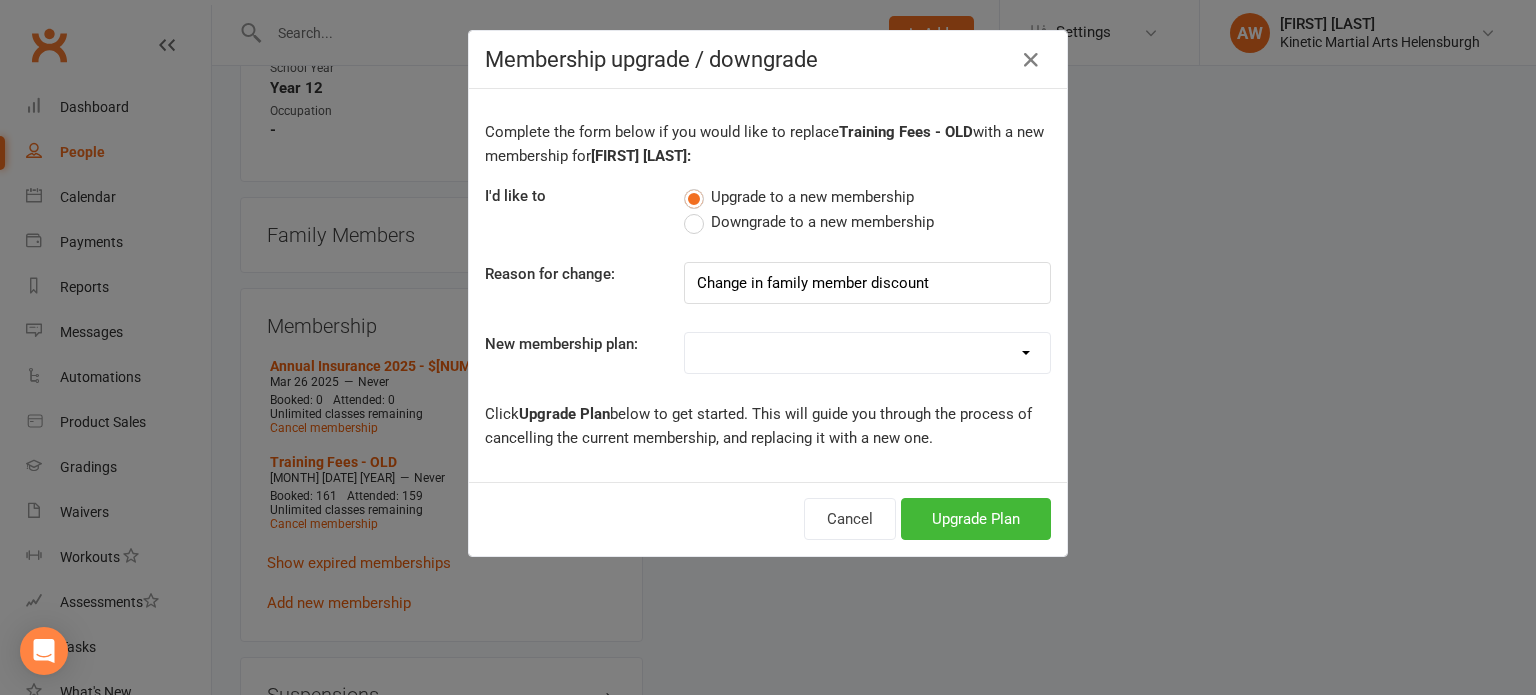 click on "Training Fees - $68 Fortnightly Training Fees (Once/Week) - $49 Fortnightly Free Membership Training Fees - OLD Full day Kids/Teens/Adults Hwarang - $85/day Full day Teens Hwarang - Leadership Program - $50/day Half day Kids Hwarang - $40/day Course - $90/term Kids/Teens Night & Half day Adults Hwarang - $45/night or day Teens Night - Leadership Program - $35/night NERF War - $25/day Annual Insurance 2024 - $25/year Road Trip Cessnock 2023 Training Fees - $145 Monthly Annual Insurance 2025 - $25/year Training fees (Once/Month) - $25 per month" at bounding box center [867, 353] 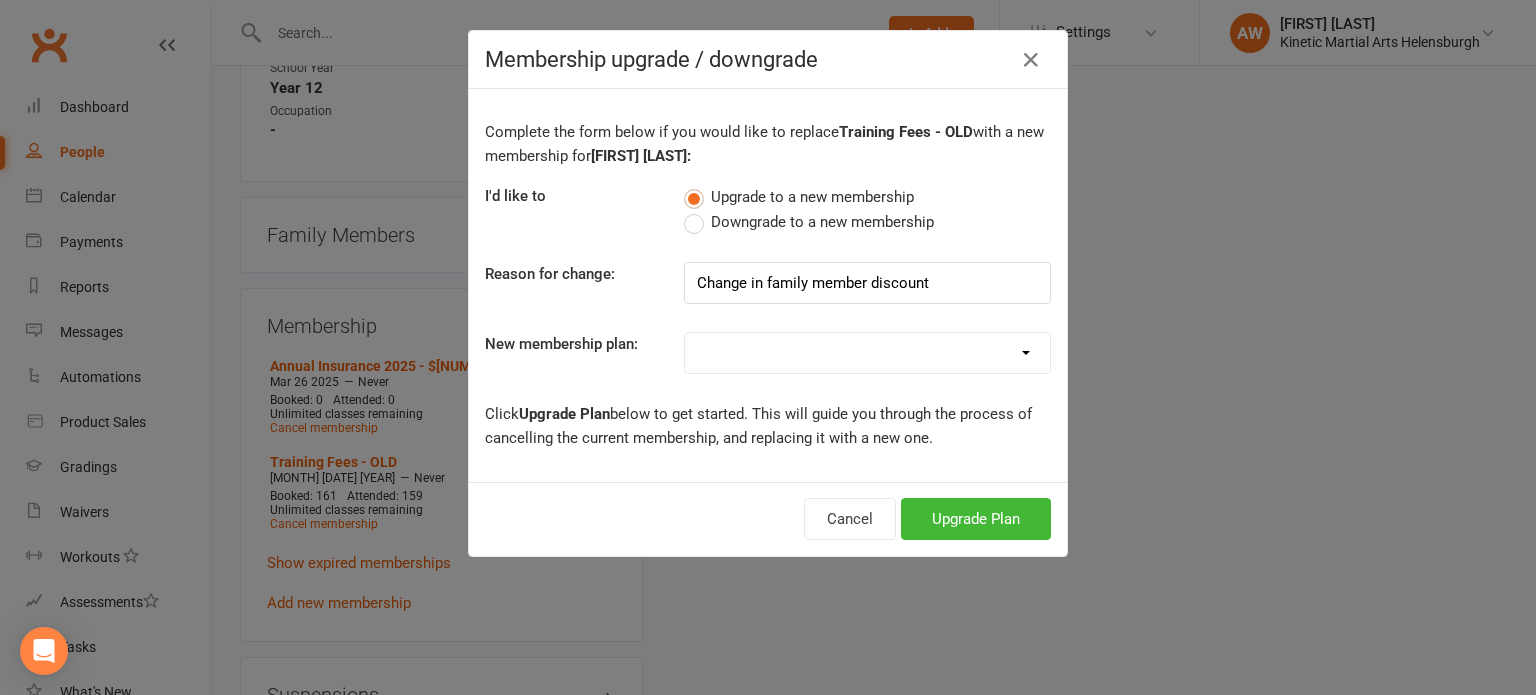select on "3" 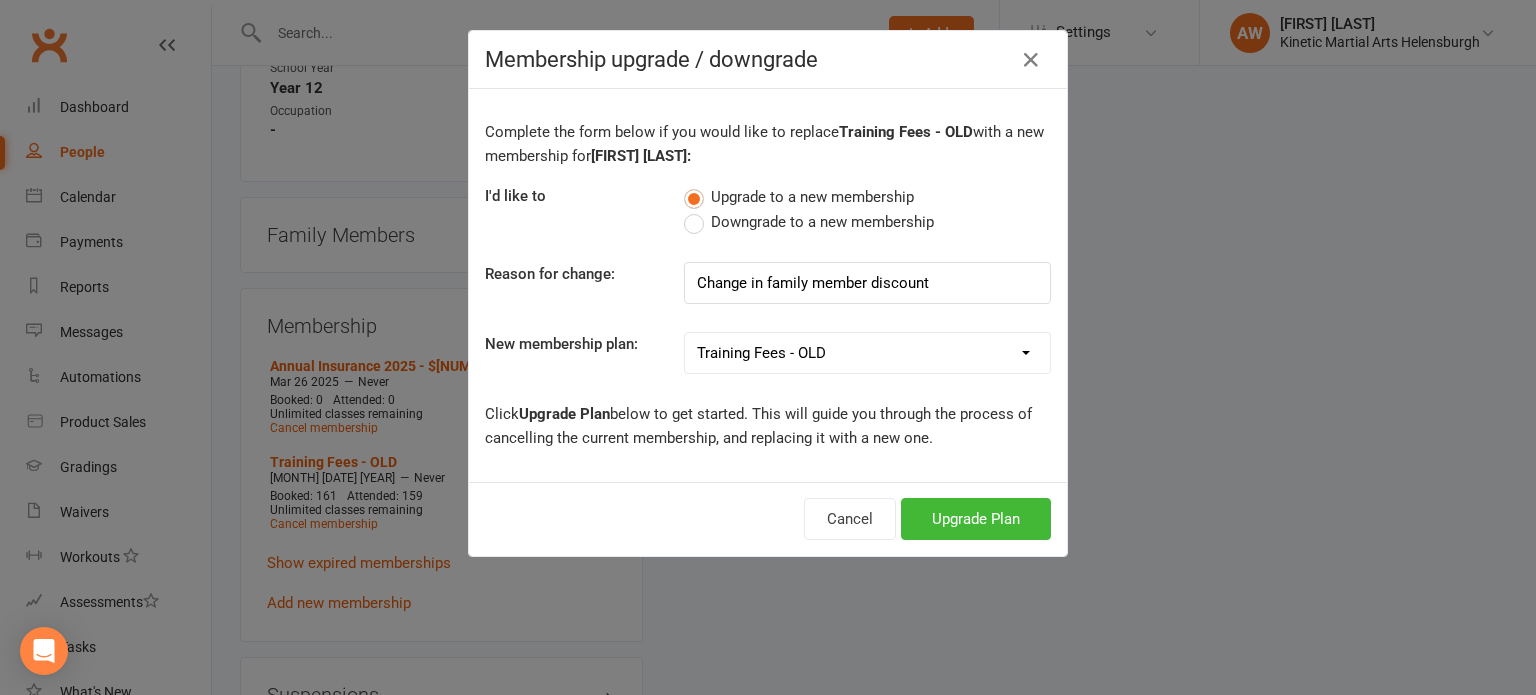 click on "Training Fees - $68 Fortnightly Training Fees (Once/Week) - $49 Fortnightly Free Membership Training Fees - OLD Full day Kids/Teens/Adults Hwarang - $85/day Full day Teens Hwarang - Leadership Program - $50/day Half day Kids Hwarang - $40/day Course - $90/term Kids/Teens Night & Half day Adults Hwarang - $45/night or day Teens Night - Leadership Program - $35/night NERF War - $25/day Annual Insurance 2024 - $25/year Road Trip Cessnock 2023 Training Fees - $145 Monthly Annual Insurance 2025 - $25/year Training fees (Once/Month) - $25 per month" at bounding box center [867, 353] 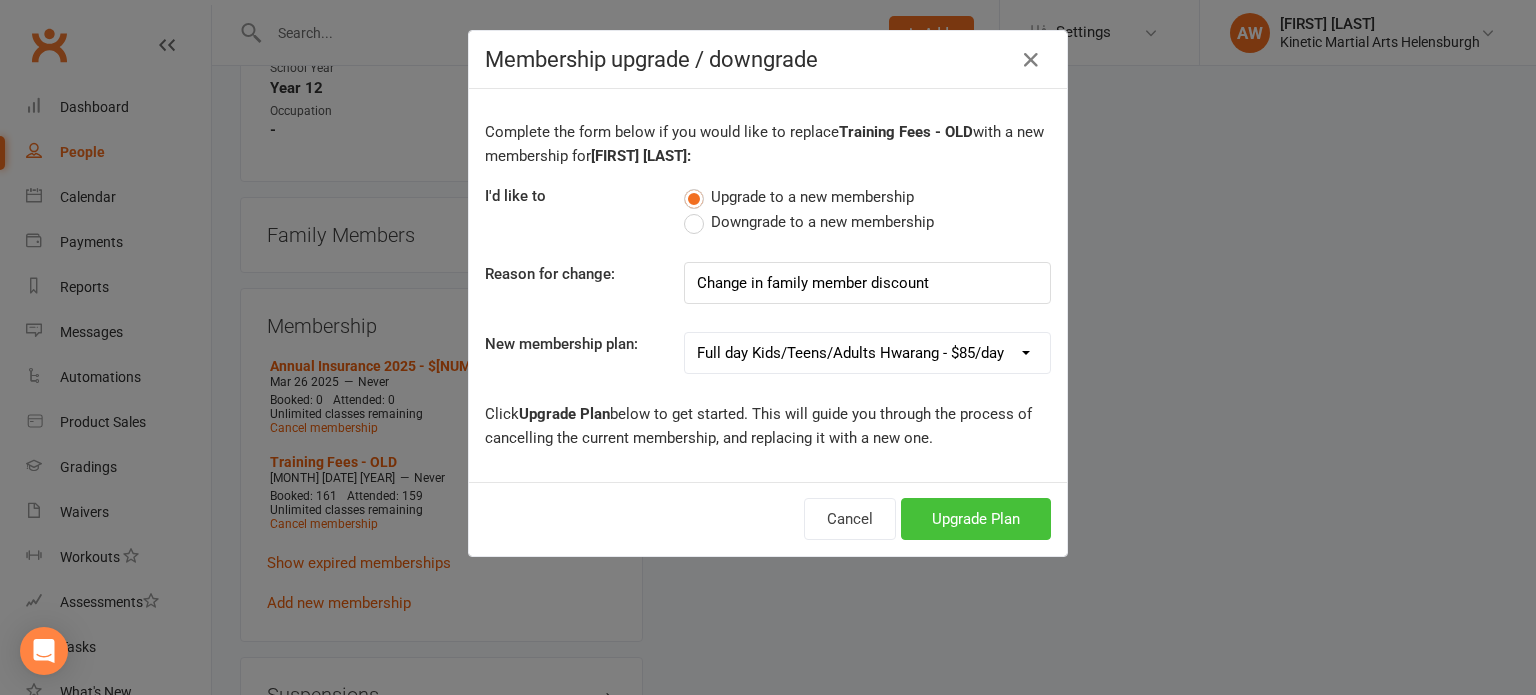 click on "Upgrade Plan" at bounding box center [976, 519] 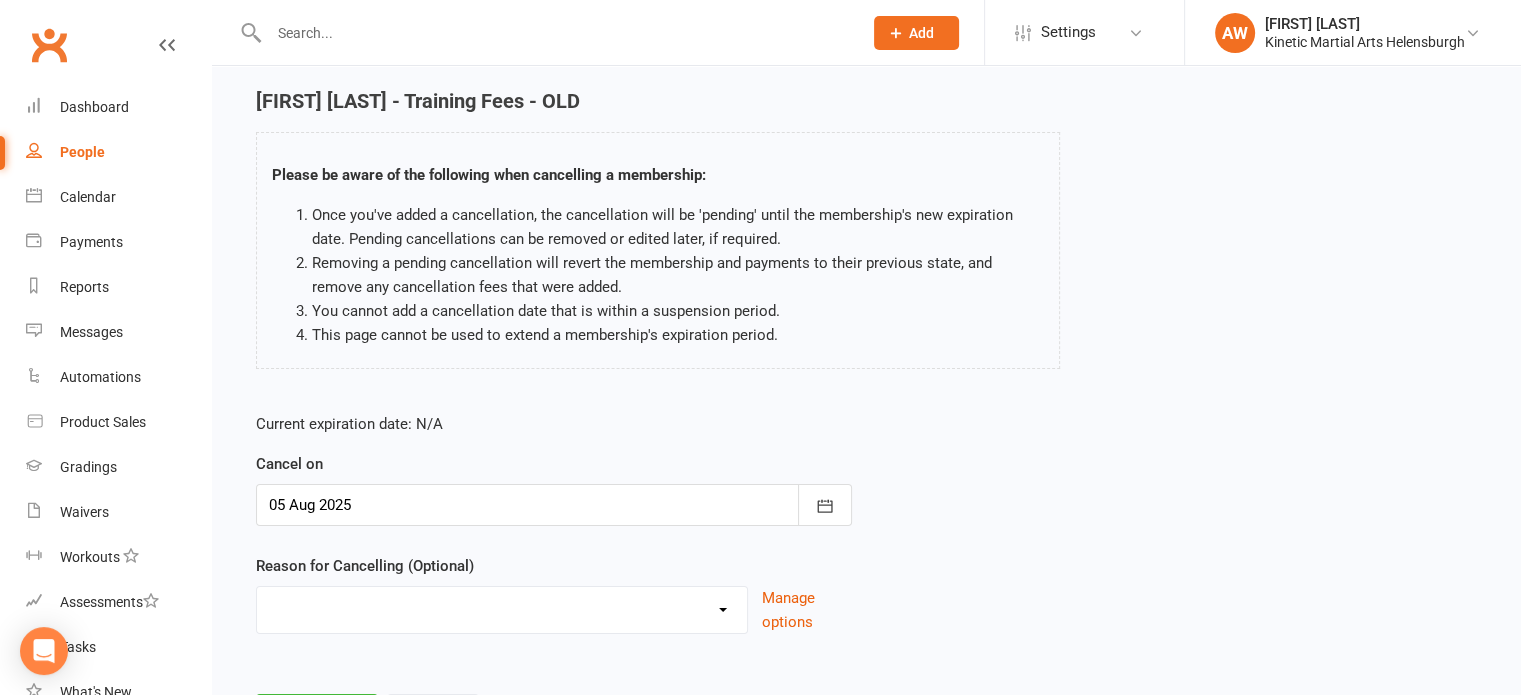 scroll, scrollTop: 167, scrollLeft: 0, axis: vertical 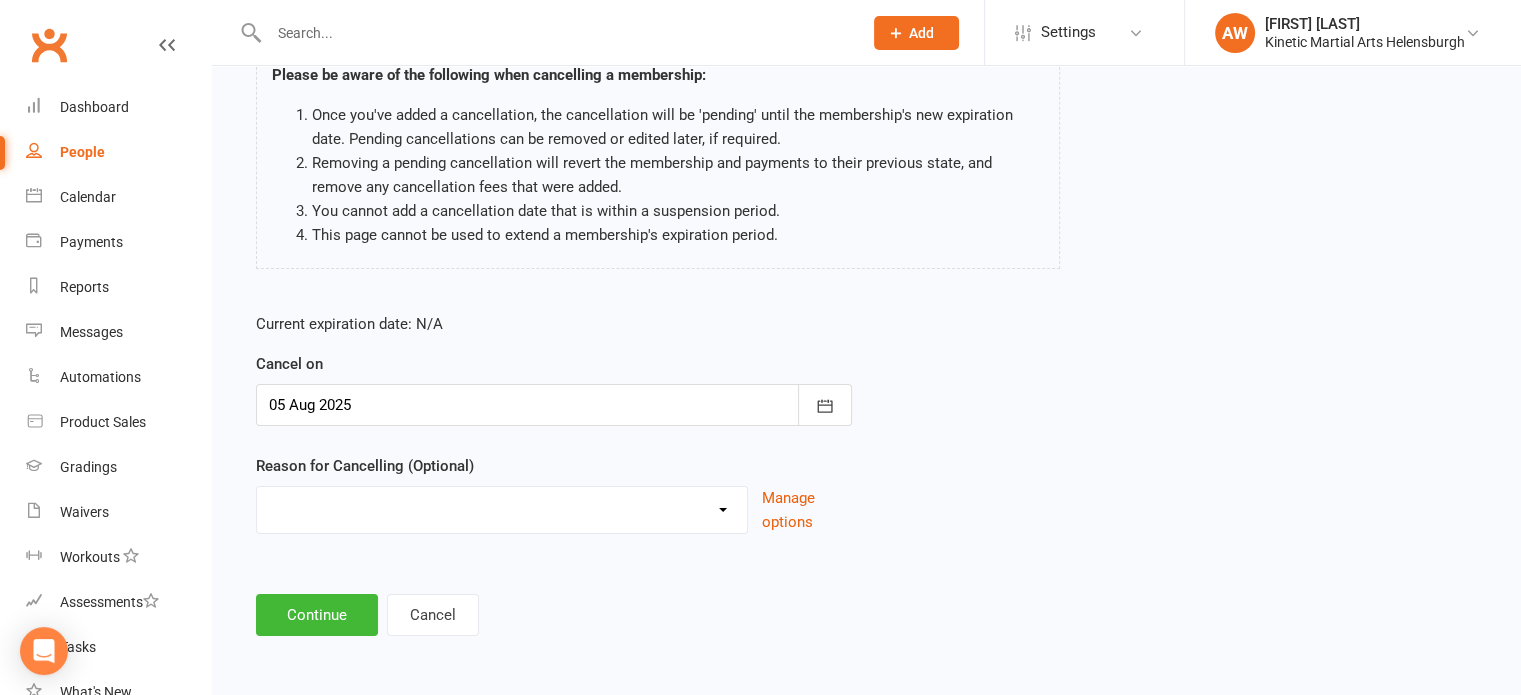 click on "Holiday Injury Other reason" at bounding box center (502, 507) 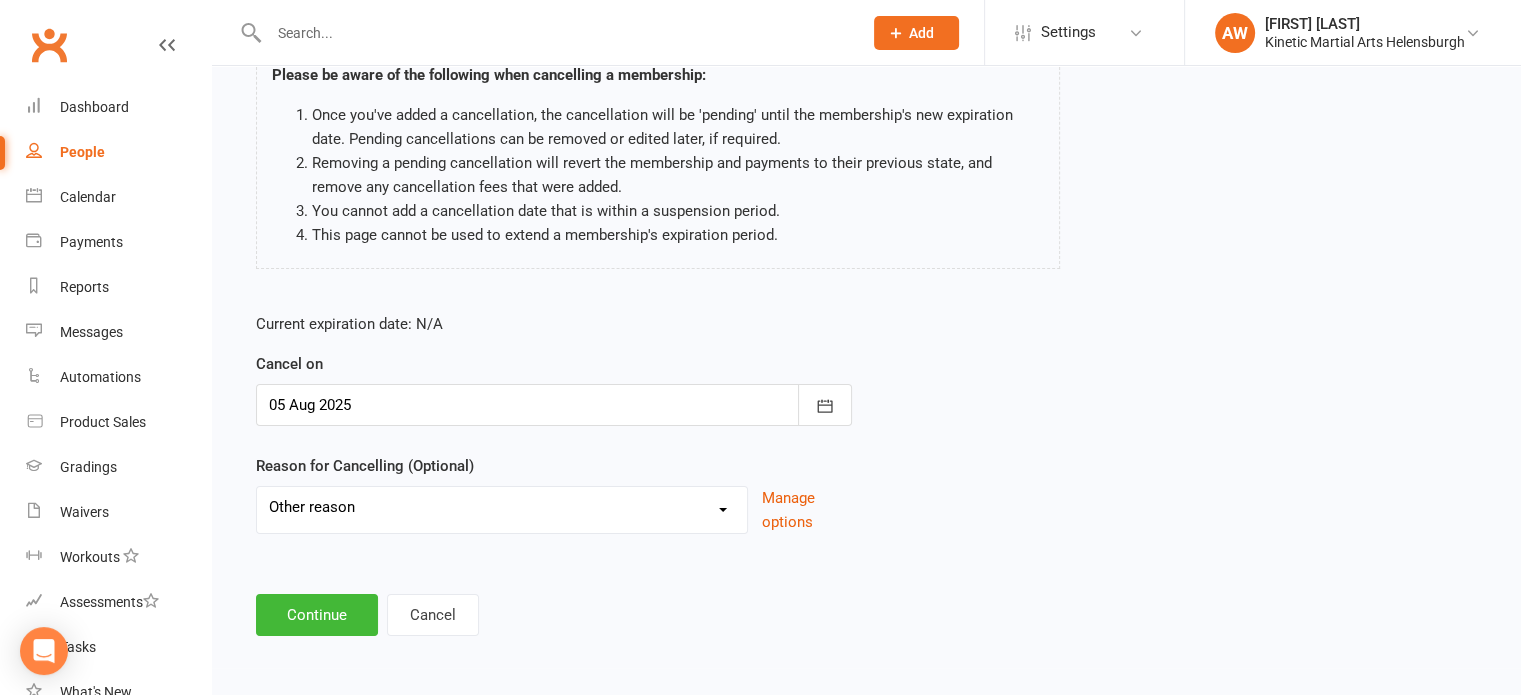 click on "Holiday Injury Other reason" at bounding box center [502, 507] 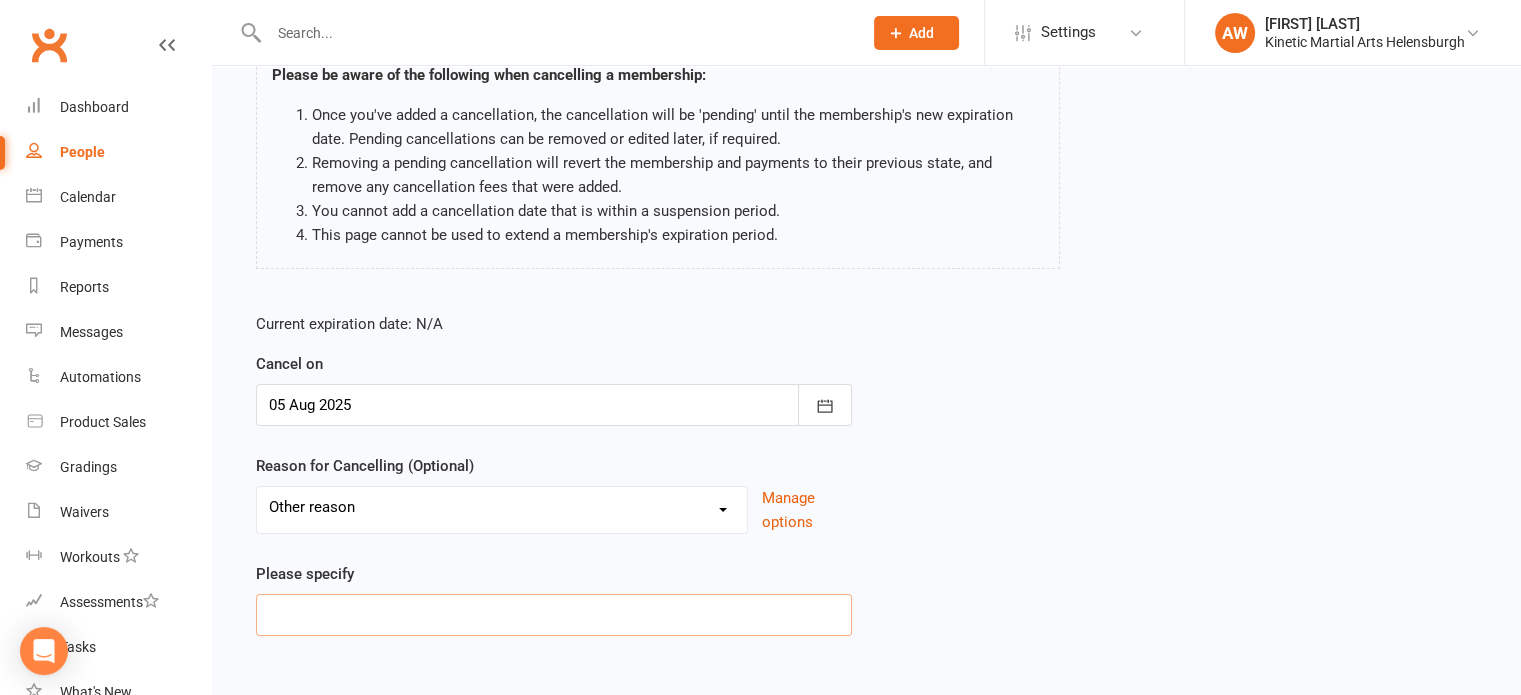 click at bounding box center (554, 615) 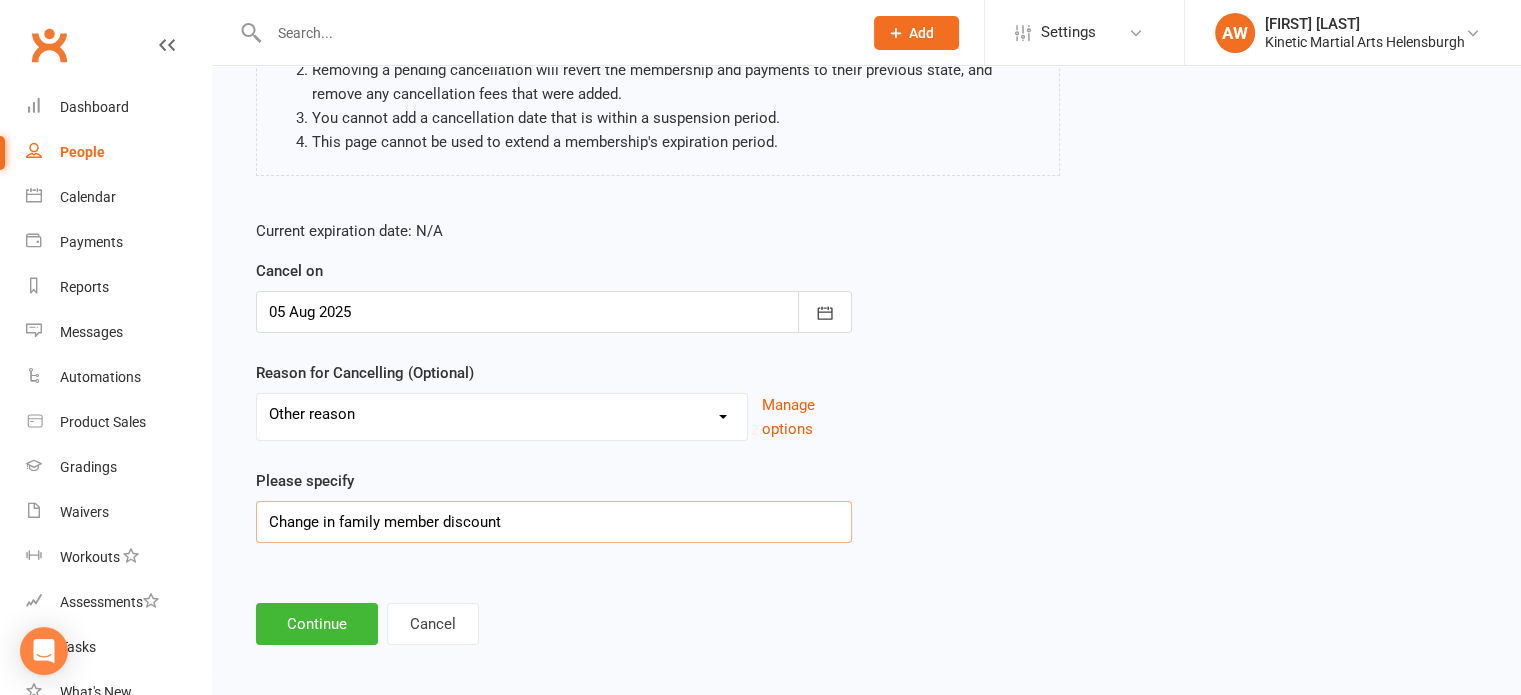 scroll, scrollTop: 268, scrollLeft: 0, axis: vertical 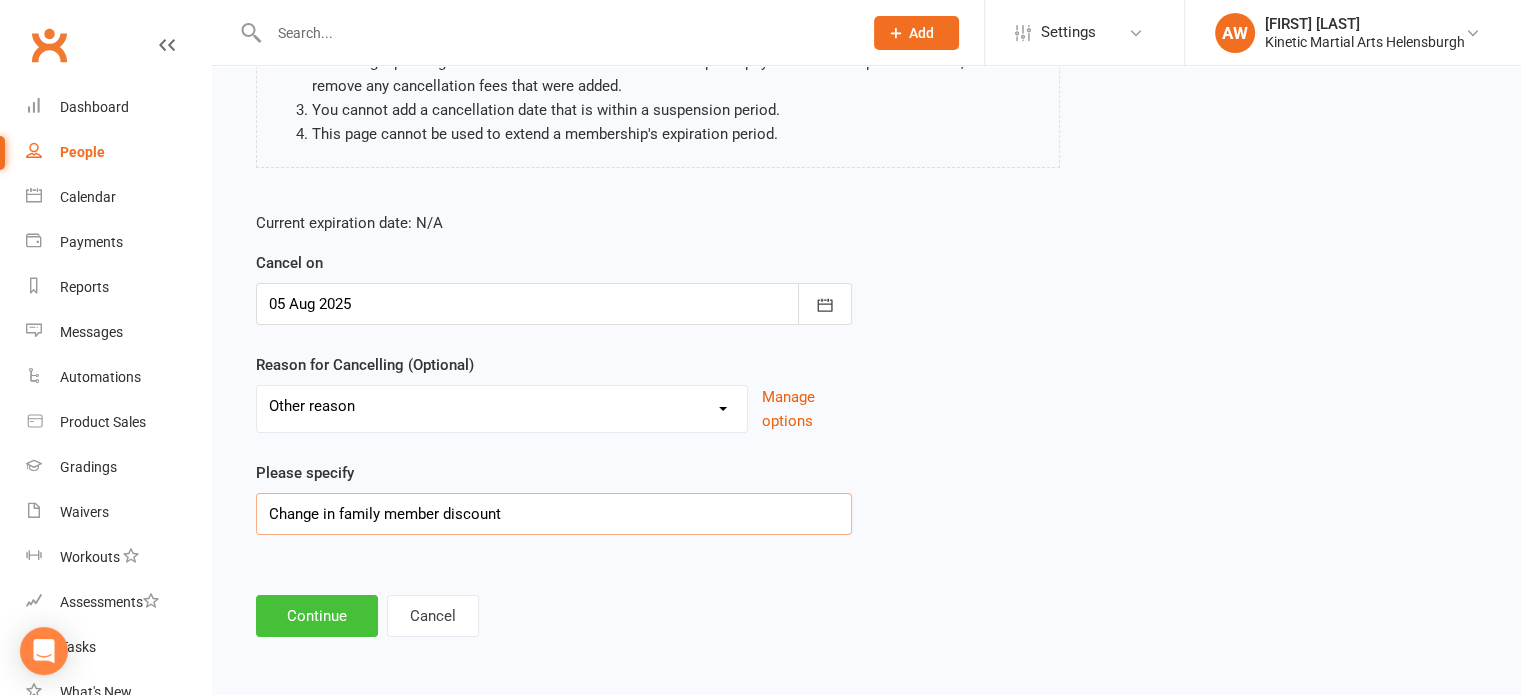 type on "Change in family member discount" 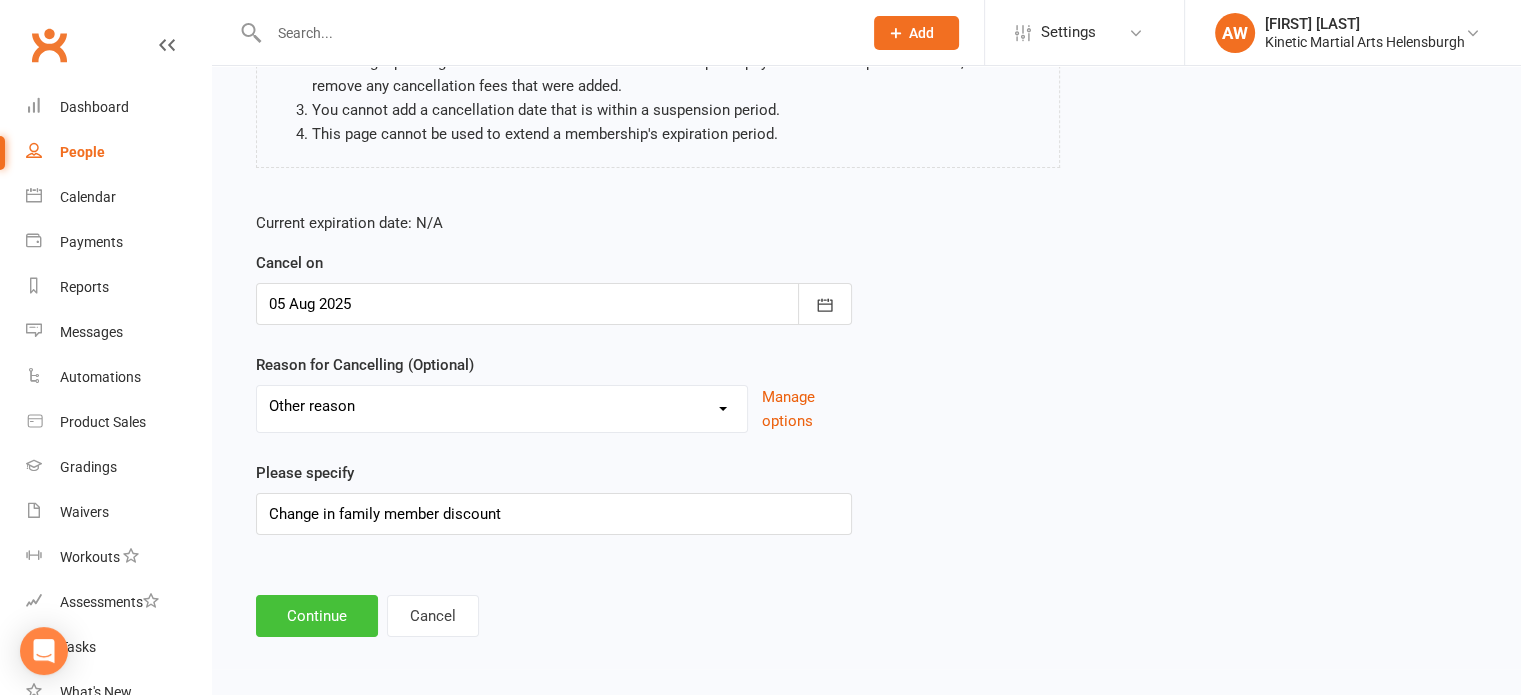 click on "Continue" at bounding box center (317, 616) 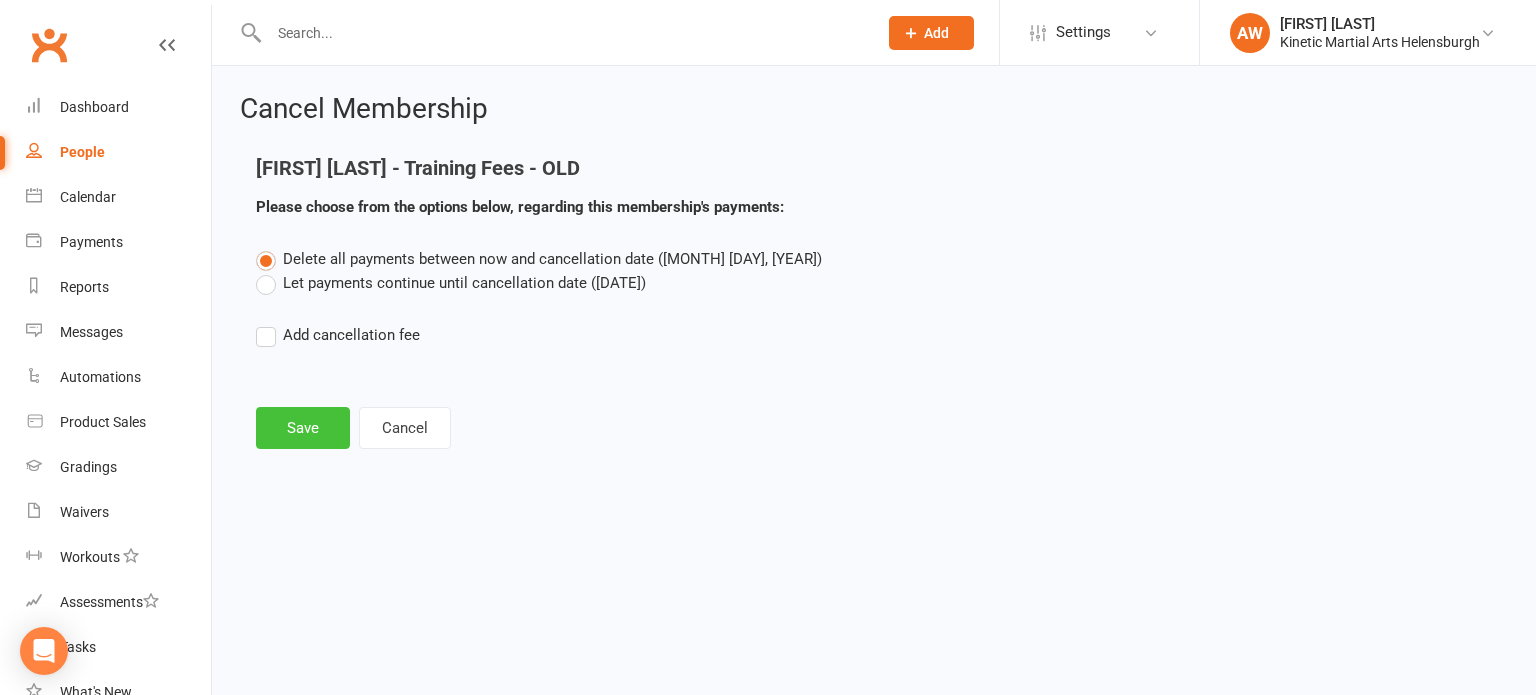 click on "Save" at bounding box center [303, 428] 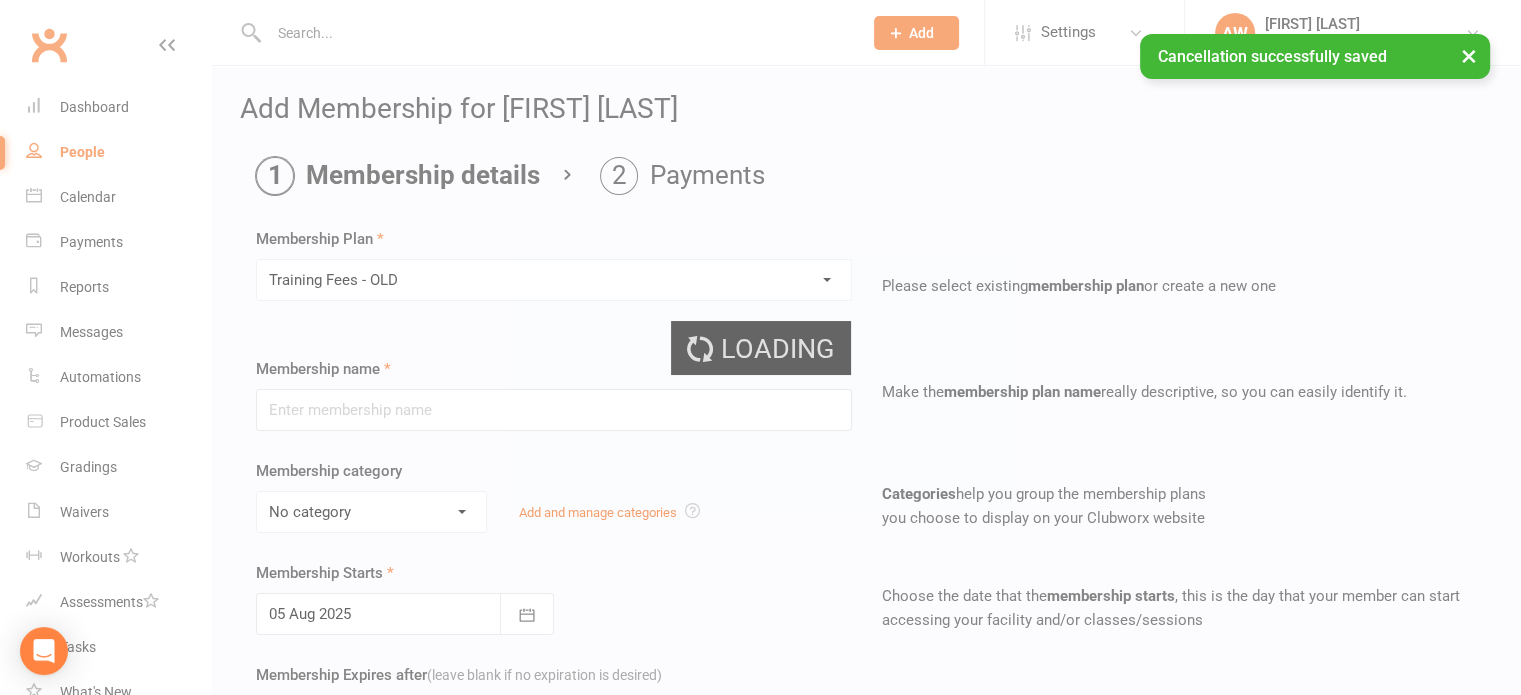 type on "Training Fees - OLD" 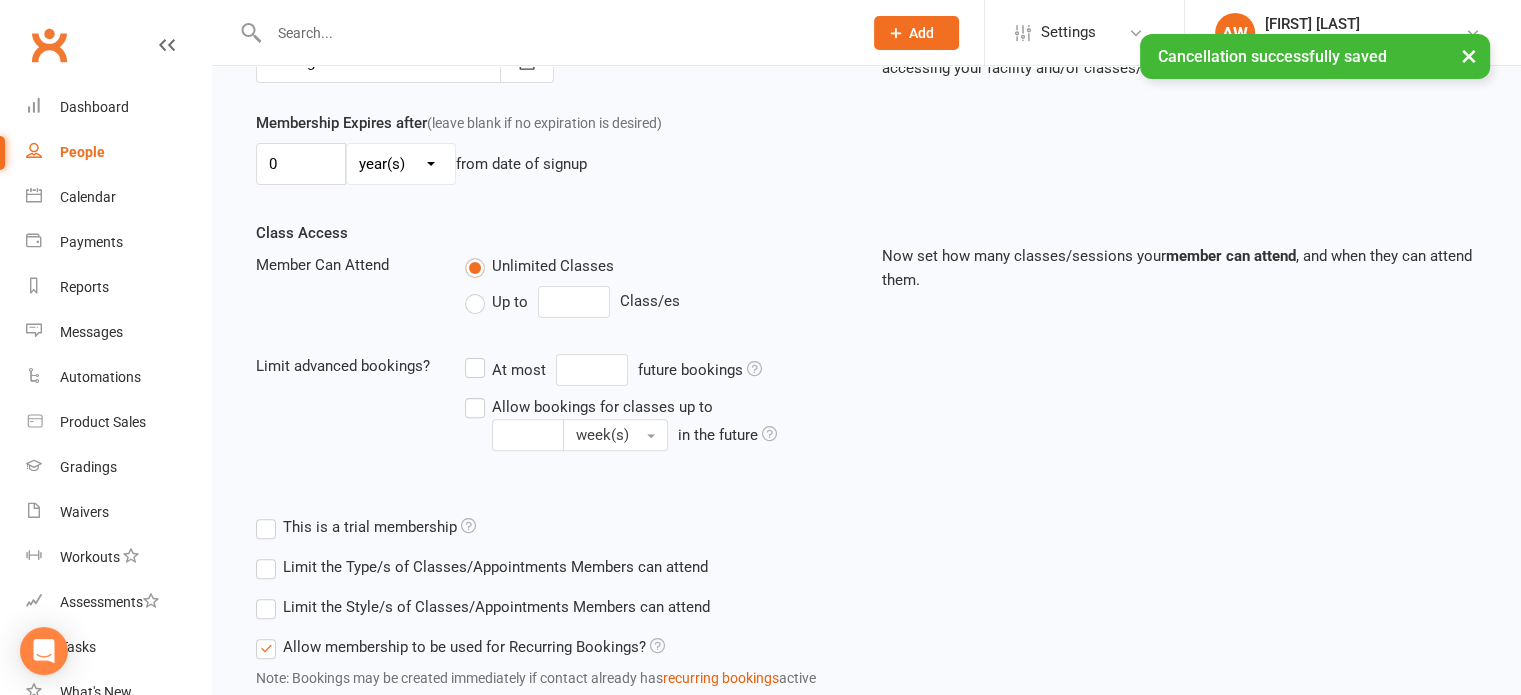 scroll, scrollTop: 689, scrollLeft: 0, axis: vertical 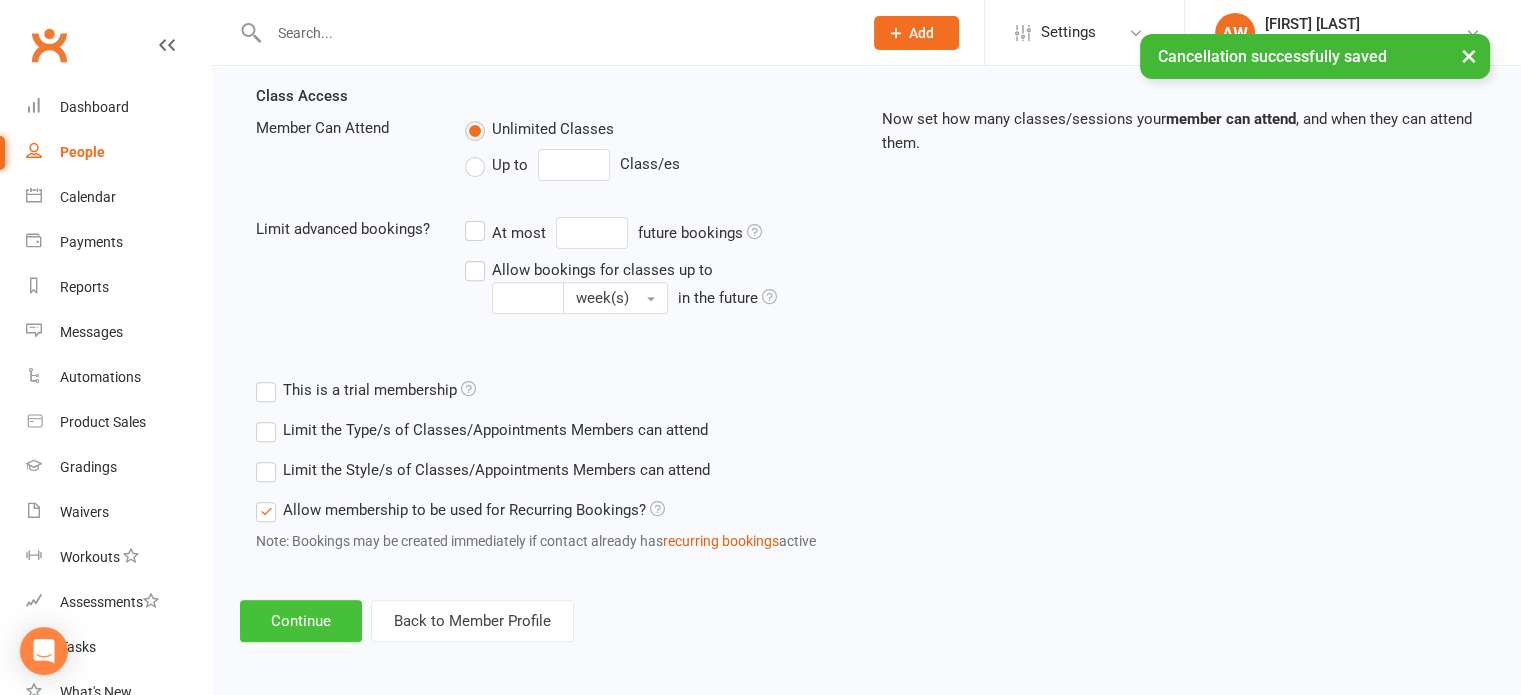 click on "Continue" at bounding box center [301, 621] 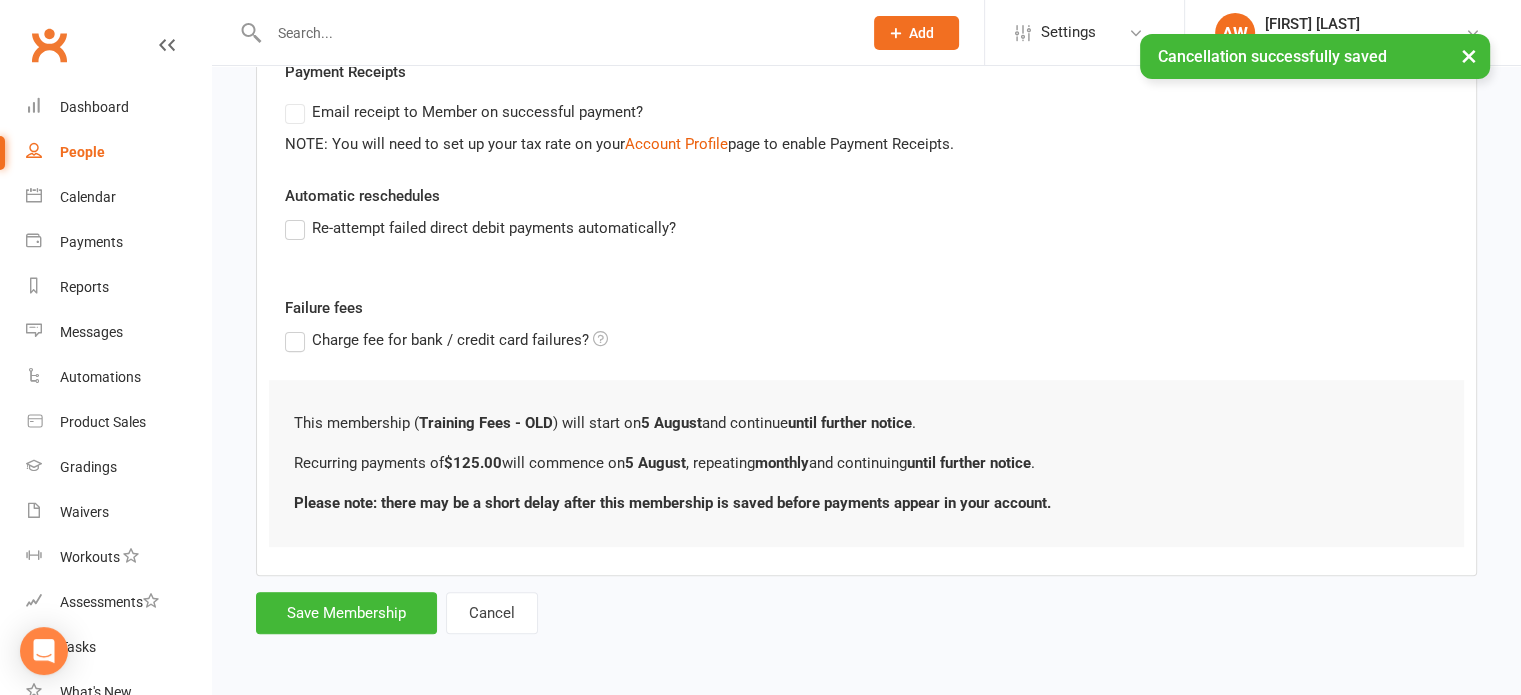 scroll, scrollTop: 0, scrollLeft: 0, axis: both 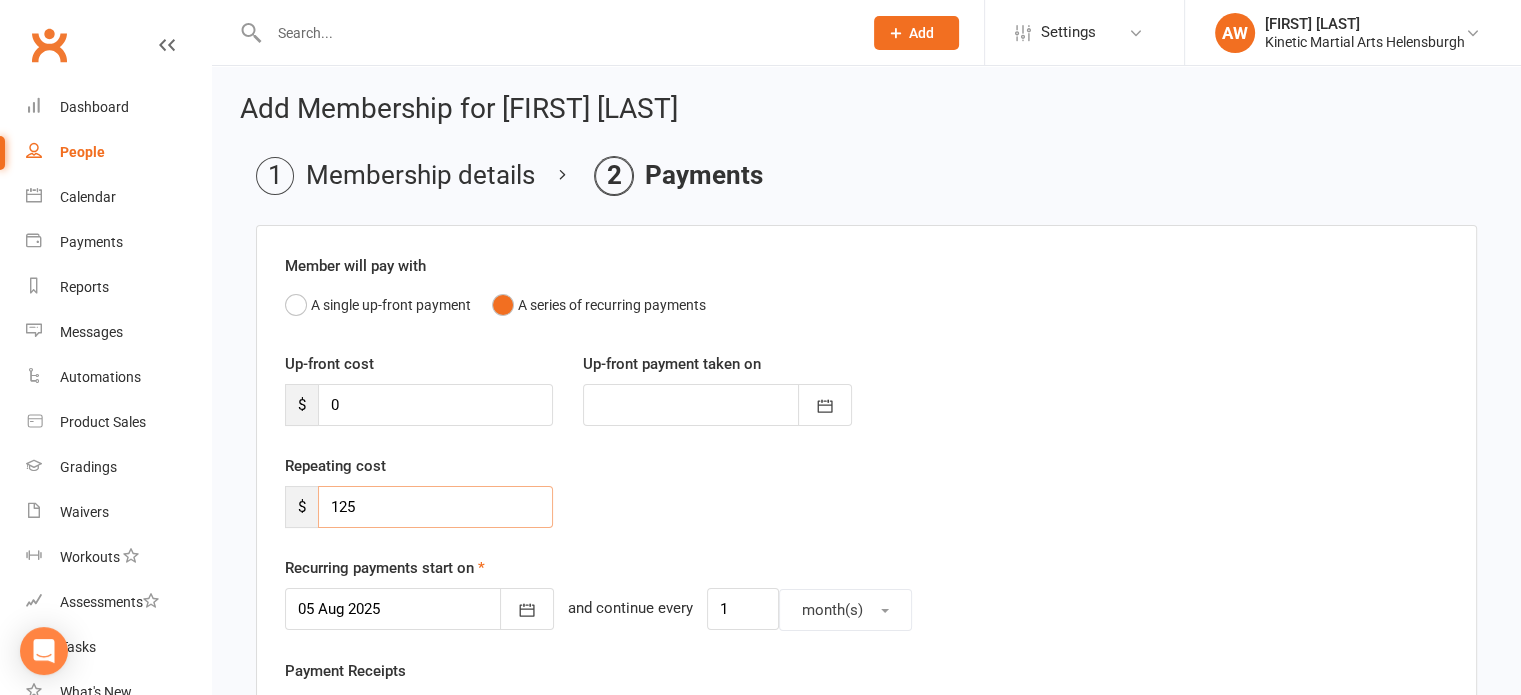drag, startPoint x: 374, startPoint y: 506, endPoint x: 284, endPoint y: 505, distance: 90.005554 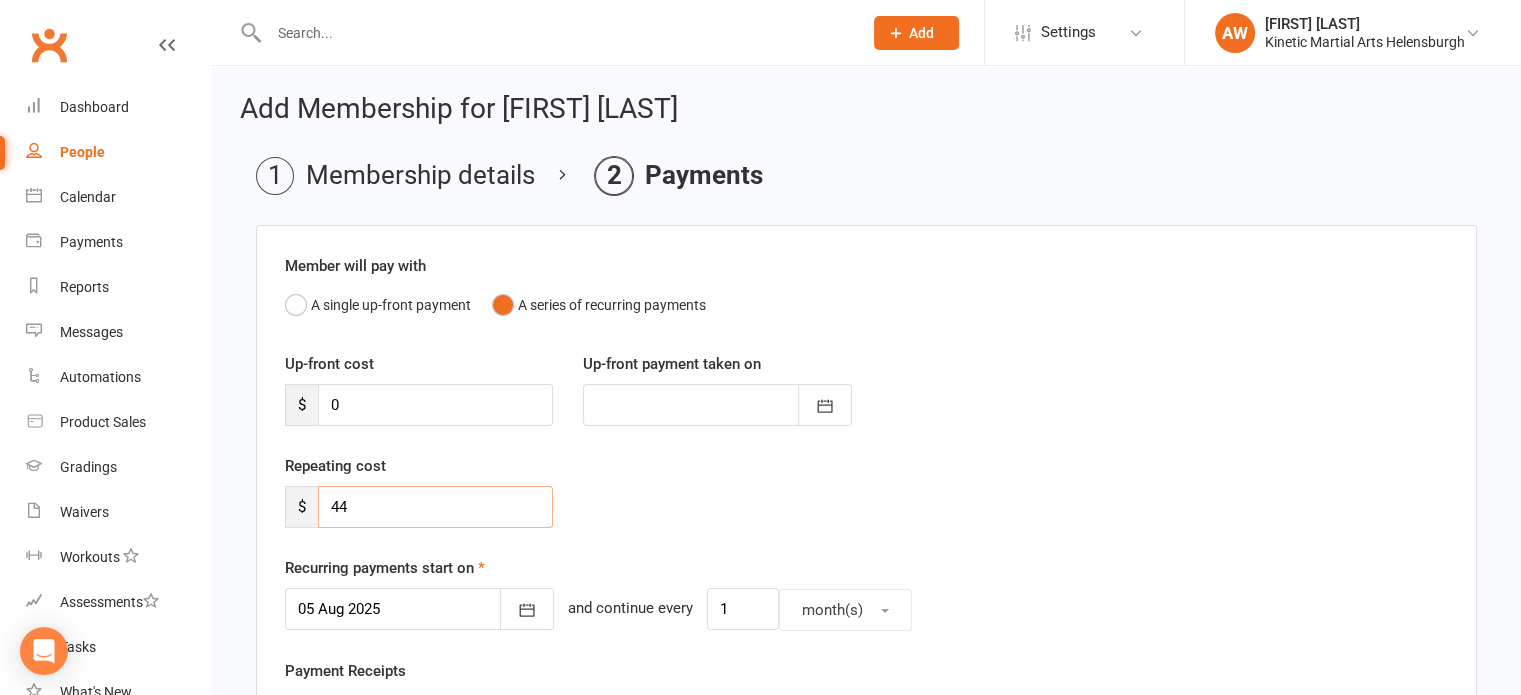 type on "44" 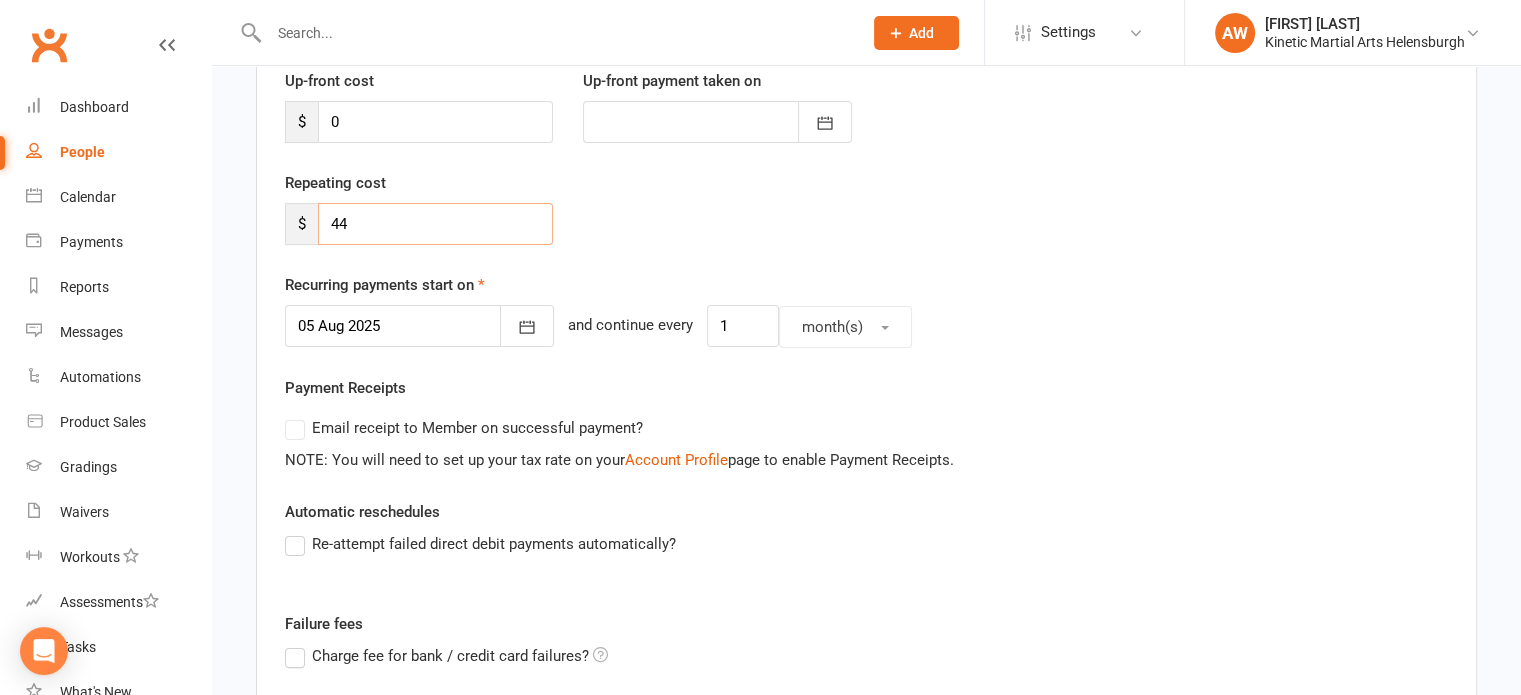 scroll, scrollTop: 300, scrollLeft: 0, axis: vertical 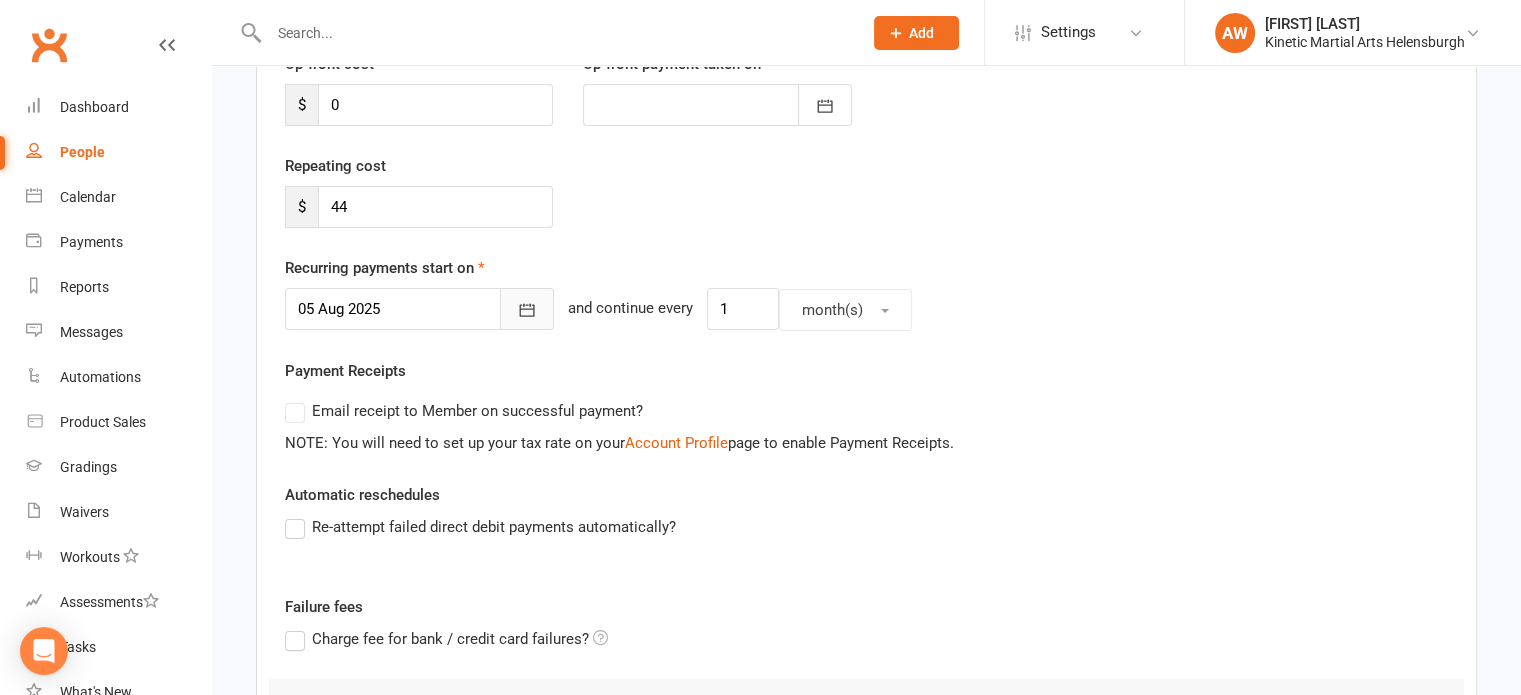 click at bounding box center [527, 309] 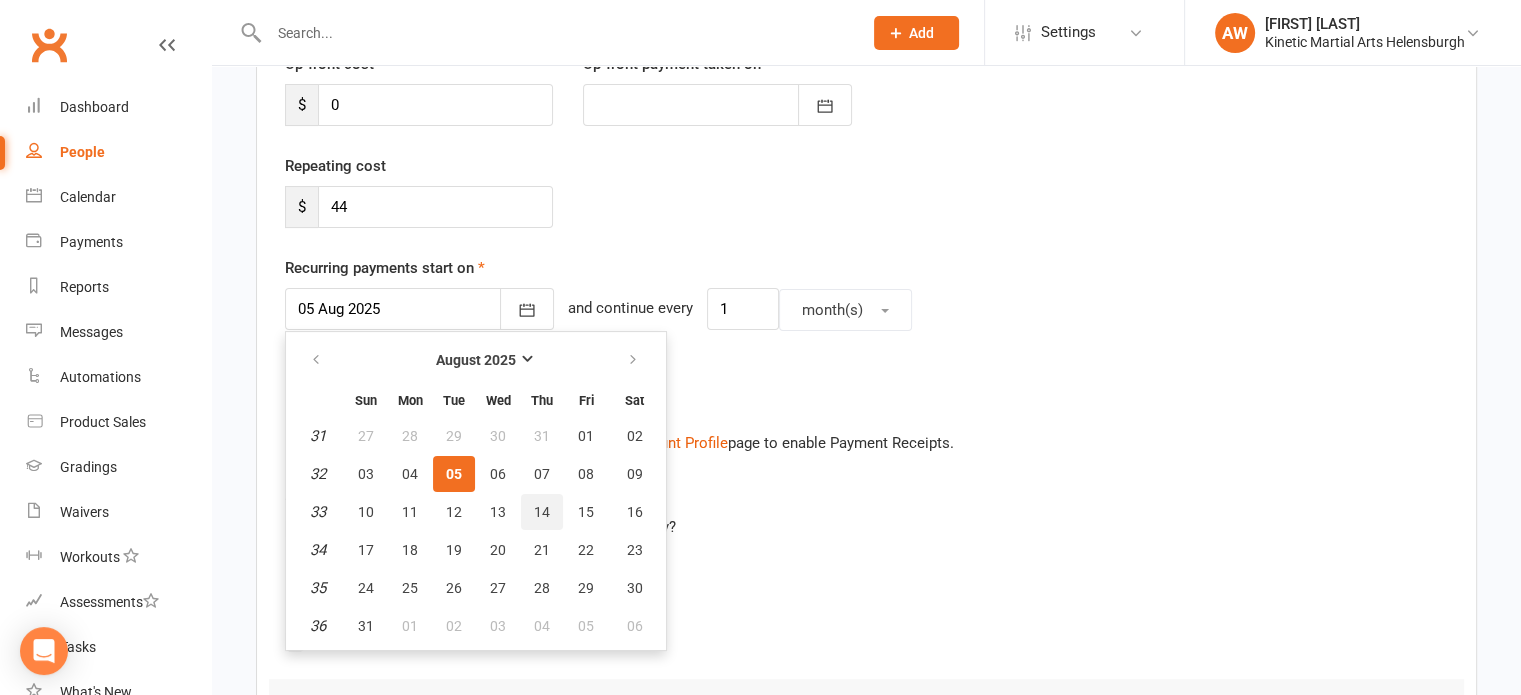 click on "14" at bounding box center (542, 512) 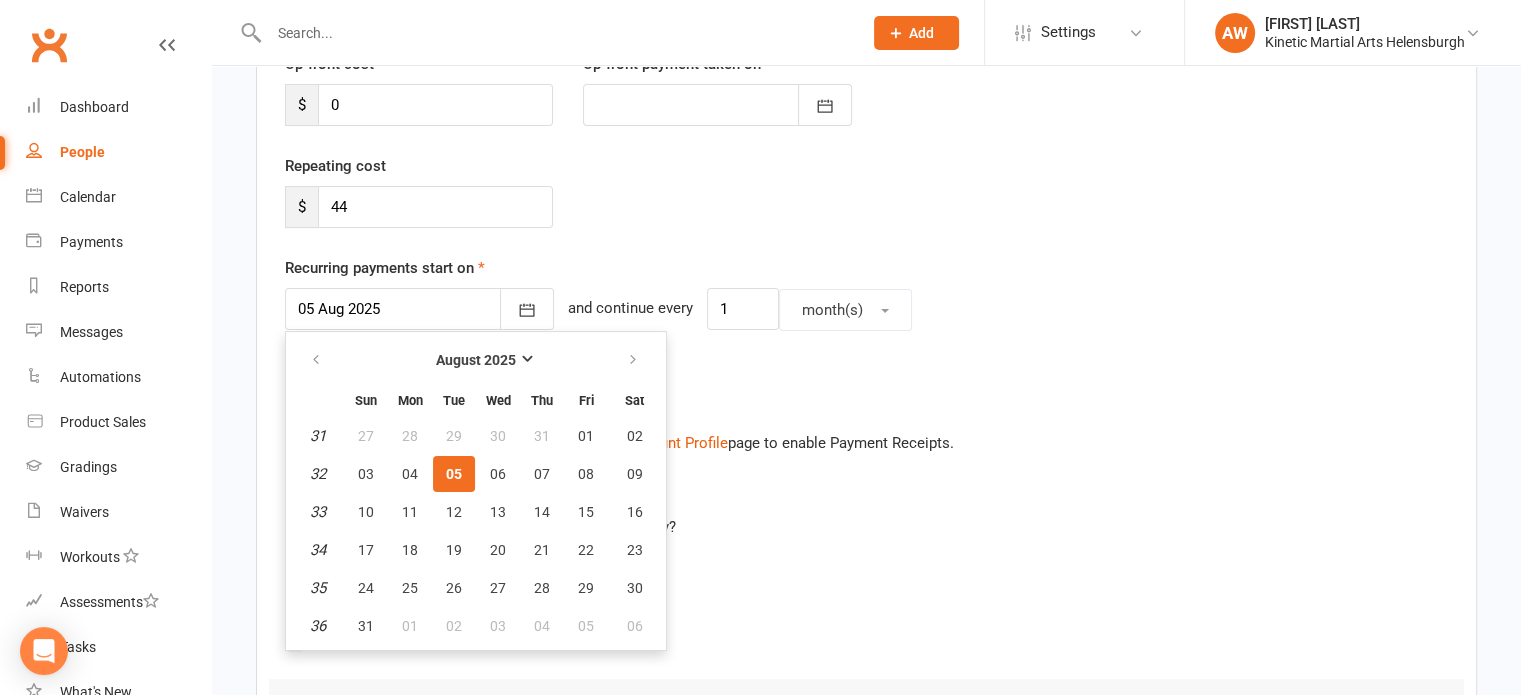 type on "14 Aug 2025" 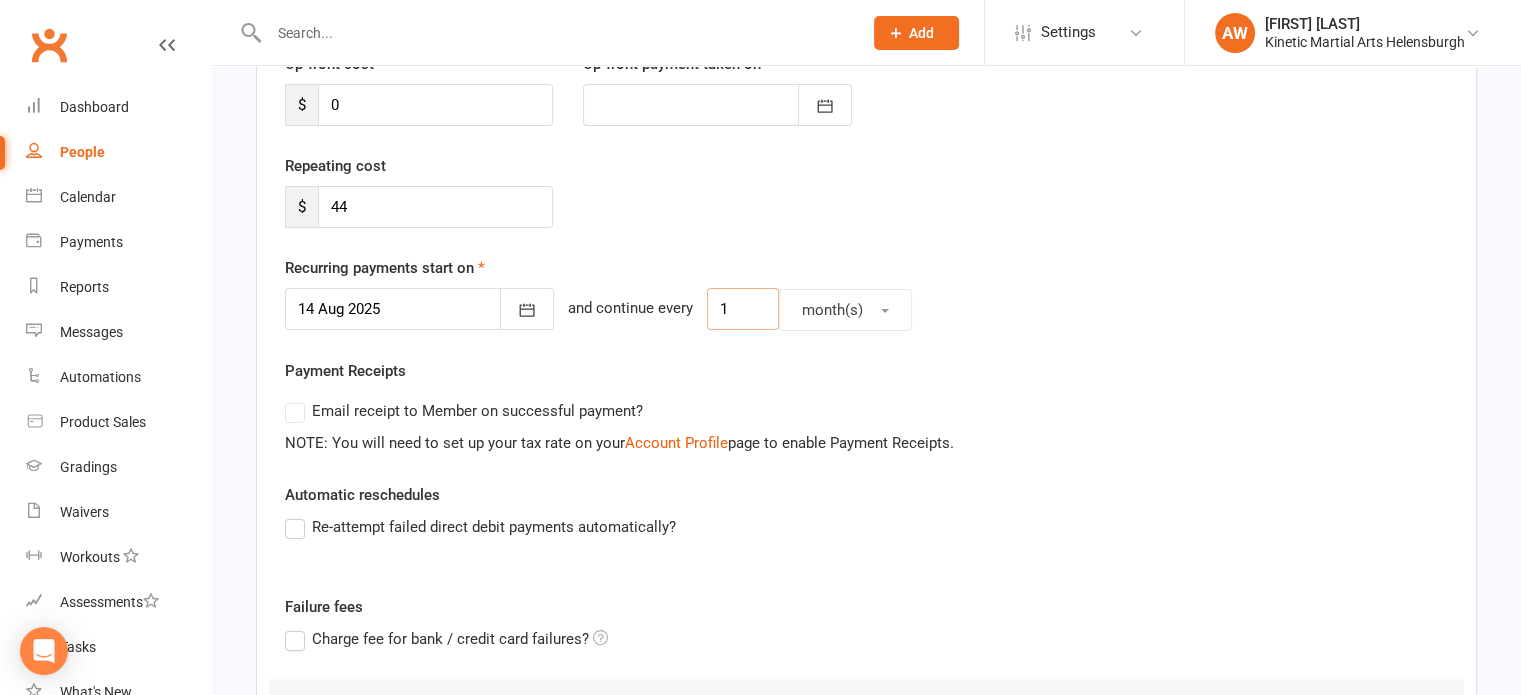 drag, startPoint x: 692, startPoint y: 303, endPoint x: 628, endPoint y: 303, distance: 64 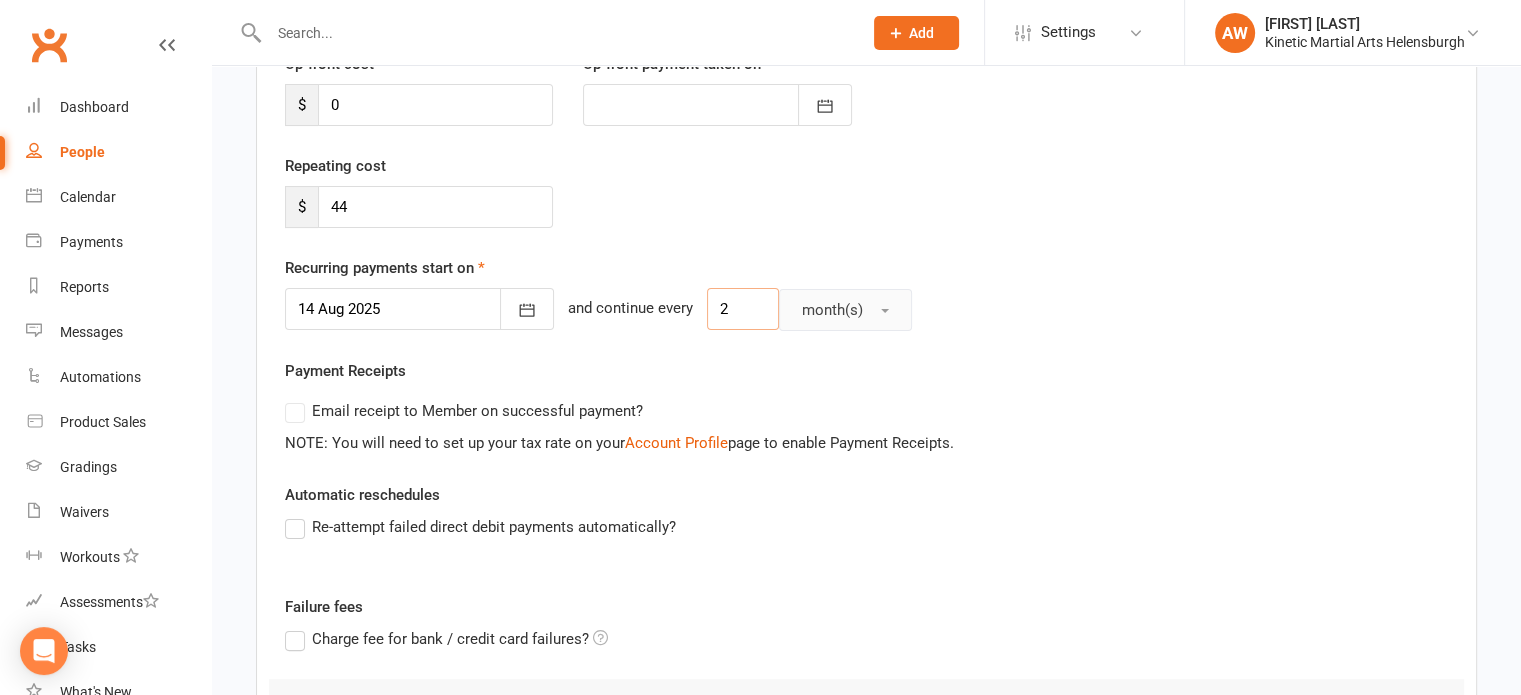 type on "2" 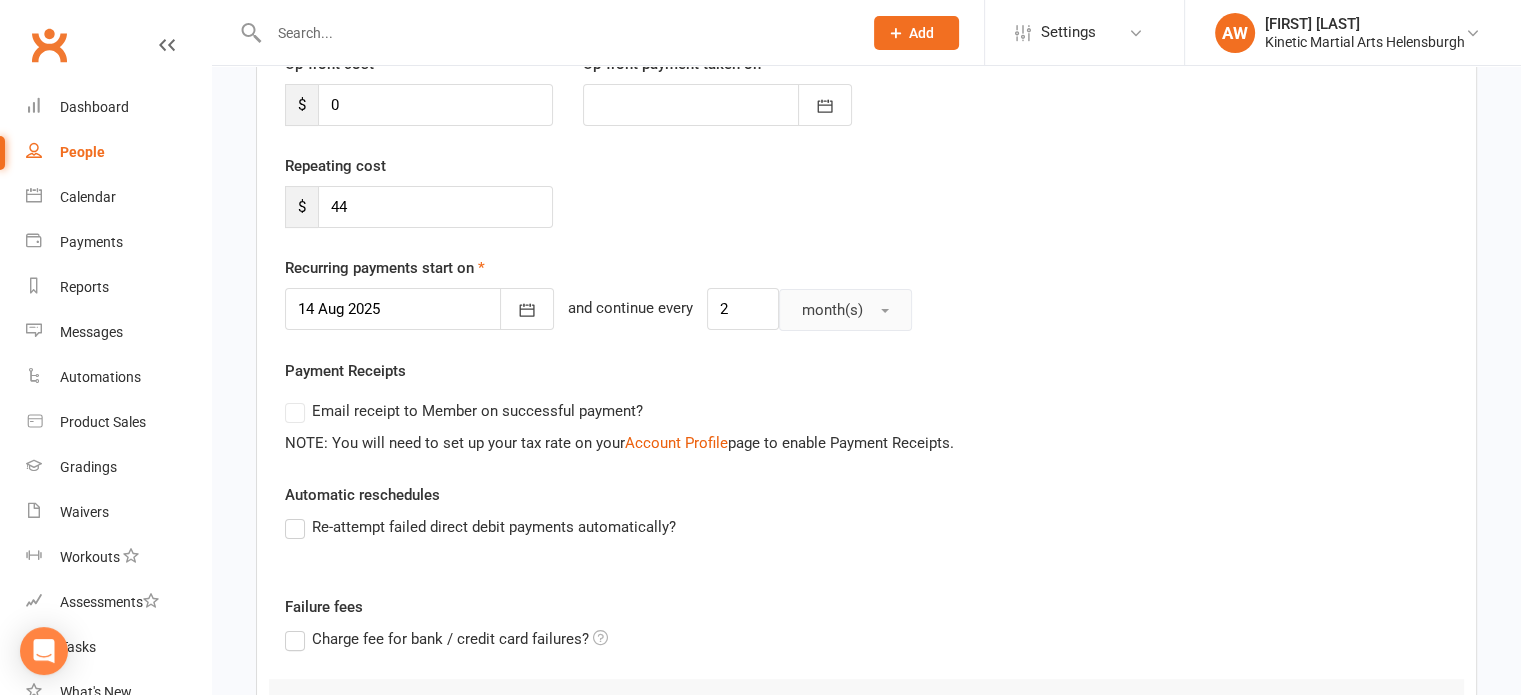 click on "month(s)" at bounding box center [845, 310] 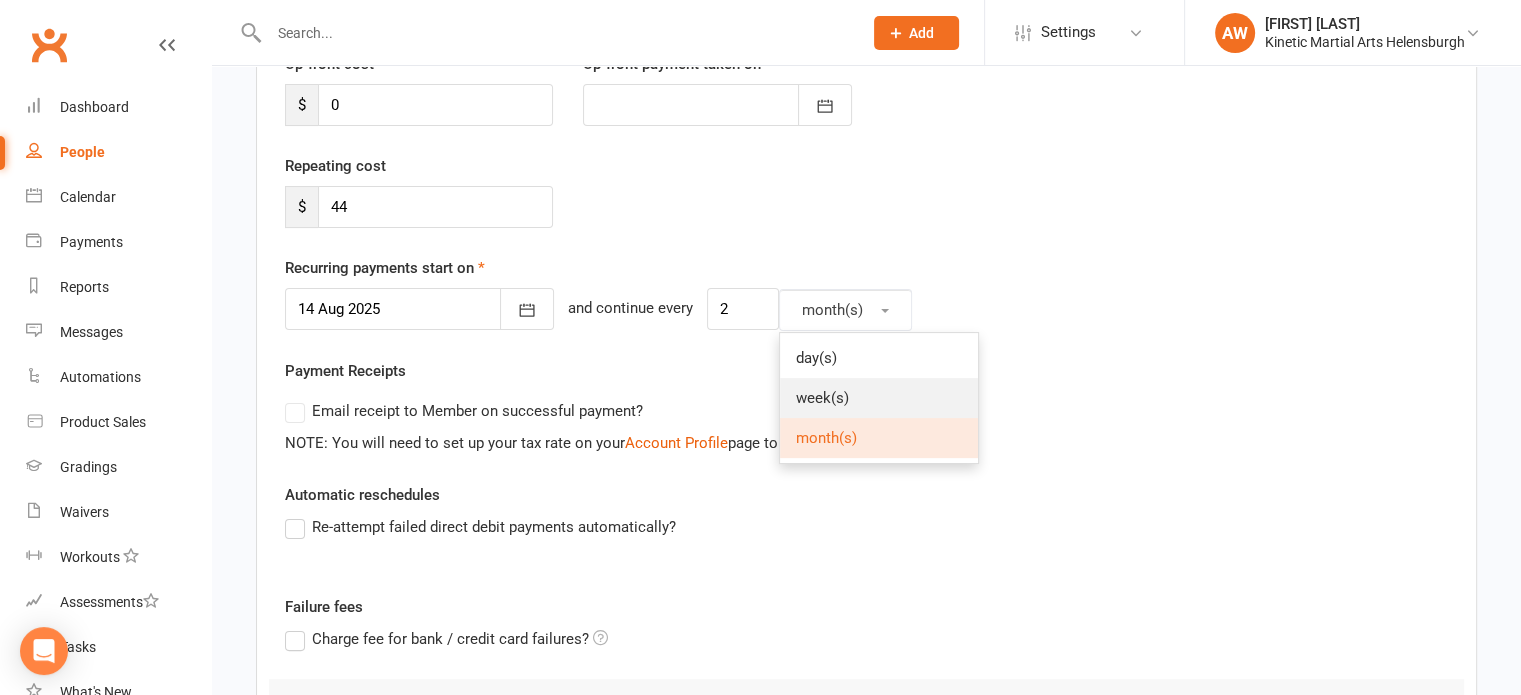click on "week(s)" at bounding box center [879, 398] 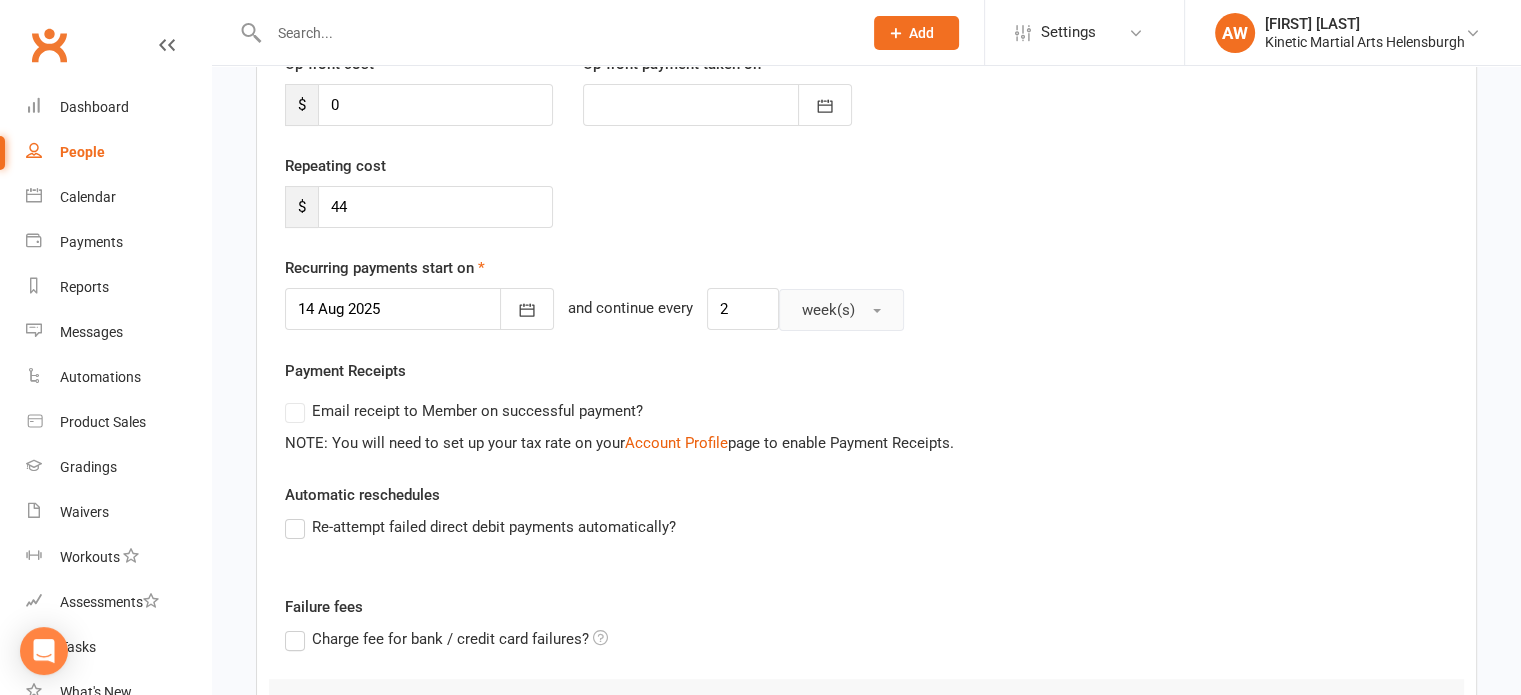 scroll, scrollTop: 596, scrollLeft: 0, axis: vertical 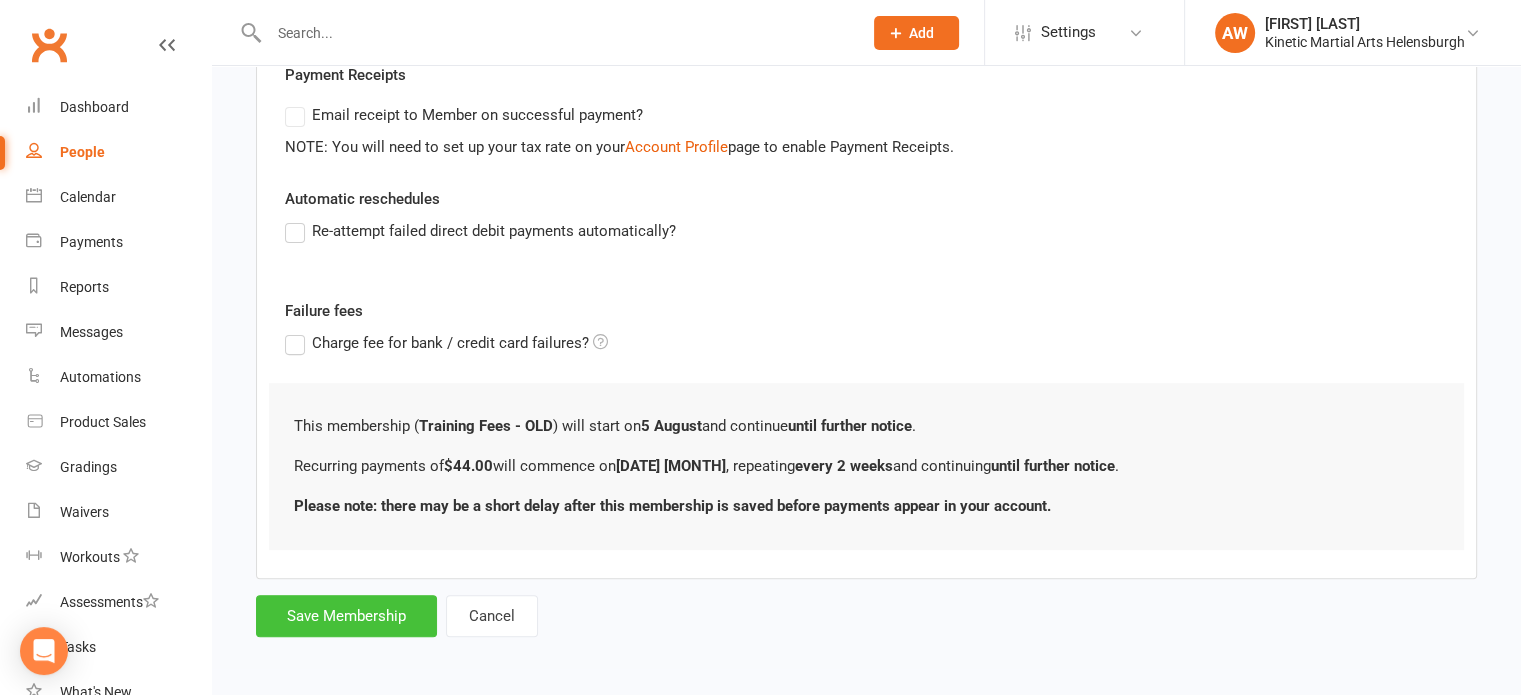 click on "Save Membership" at bounding box center (346, 616) 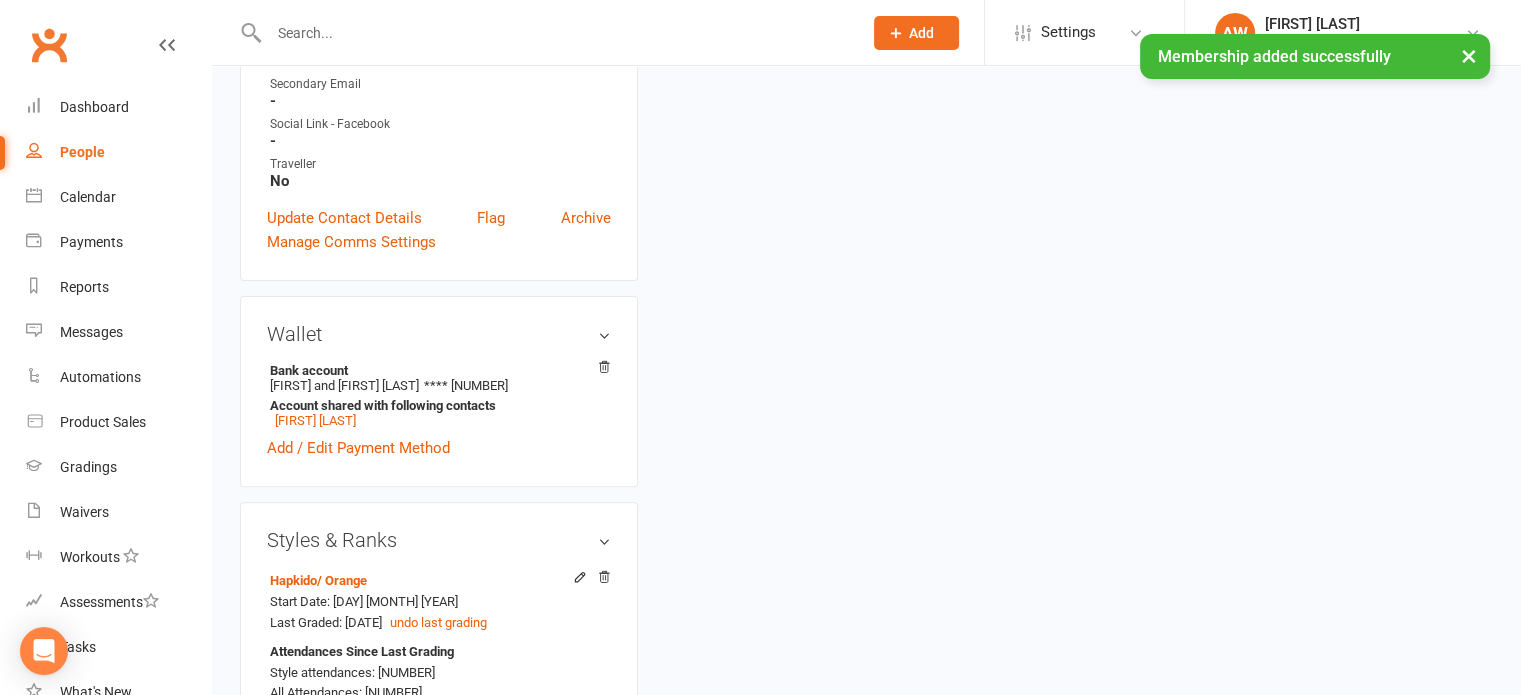 scroll, scrollTop: 0, scrollLeft: 0, axis: both 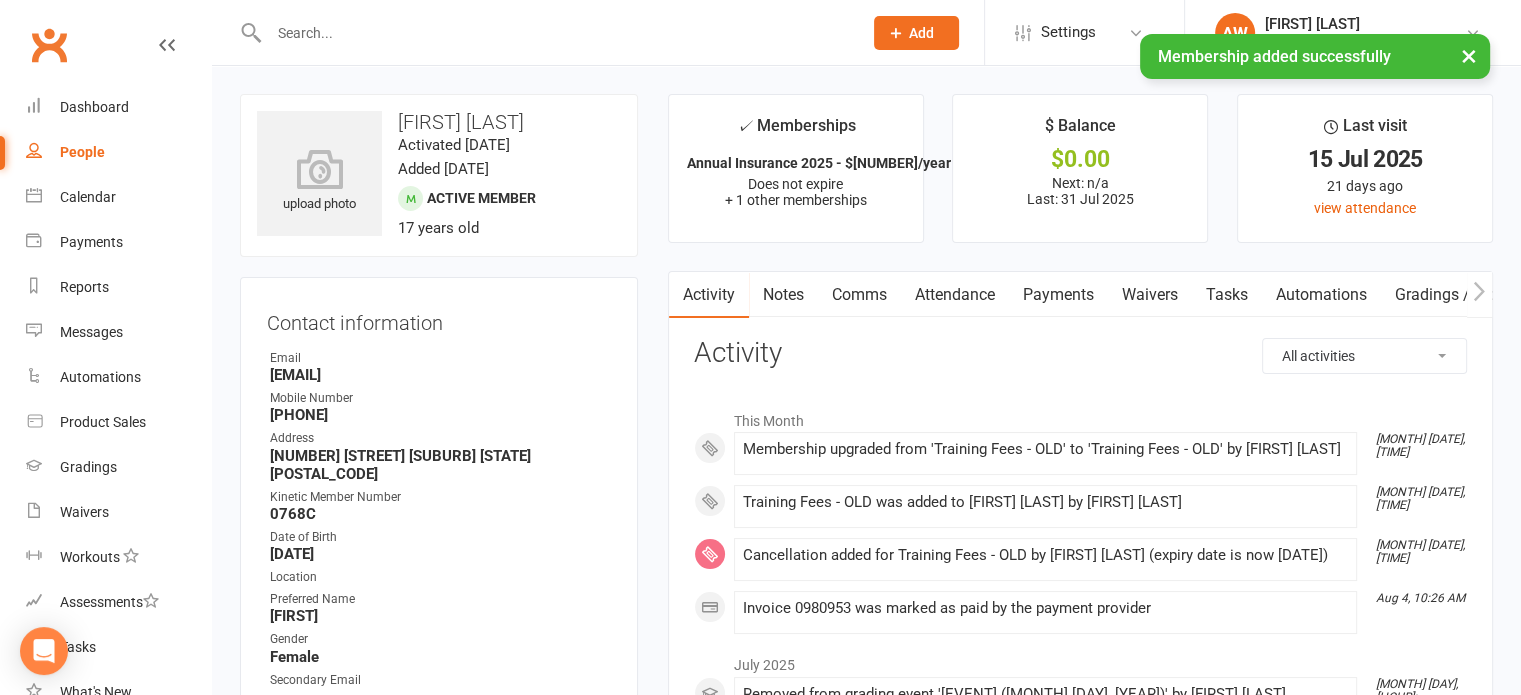 click on "Payments" at bounding box center (1058, 295) 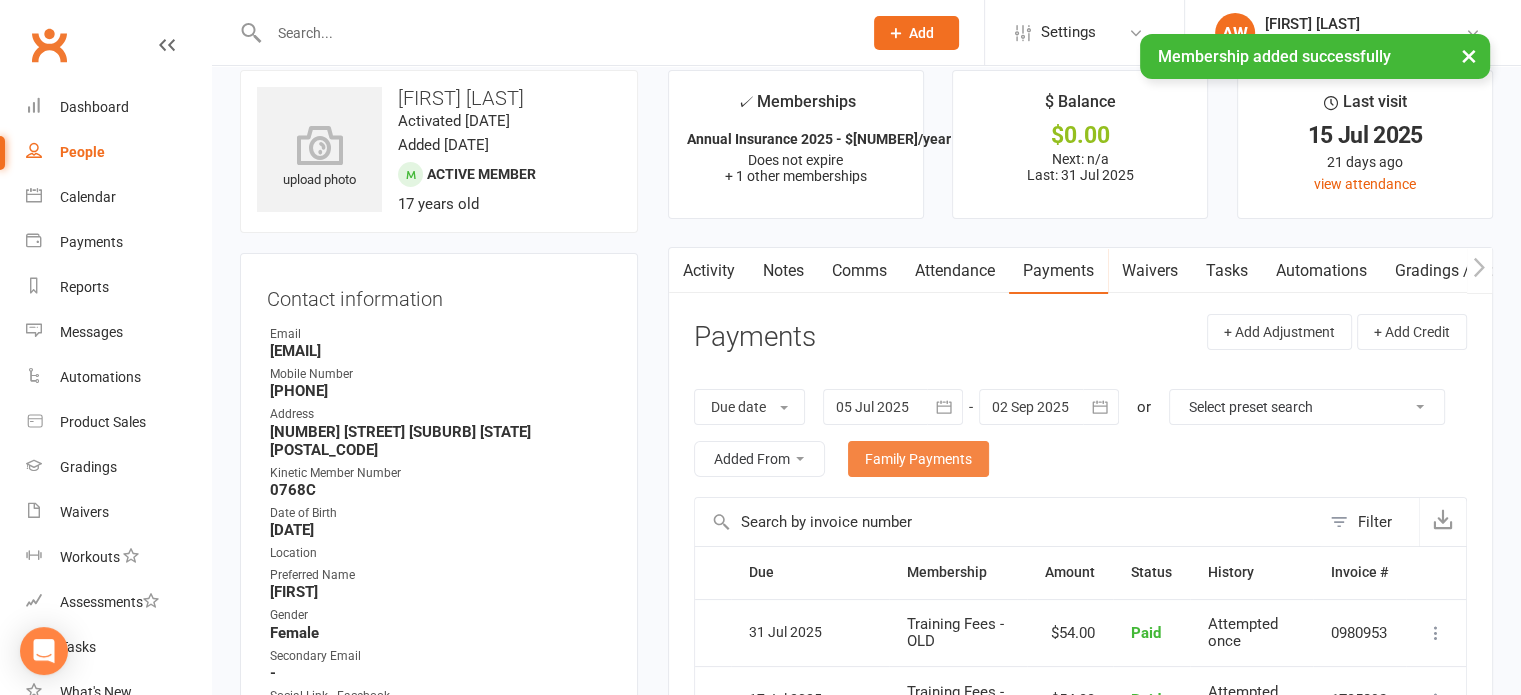 scroll, scrollTop: 200, scrollLeft: 0, axis: vertical 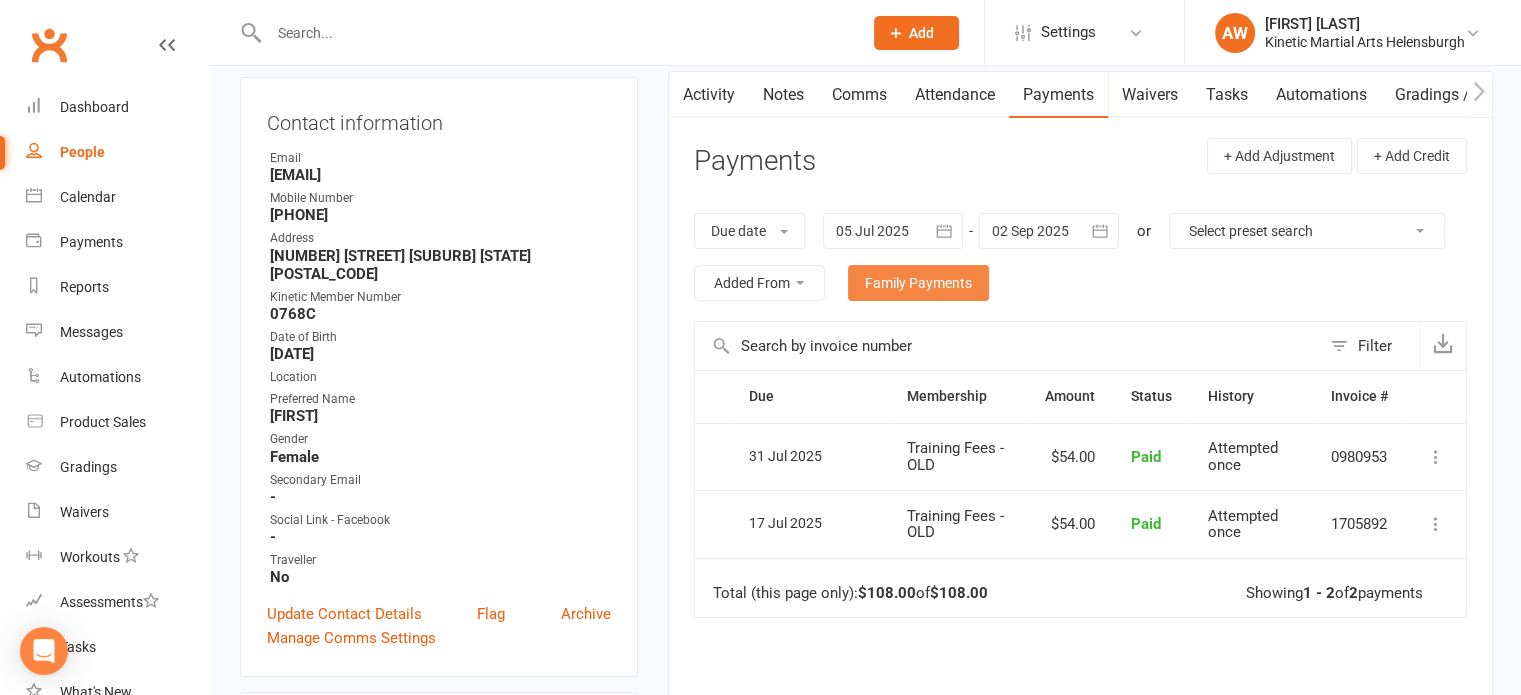 click on "Family Payments" at bounding box center (918, 283) 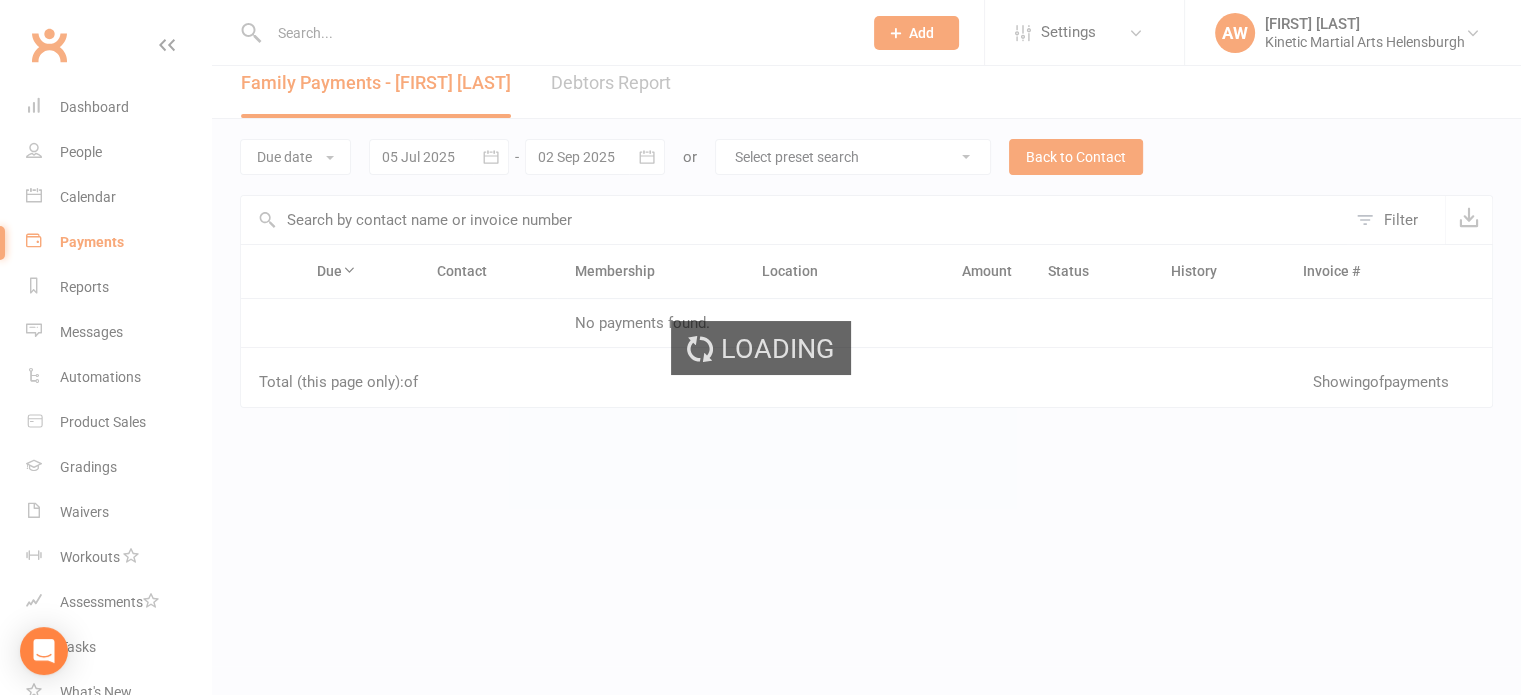 scroll, scrollTop: 0, scrollLeft: 0, axis: both 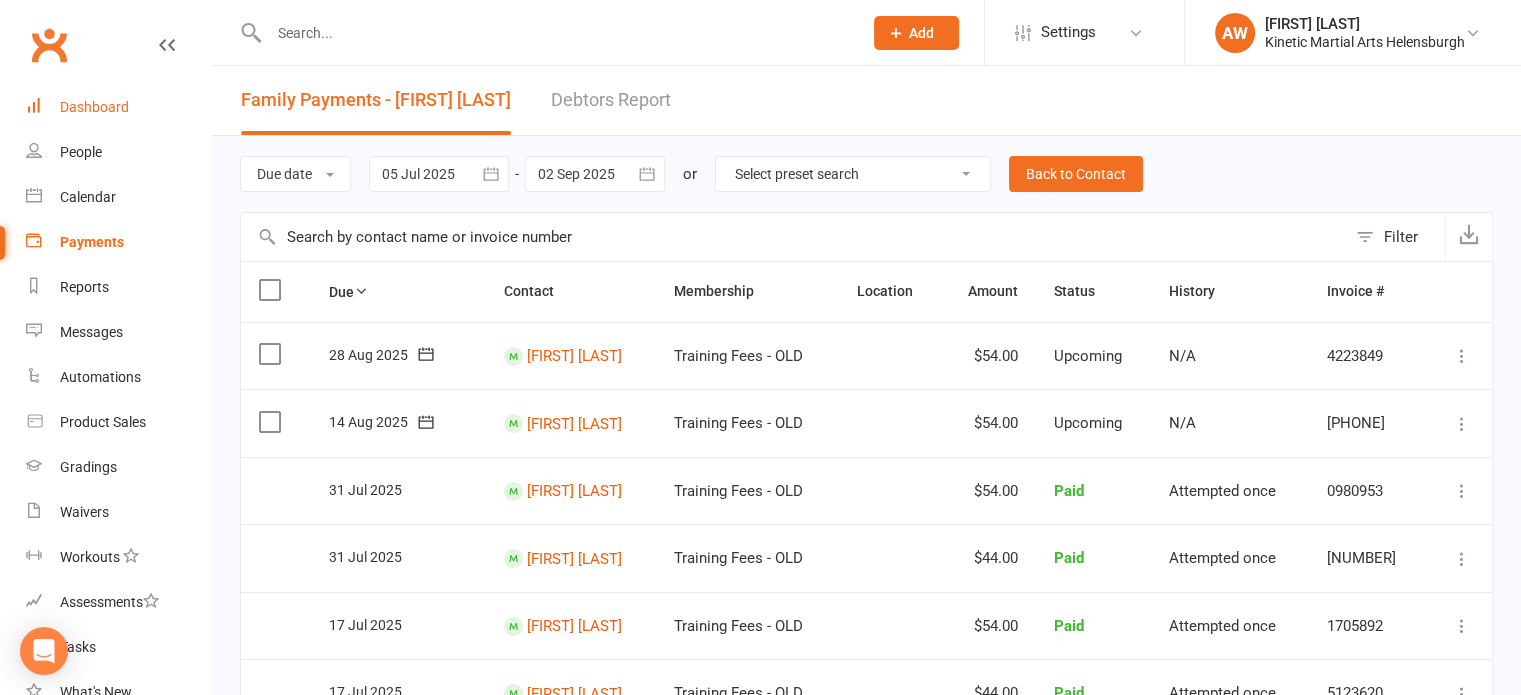 click on "Dashboard" at bounding box center [94, 107] 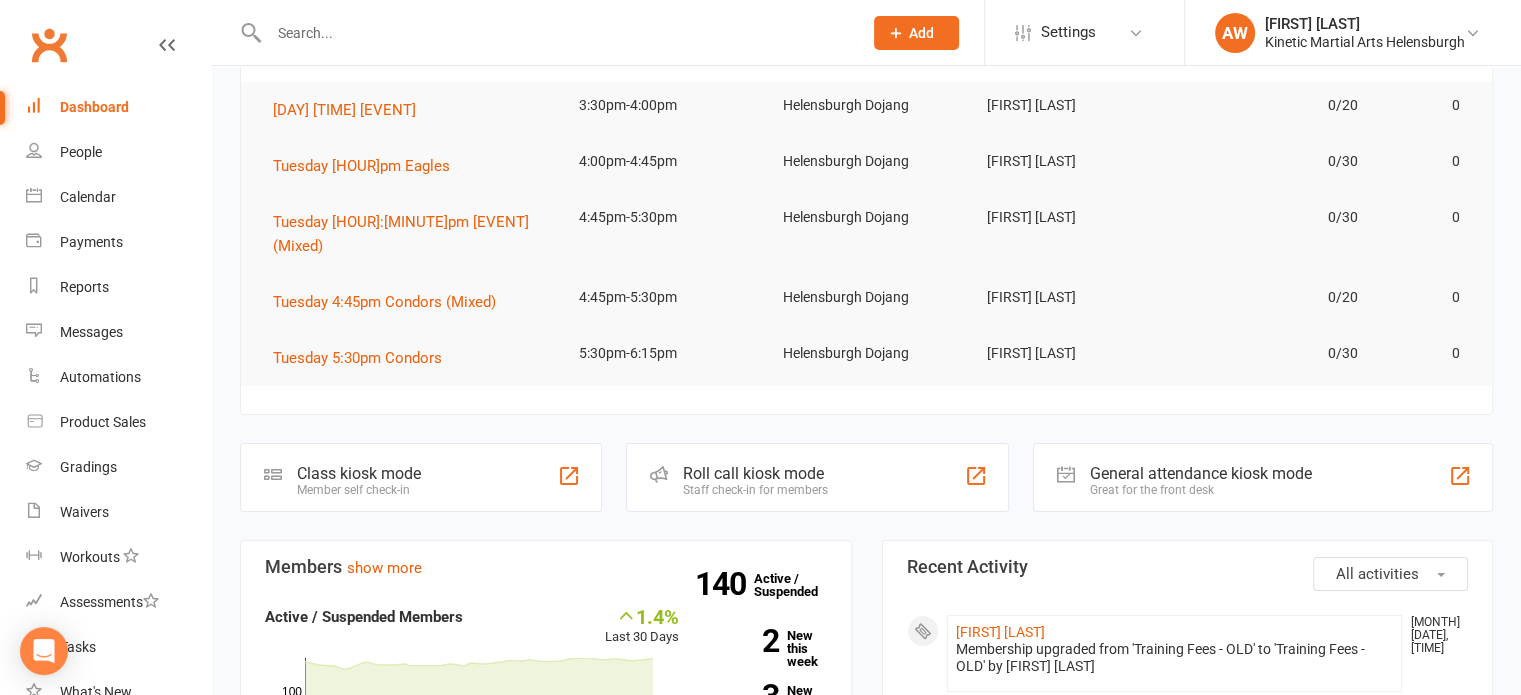 scroll, scrollTop: 400, scrollLeft: 0, axis: vertical 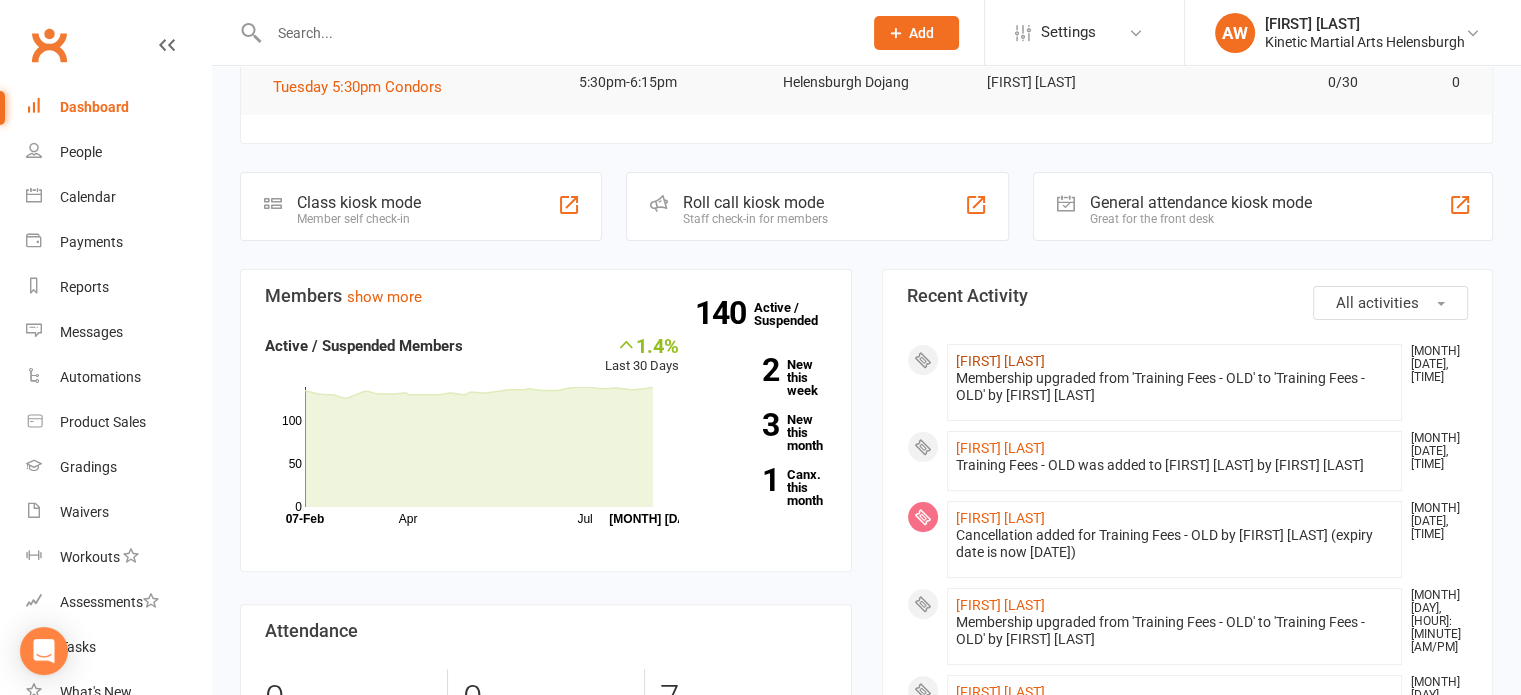 click on "[FIRST] [LAST]" 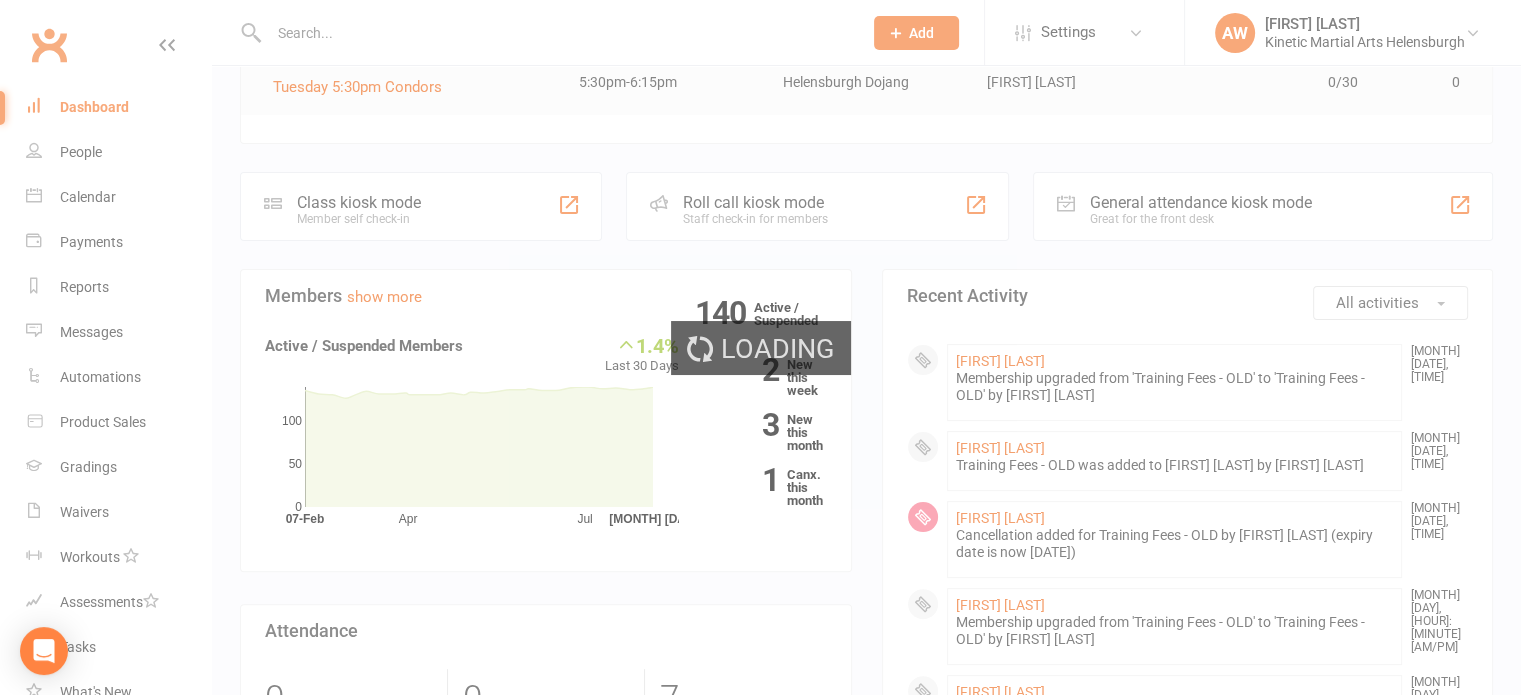 scroll, scrollTop: 0, scrollLeft: 0, axis: both 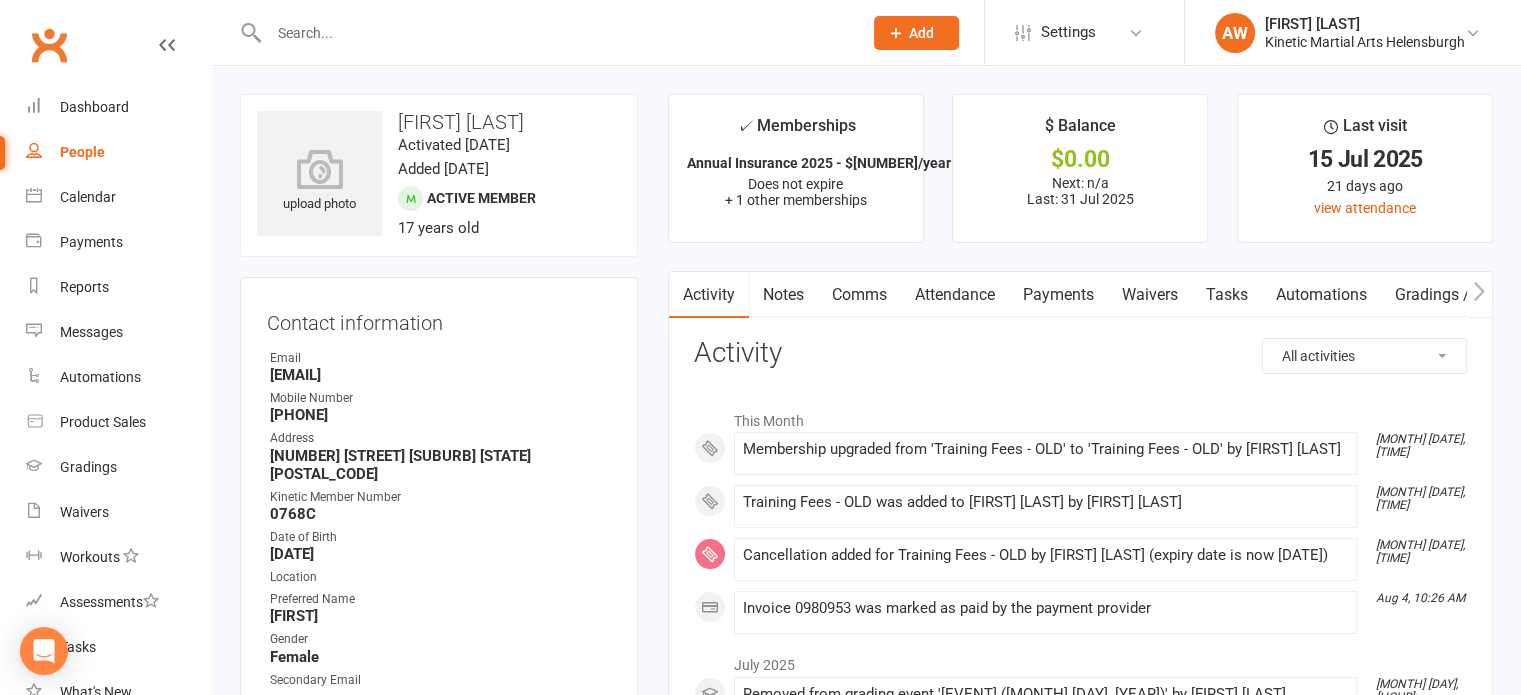 click on "Payments" at bounding box center (1058, 295) 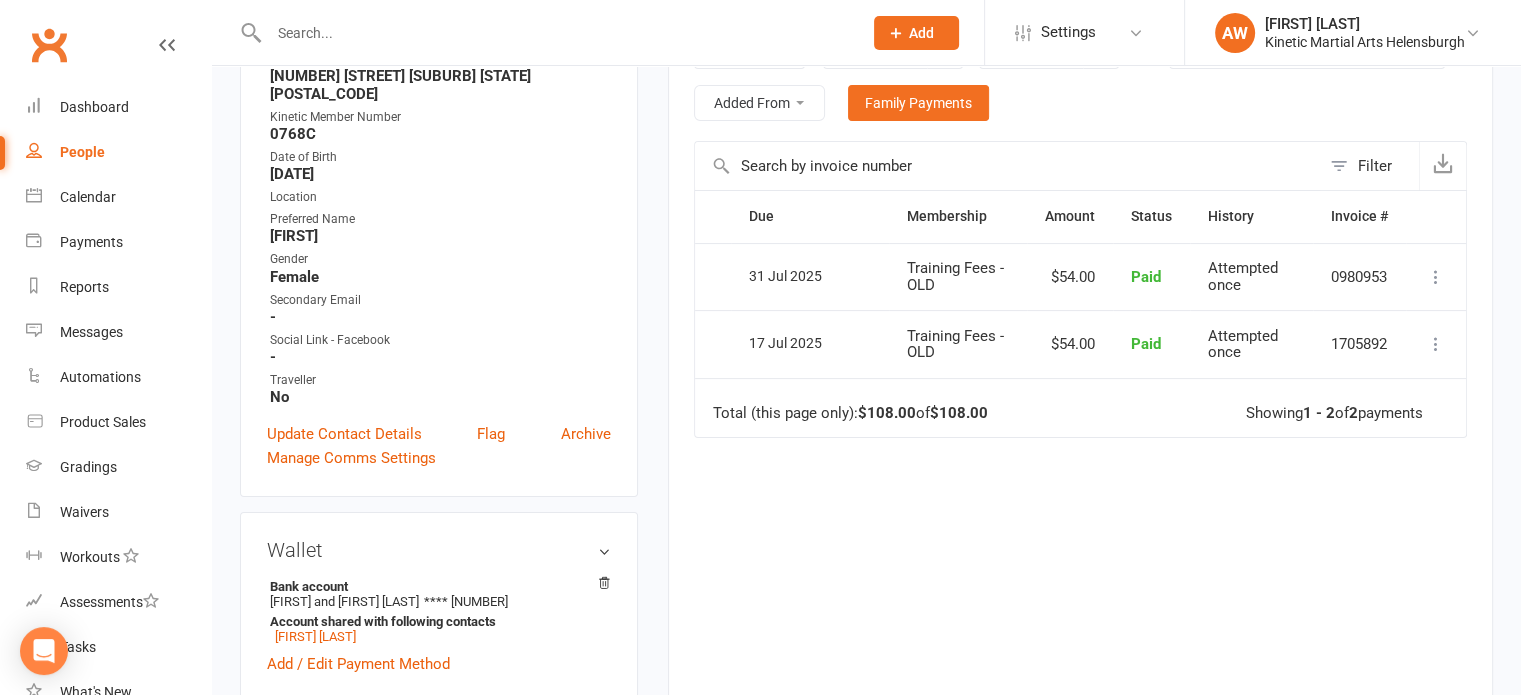 scroll, scrollTop: 400, scrollLeft: 0, axis: vertical 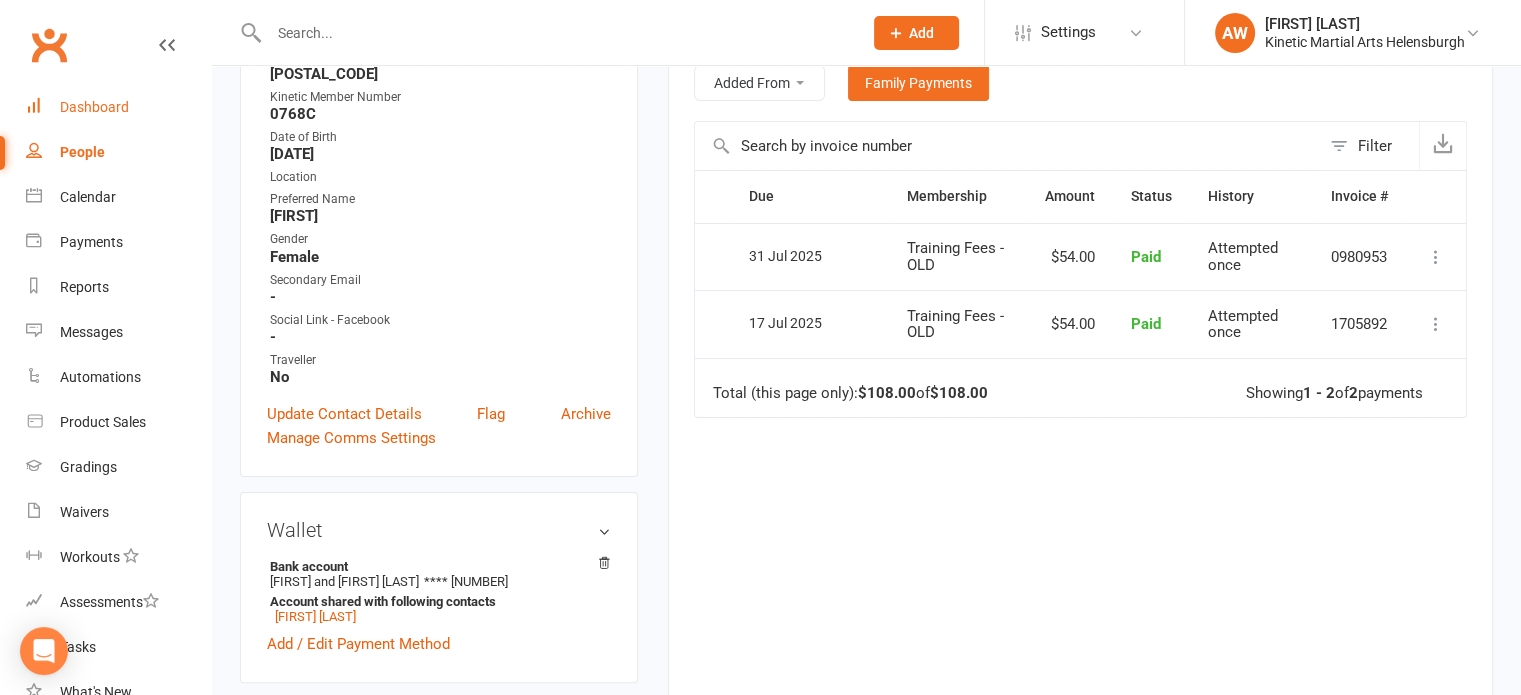 click on "Dashboard" at bounding box center [94, 107] 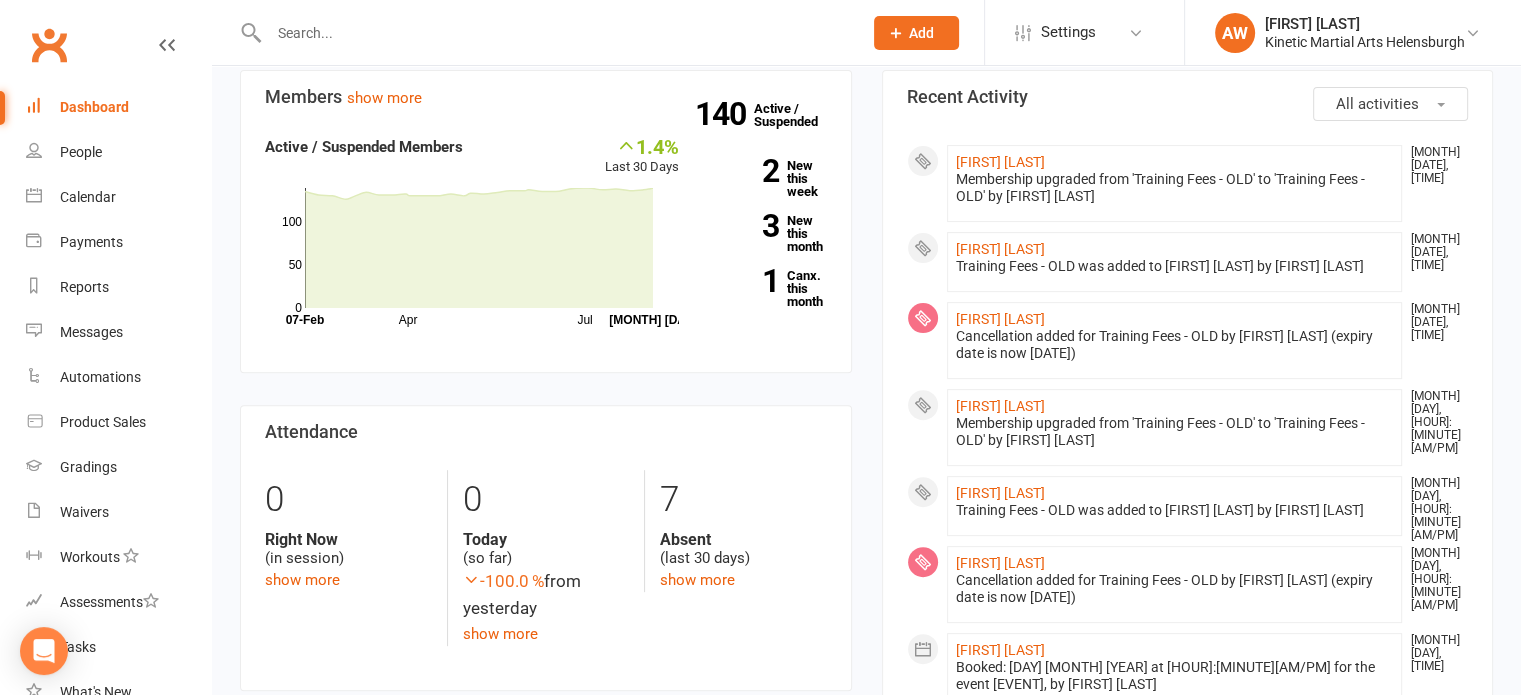 scroll, scrollTop: 600, scrollLeft: 0, axis: vertical 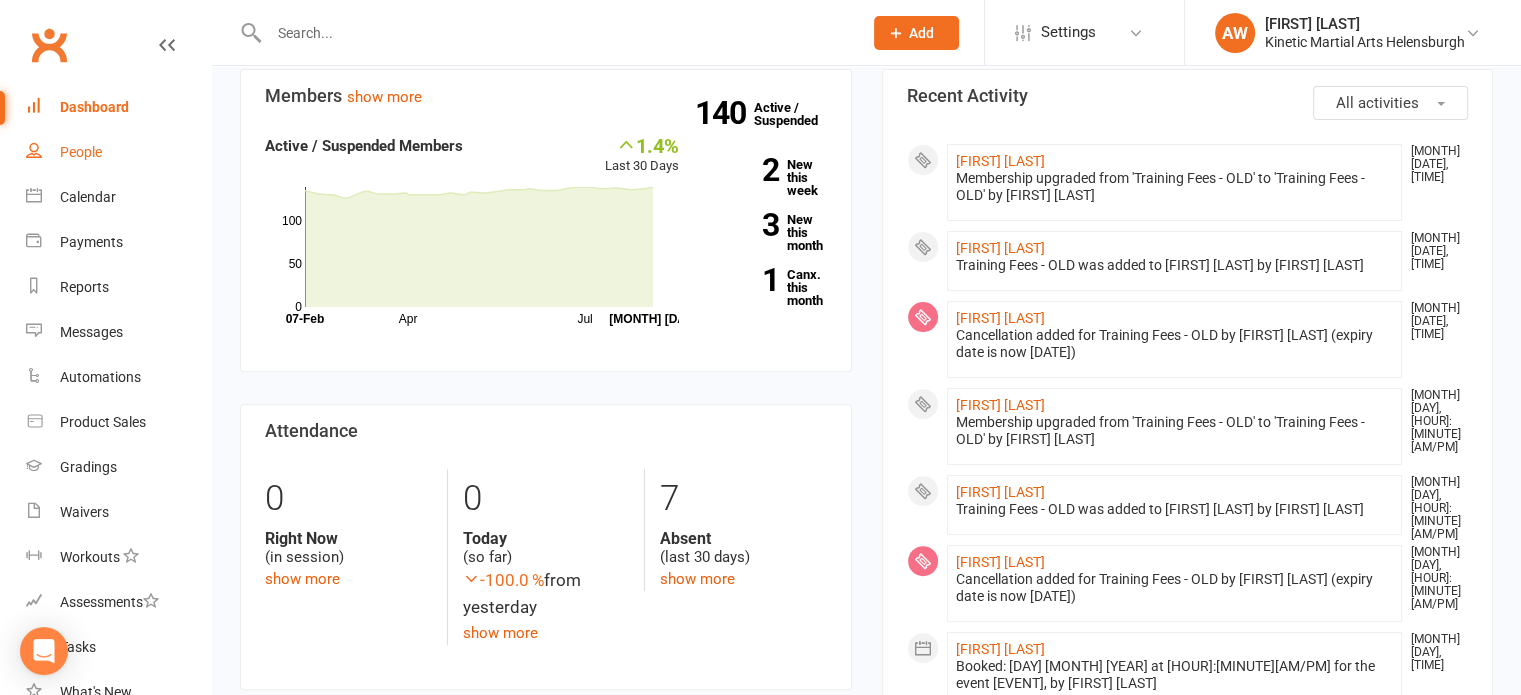 click on "People" at bounding box center [118, 152] 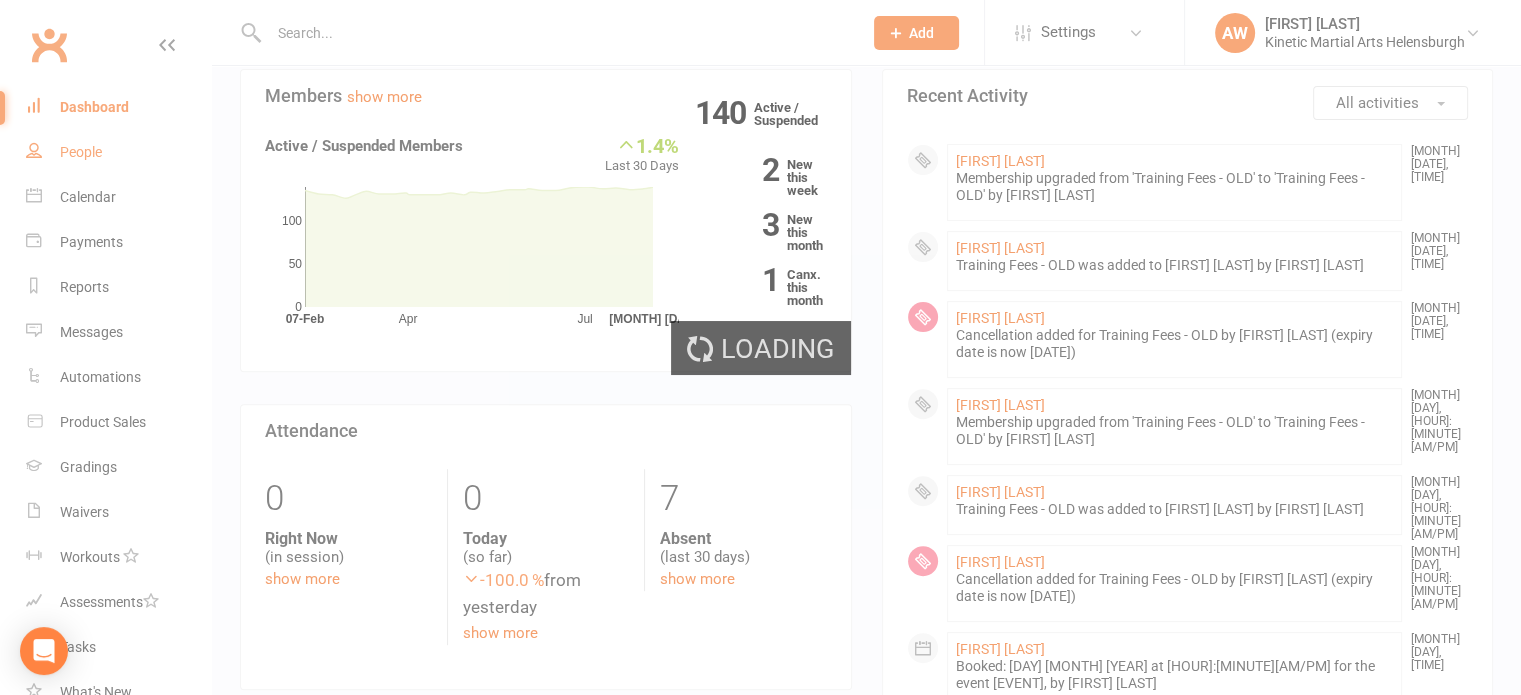 scroll, scrollTop: 0, scrollLeft: 0, axis: both 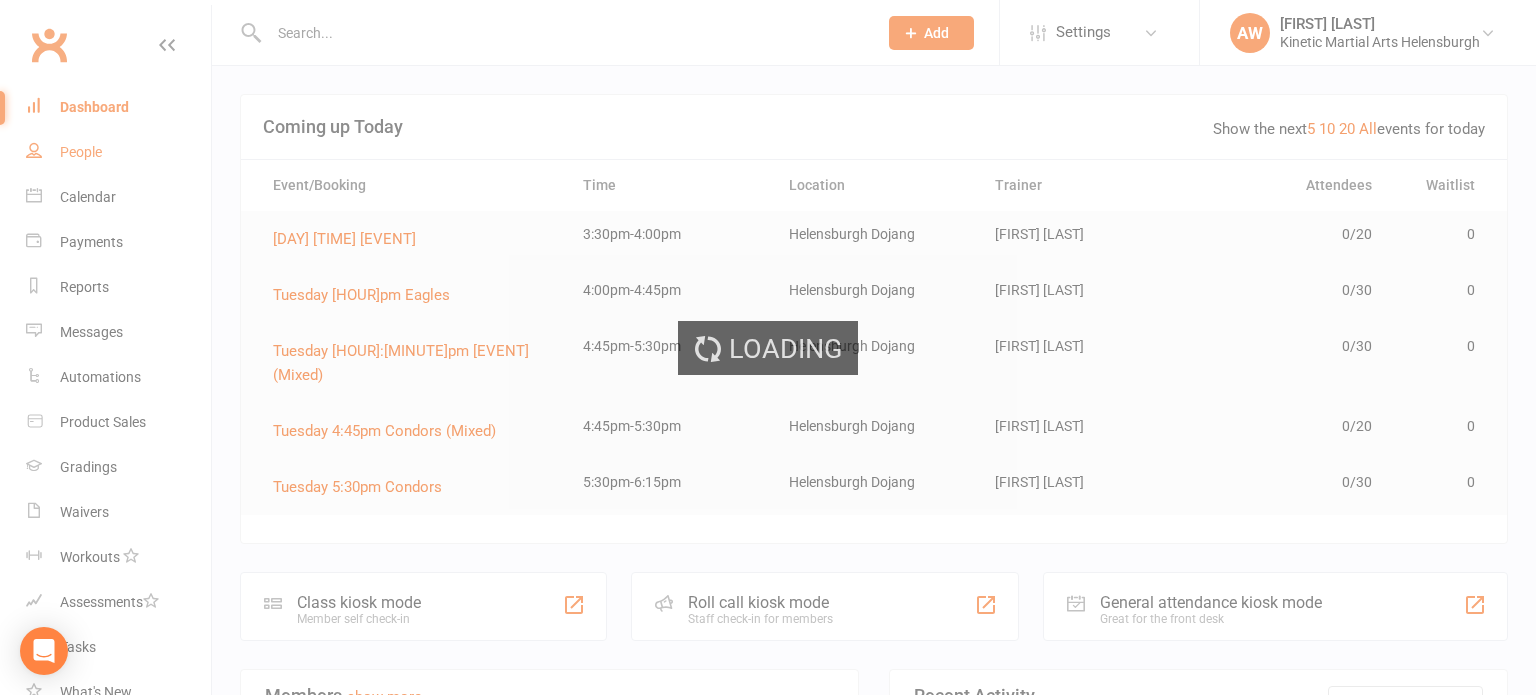 select on "100" 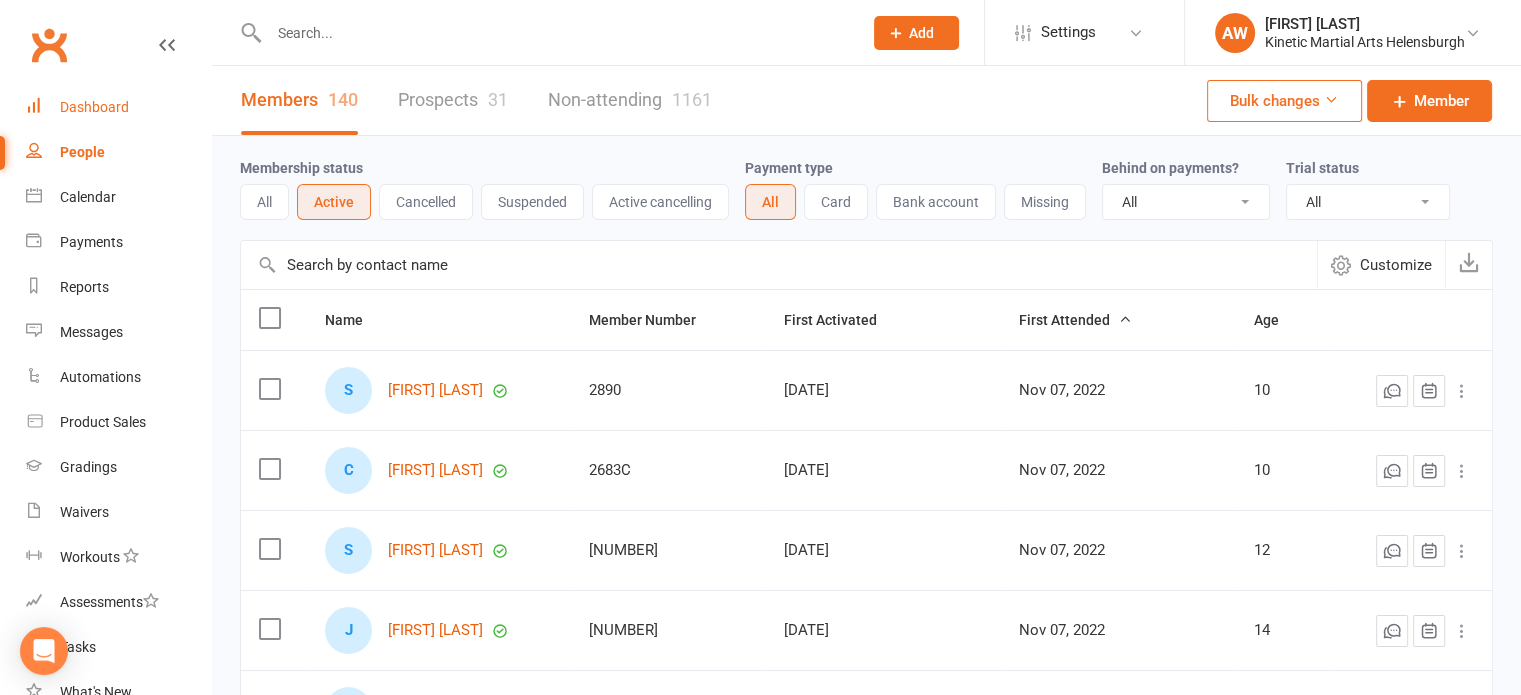 click on "Dashboard" at bounding box center (94, 107) 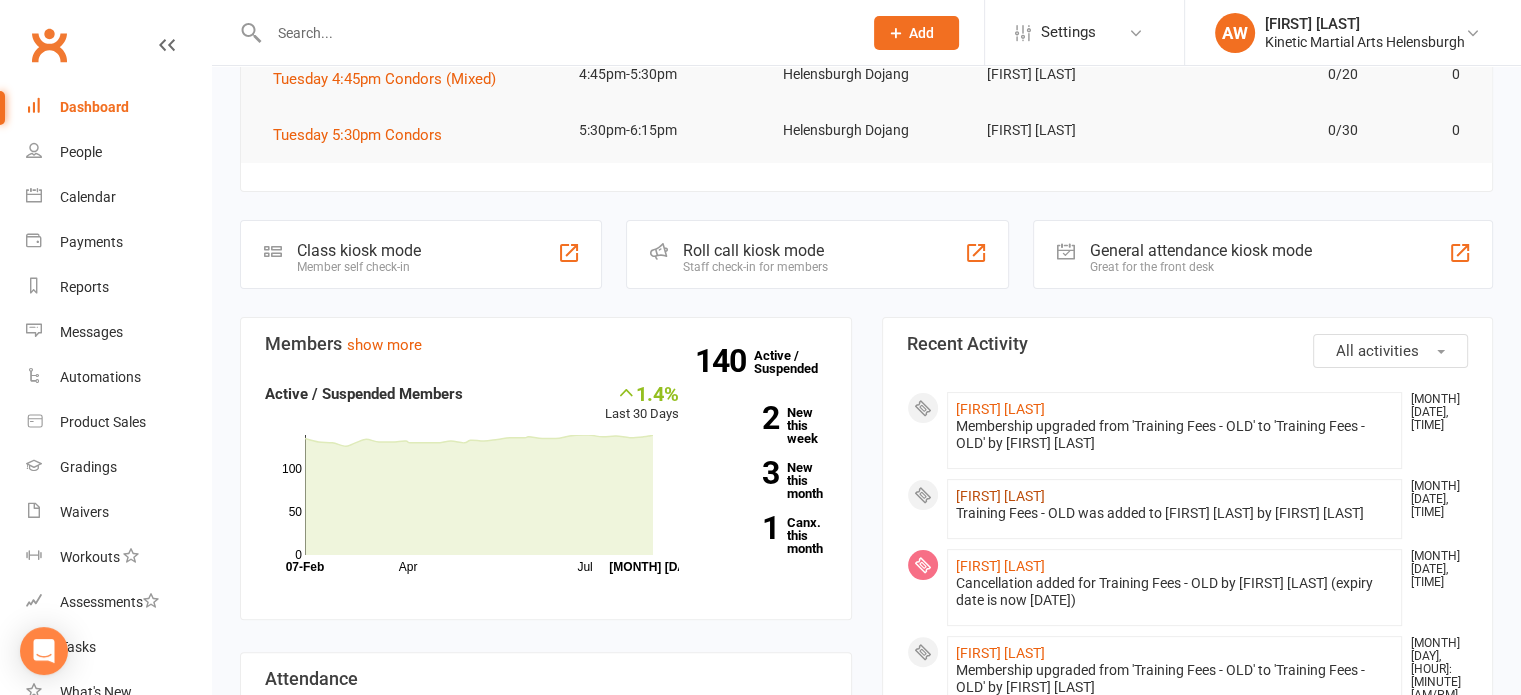 scroll, scrollTop: 400, scrollLeft: 0, axis: vertical 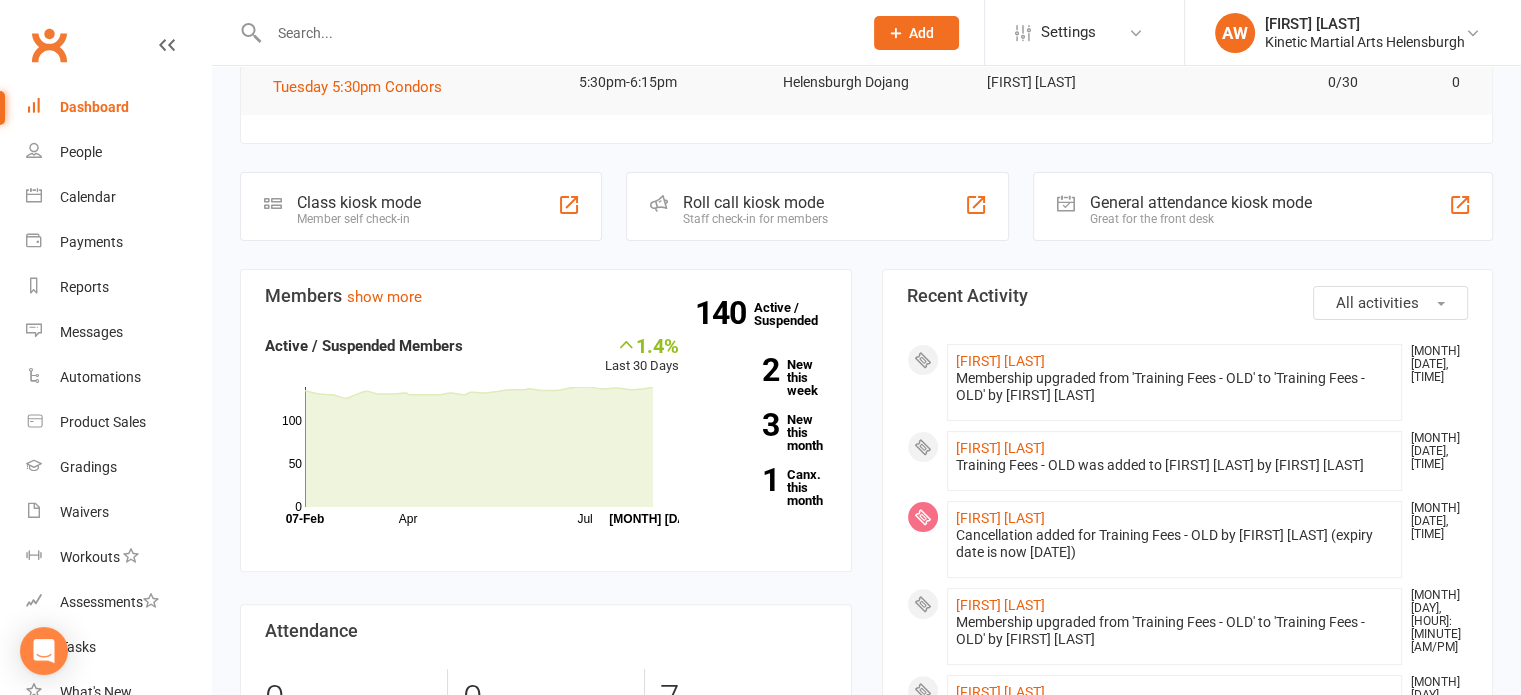 click on "[FIRST] [LAST] [MONTH] [DATE], [TIME] Membership upgraded from 'Training Fees - OLD' to 'Training Fees - OLD' by [FIRST] [LAST]" 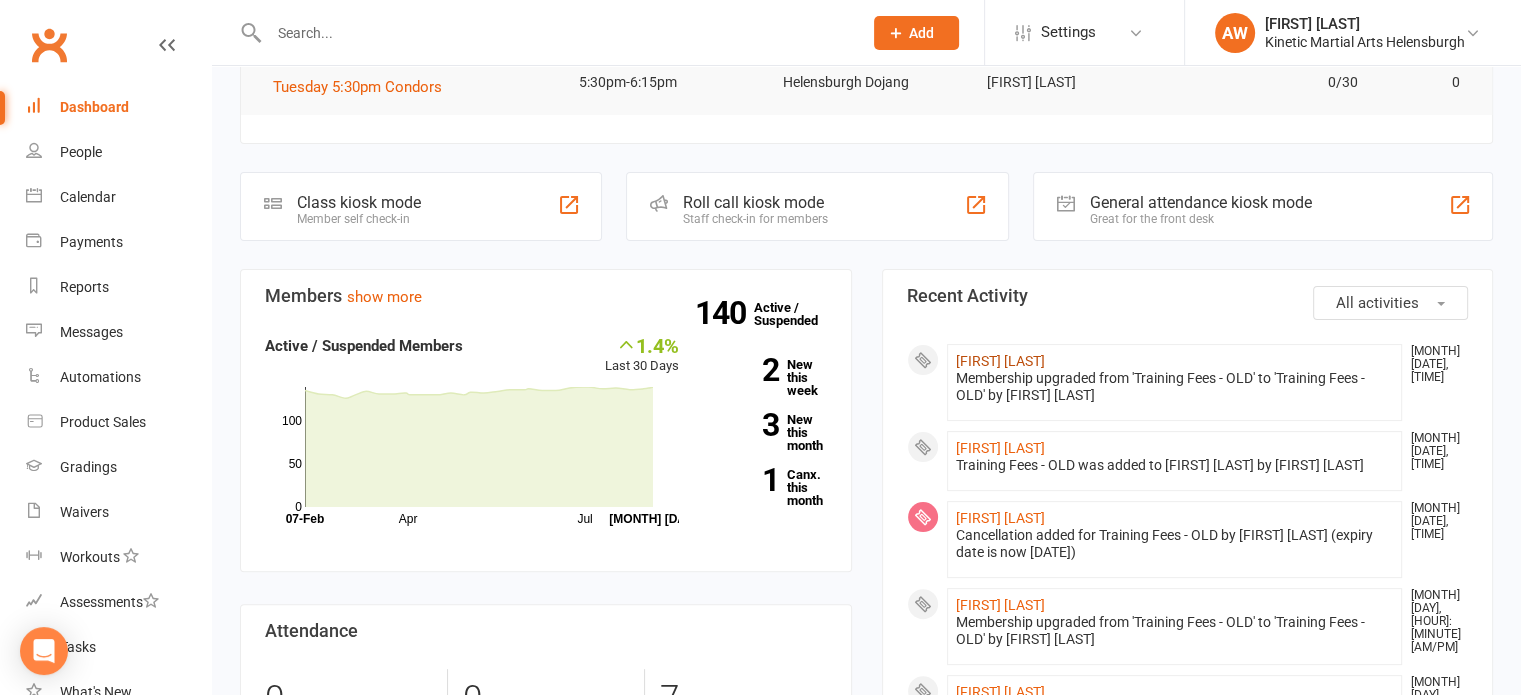 click on "[FIRST] [LAST]" 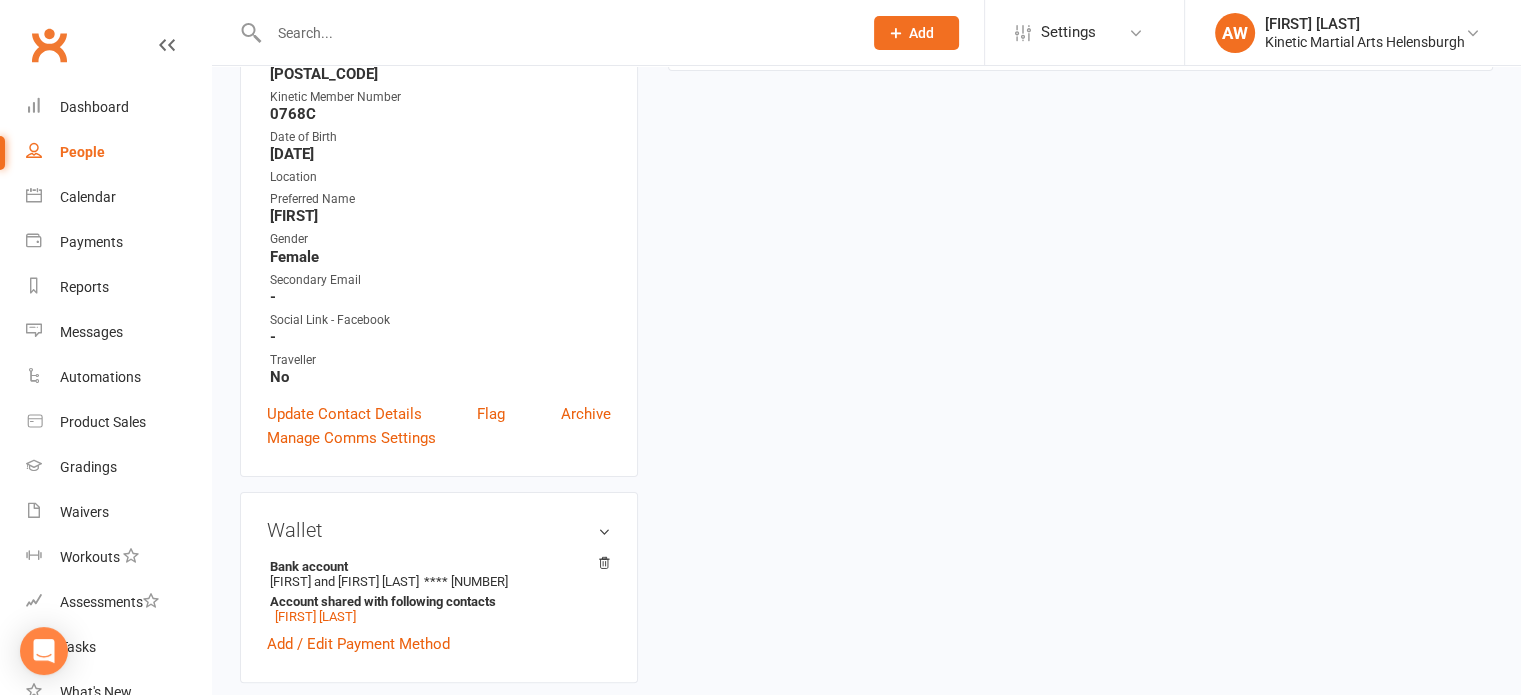 scroll, scrollTop: 0, scrollLeft: 0, axis: both 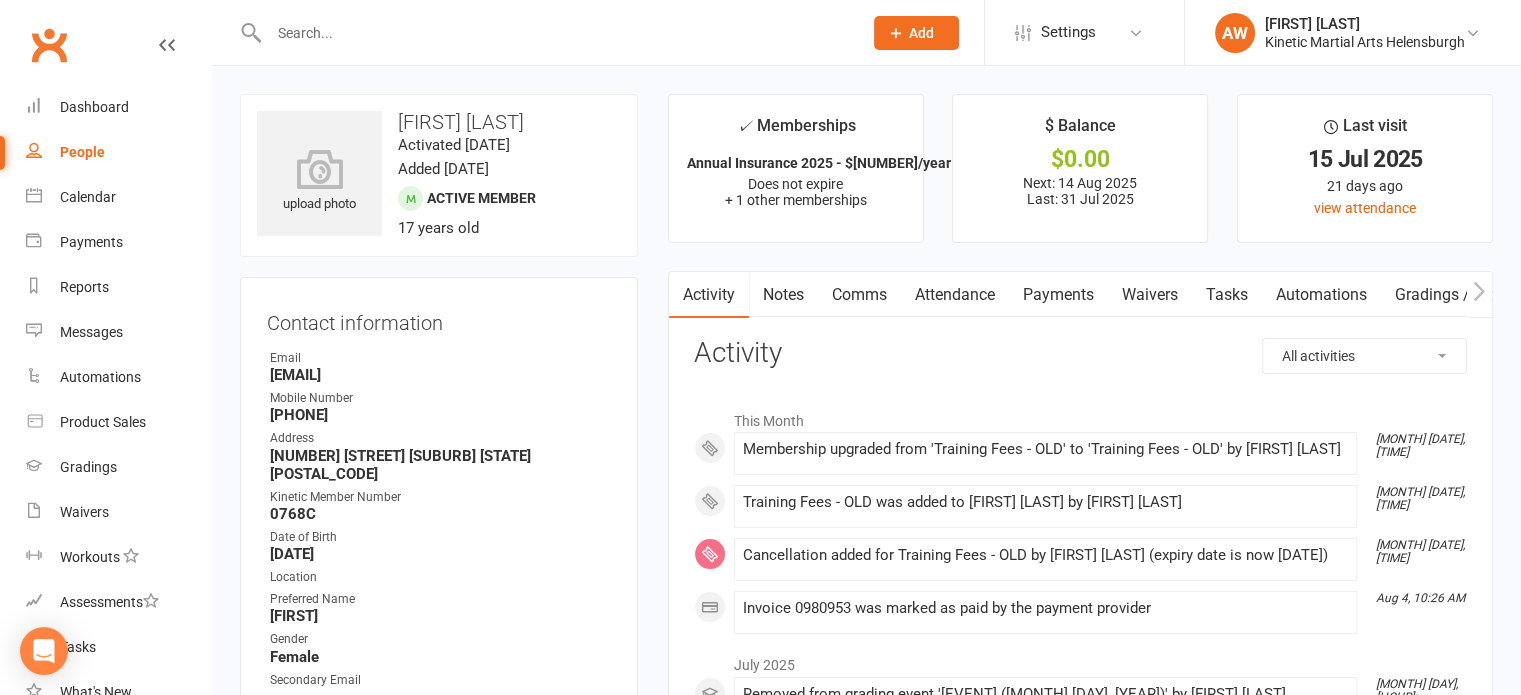 click on "Payments" at bounding box center (1058, 295) 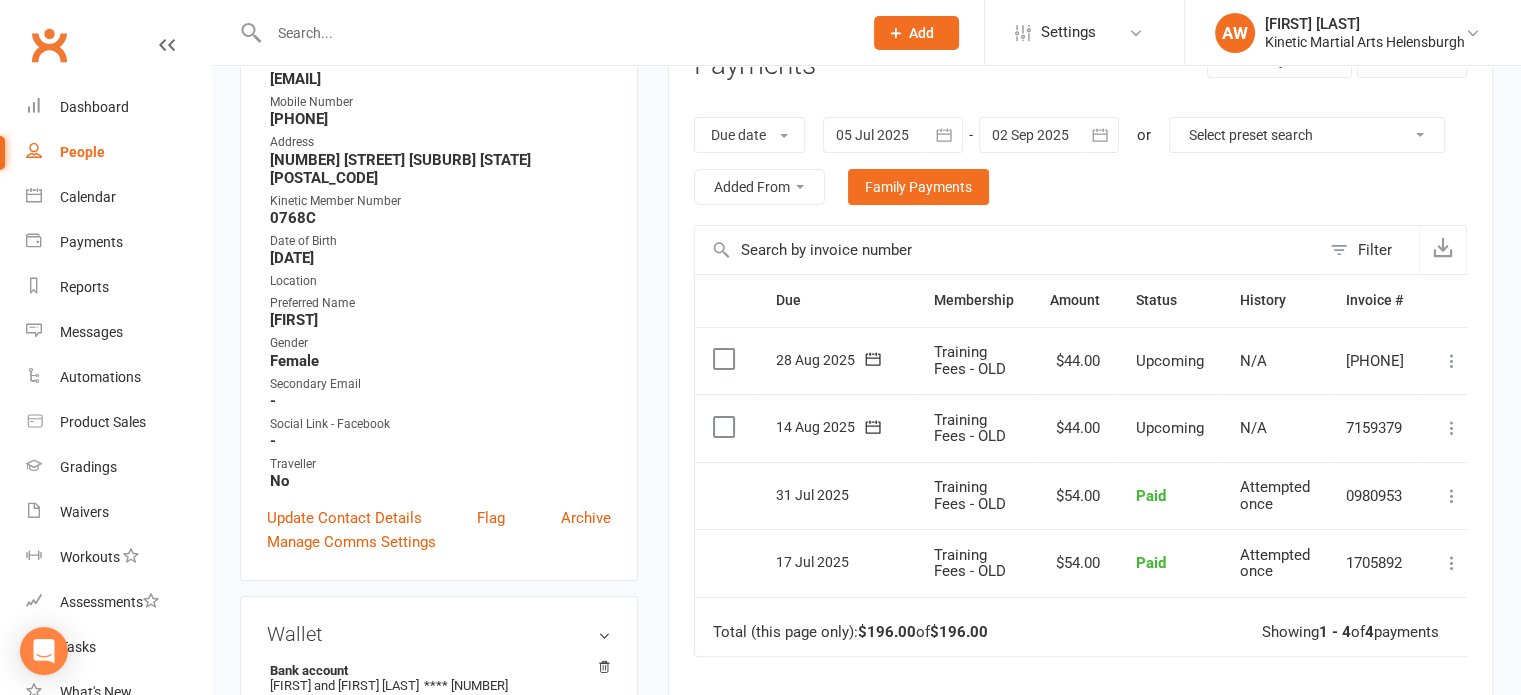 scroll, scrollTop: 300, scrollLeft: 0, axis: vertical 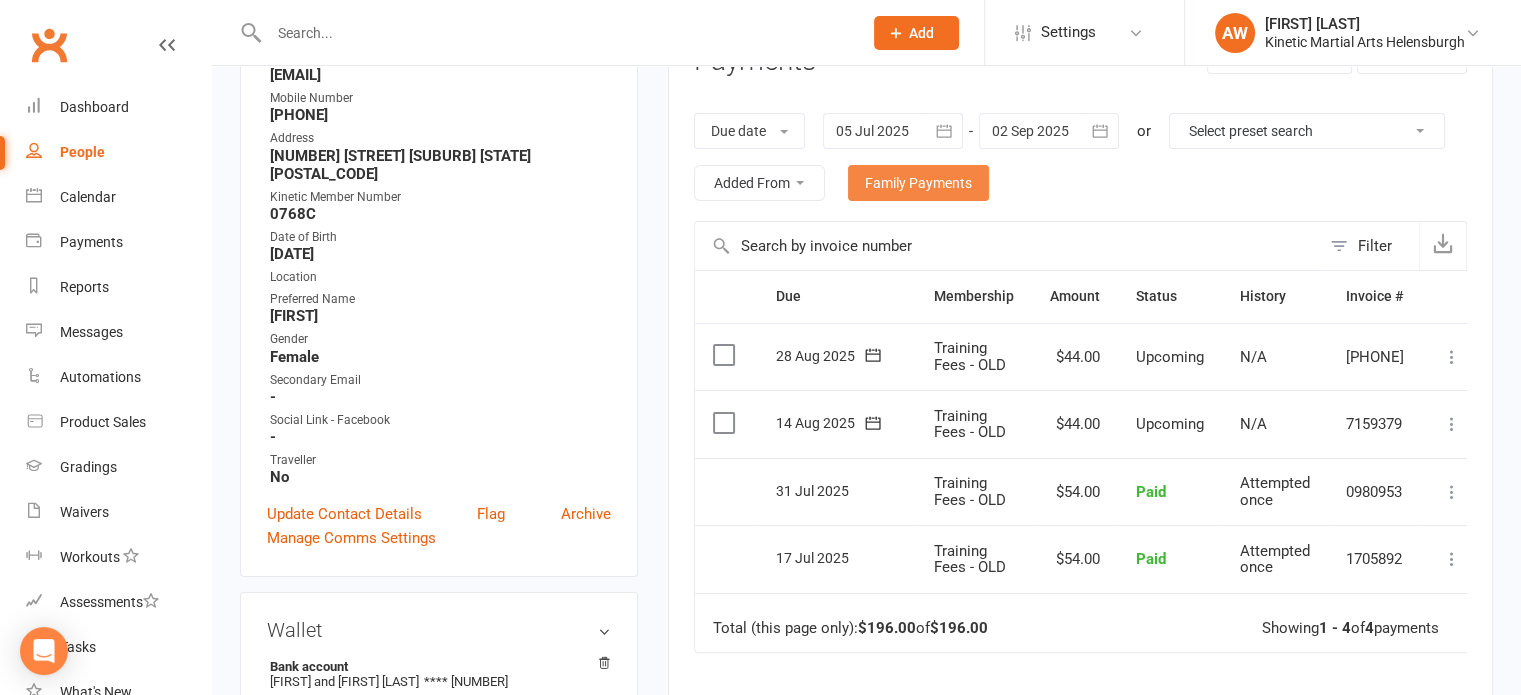 click on "Family Payments" at bounding box center (918, 183) 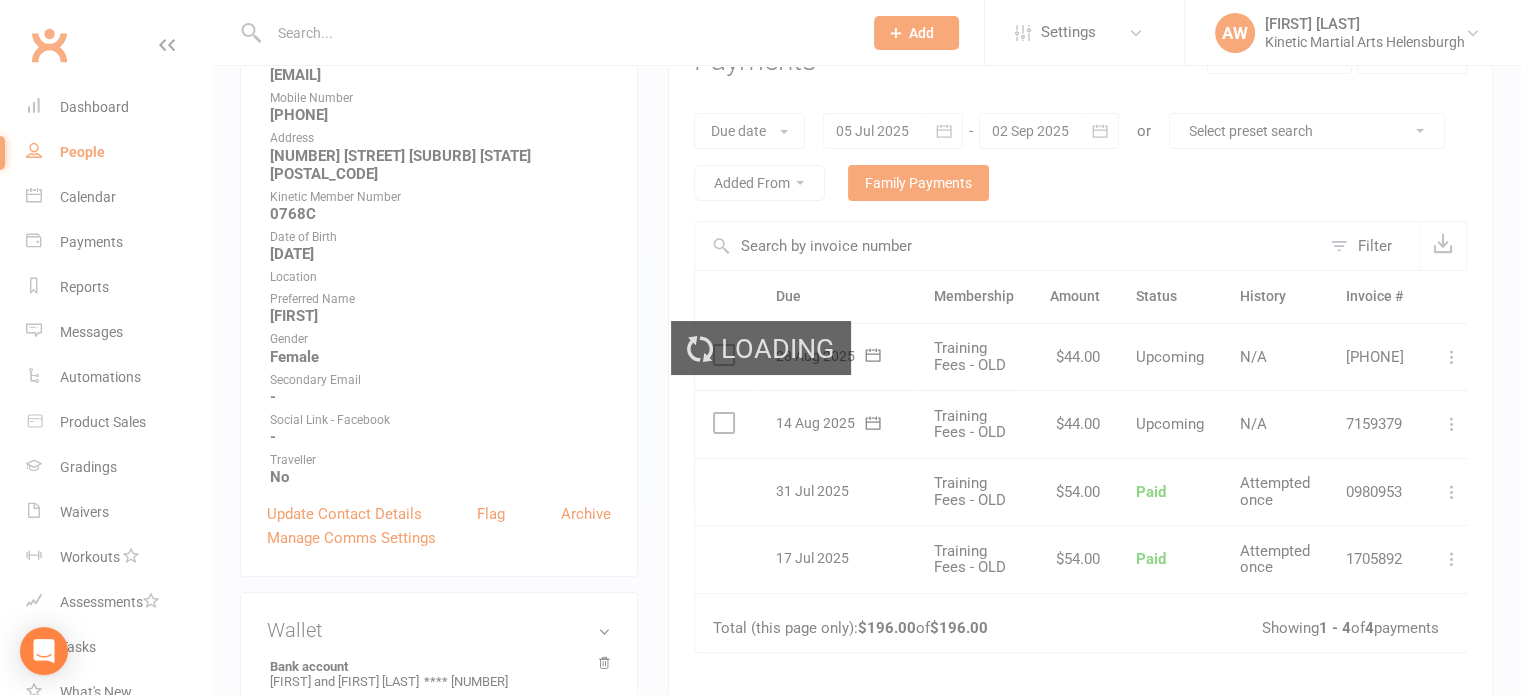 scroll, scrollTop: 0, scrollLeft: 0, axis: both 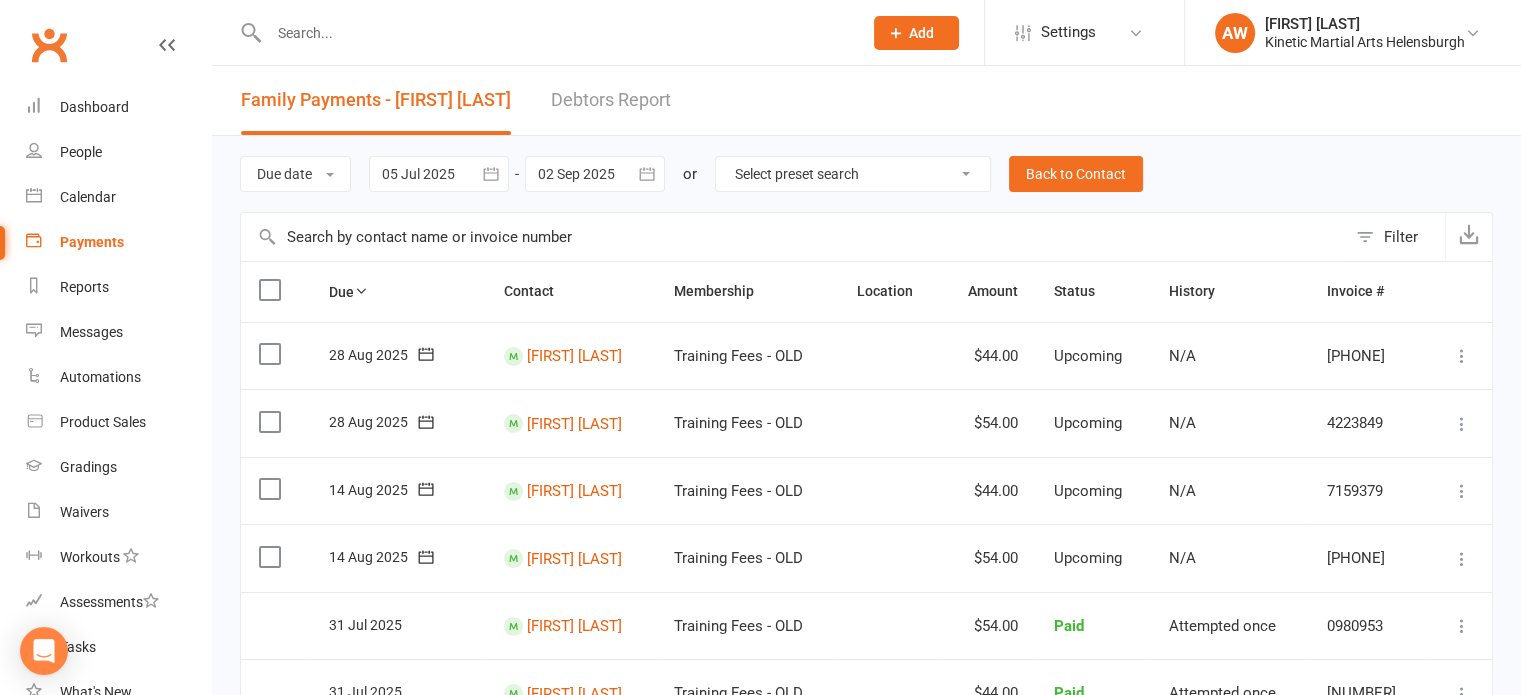 click 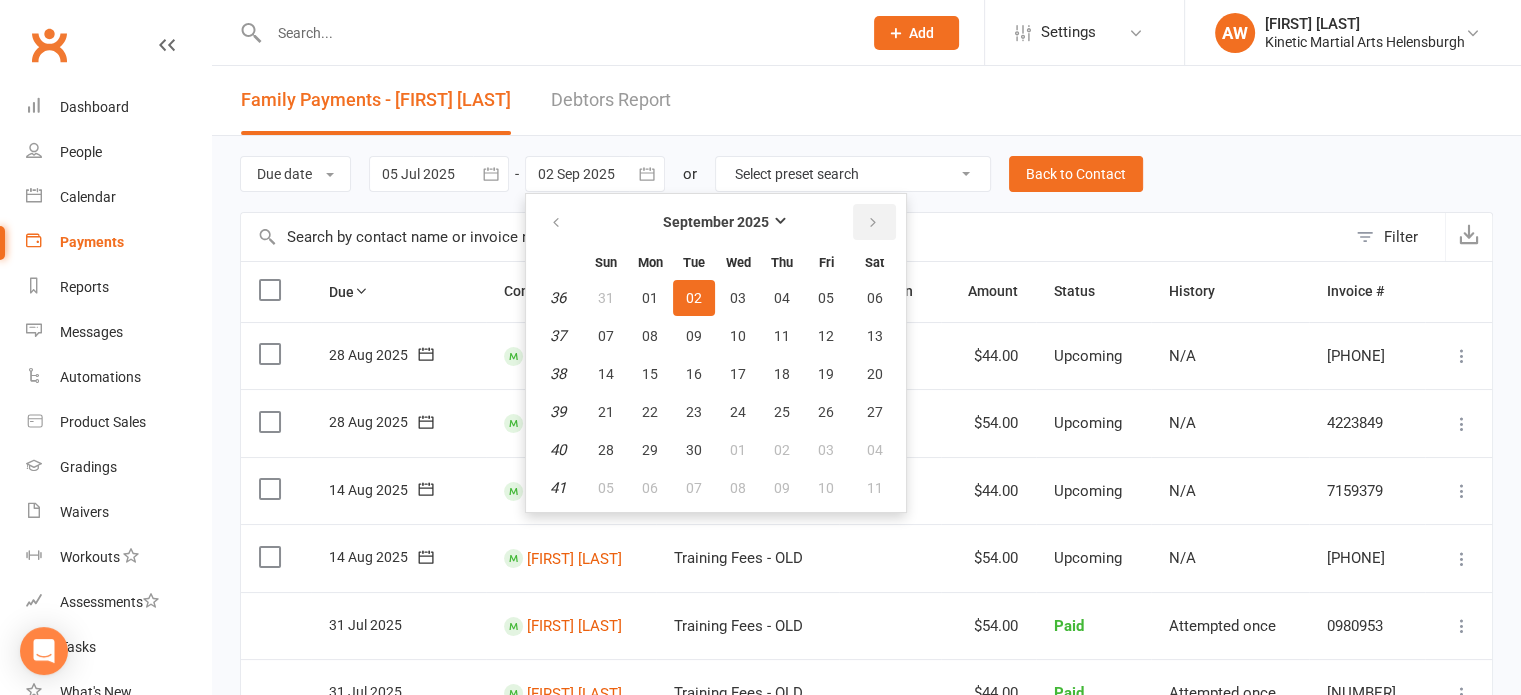 click at bounding box center [873, 223] 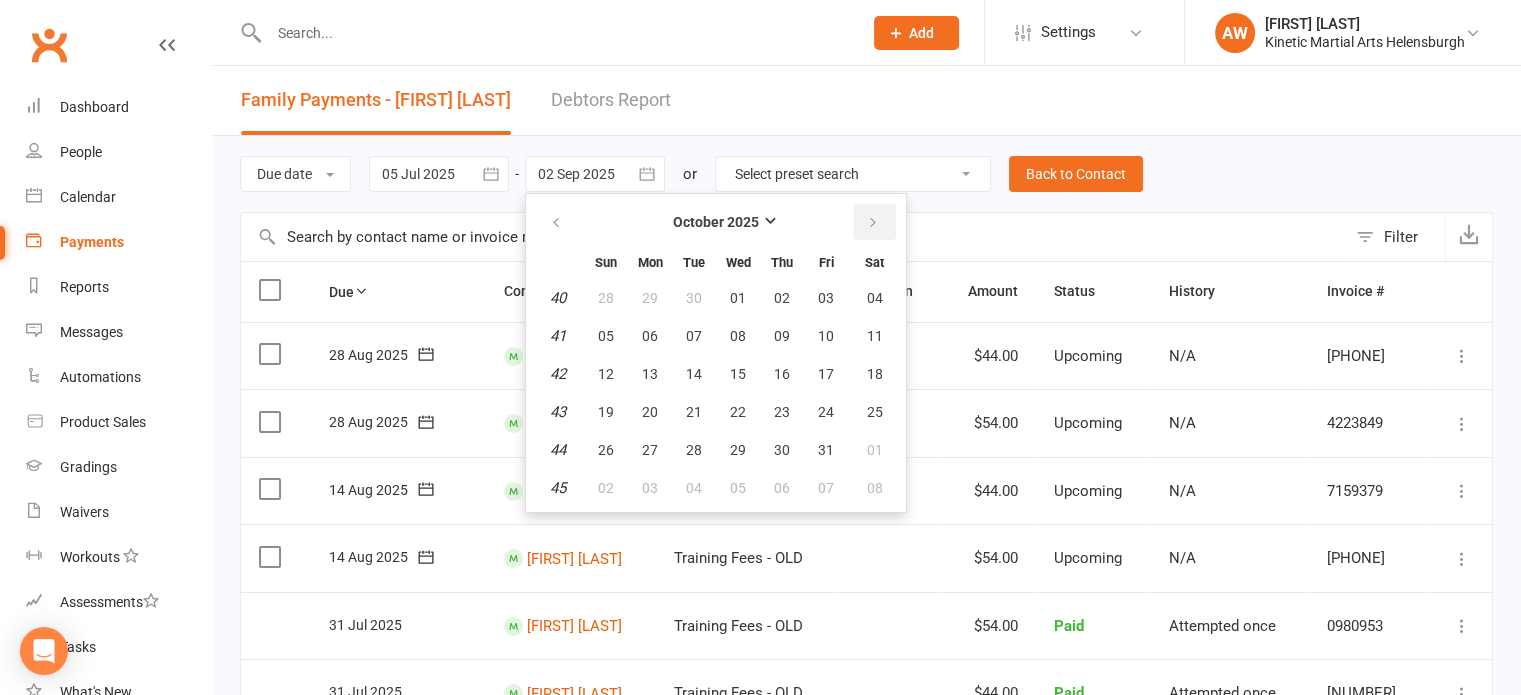 click at bounding box center [873, 223] 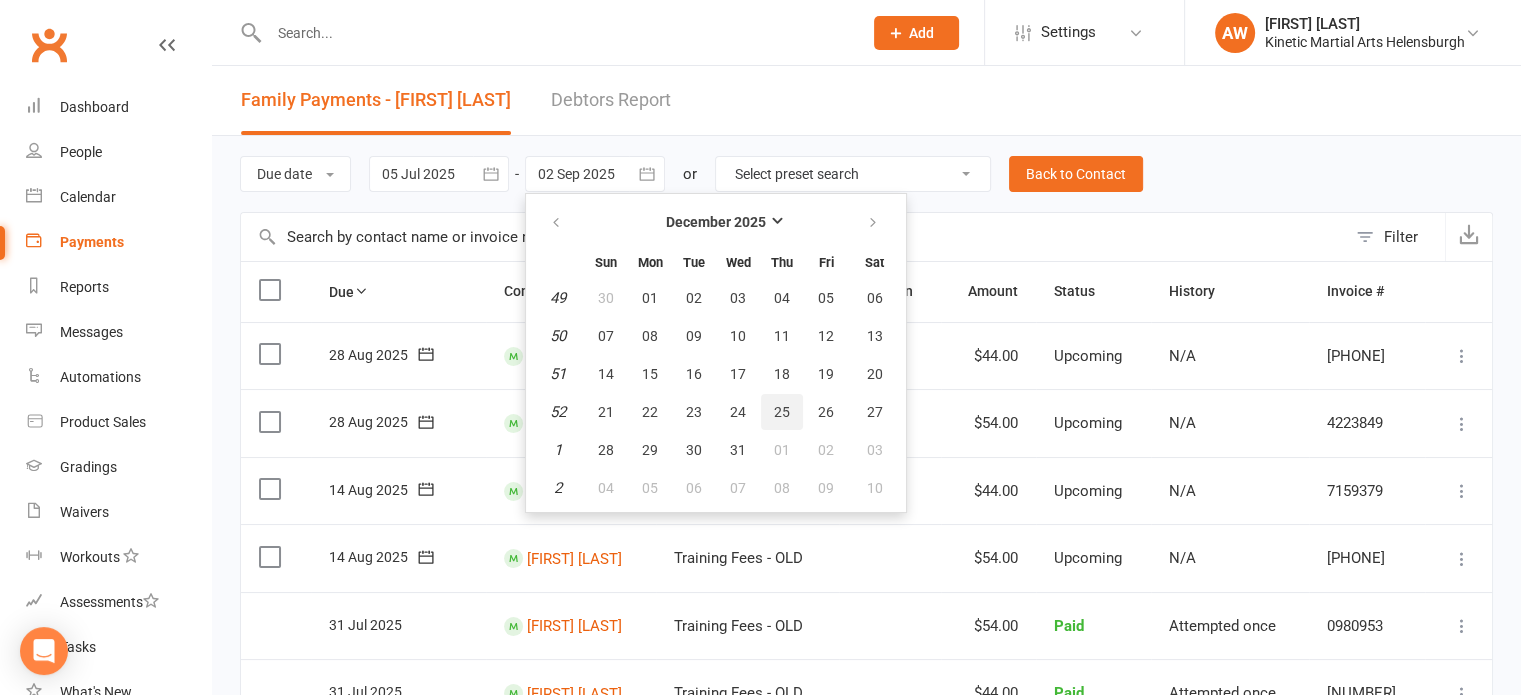 click on "25" at bounding box center [782, 412] 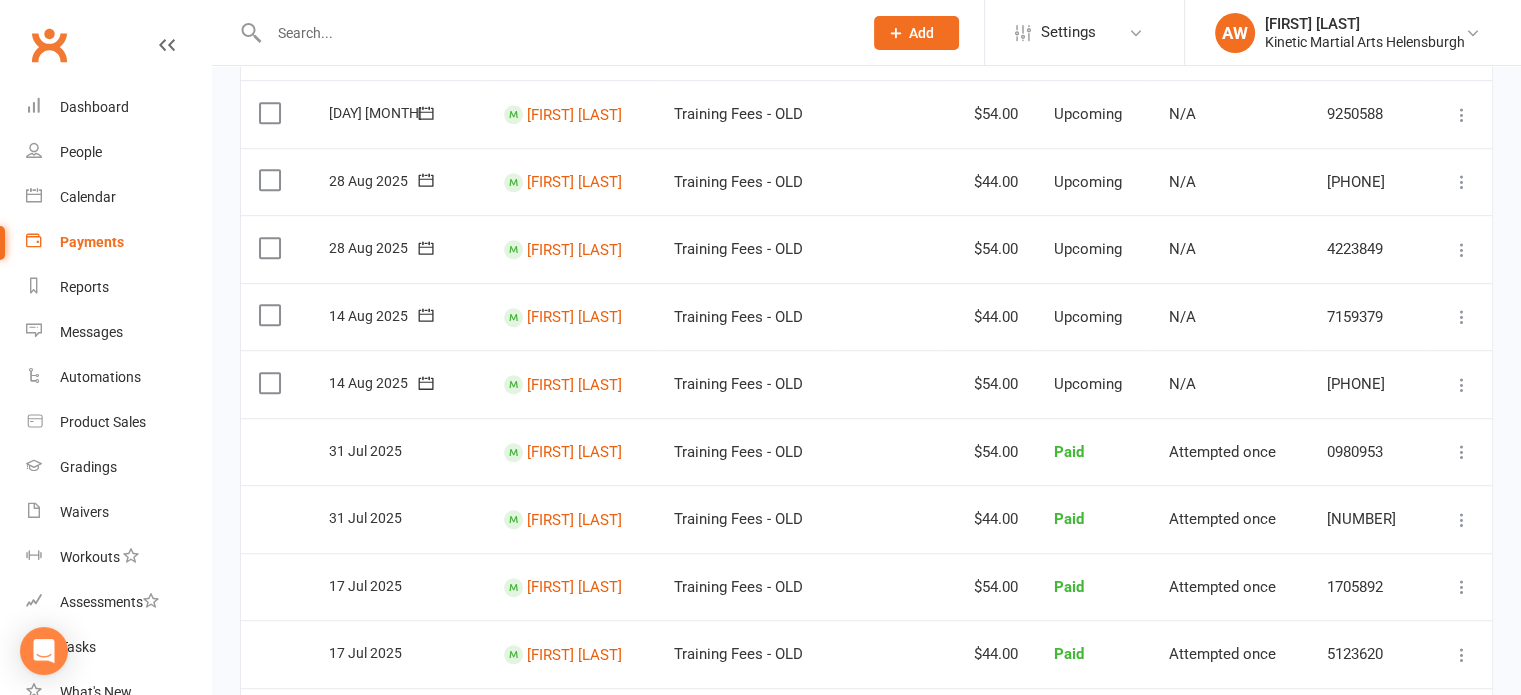 scroll, scrollTop: 1300, scrollLeft: 0, axis: vertical 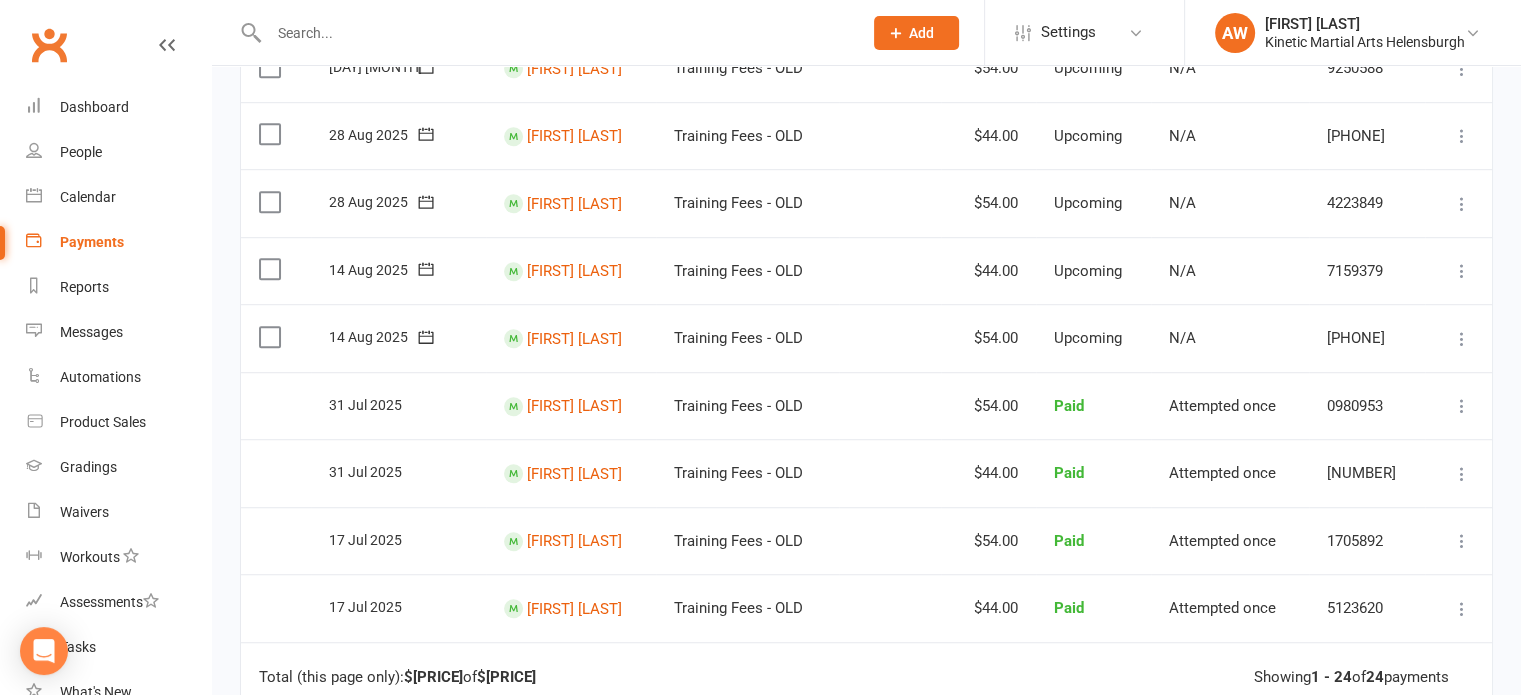 drag, startPoint x: 1458, startPoint y: 262, endPoint x: 1446, endPoint y: 267, distance: 13 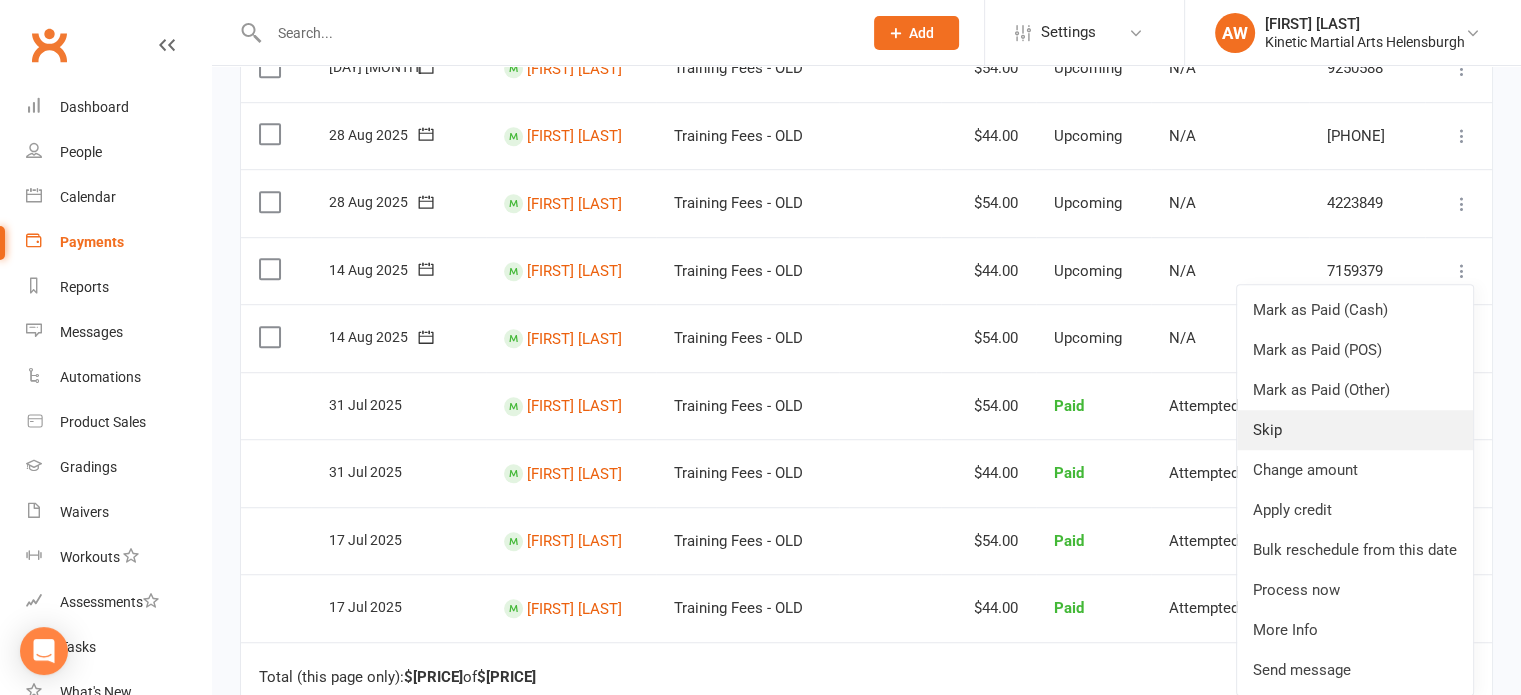 click on "Skip" at bounding box center (1355, 430) 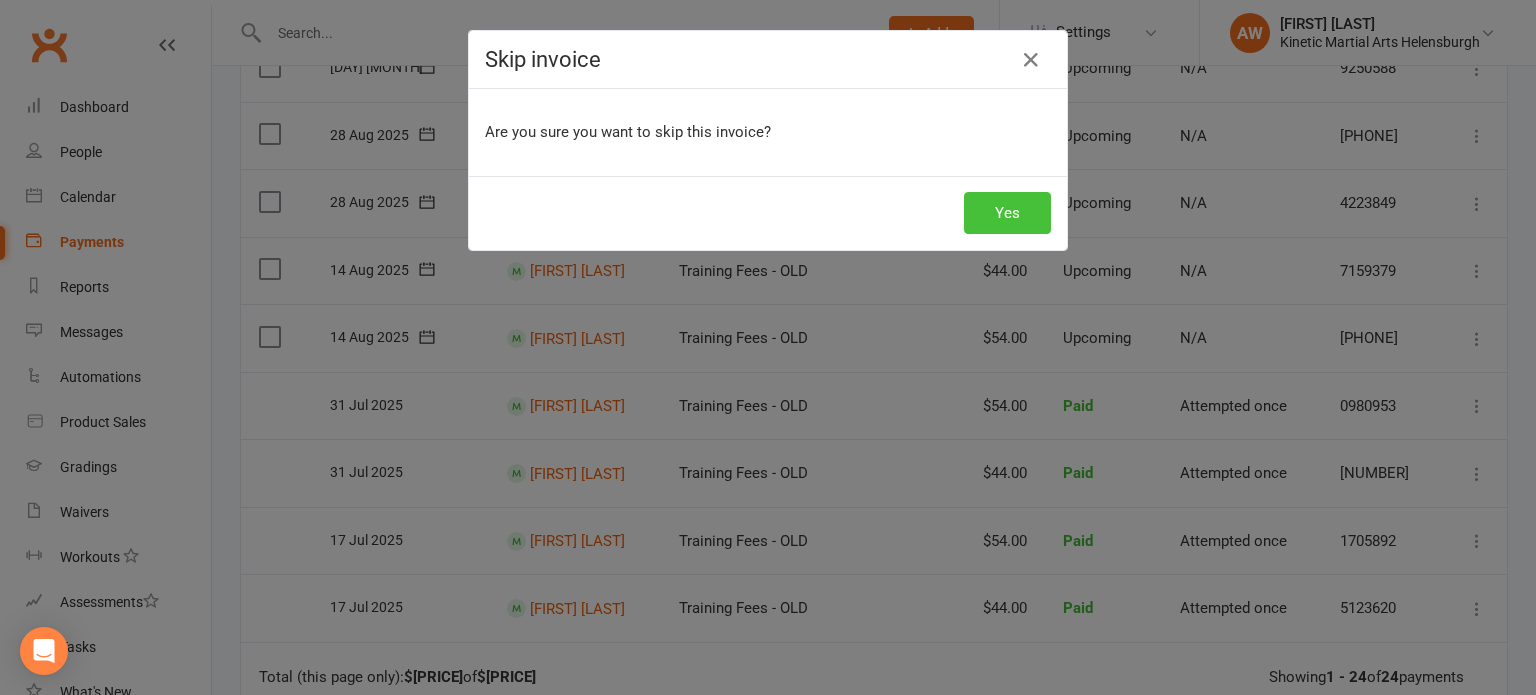 click on "Yes" at bounding box center (1007, 213) 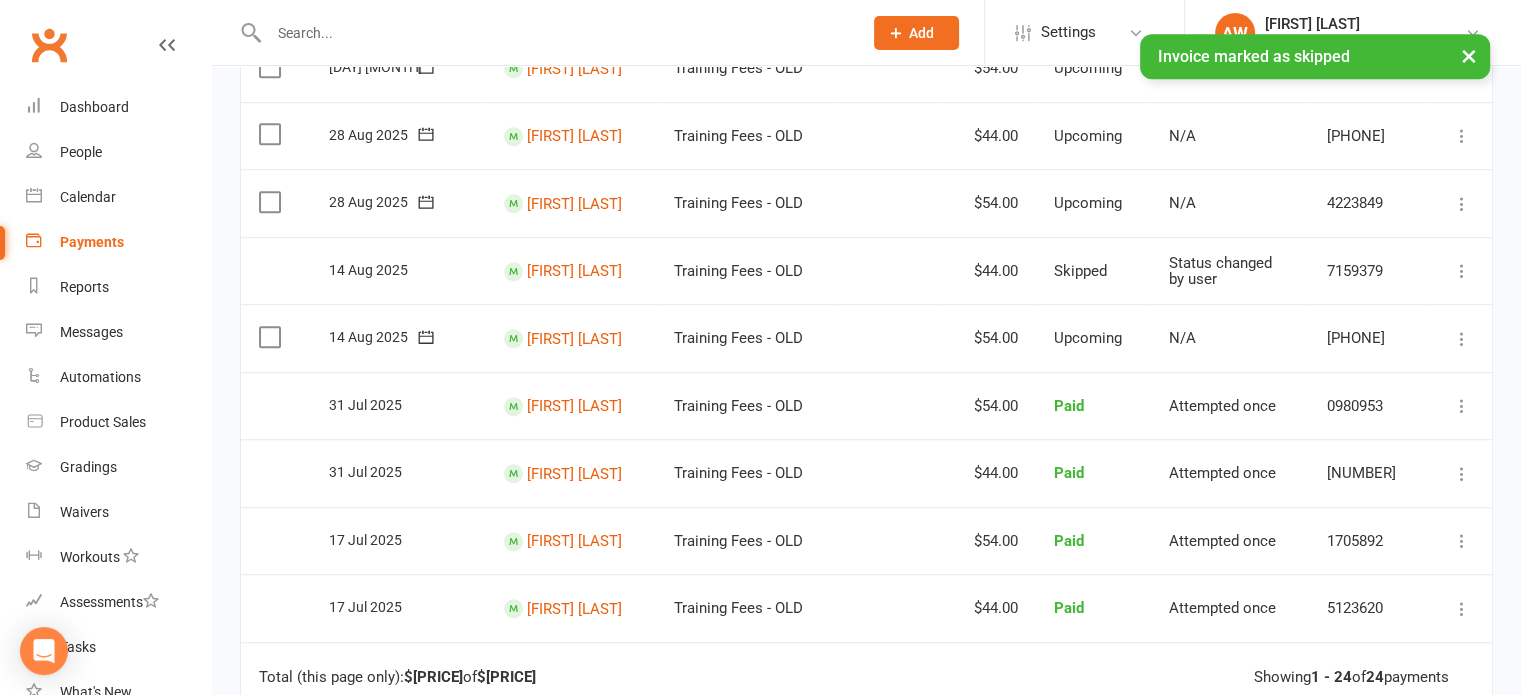 click at bounding box center (1462, 136) 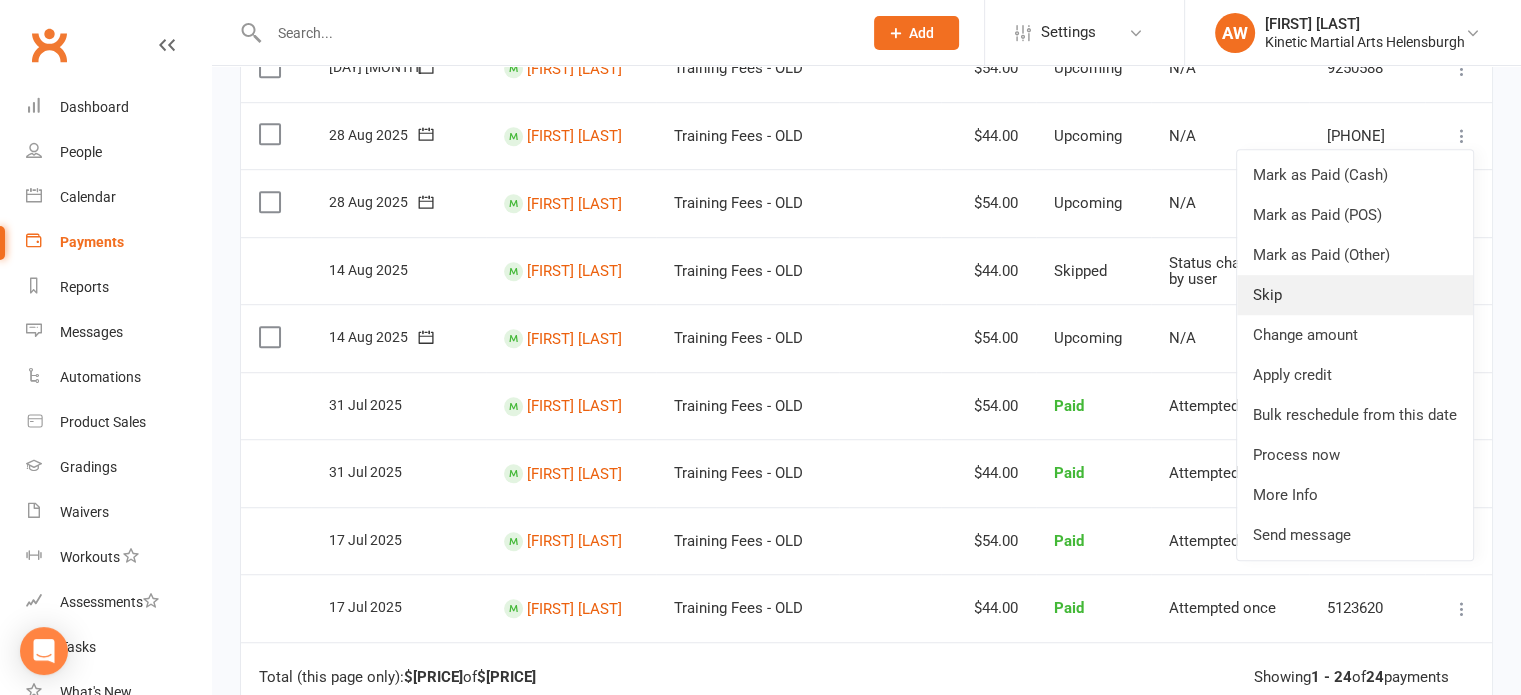 click on "Skip" at bounding box center (1355, 295) 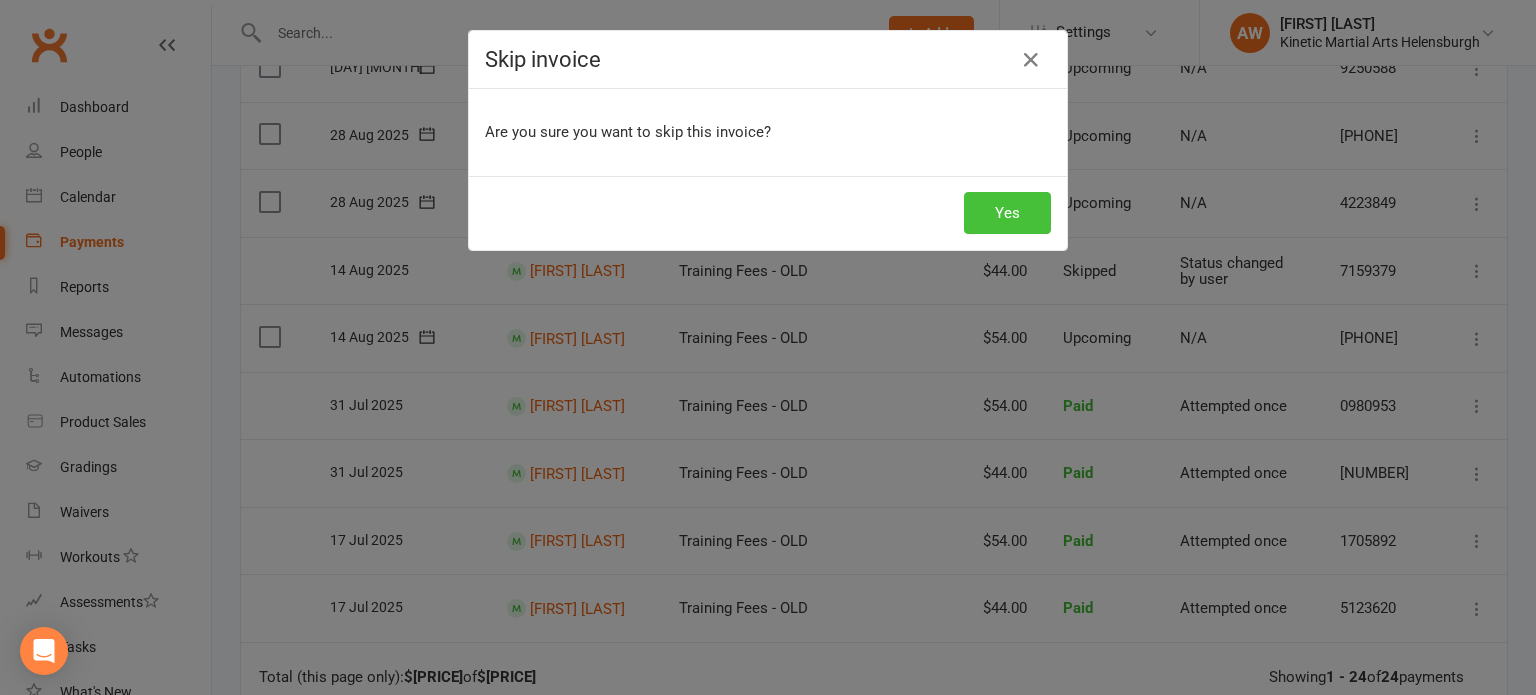 click on "Yes" at bounding box center (1007, 213) 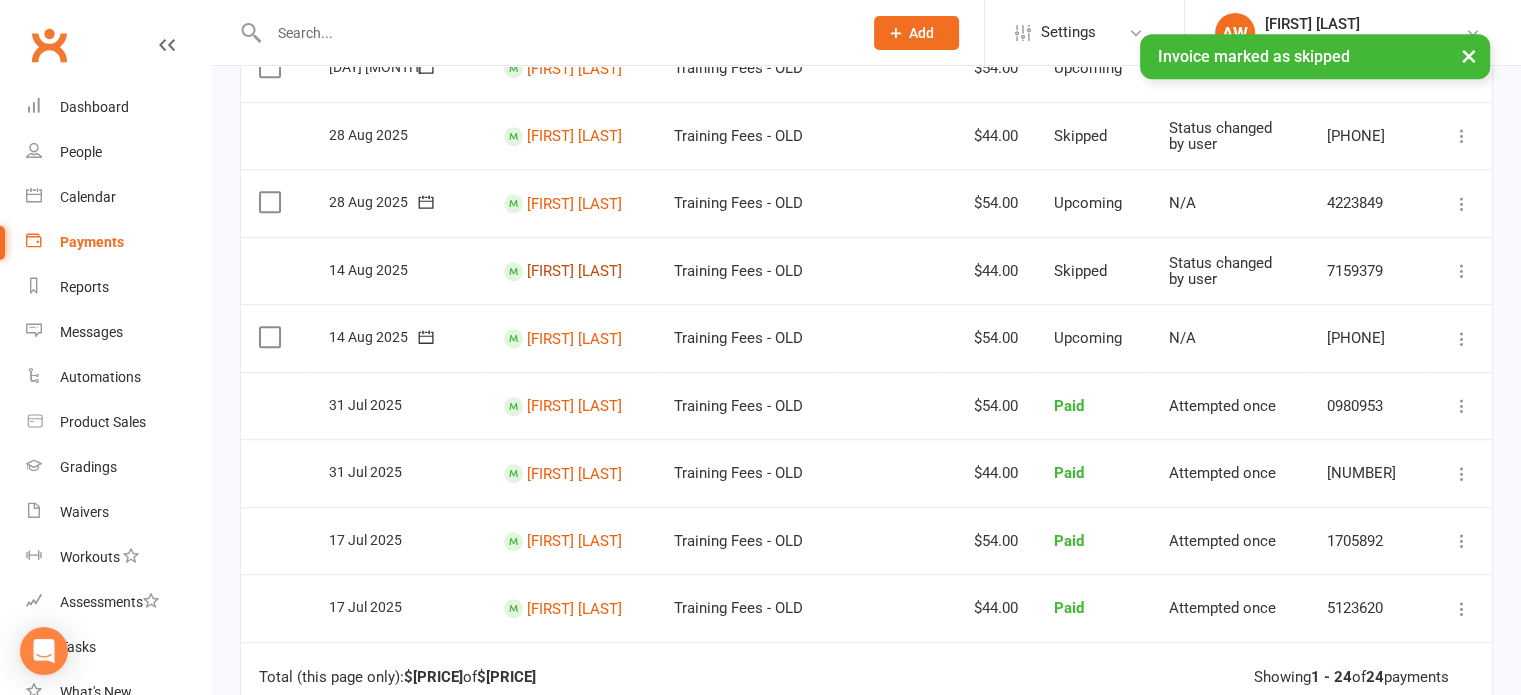 click on "[FIRST] [LAST]" at bounding box center (574, -944) 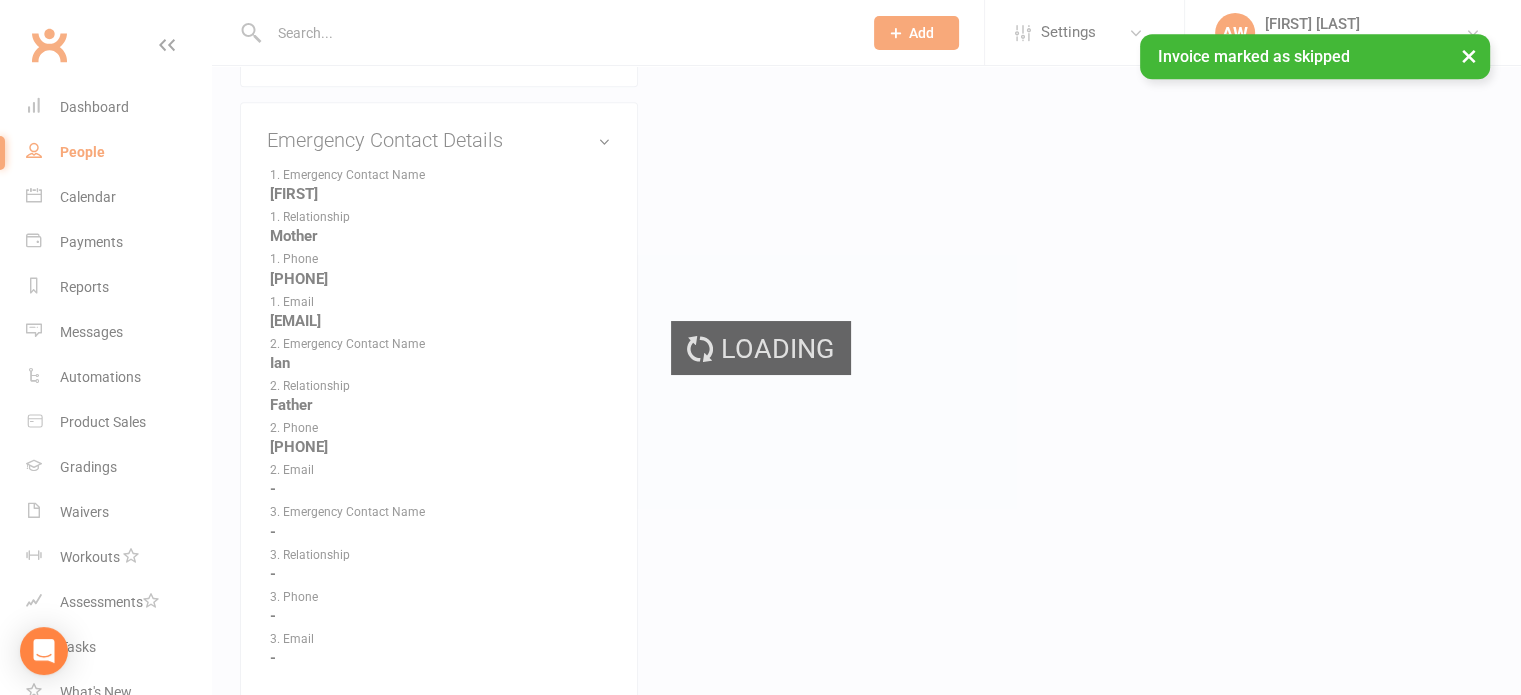 scroll, scrollTop: 0, scrollLeft: 0, axis: both 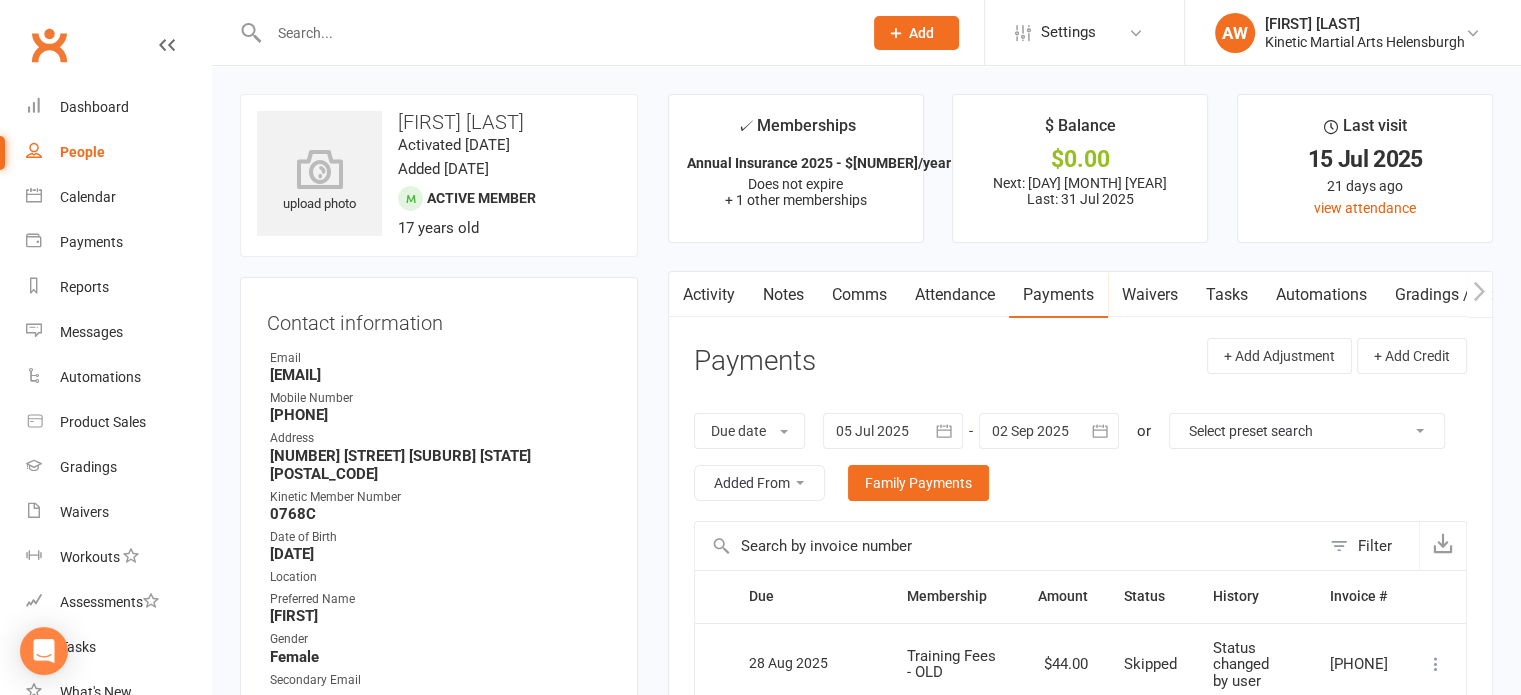 click 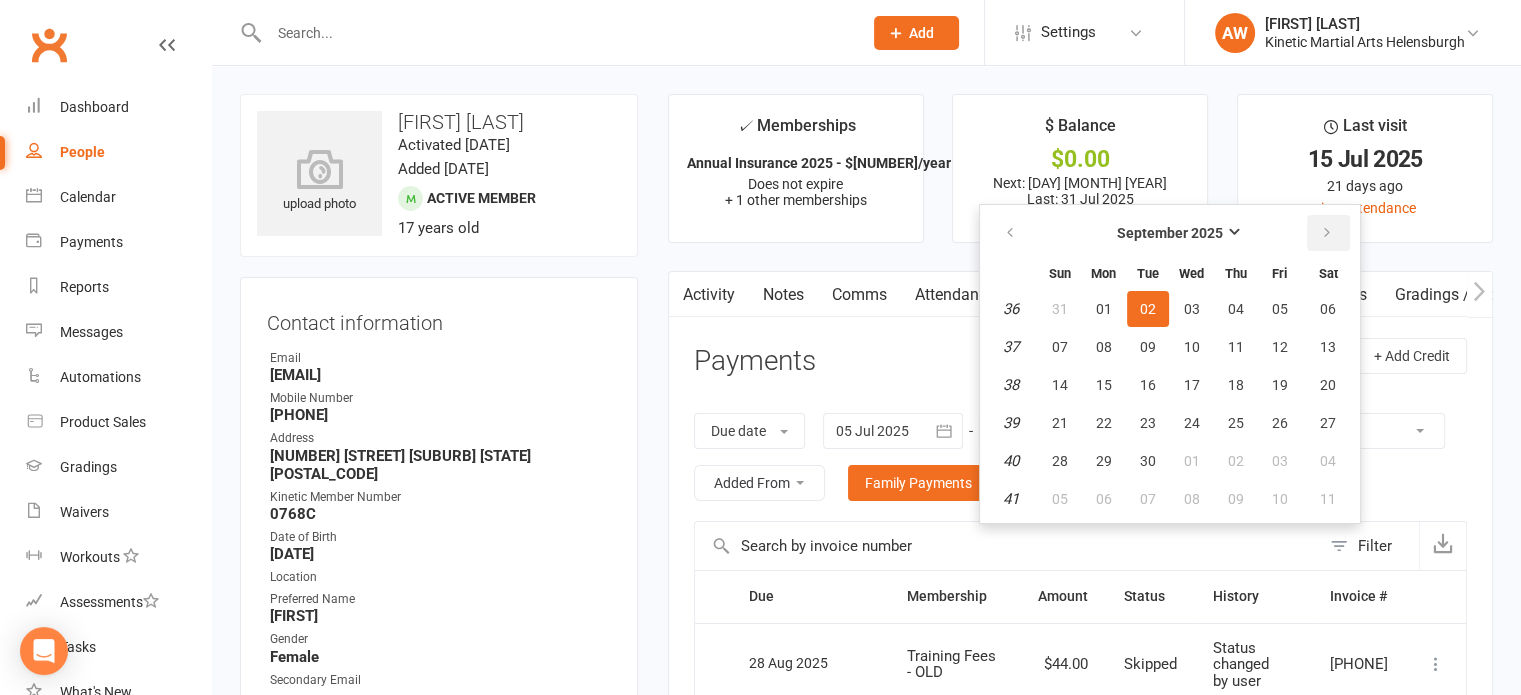 click at bounding box center [1328, 233] 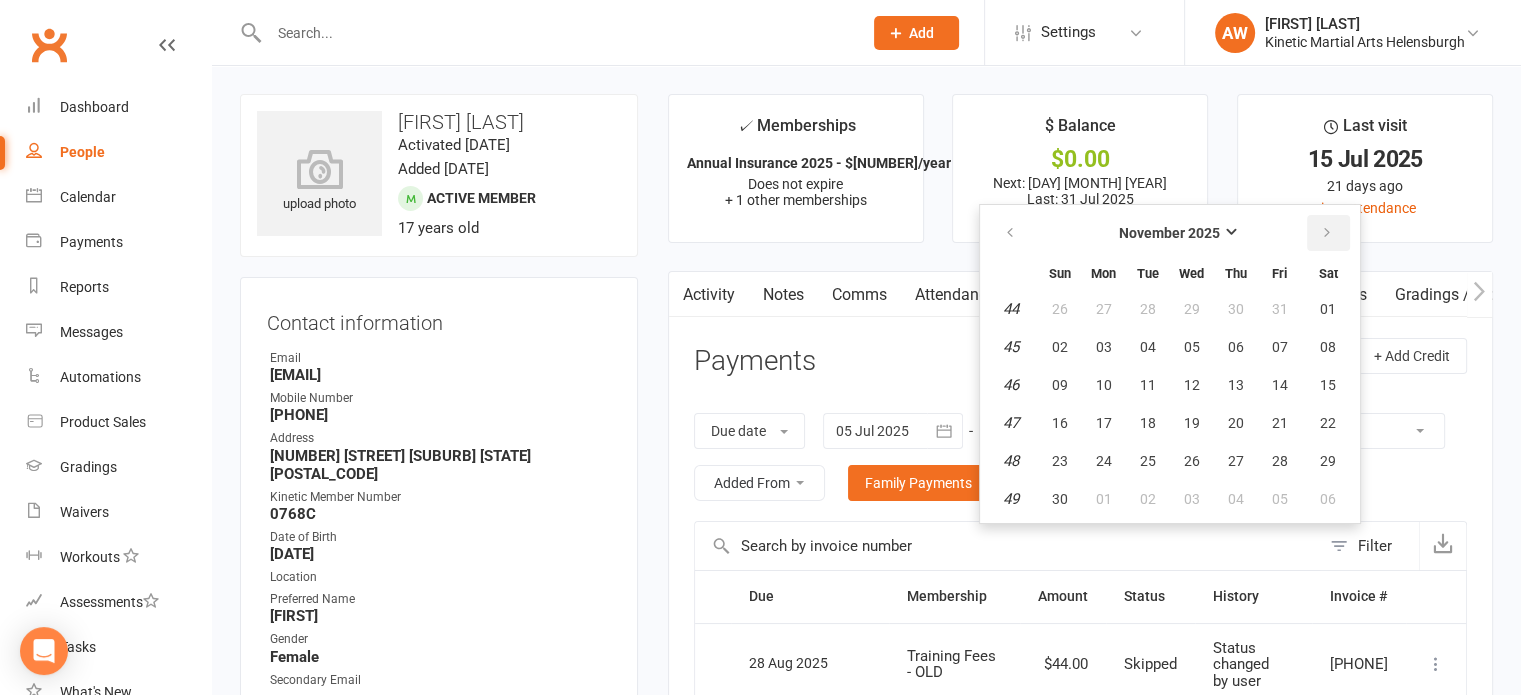 click at bounding box center [1328, 233] 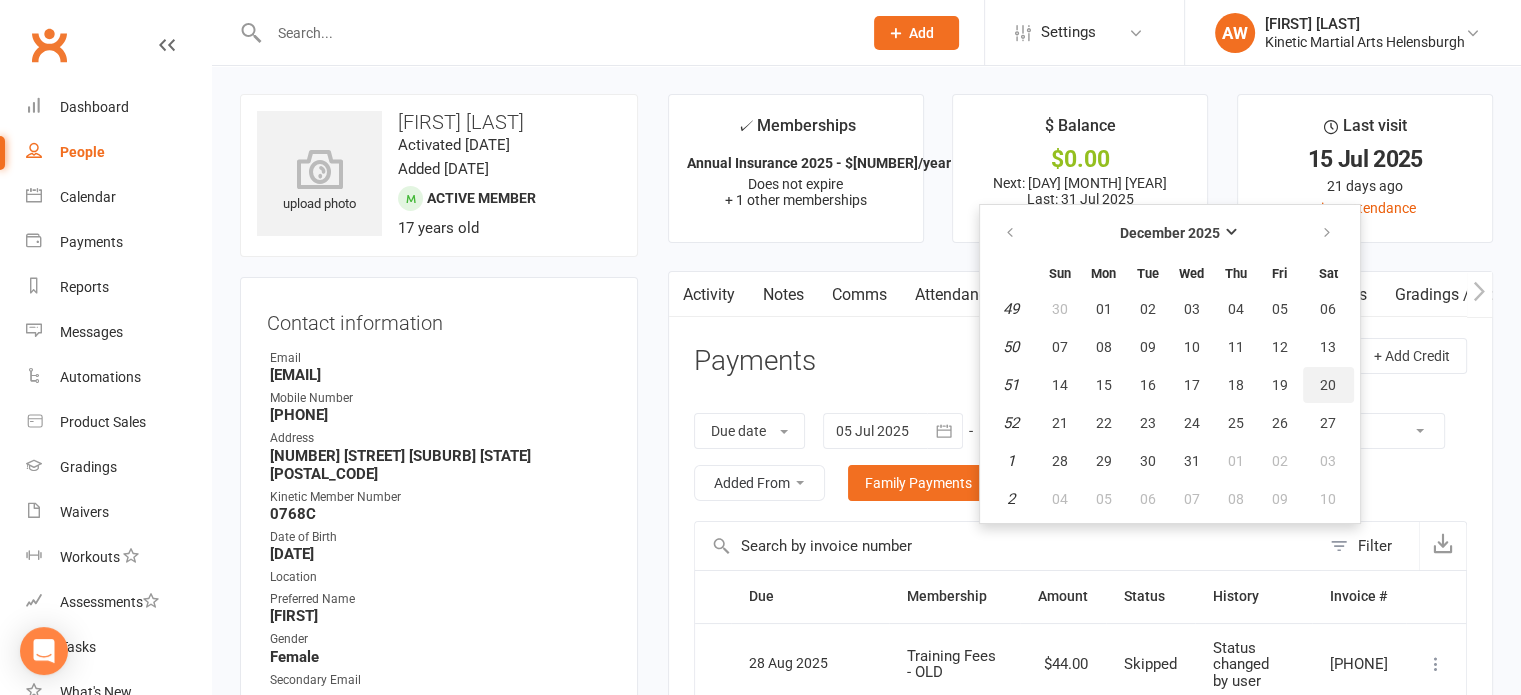 click on "20" at bounding box center (1328, 385) 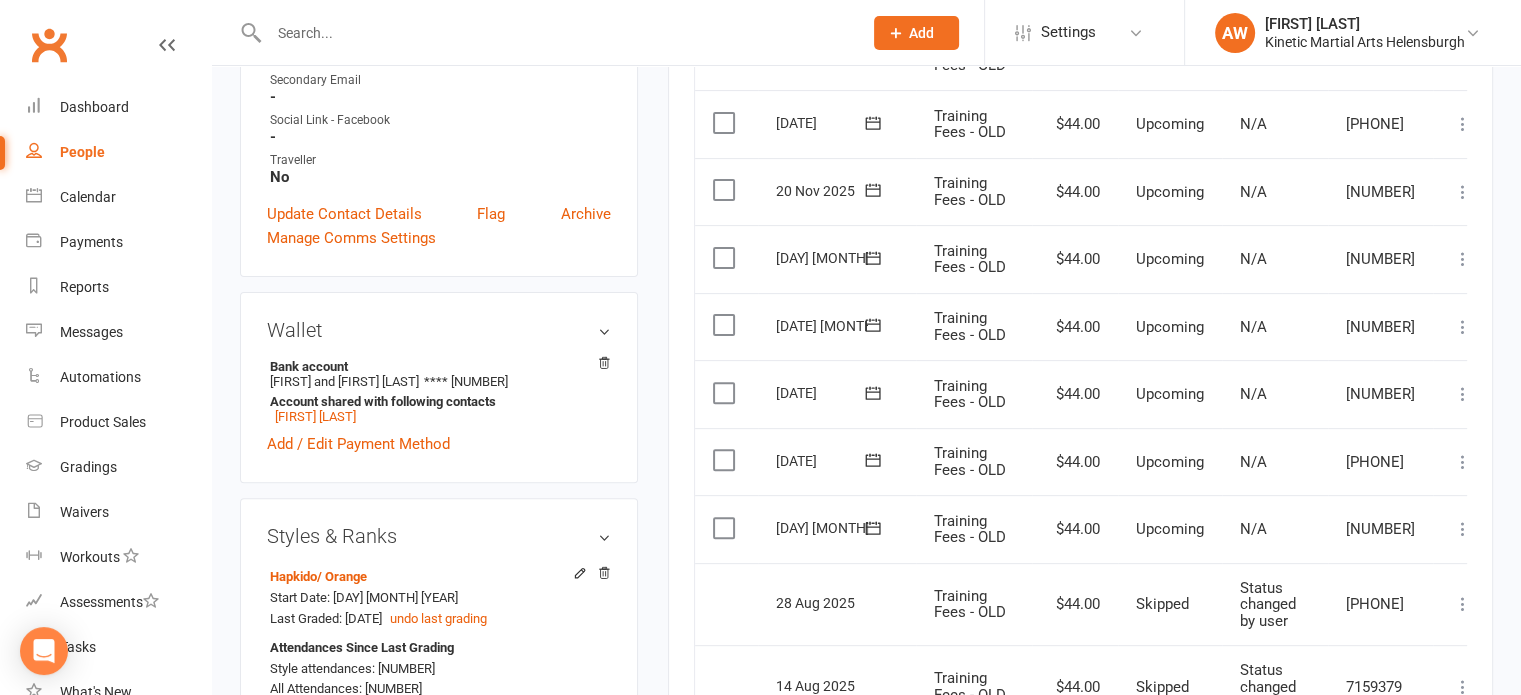 scroll, scrollTop: 700, scrollLeft: 0, axis: vertical 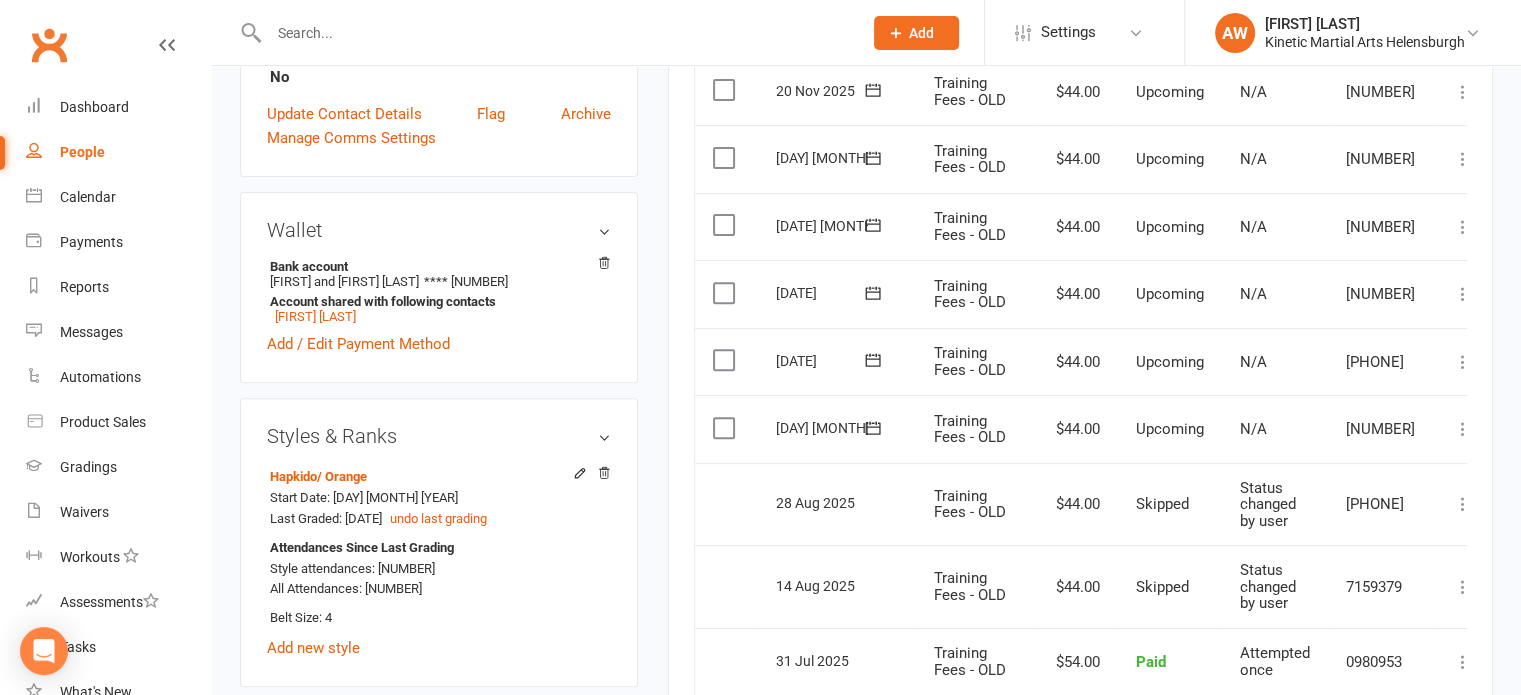 click at bounding box center [1463, 429] 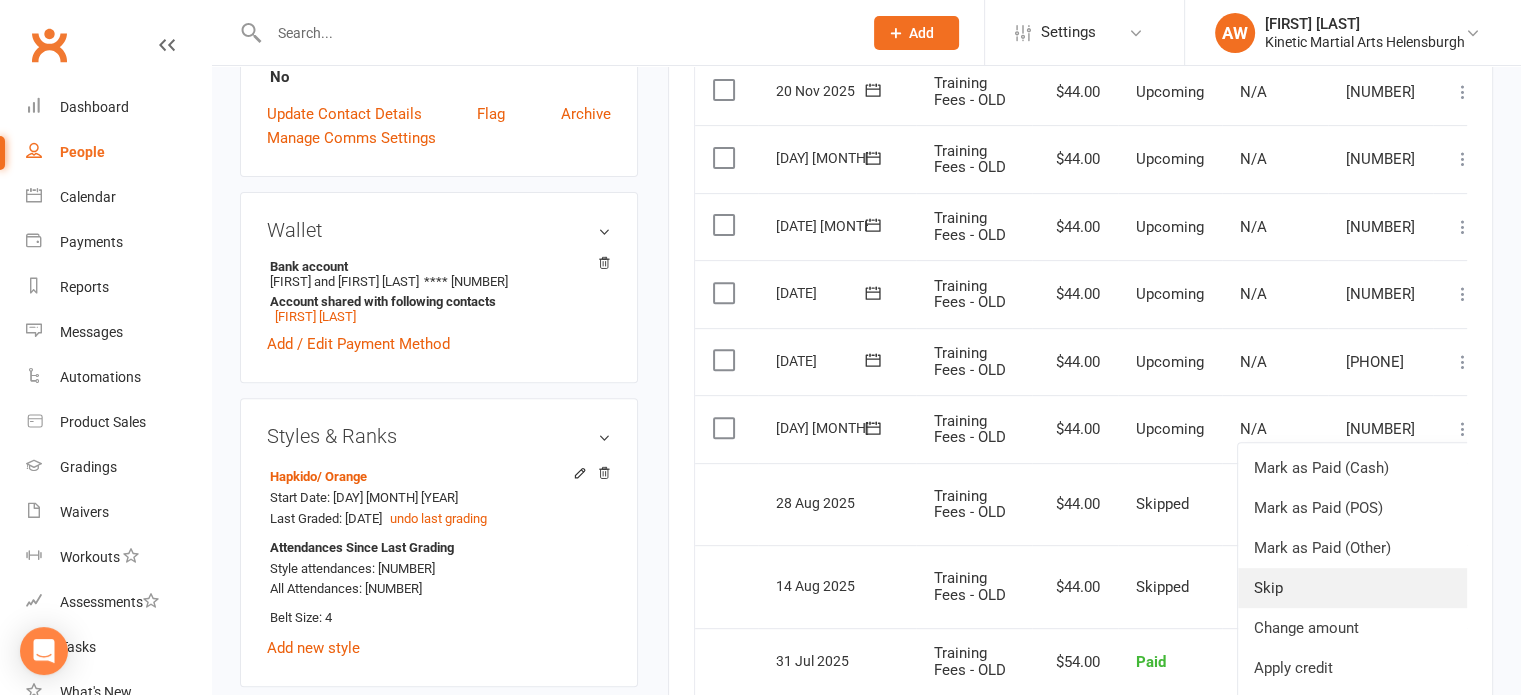 click on "Skip" at bounding box center (1356, 588) 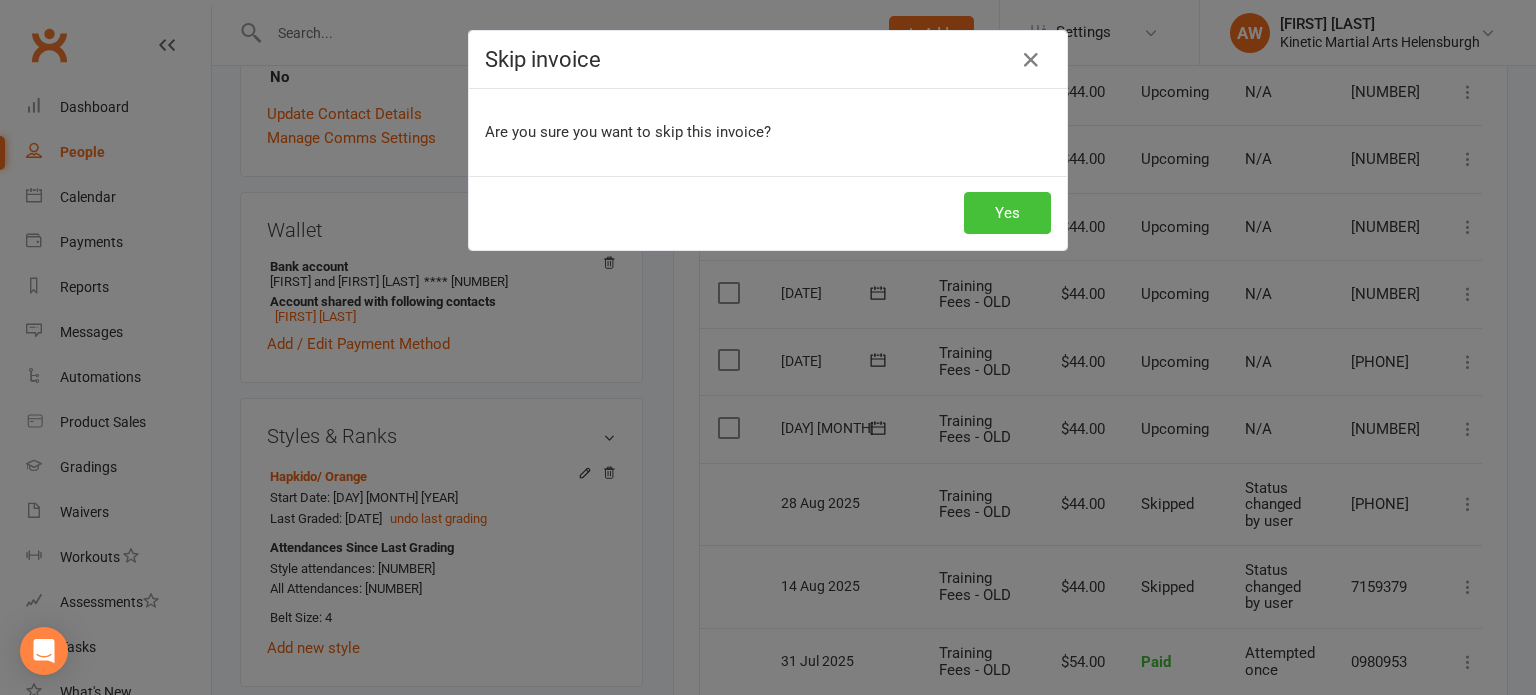 click on "Yes" at bounding box center [1007, 213] 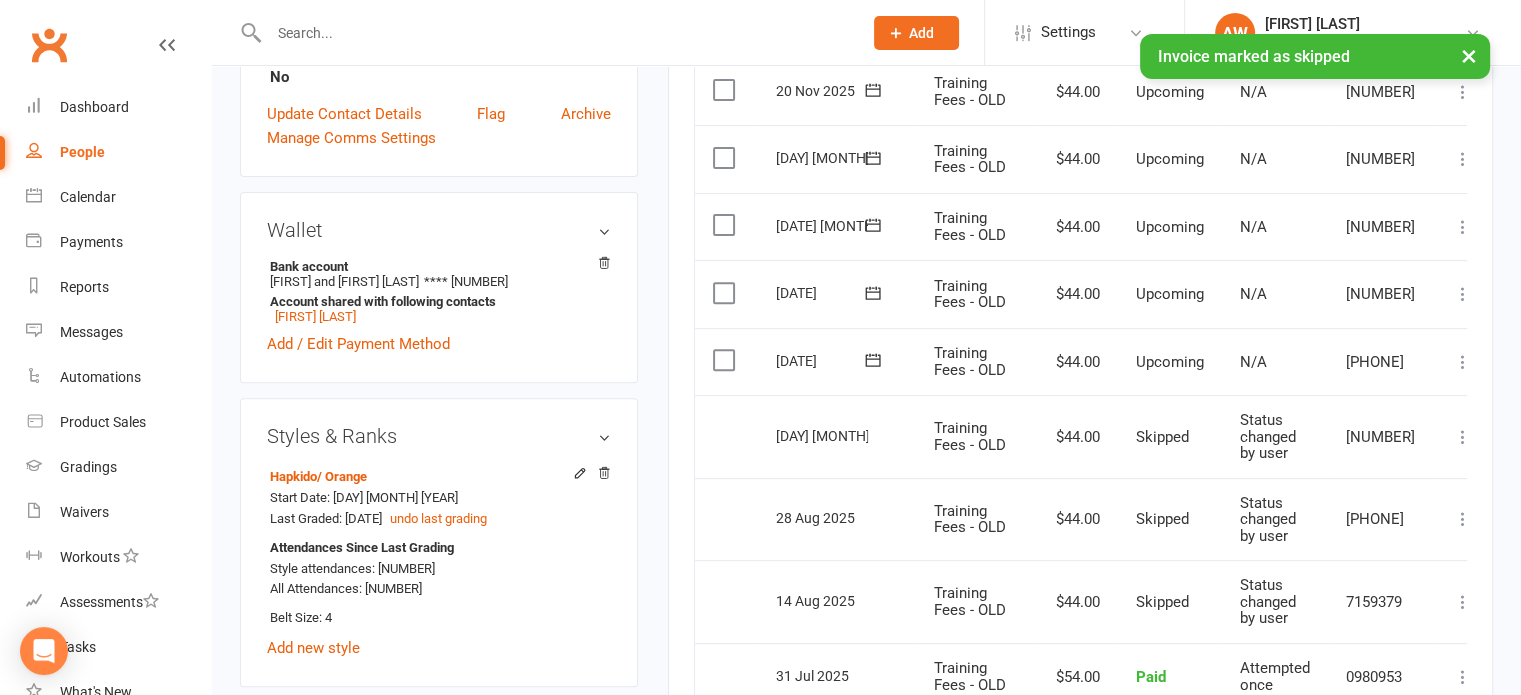 click at bounding box center [1463, 362] 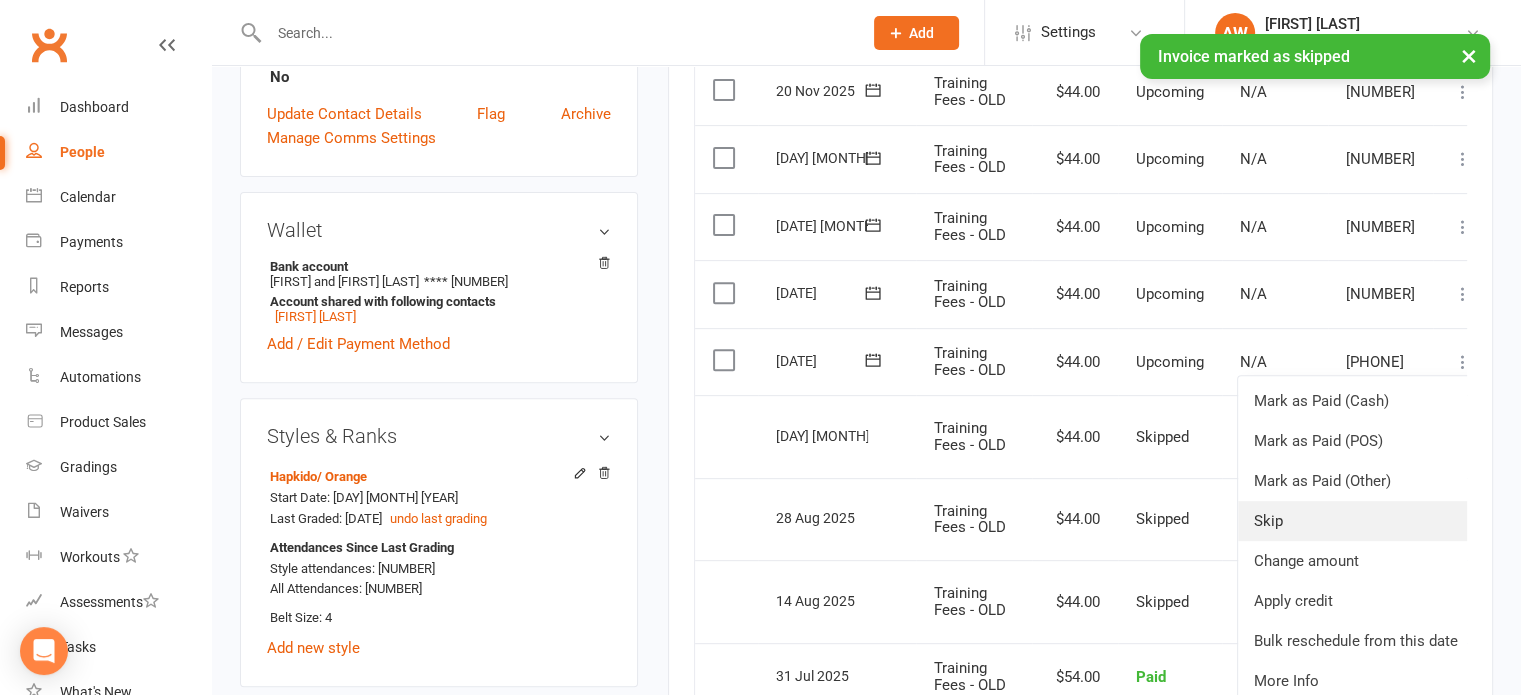 click on "Skip" at bounding box center (1356, 521) 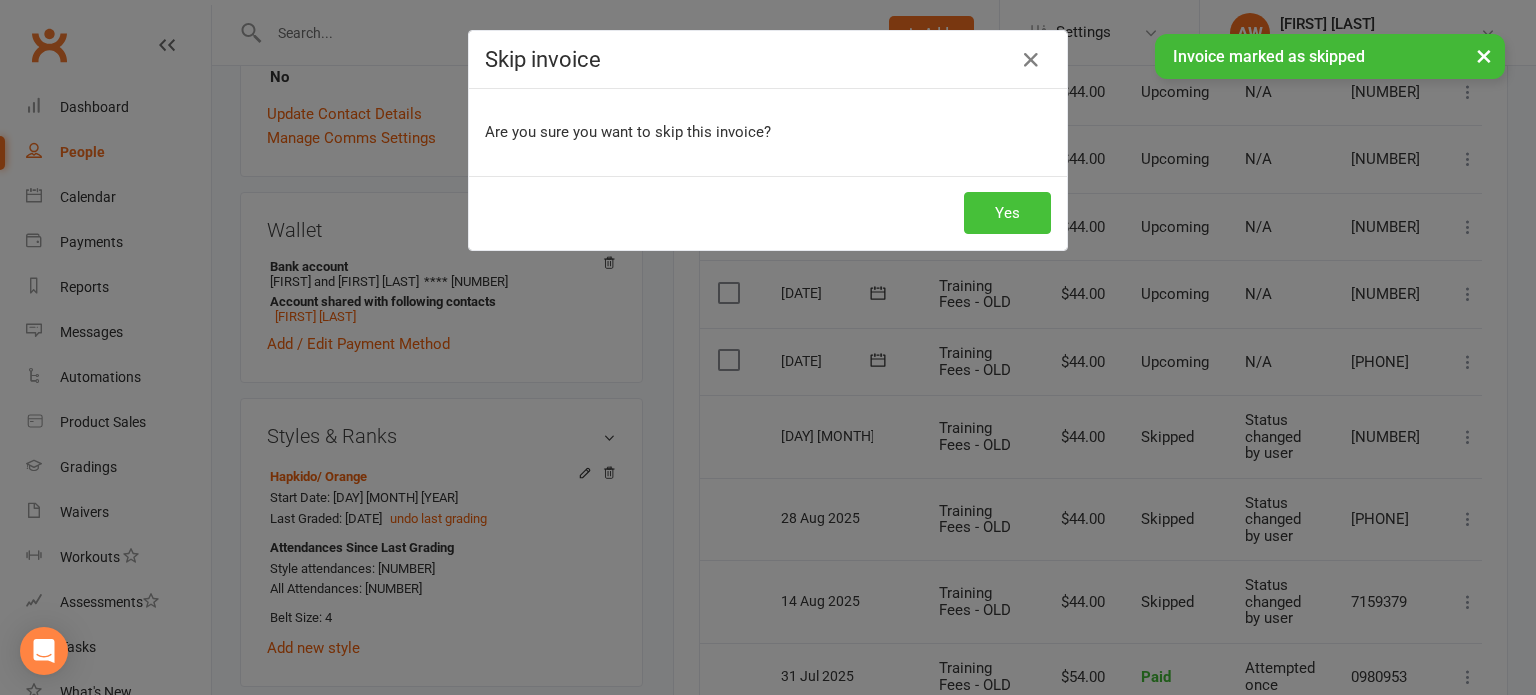click on "Yes" at bounding box center (1007, 213) 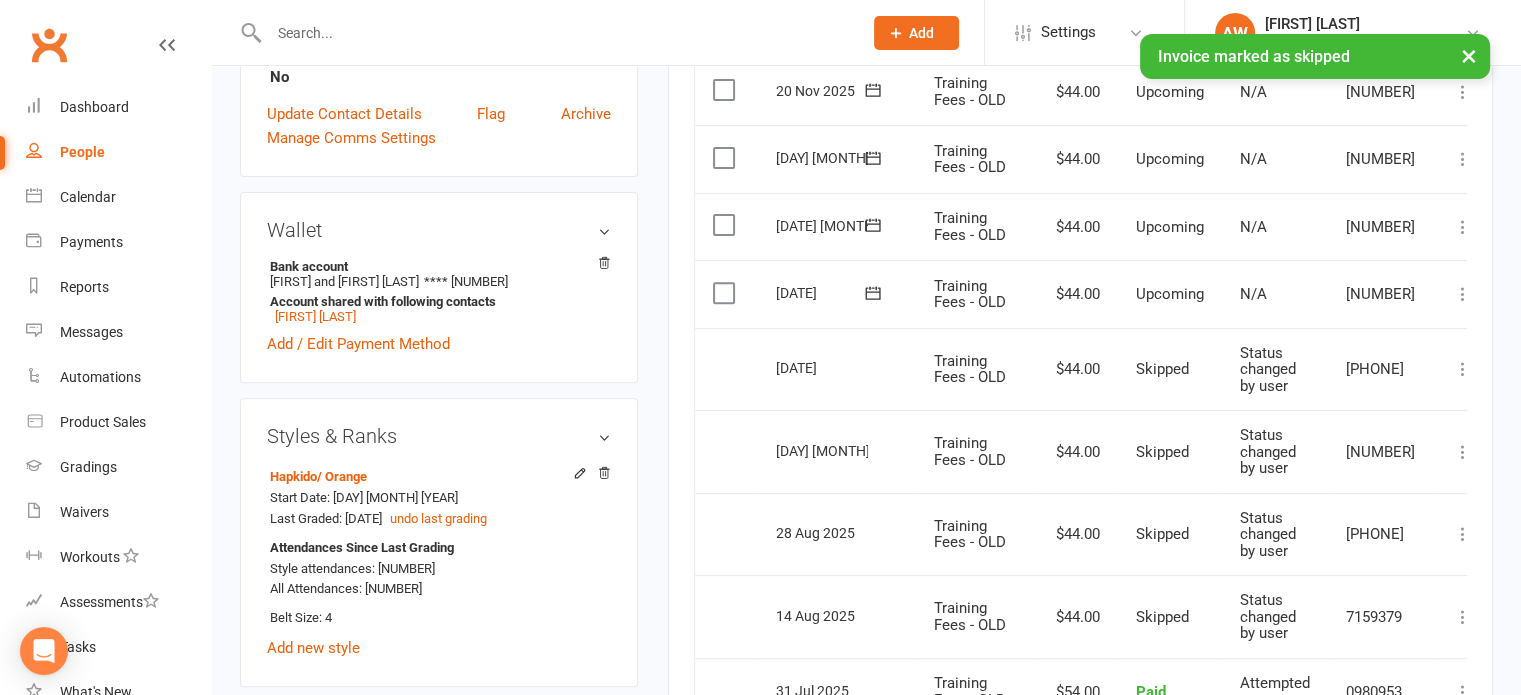 click at bounding box center [1463, 294] 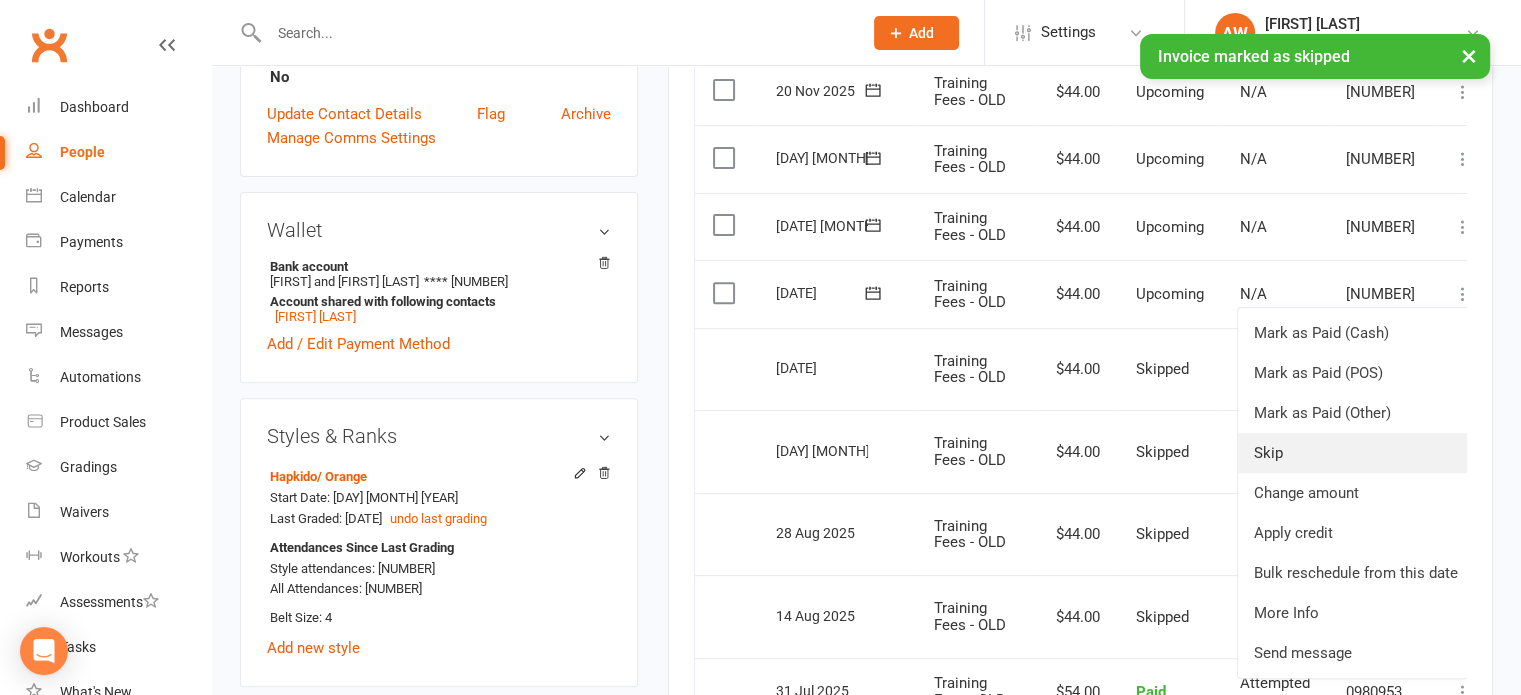 click on "Skip" at bounding box center (1356, 453) 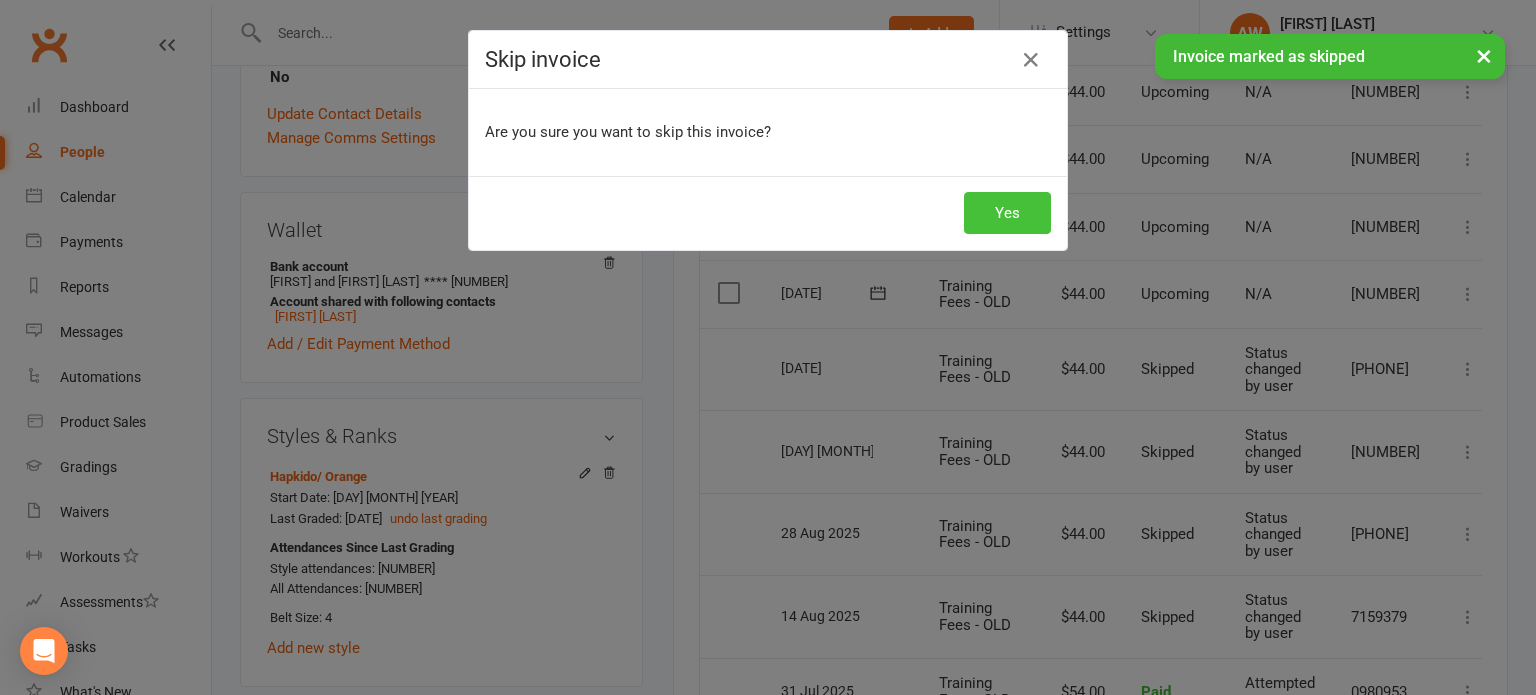 click on "Yes" at bounding box center (1007, 213) 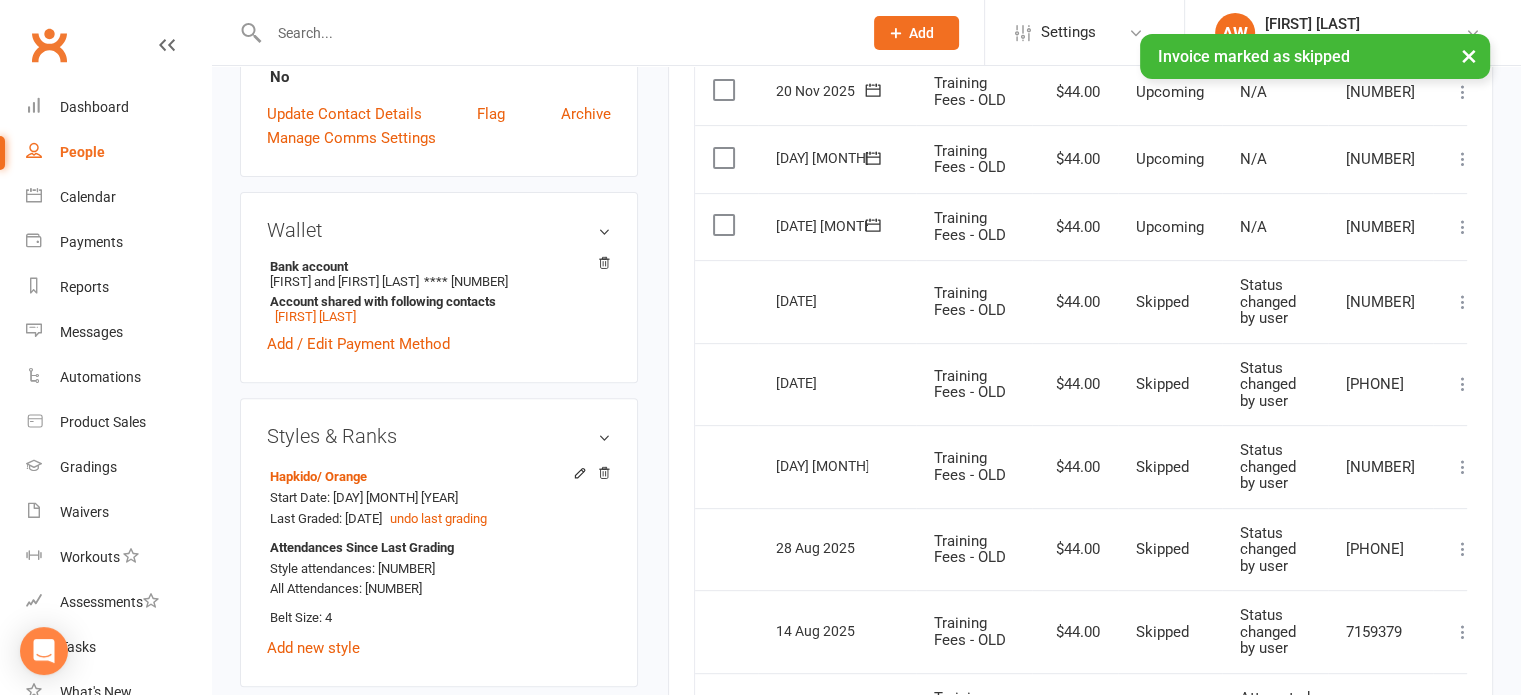 click at bounding box center (1463, 227) 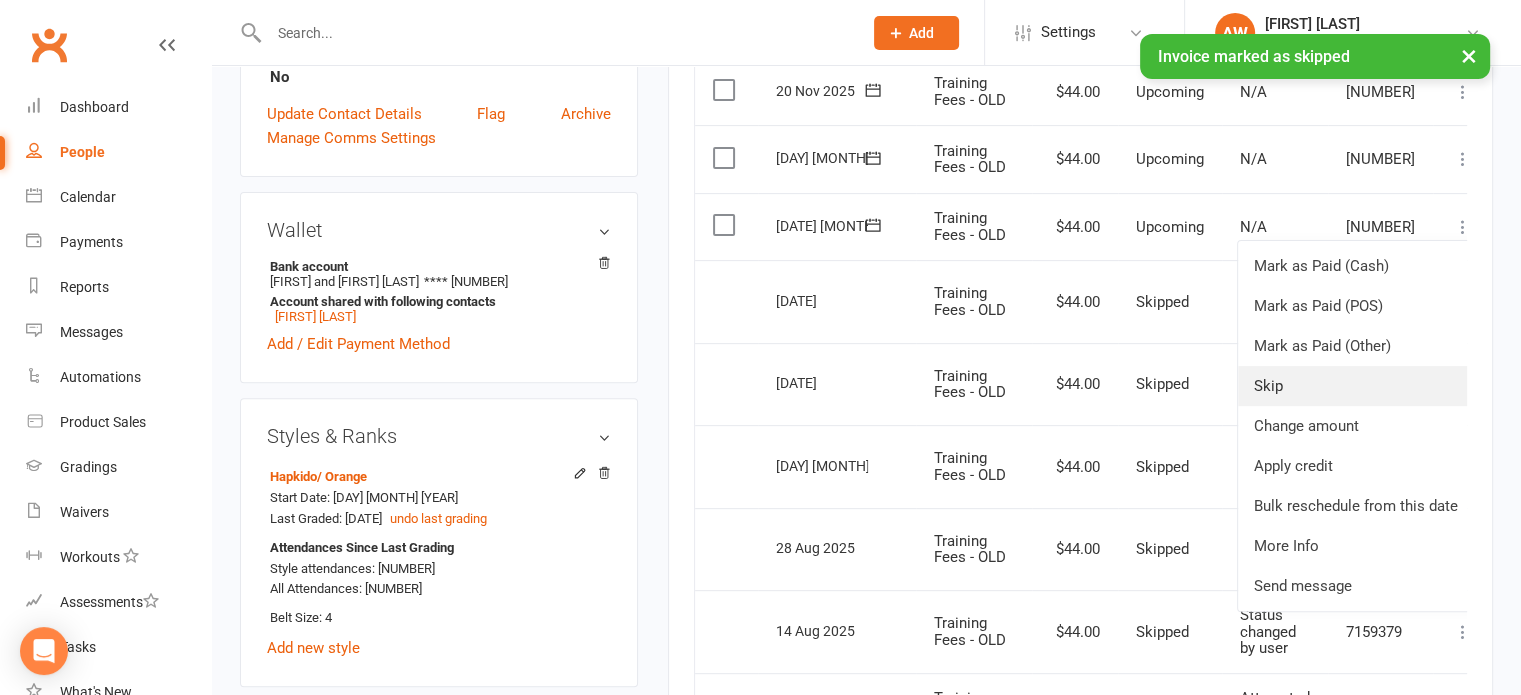 click on "Skip" at bounding box center (1356, 386) 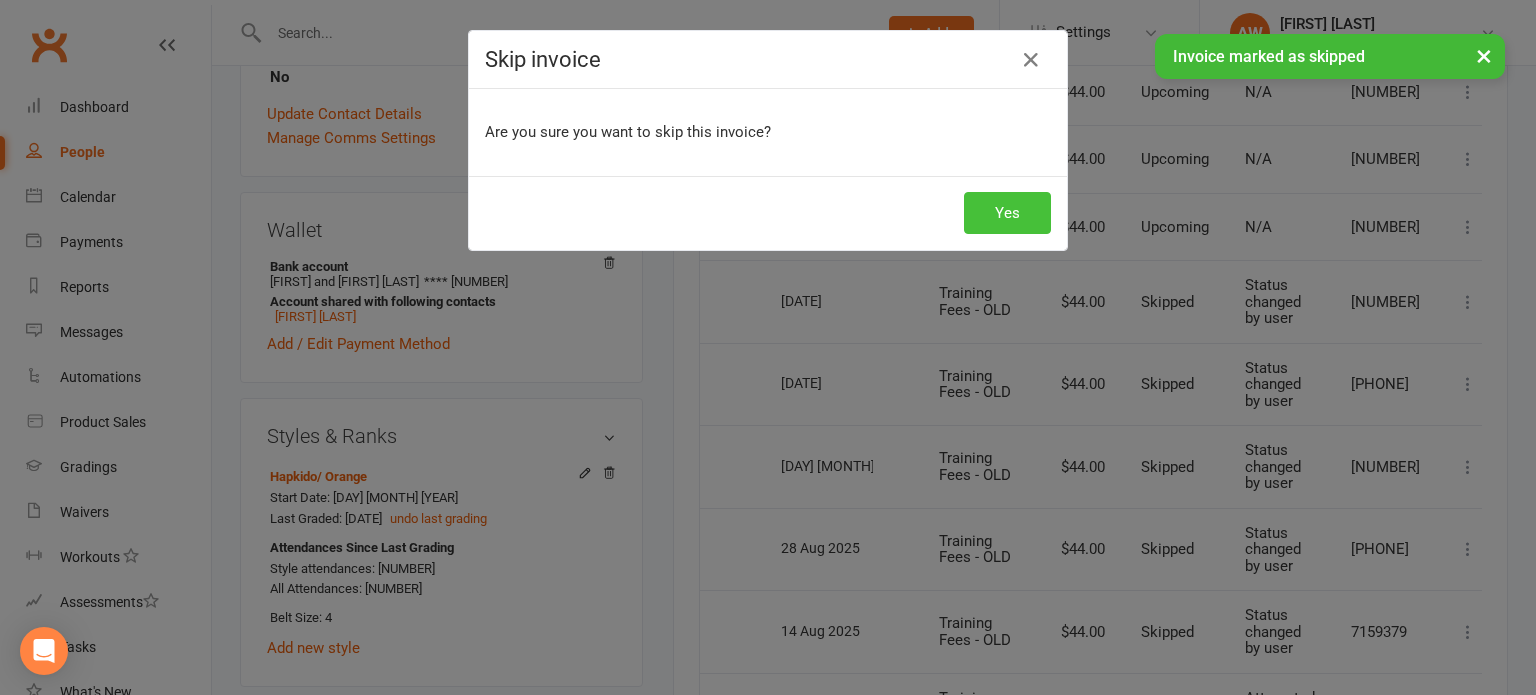 click on "Yes" at bounding box center (1007, 213) 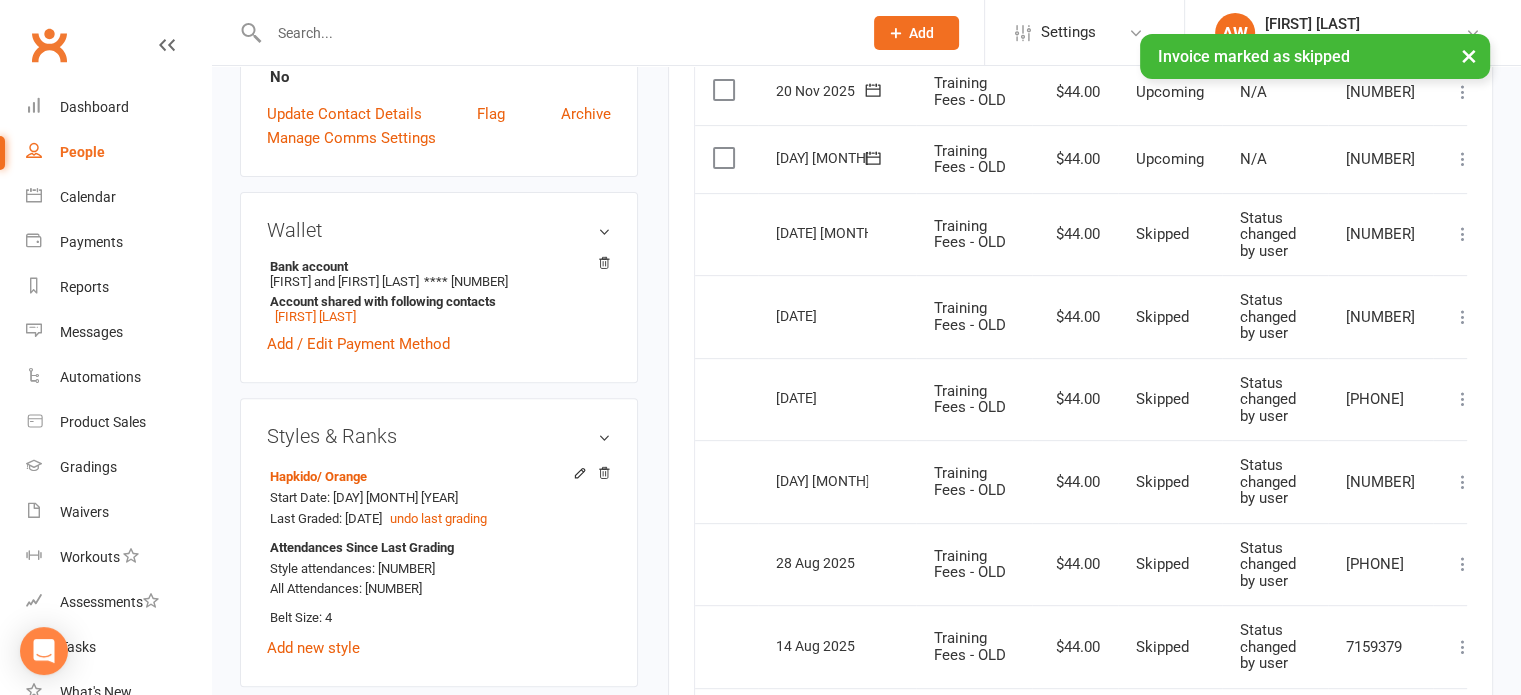 click at bounding box center (1463, 159) 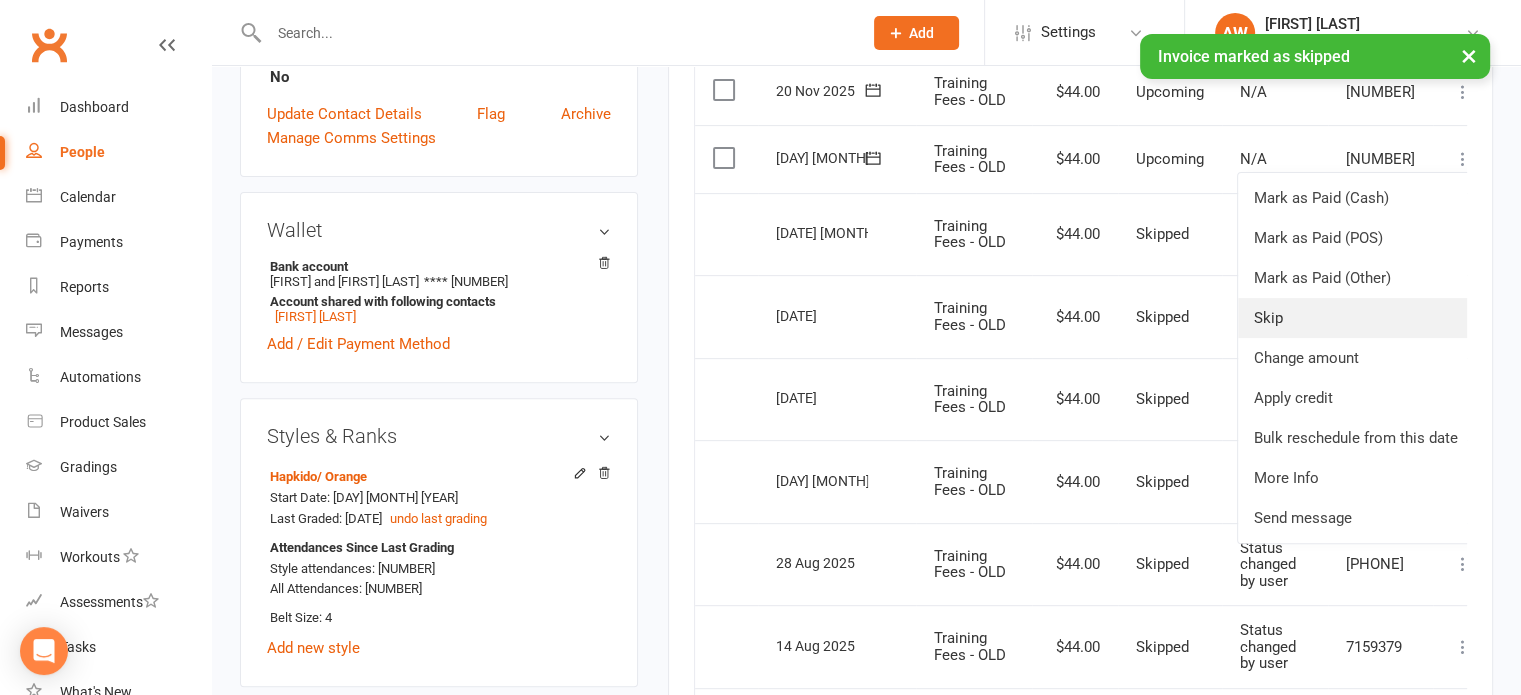 click on "Skip" at bounding box center (1356, 318) 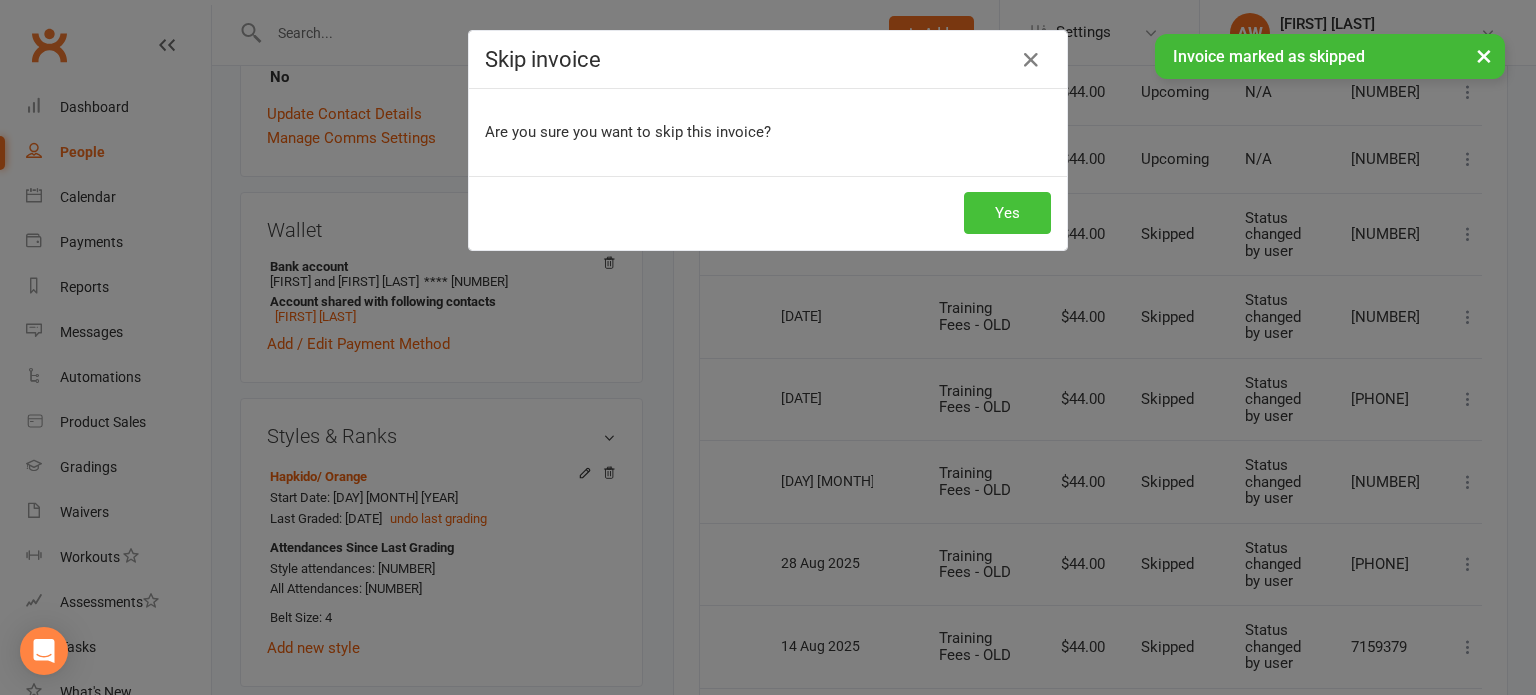 click on "Yes" at bounding box center [1007, 213] 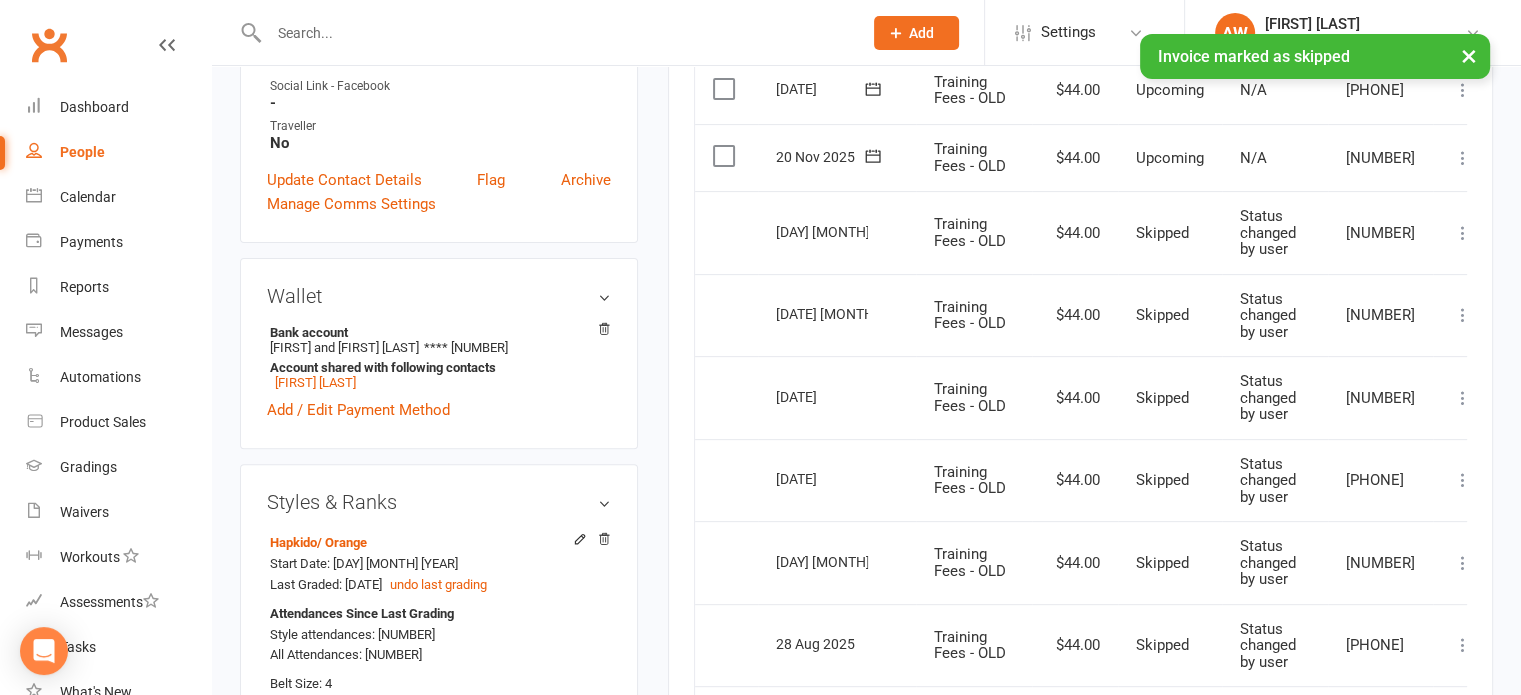 scroll, scrollTop: 600, scrollLeft: 0, axis: vertical 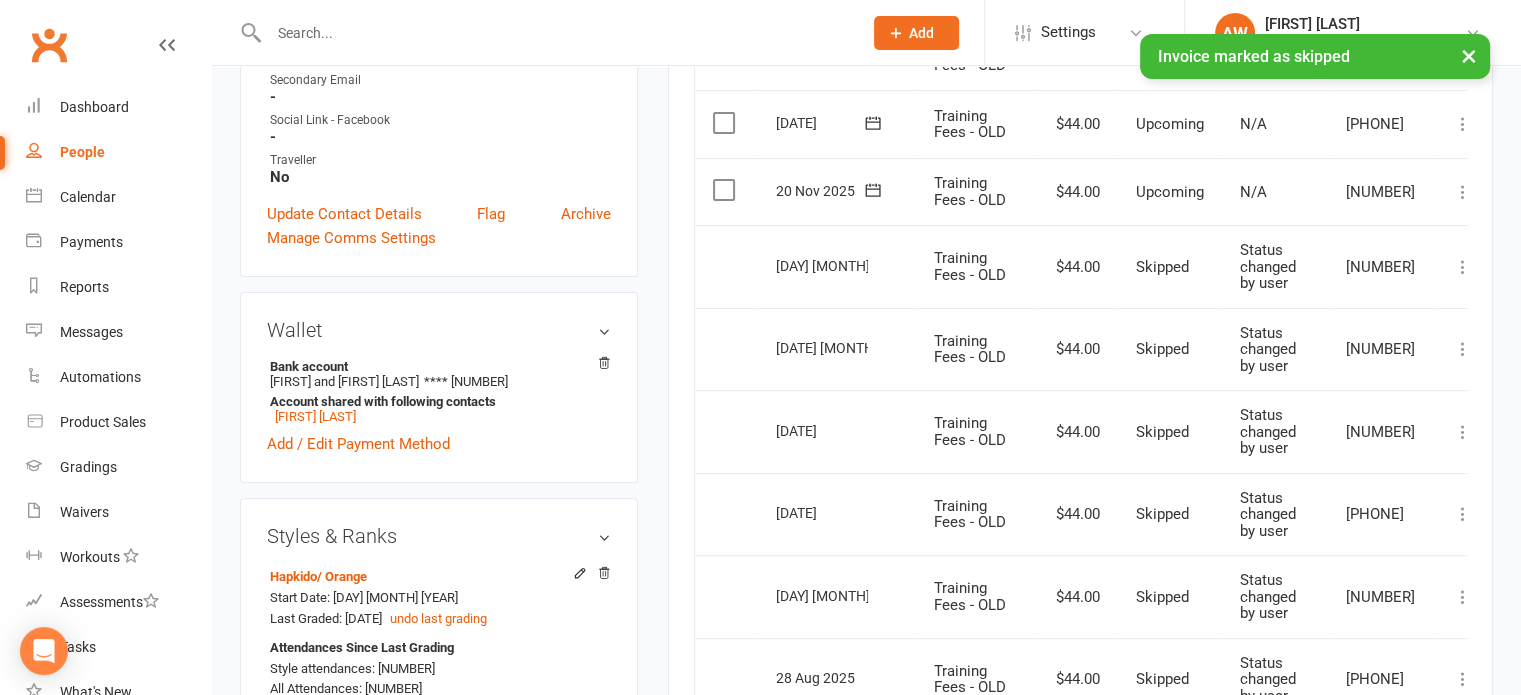 click at bounding box center (1463, 192) 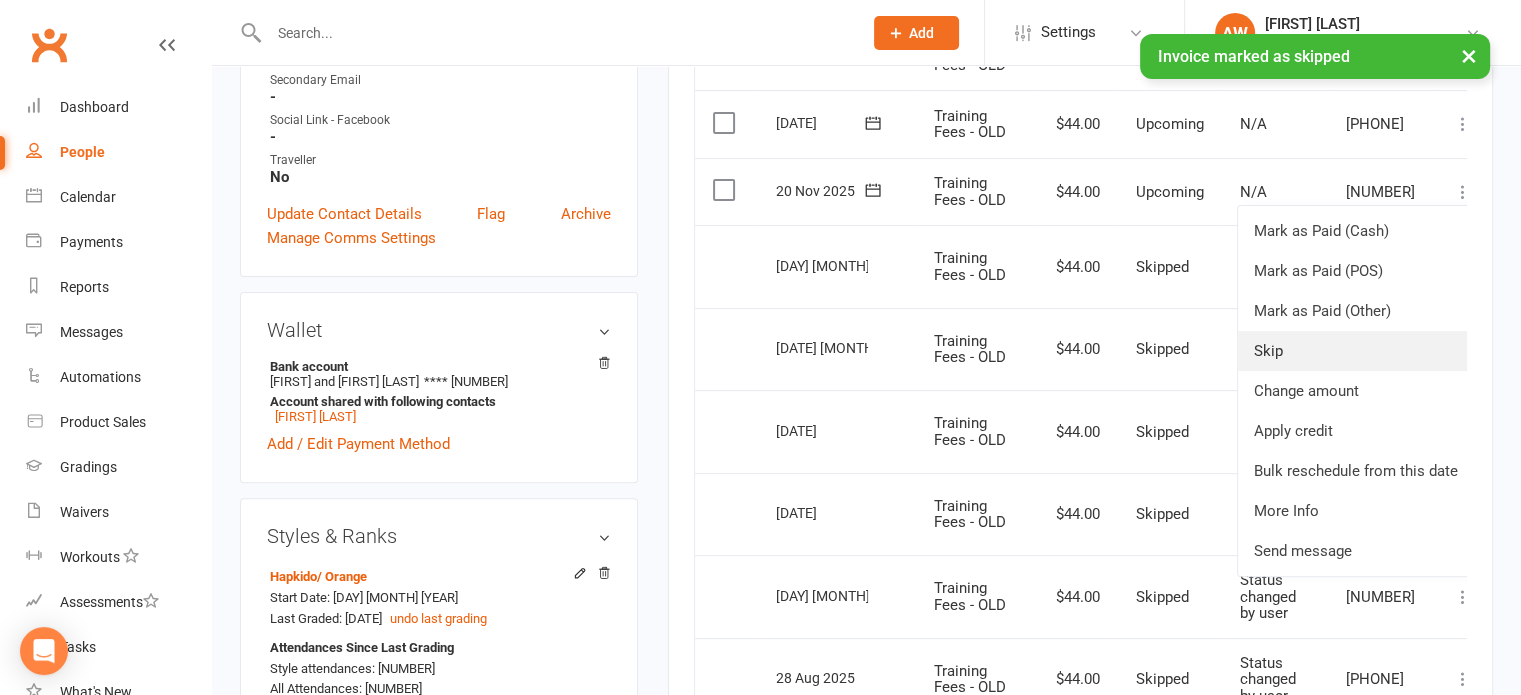 click on "Skip" at bounding box center [1356, 351] 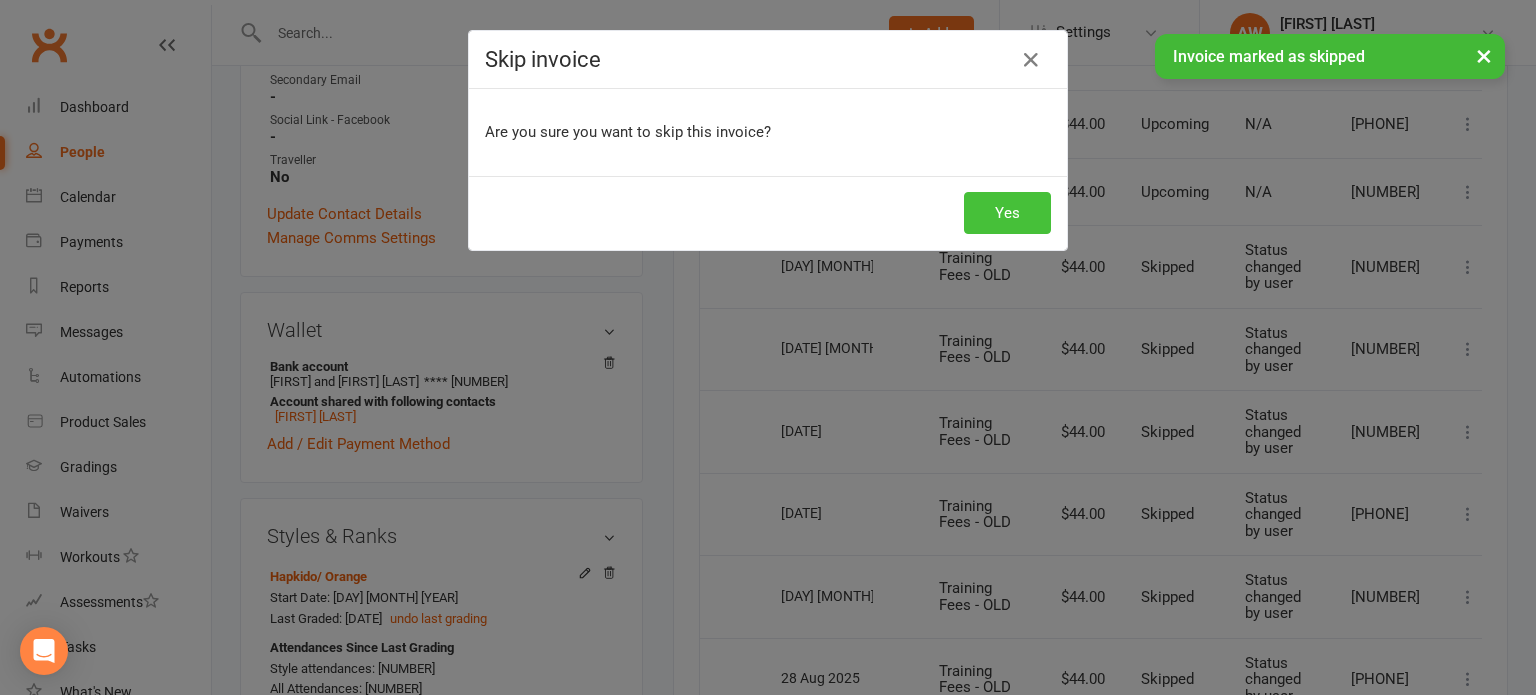click on "Yes" at bounding box center [1007, 213] 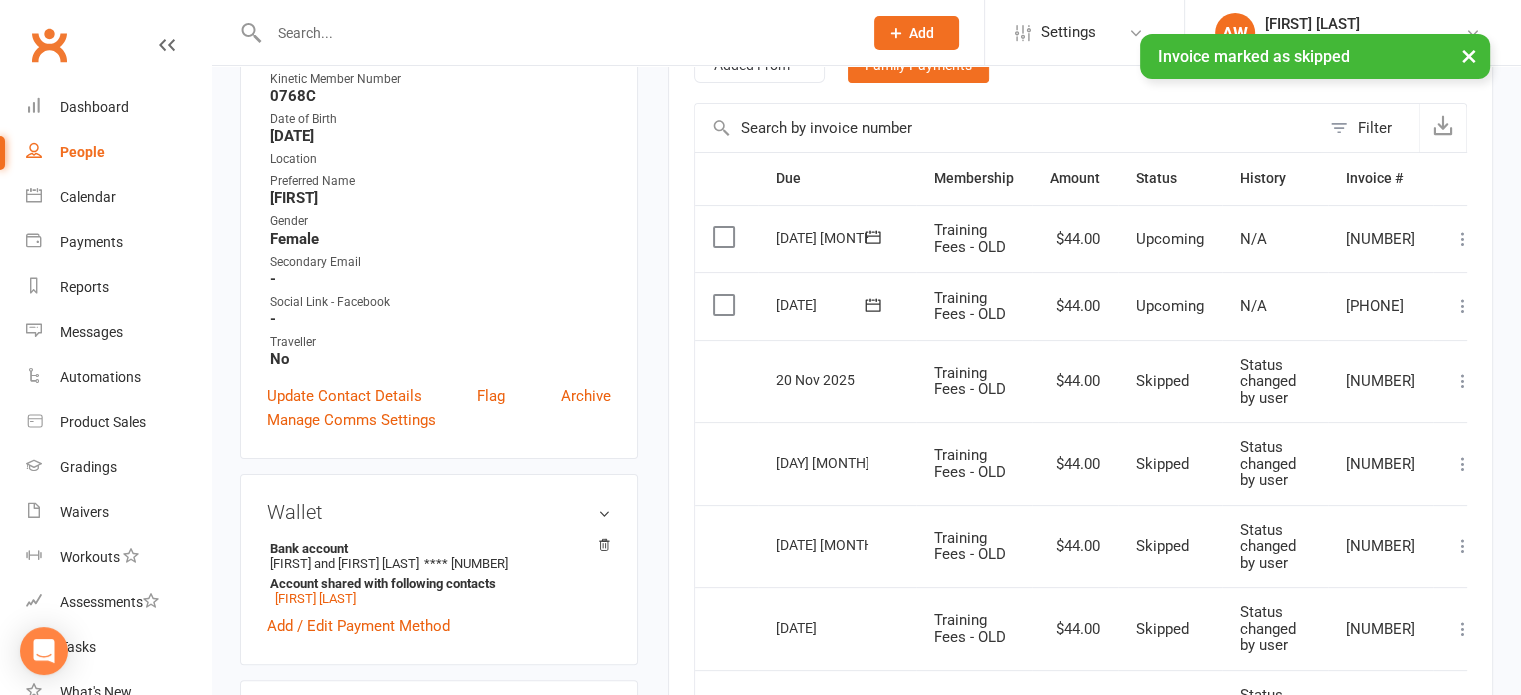 scroll, scrollTop: 400, scrollLeft: 0, axis: vertical 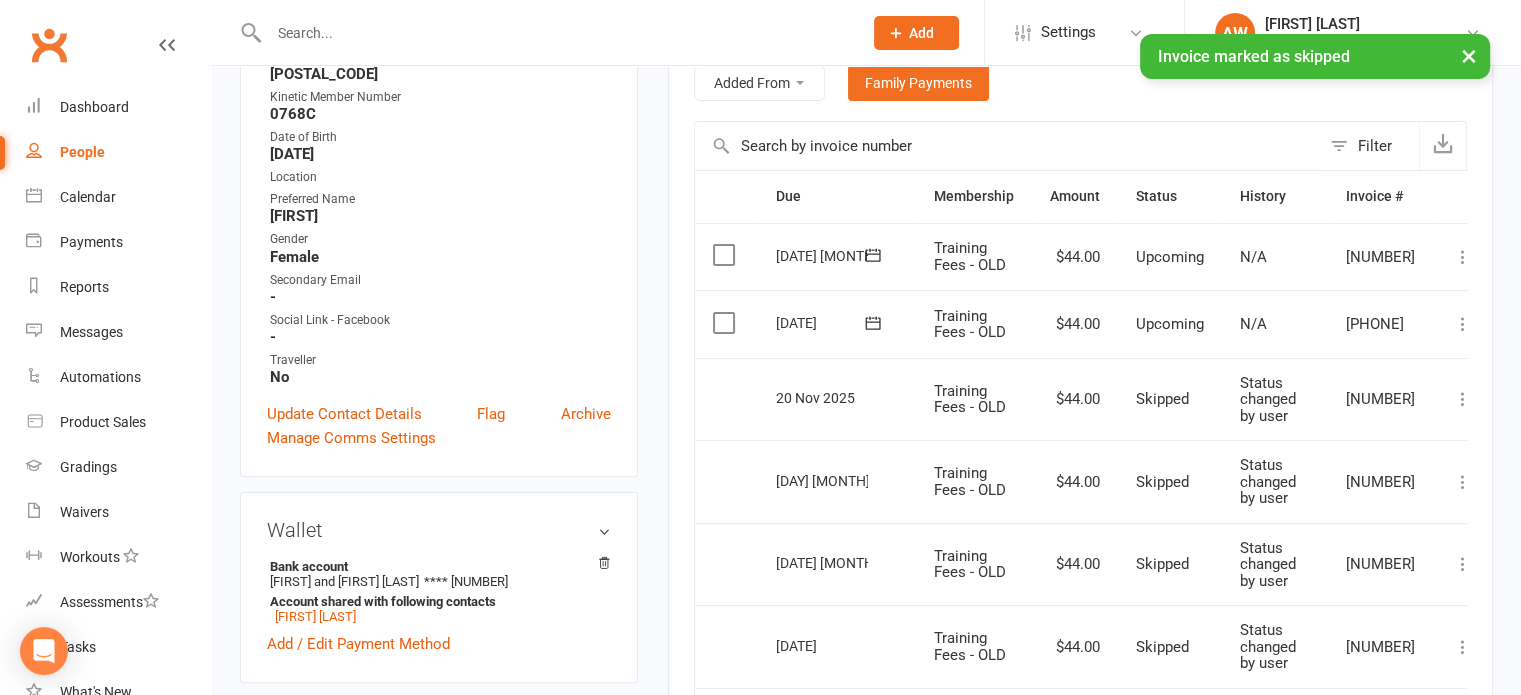 click at bounding box center [1463, 324] 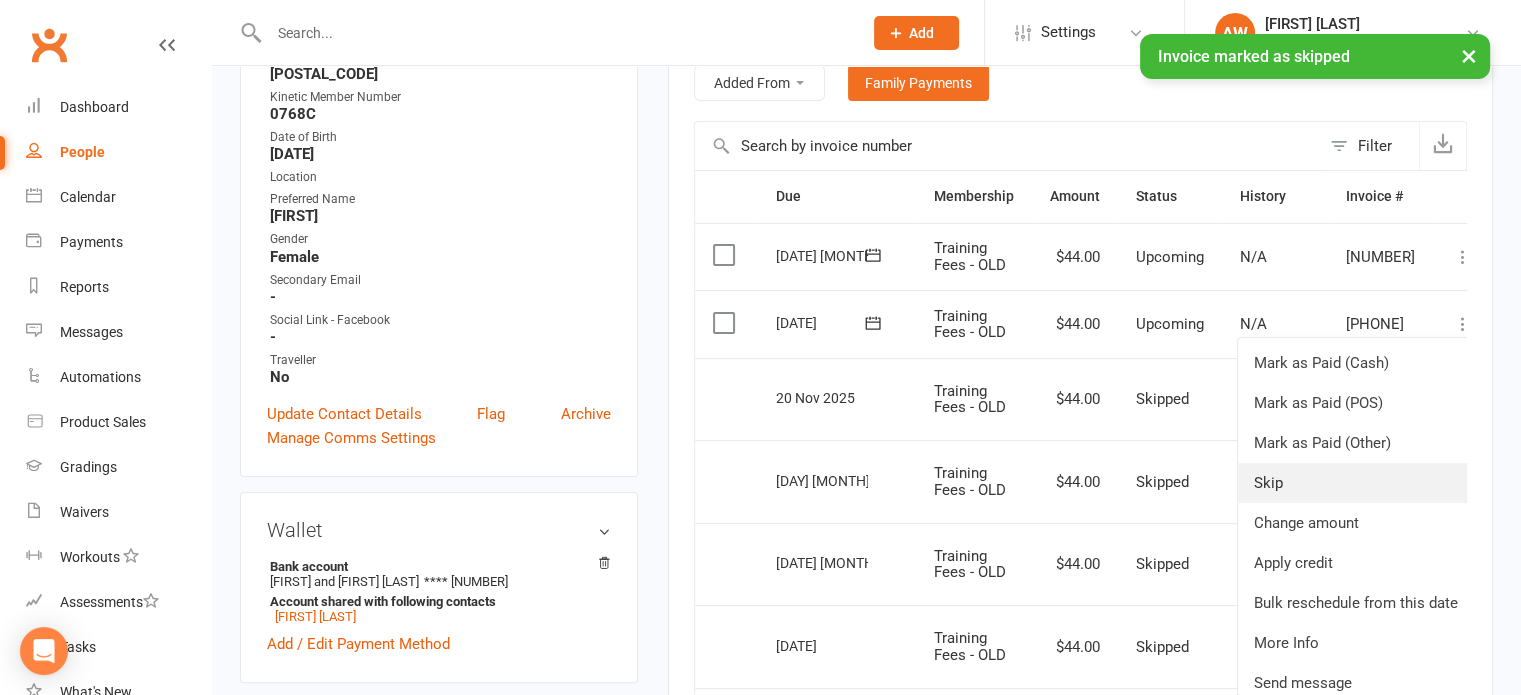 click on "Skip" at bounding box center [1356, 483] 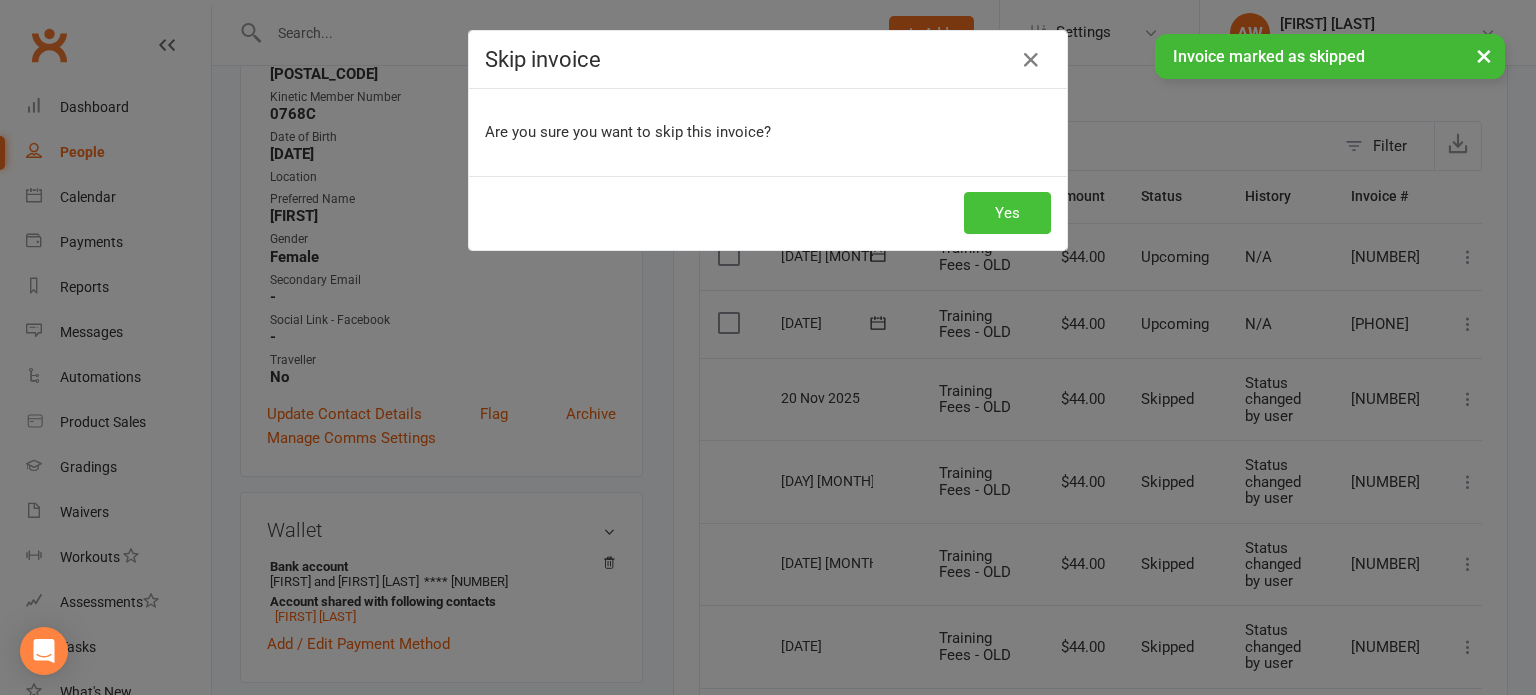 click on "Yes" at bounding box center (1007, 213) 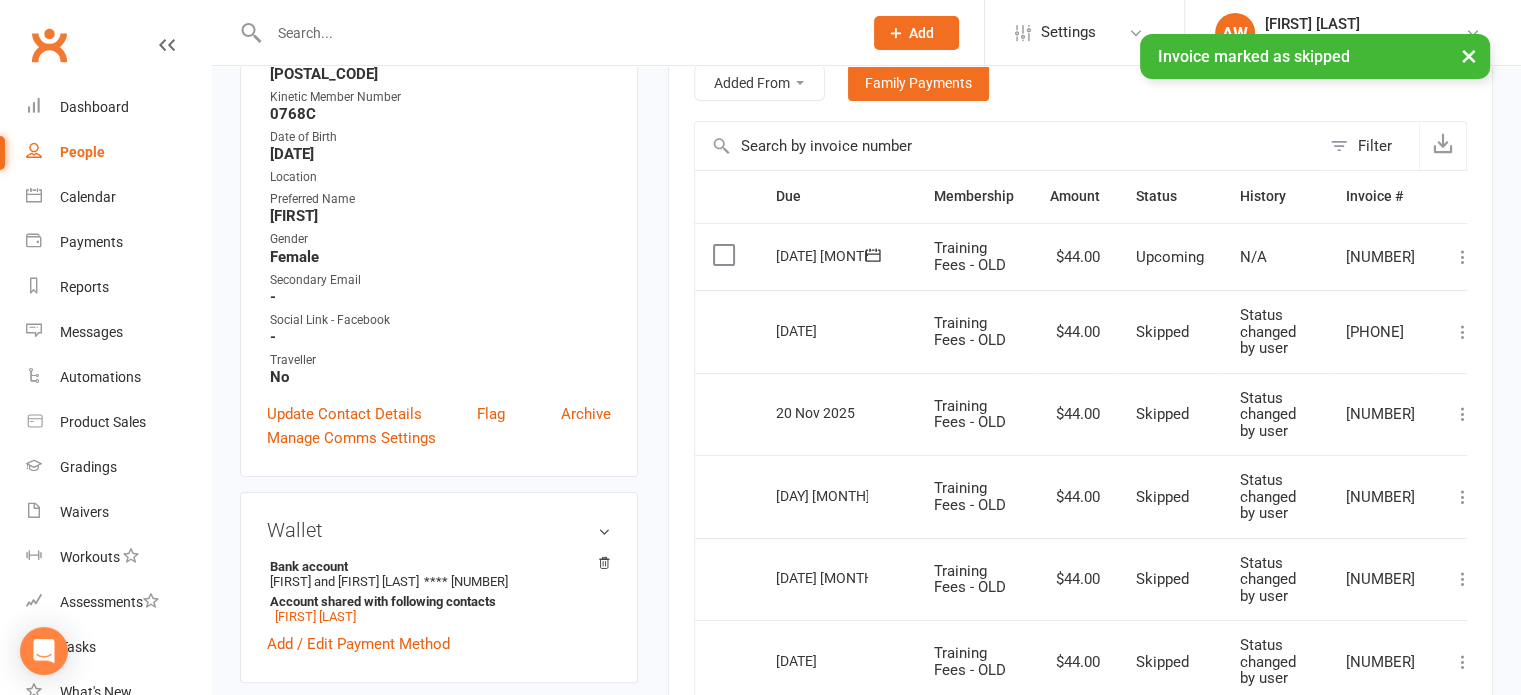 click at bounding box center (1463, 257) 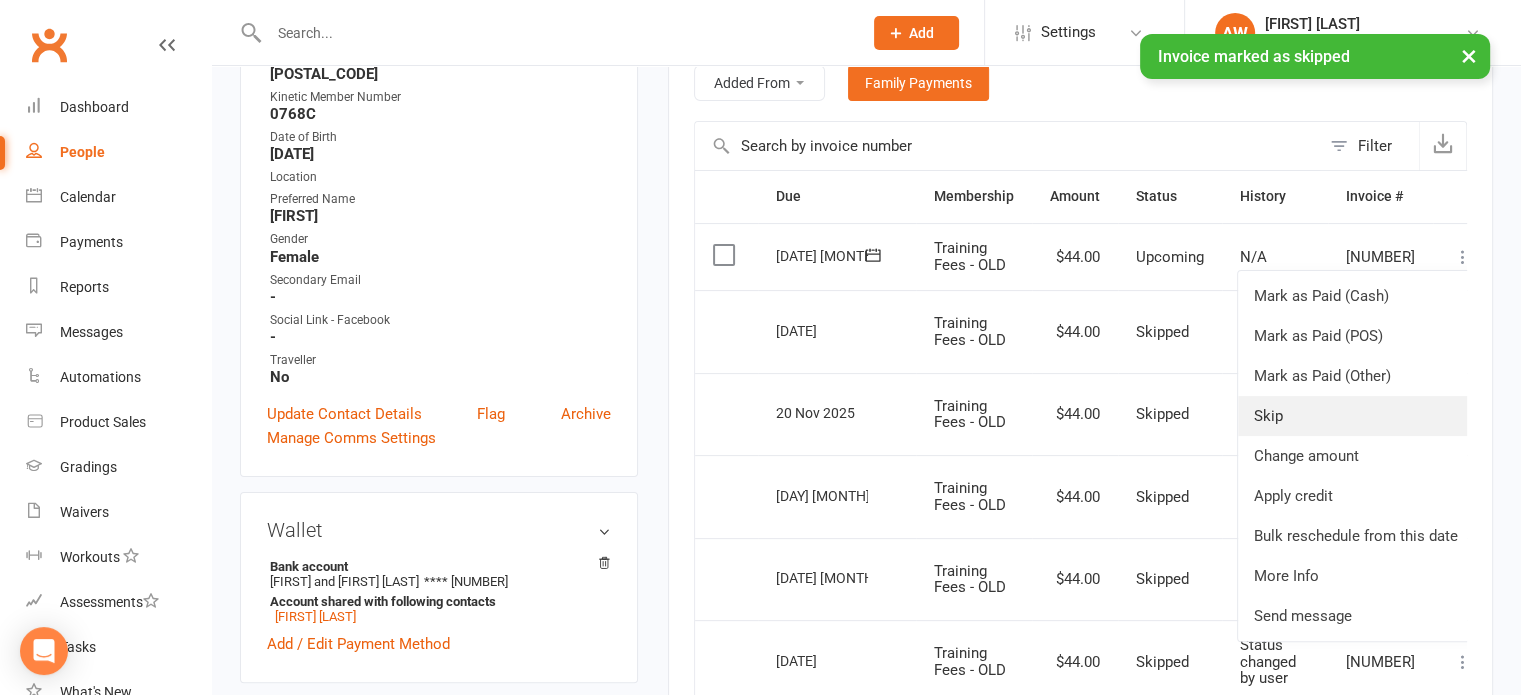 click on "Skip" at bounding box center (1356, 416) 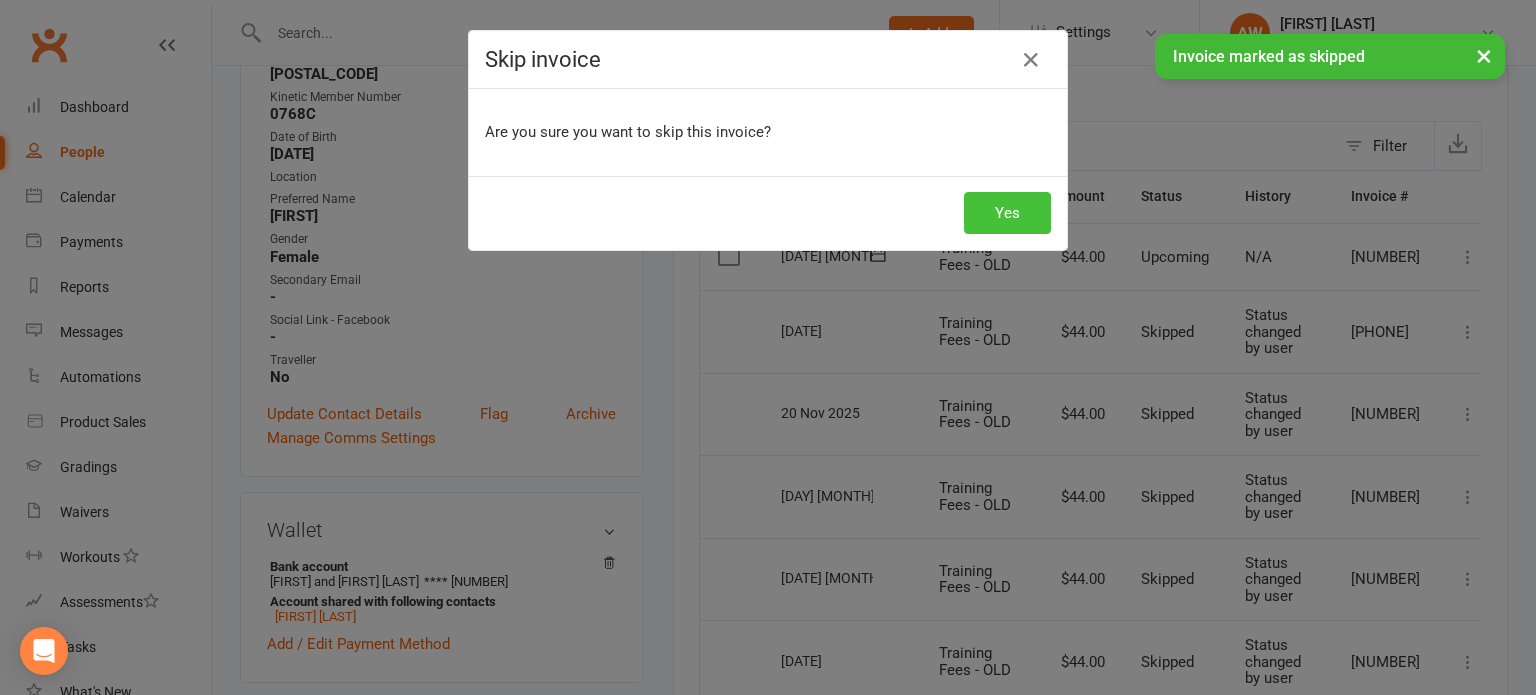 click on "Yes" at bounding box center (1007, 213) 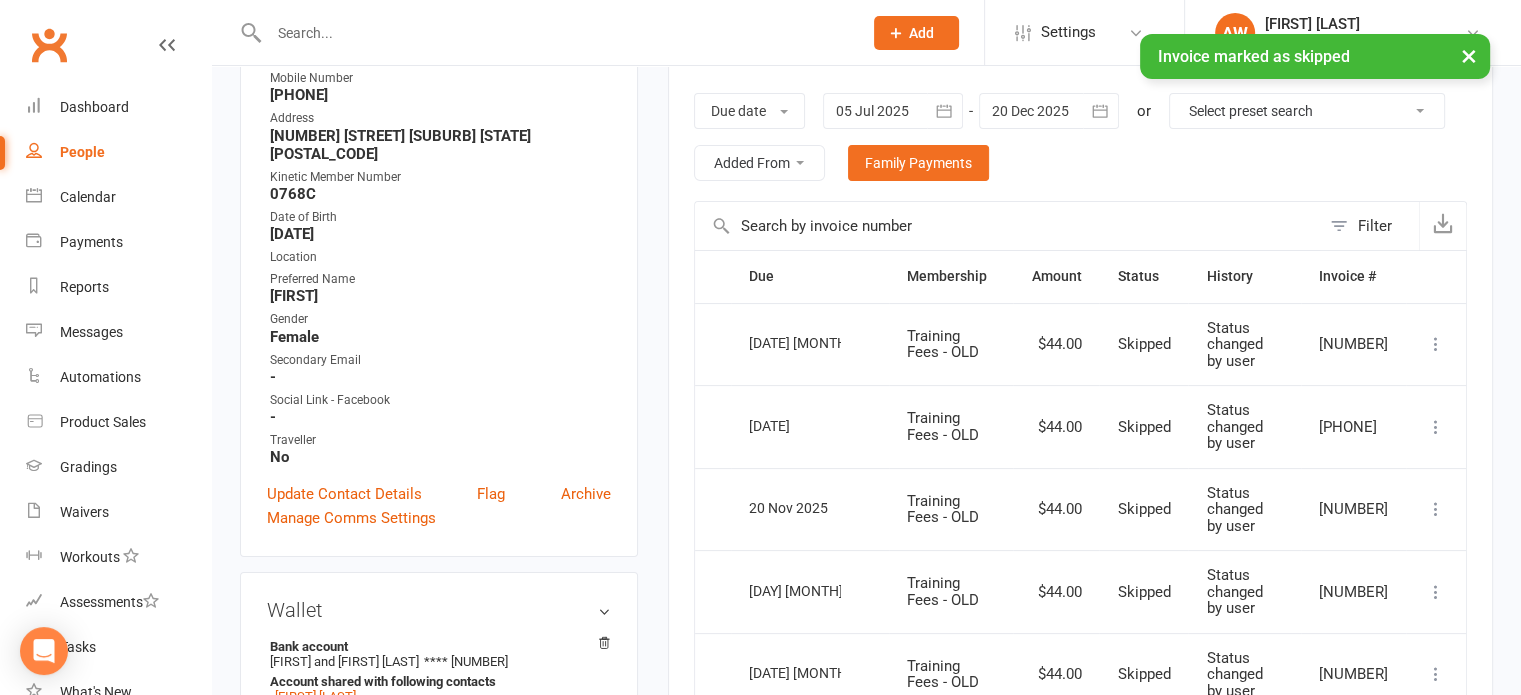 scroll, scrollTop: 200, scrollLeft: 0, axis: vertical 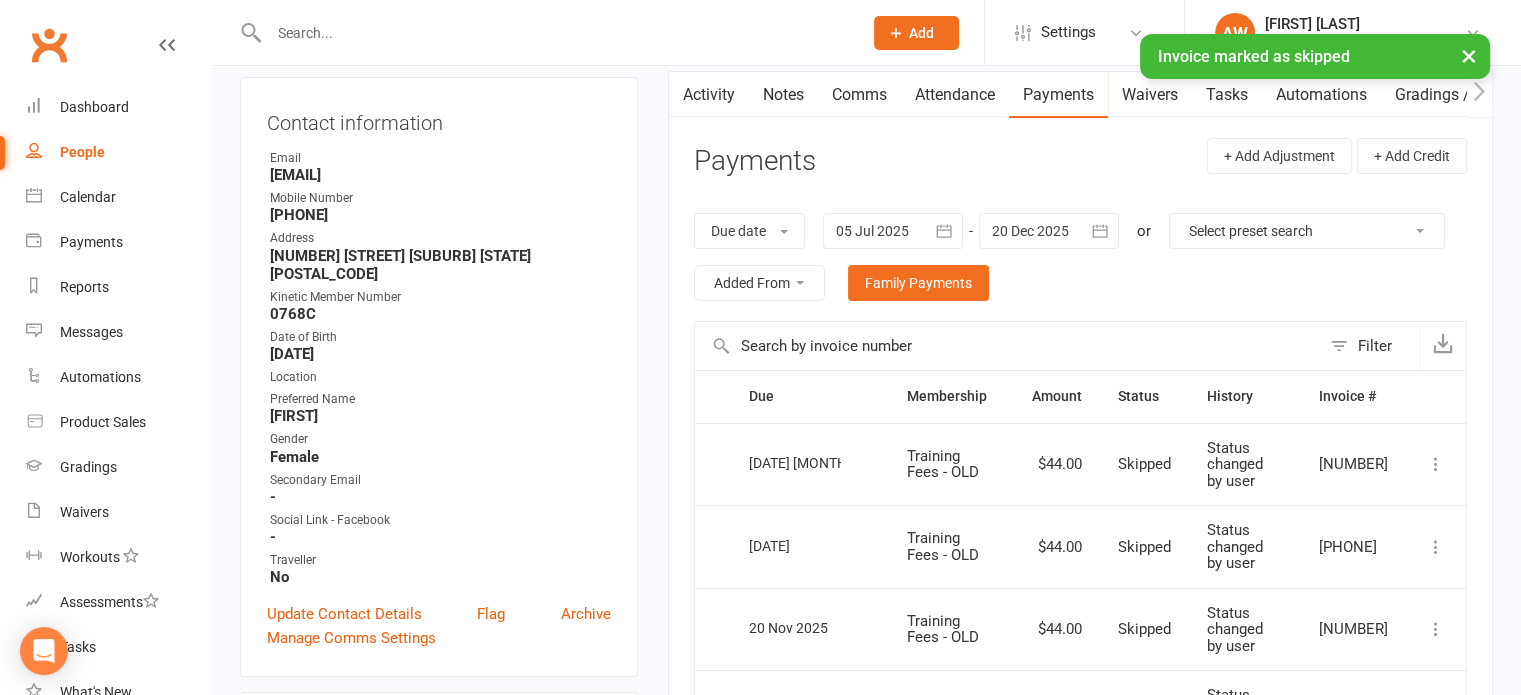 click 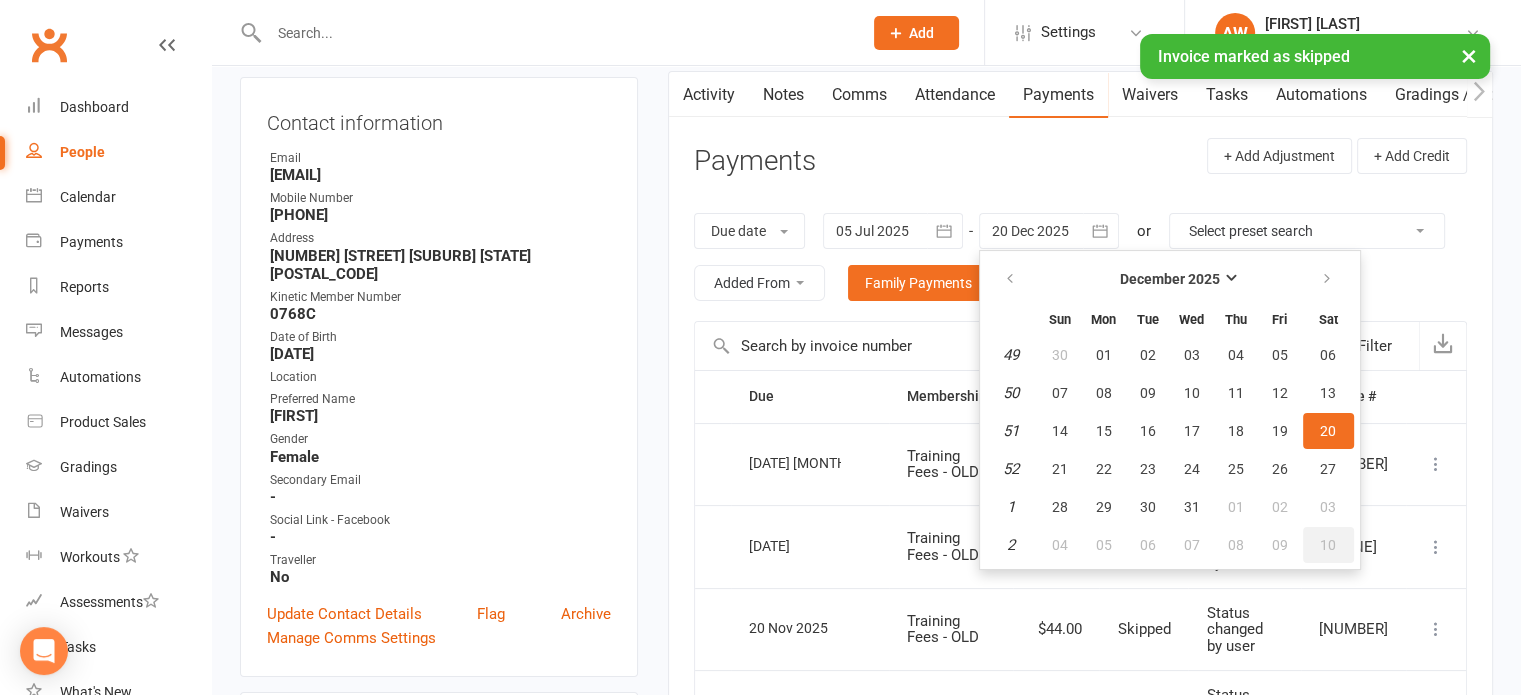 click on "10" at bounding box center [1328, 545] 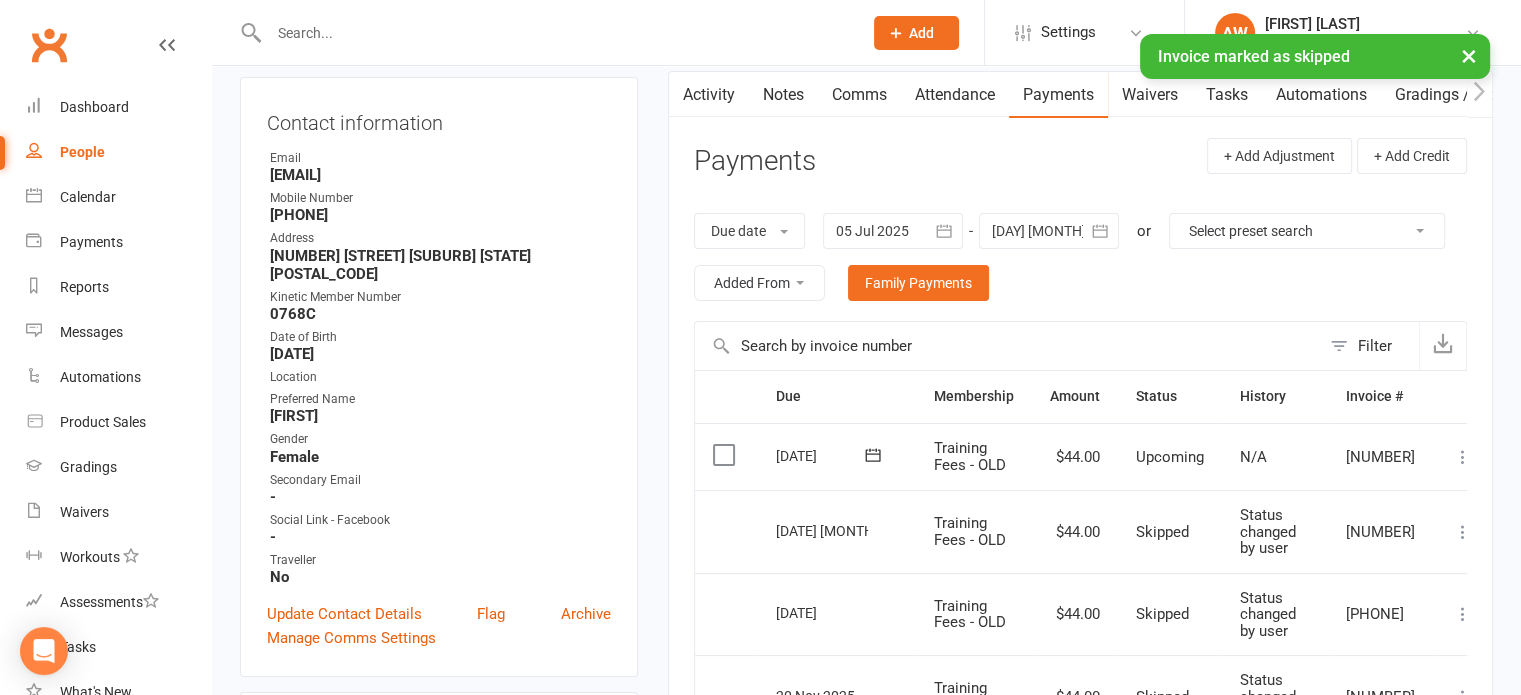 click at bounding box center [1463, 457] 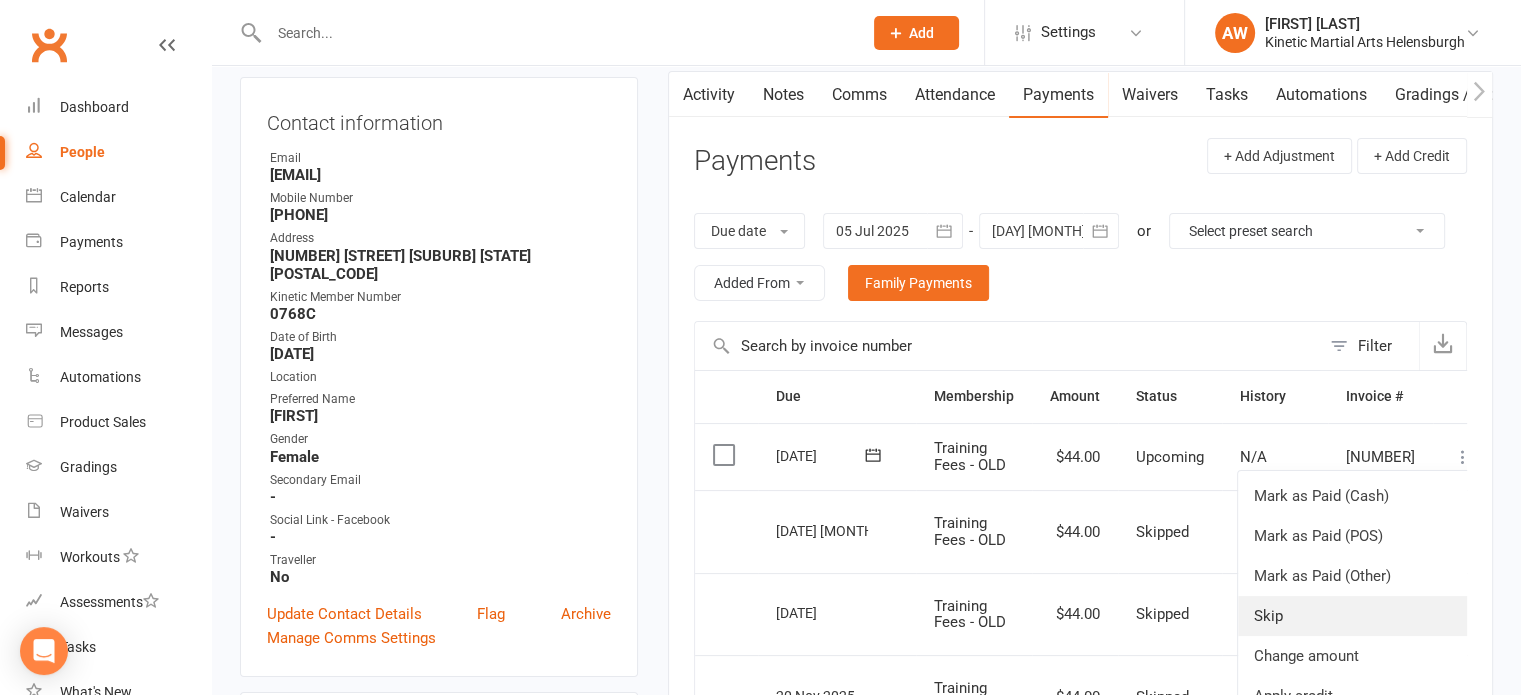 click on "Skip" at bounding box center (1356, 616) 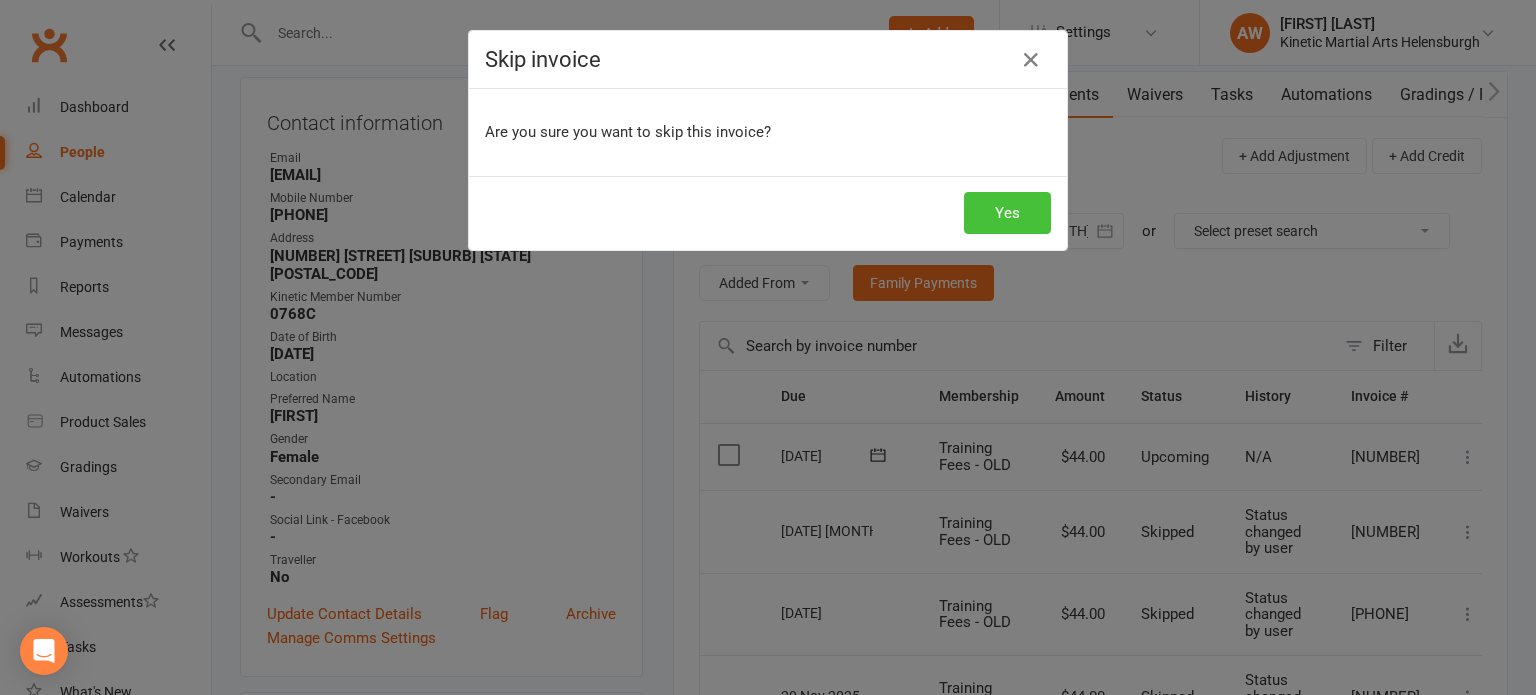 click on "Yes" at bounding box center [1007, 213] 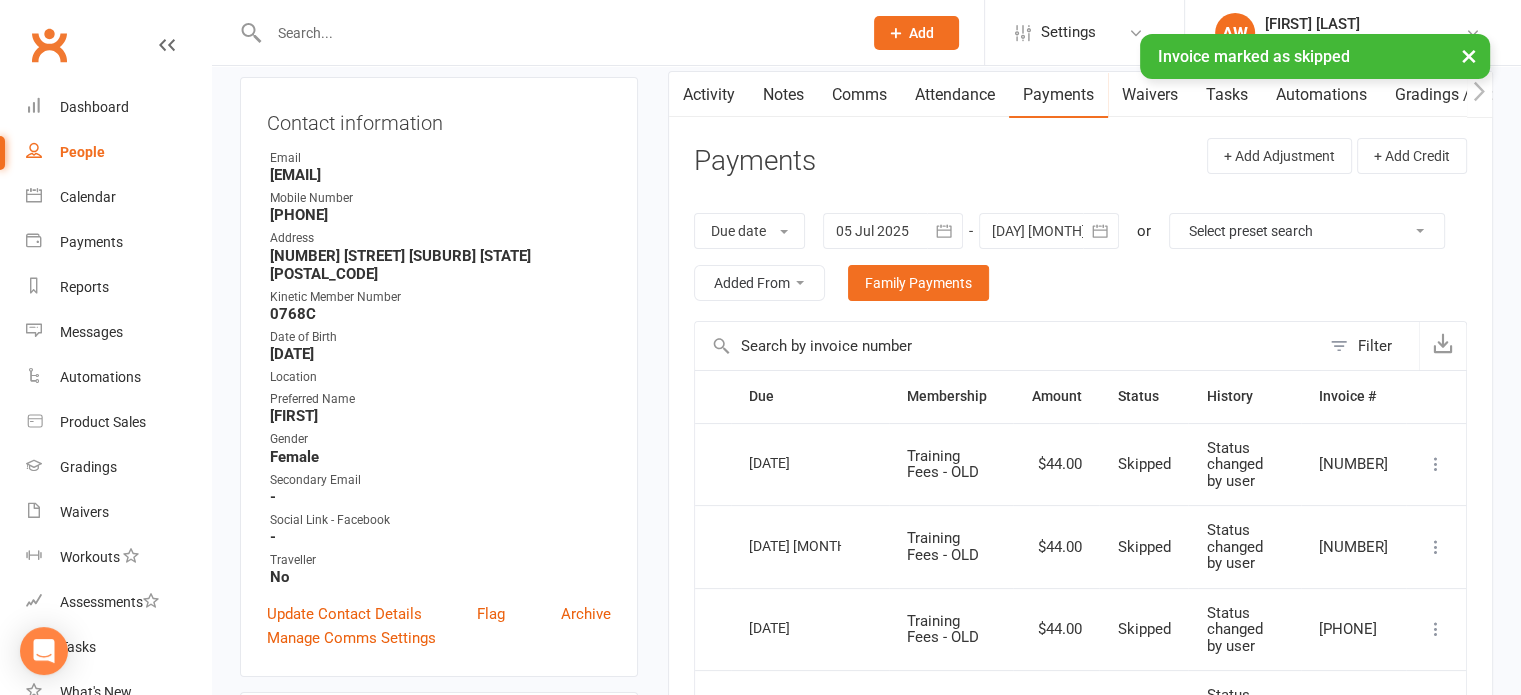 click at bounding box center [1101, 231] 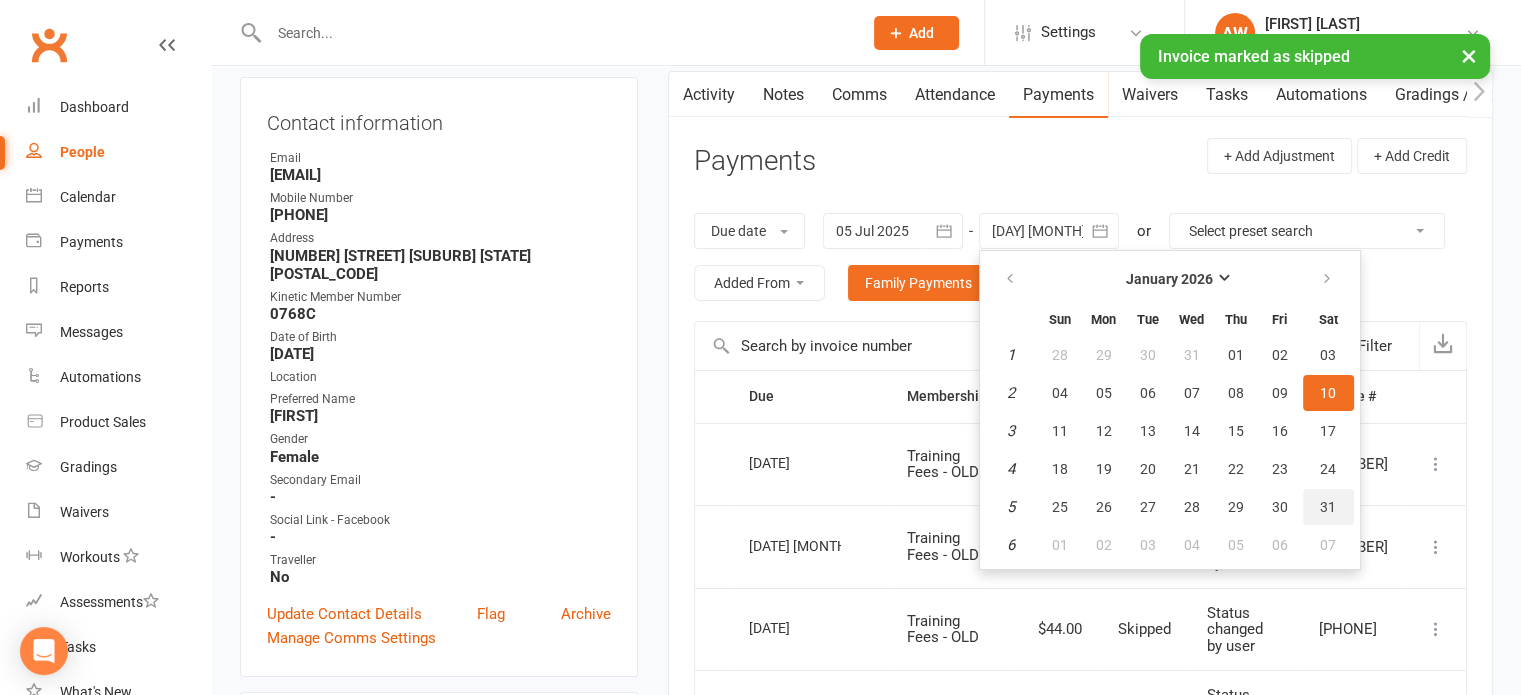 click on "31" at bounding box center (1328, 507) 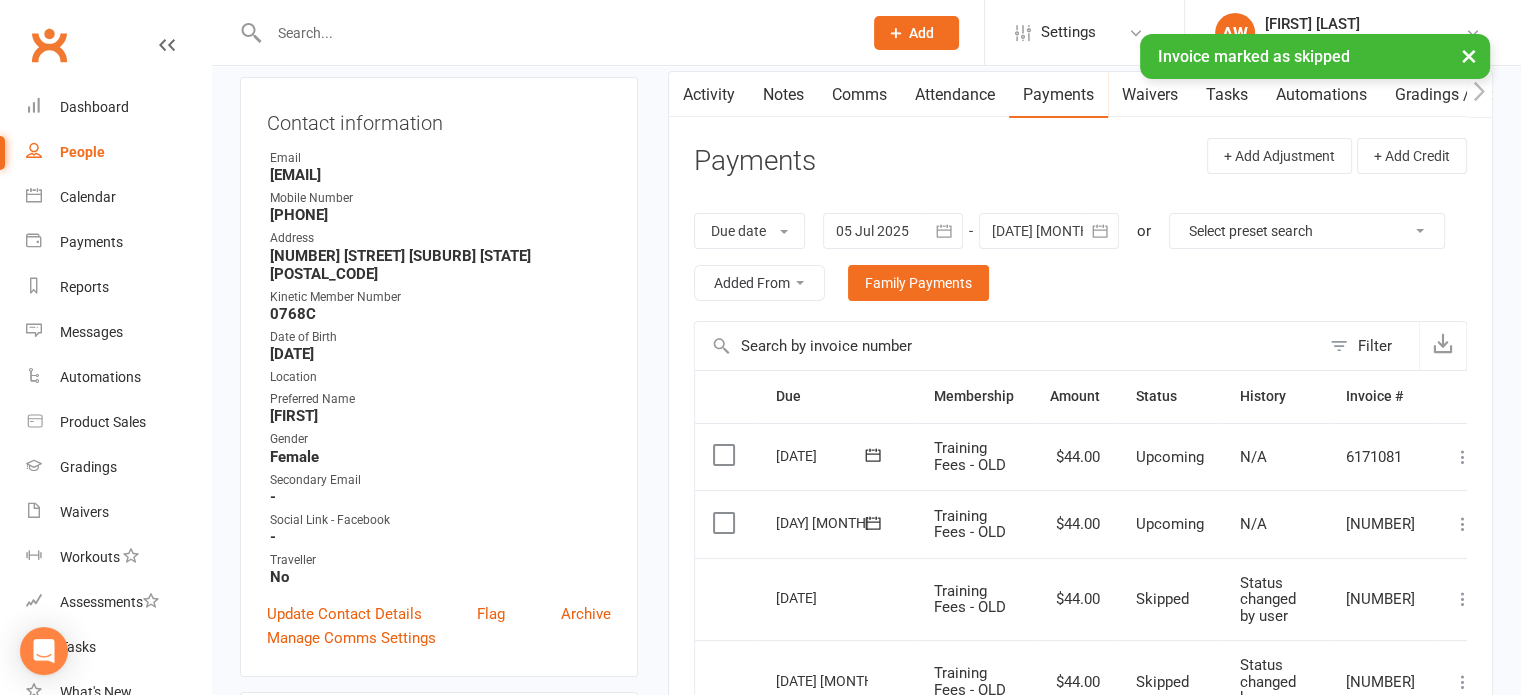 click at bounding box center [1463, 524] 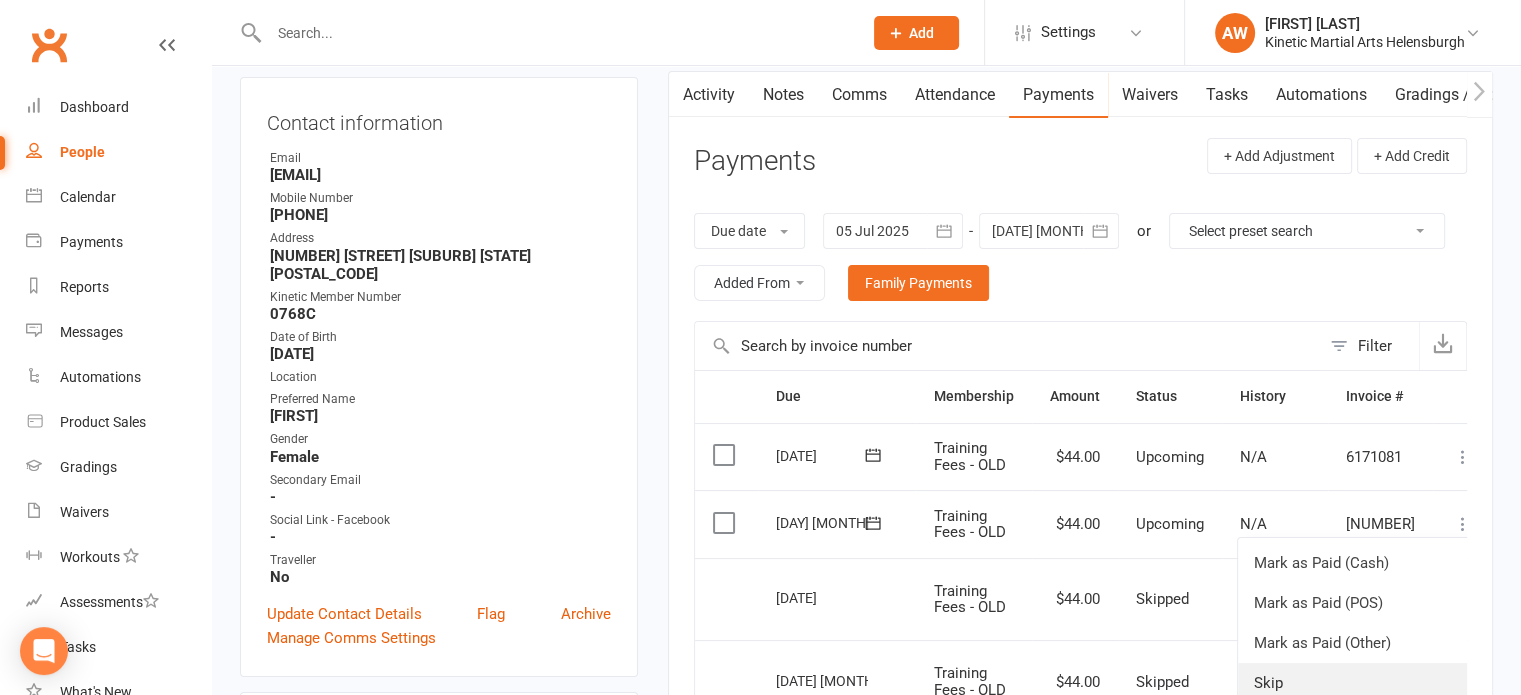 click on "Skip" at bounding box center [1356, 683] 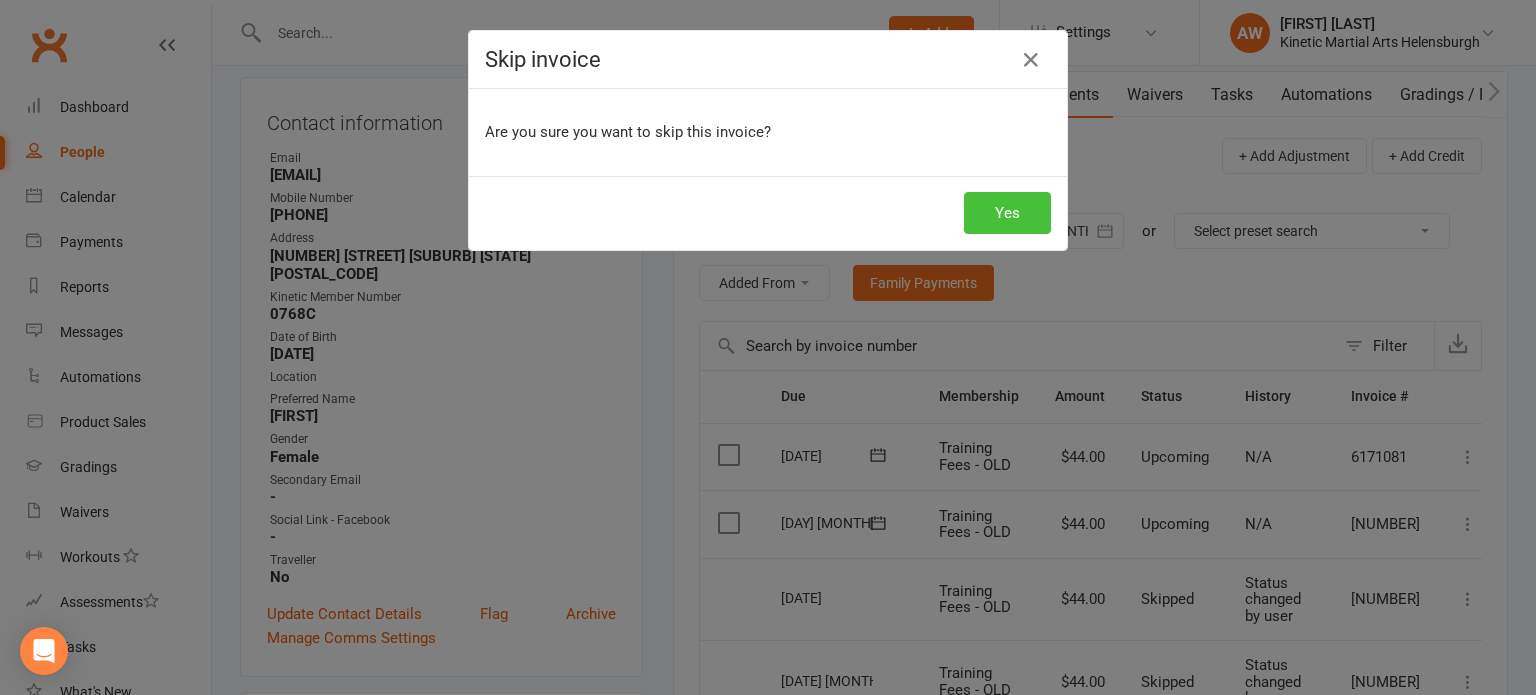 click on "Yes" at bounding box center [1007, 213] 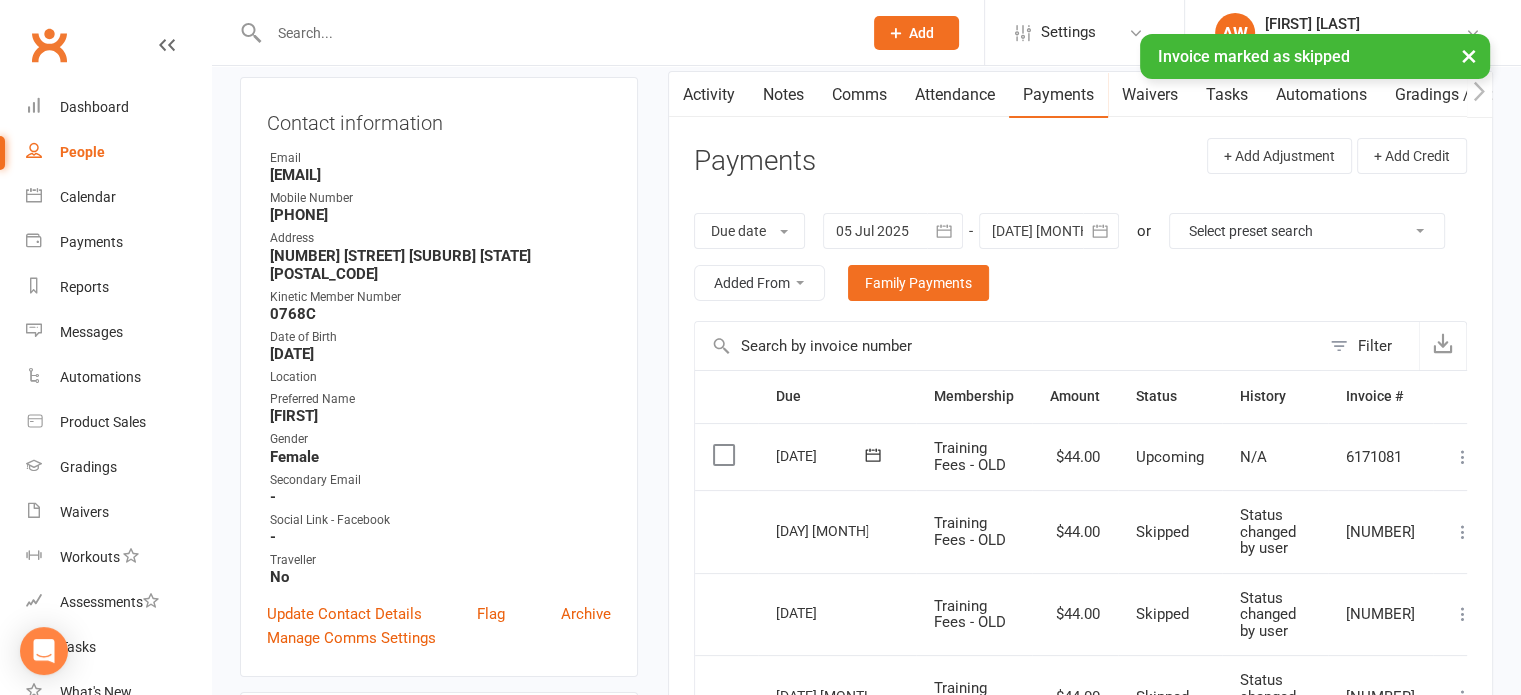 click at bounding box center [1463, 457] 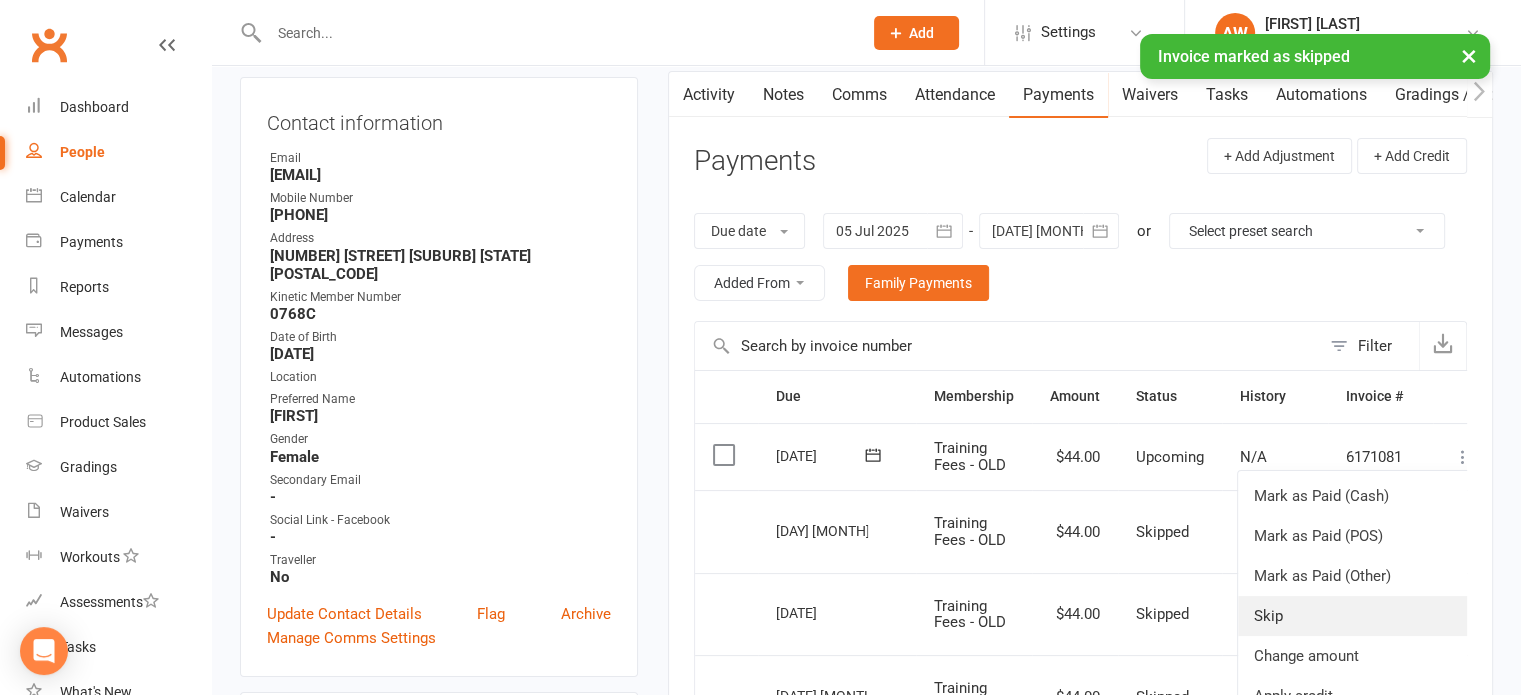 click on "Skip" at bounding box center [1356, 616] 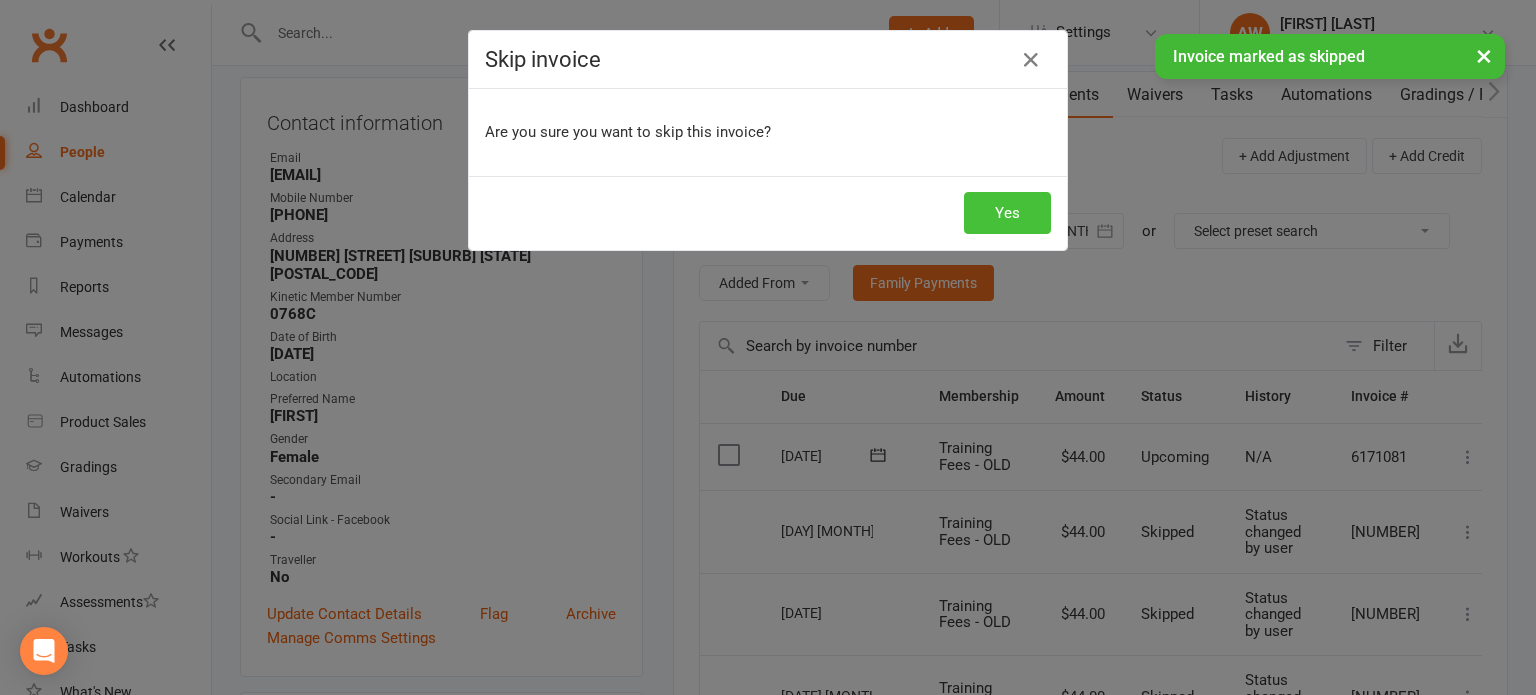 click on "Yes" at bounding box center (1007, 213) 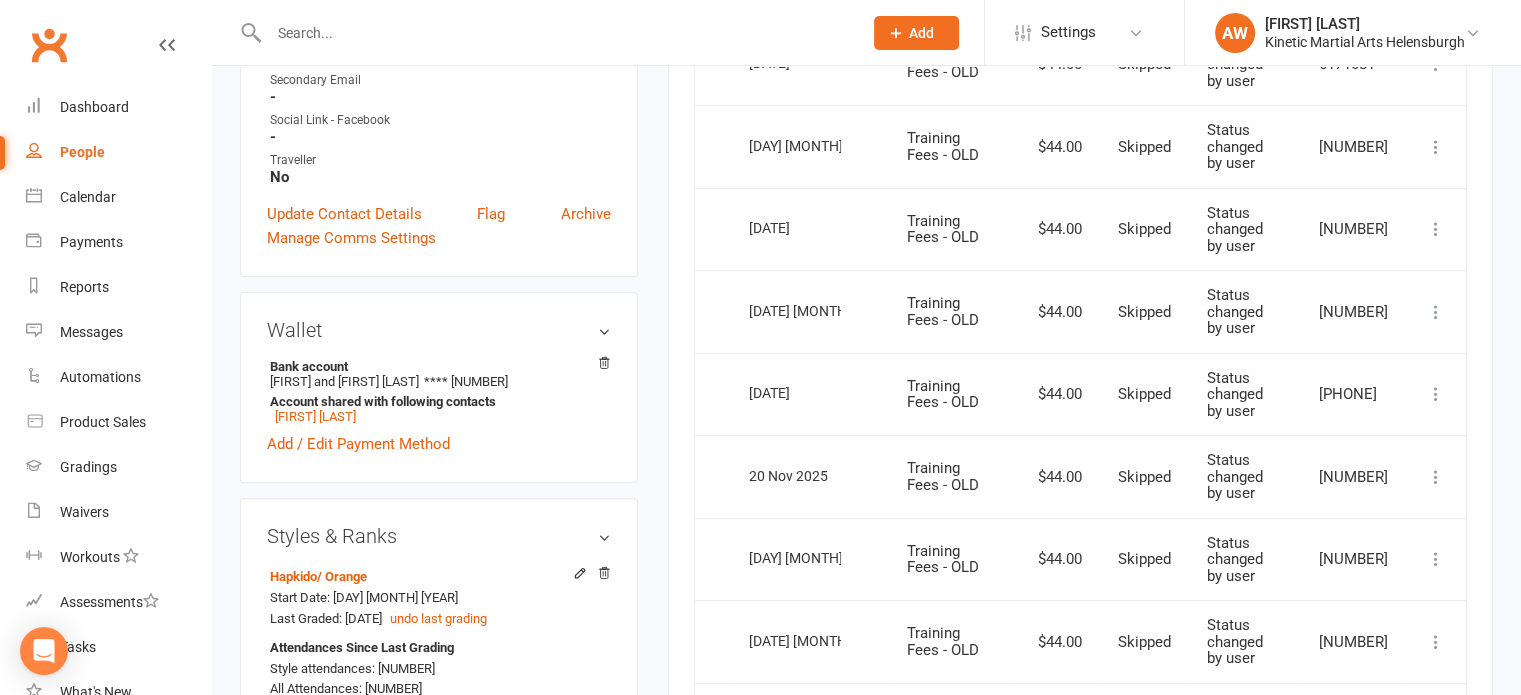 scroll, scrollTop: 200, scrollLeft: 0, axis: vertical 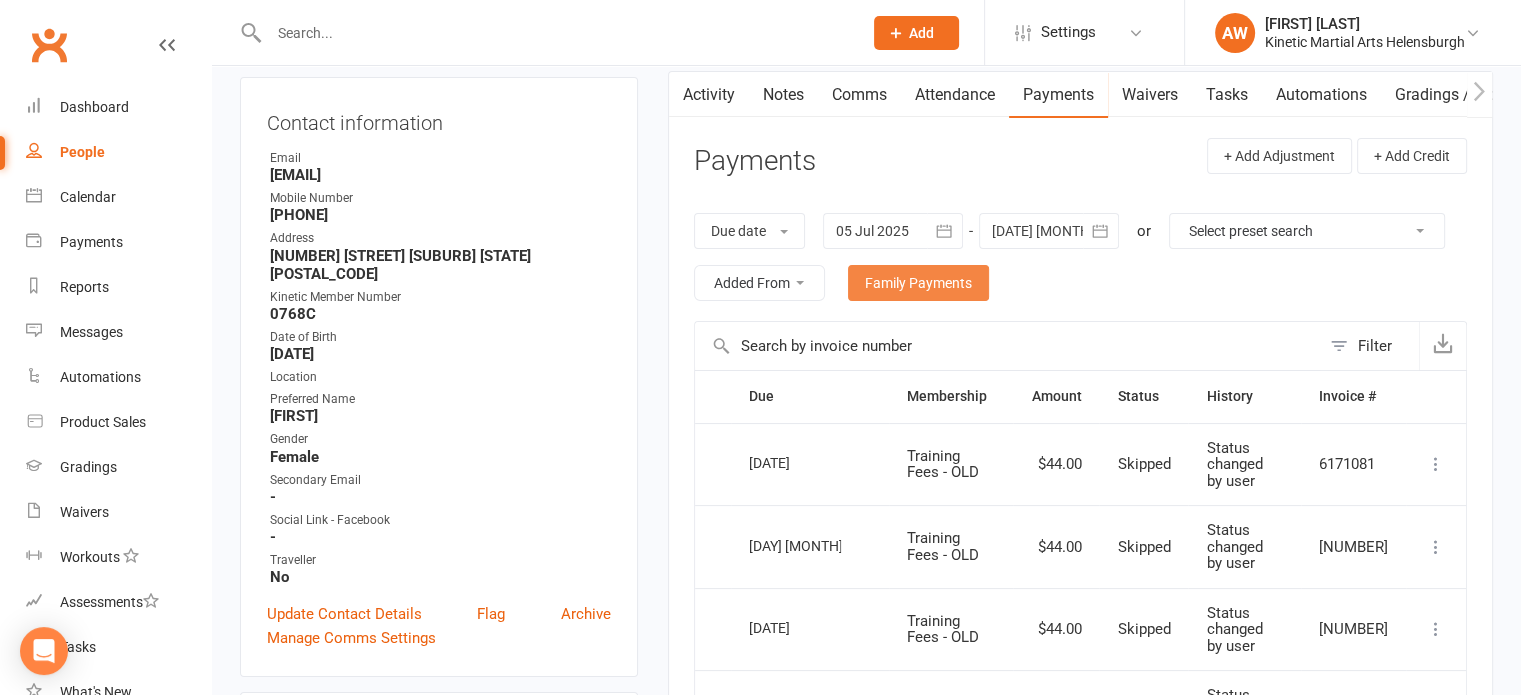 click on "Family Payments" at bounding box center [918, 283] 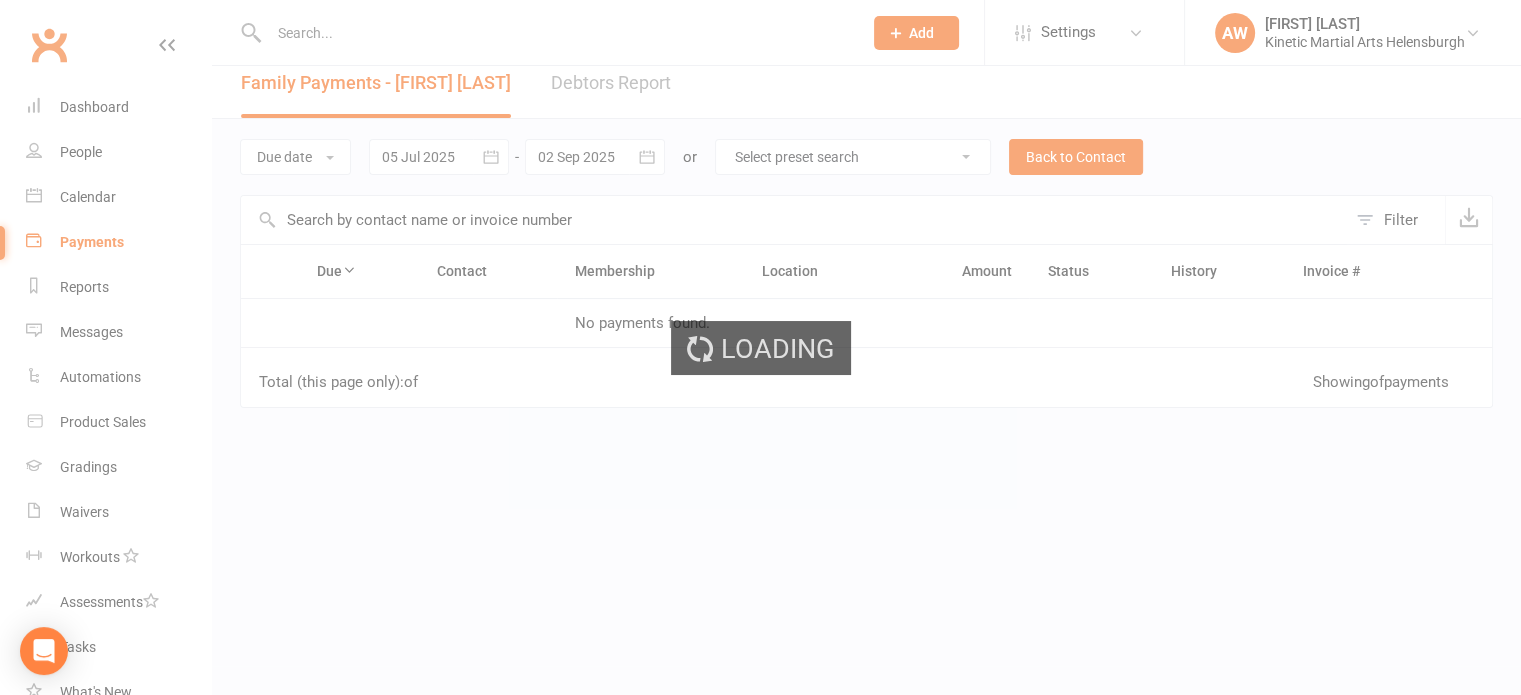 scroll, scrollTop: 0, scrollLeft: 0, axis: both 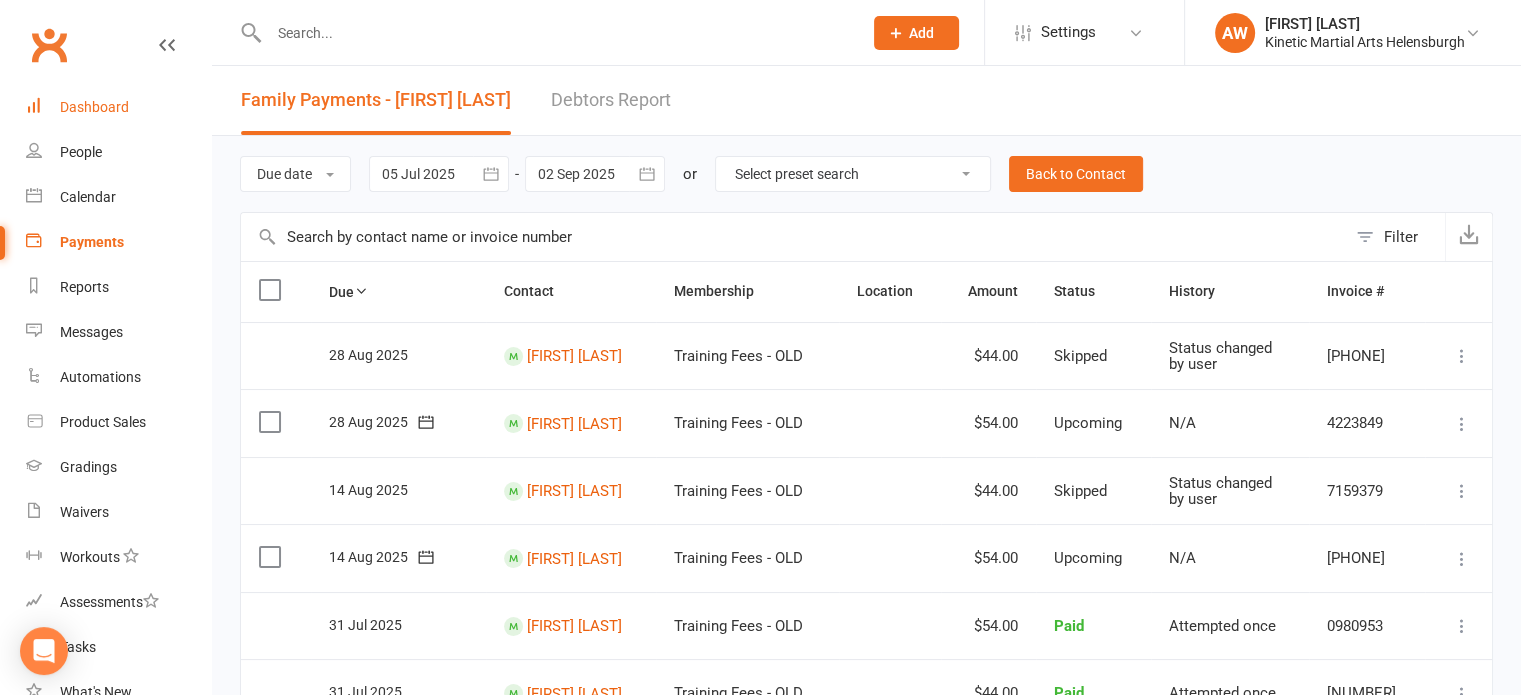 click on "Dashboard" at bounding box center [118, 107] 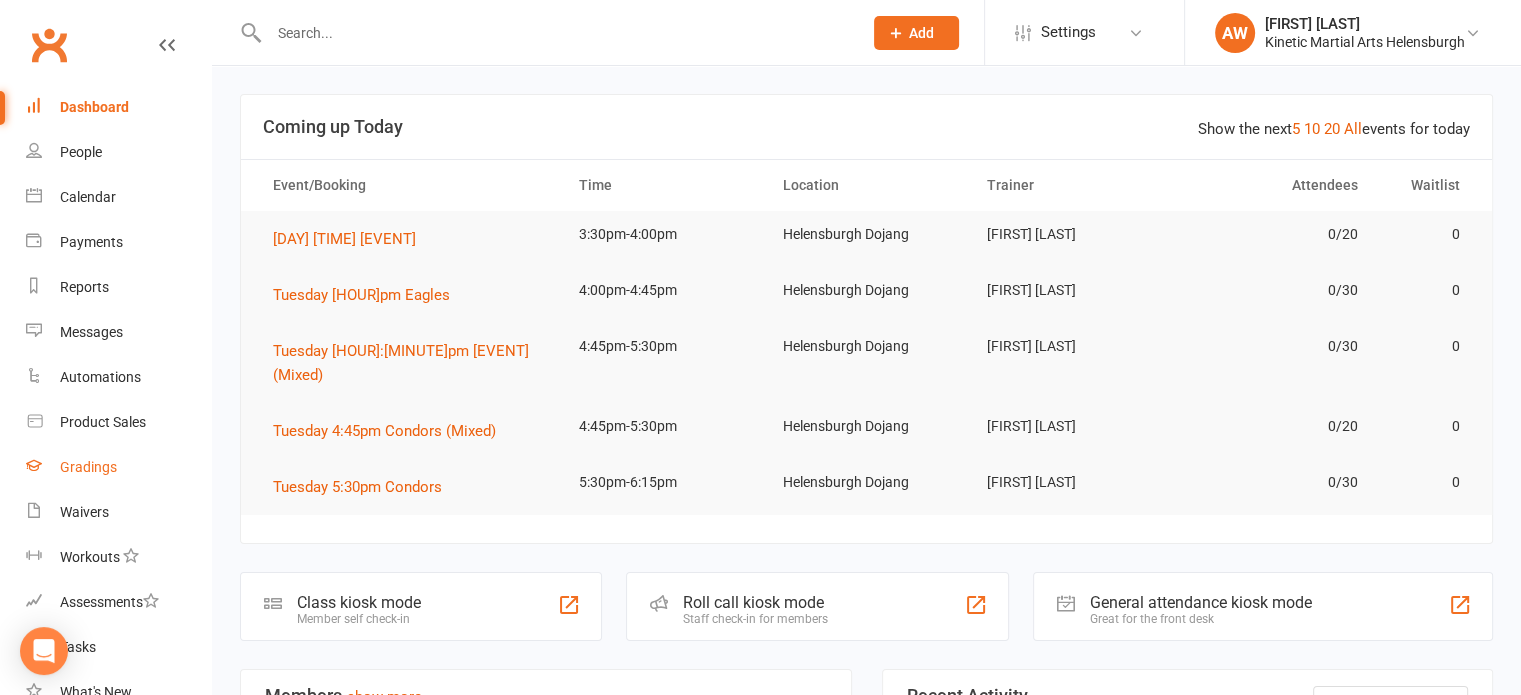 click on "Gradings" at bounding box center [88, 467] 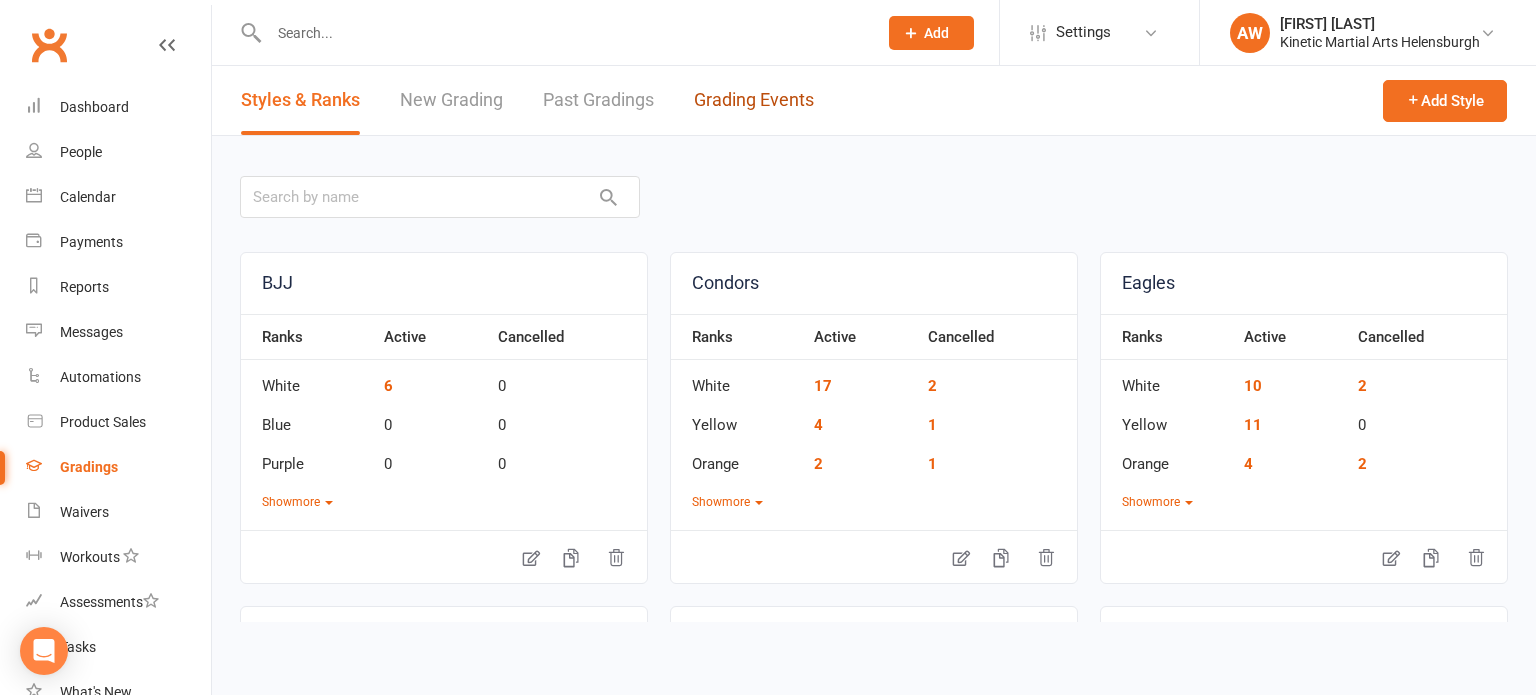 click on "Grading Events" at bounding box center [754, 100] 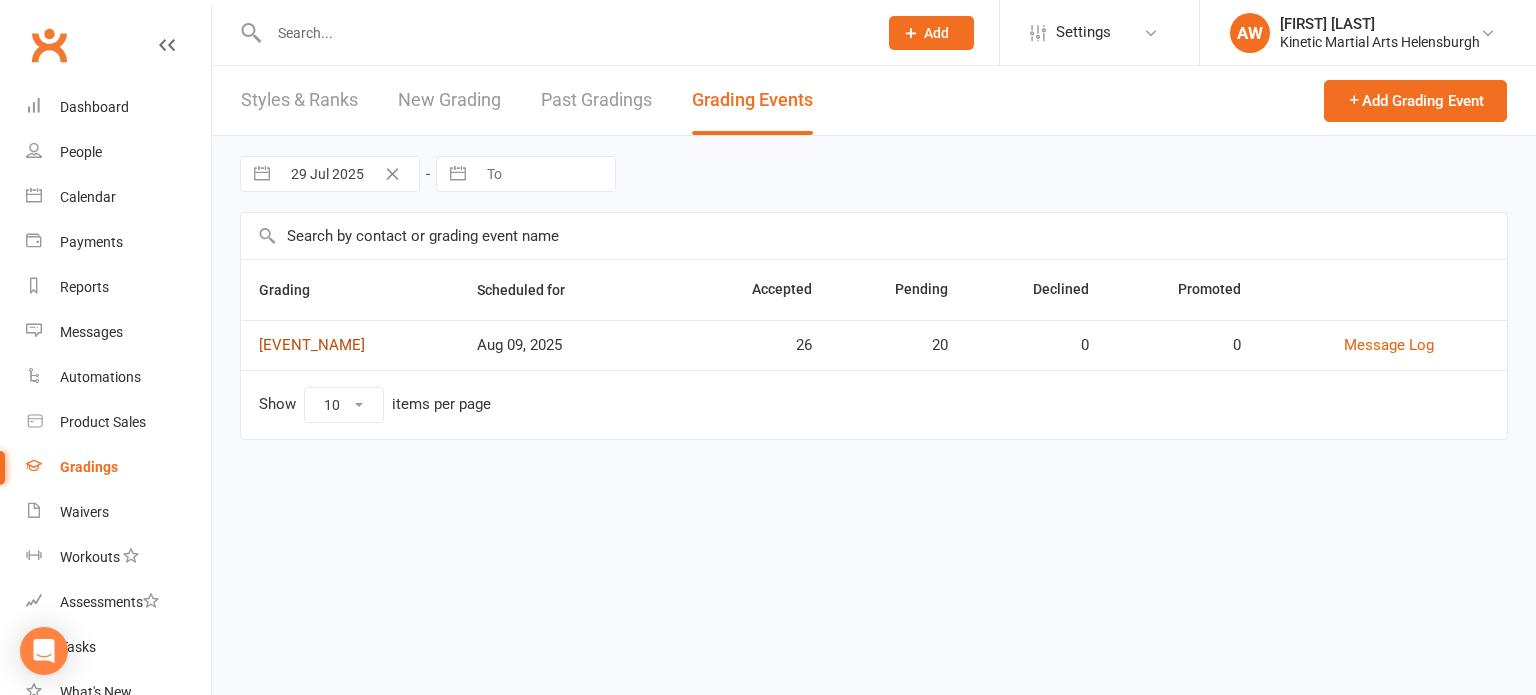 click on "[EVENT_NAME]" at bounding box center (312, 345) 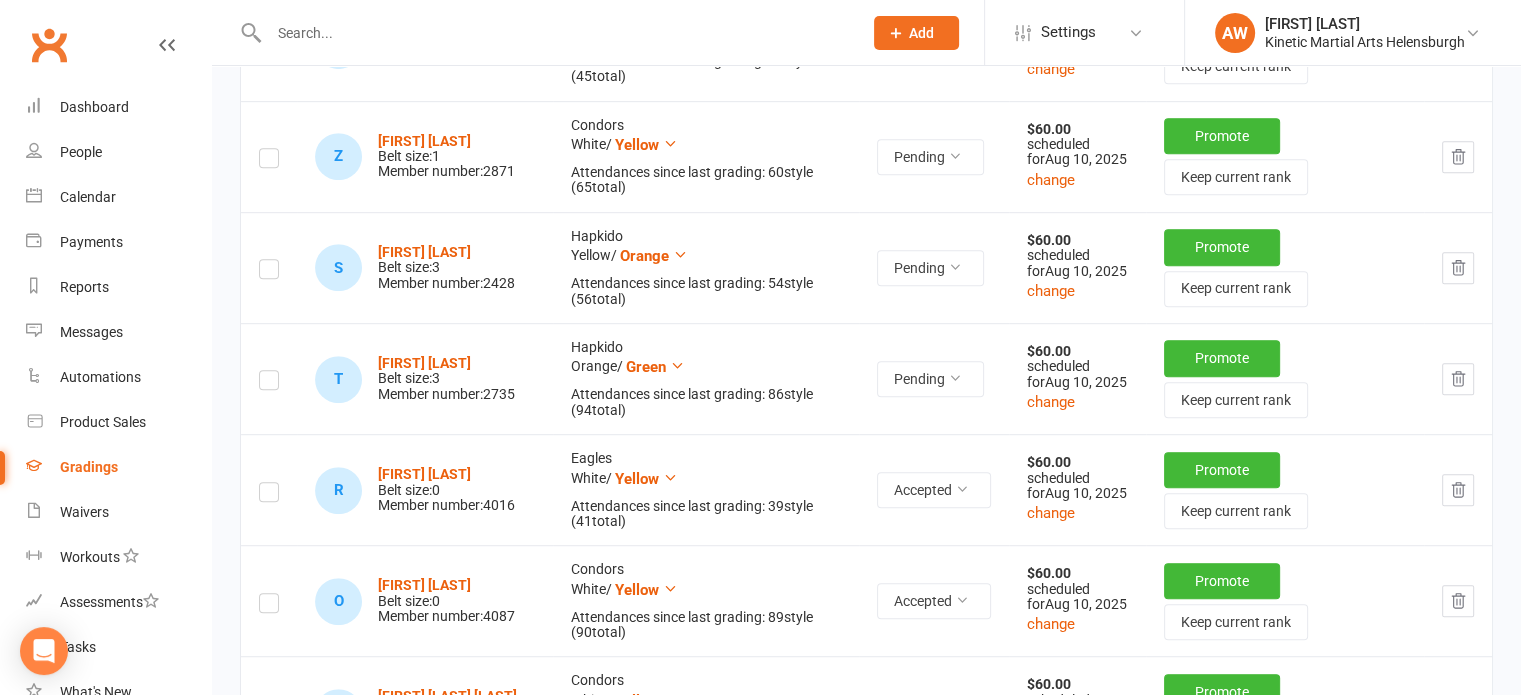 scroll, scrollTop: 1100, scrollLeft: 0, axis: vertical 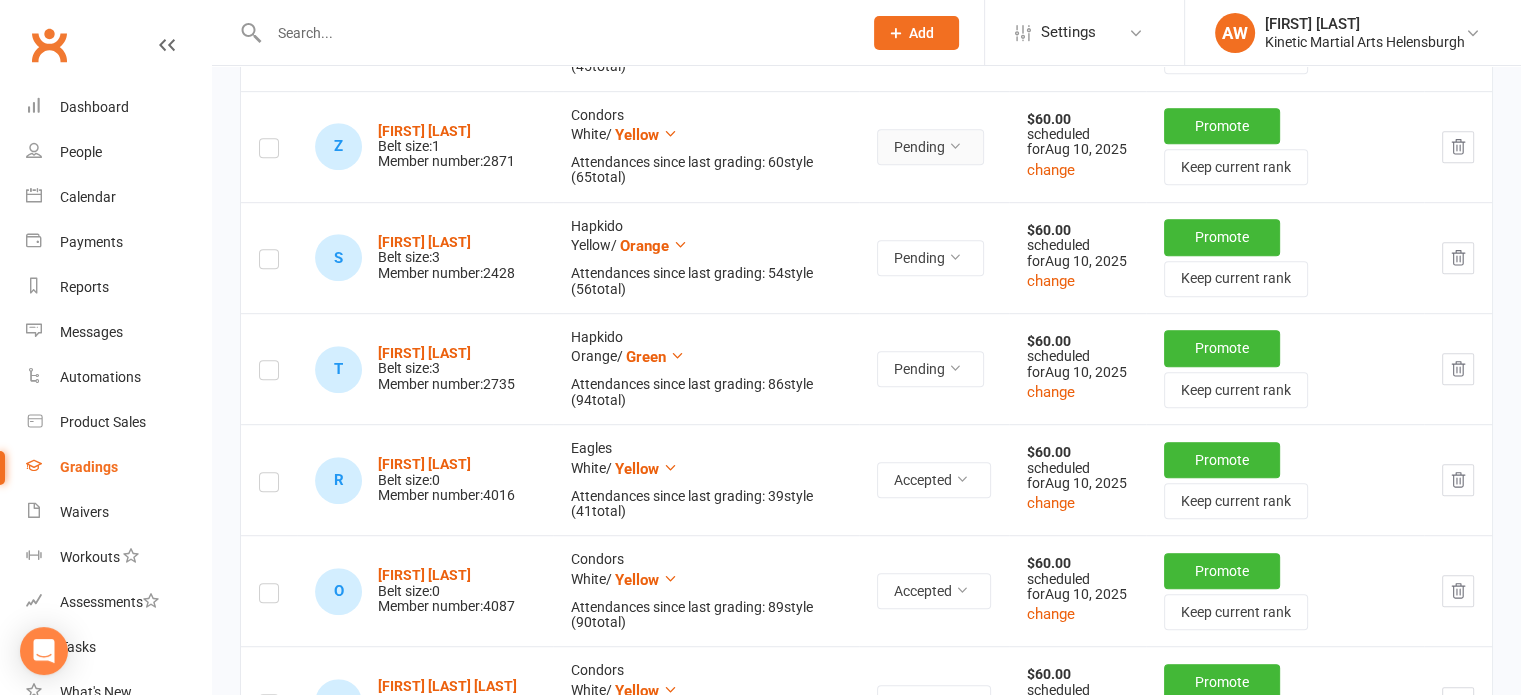 click on "Pending" at bounding box center [930, 147] 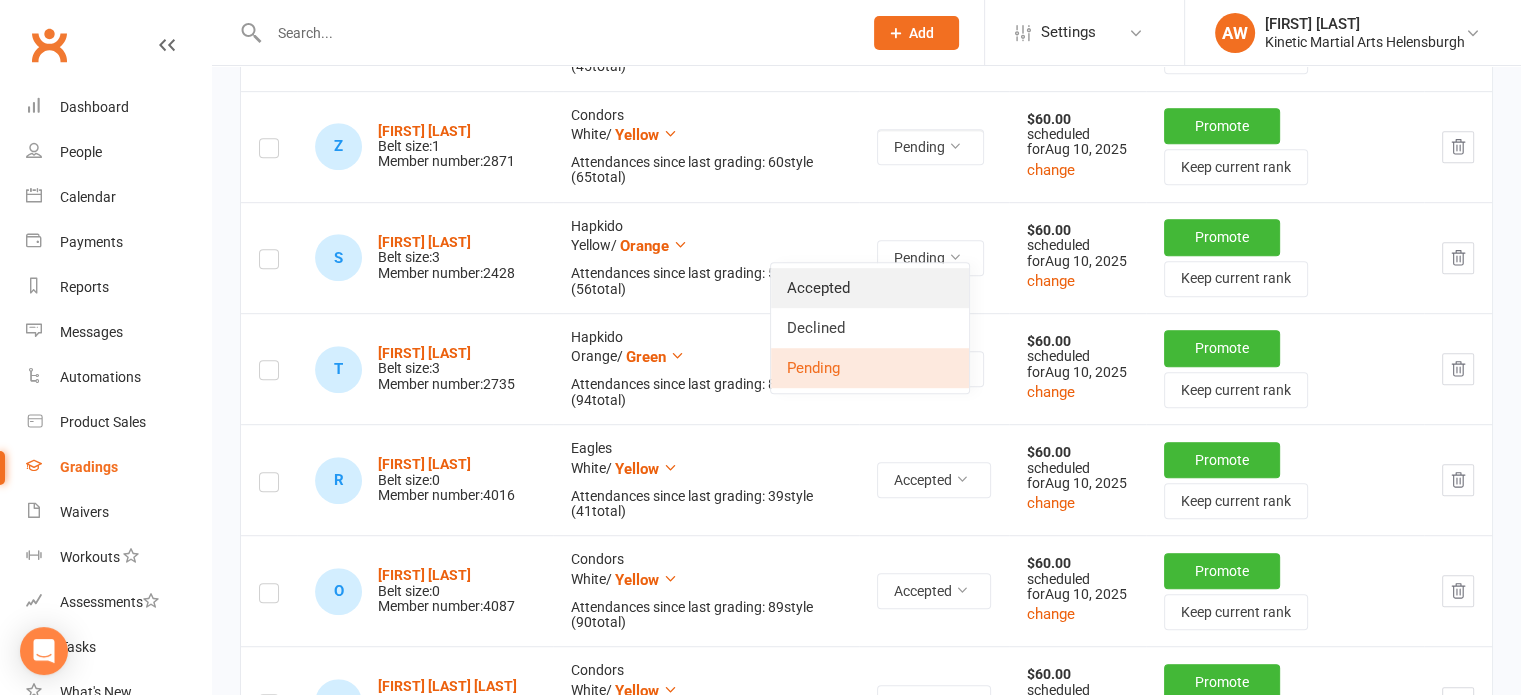 click on "Accepted" at bounding box center (870, 288) 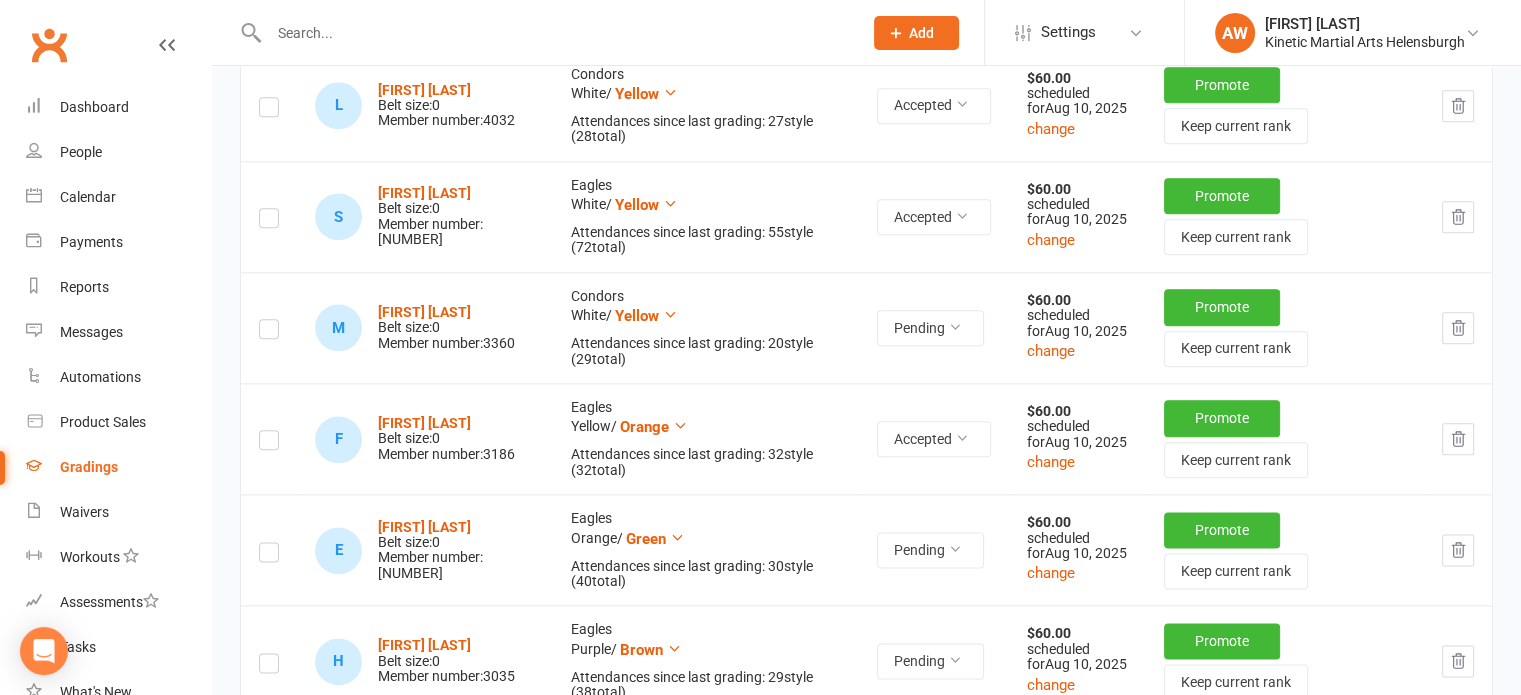 scroll, scrollTop: 2400, scrollLeft: 0, axis: vertical 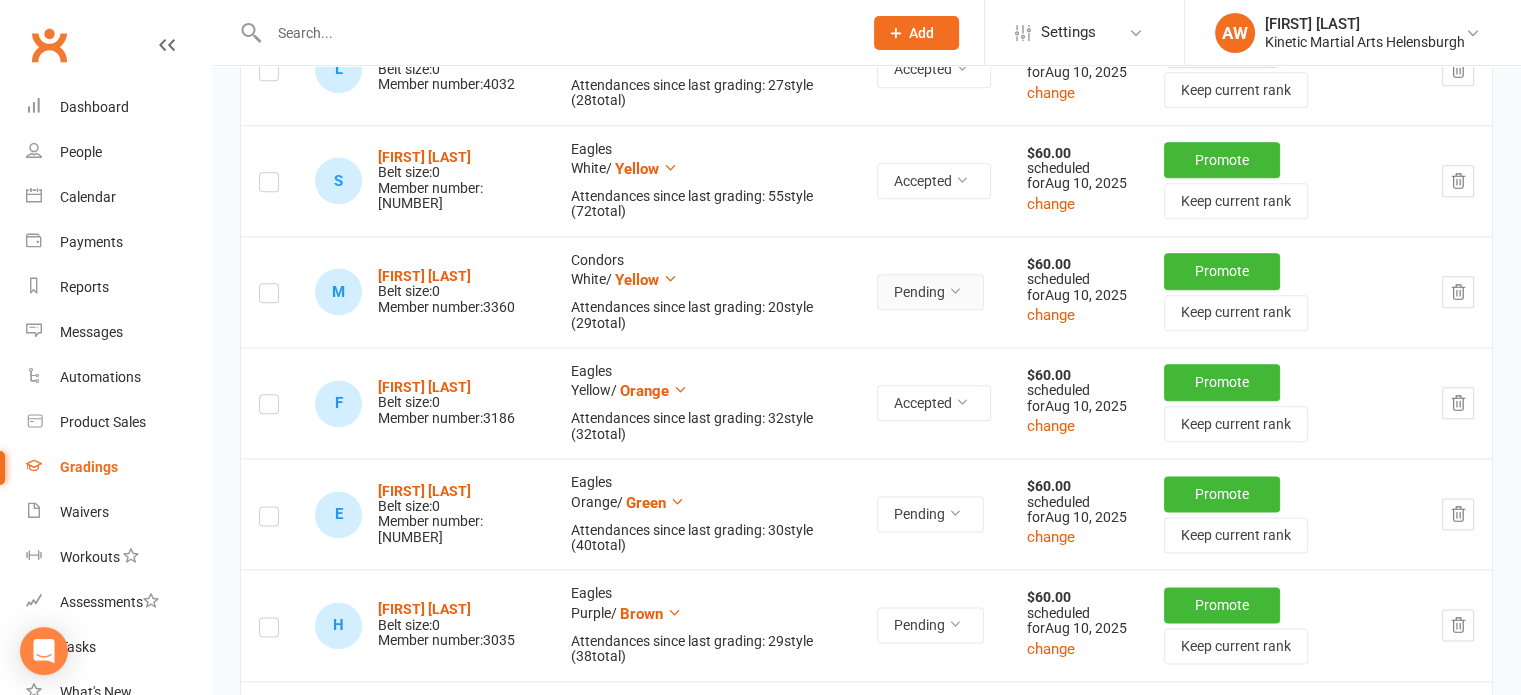 click at bounding box center [955, 291] 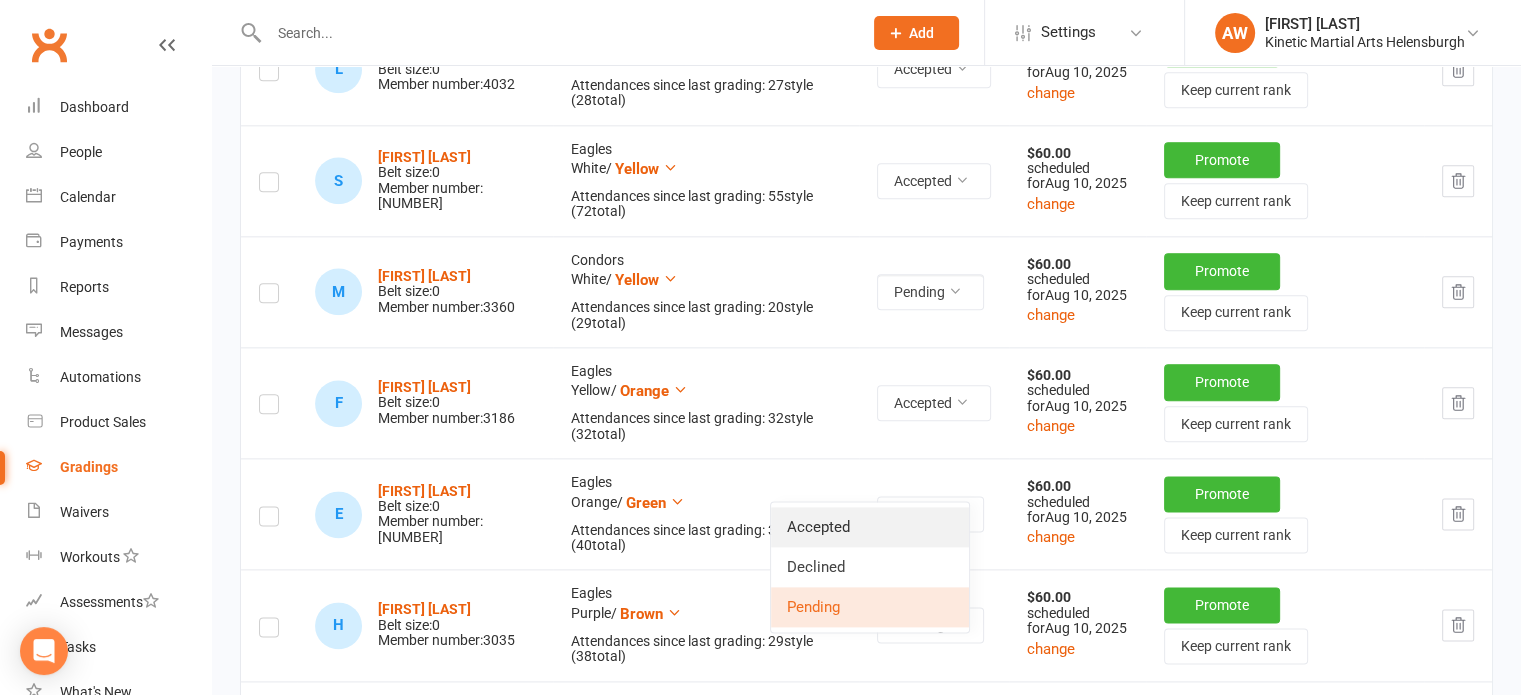 click on "Accepted" at bounding box center (870, 527) 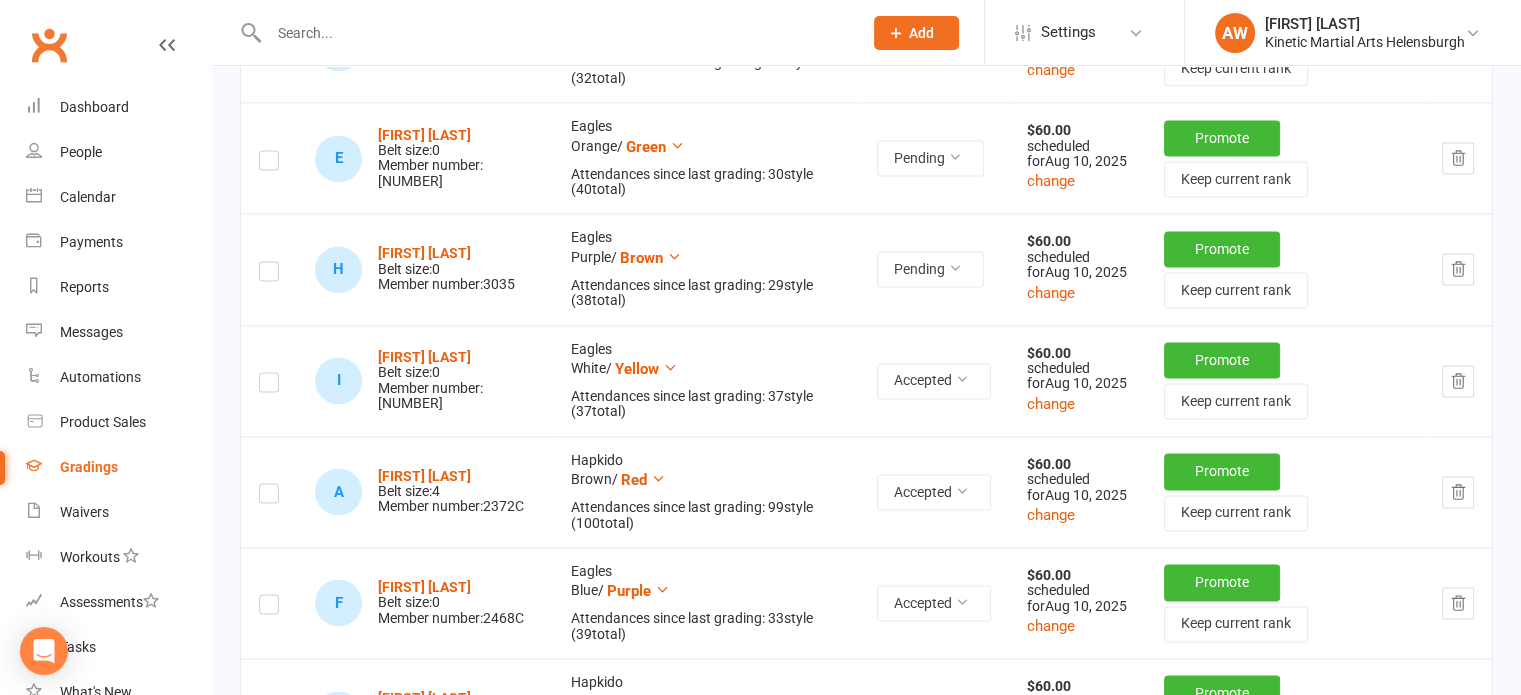 scroll, scrollTop: 2800, scrollLeft: 0, axis: vertical 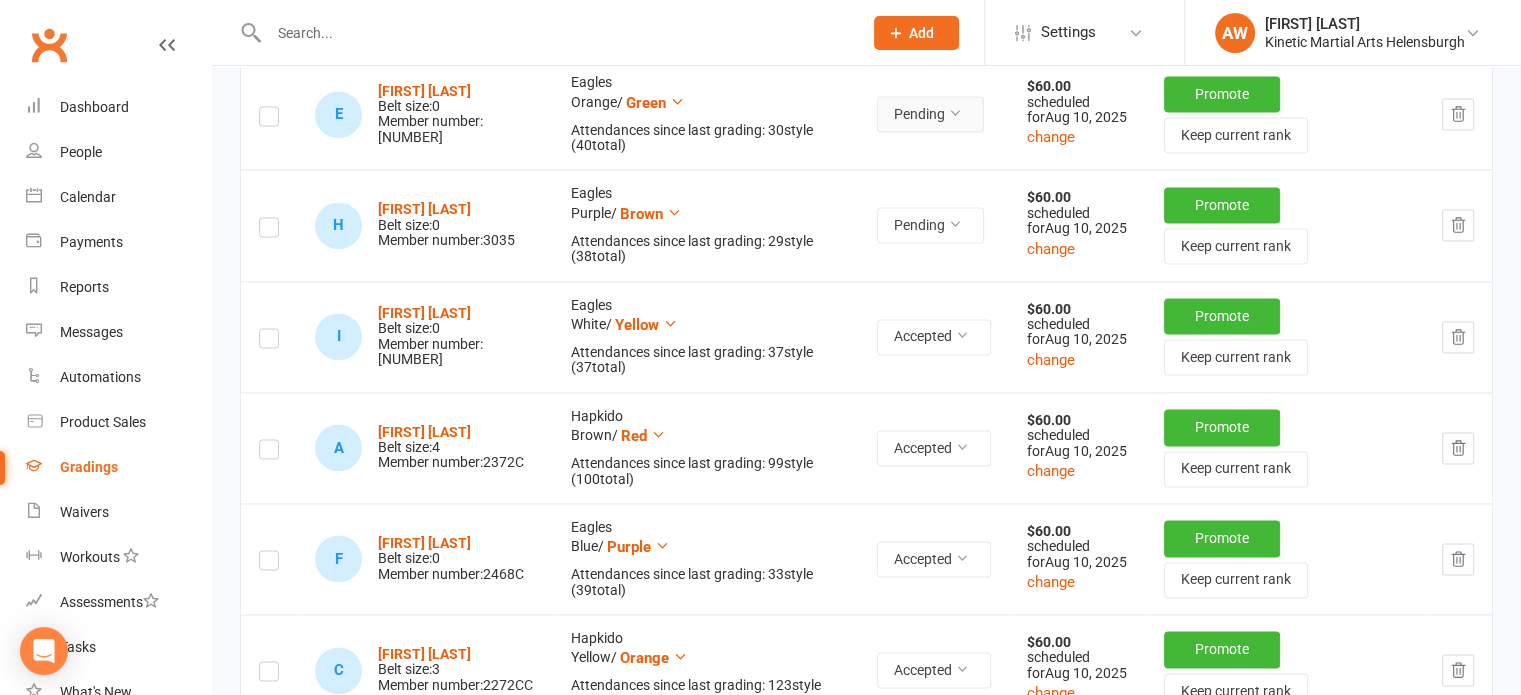 click on "Pending" at bounding box center (930, 114) 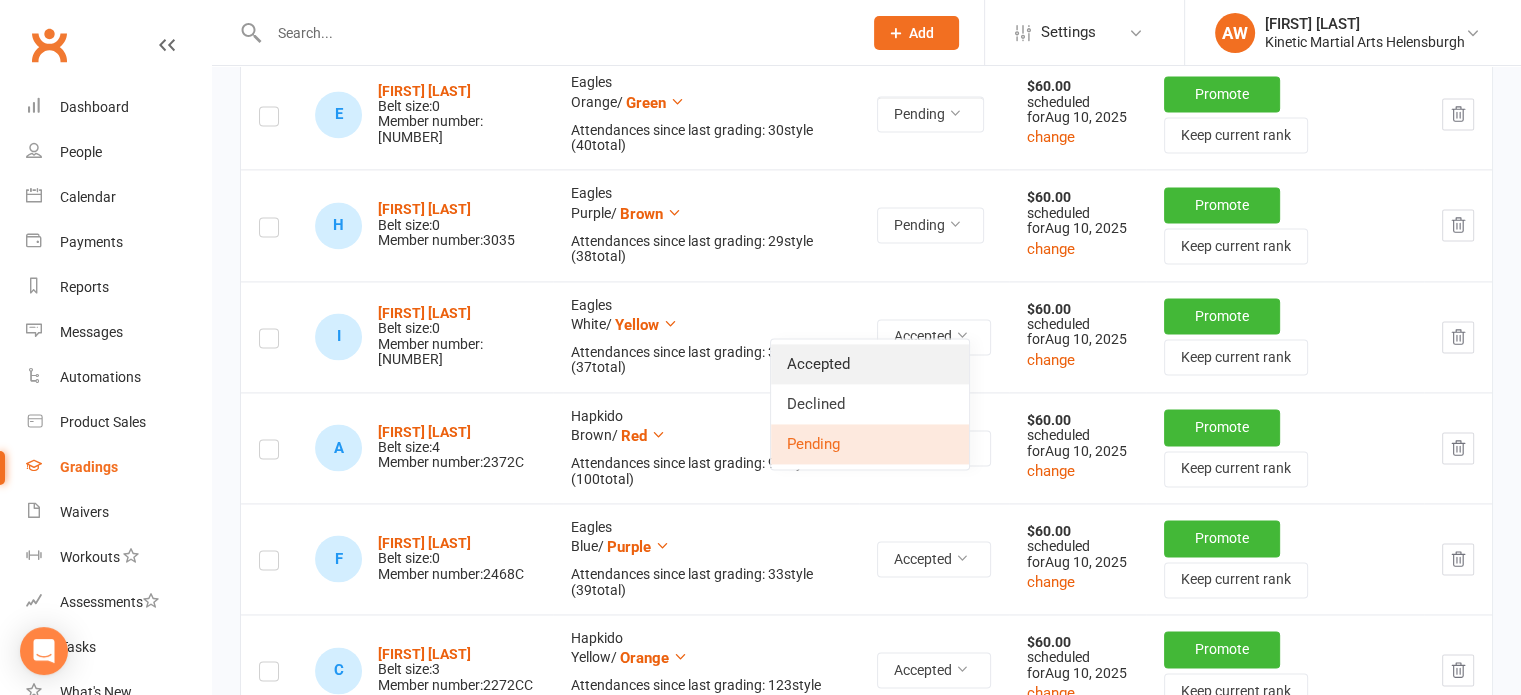 click on "Accepted" at bounding box center [870, 364] 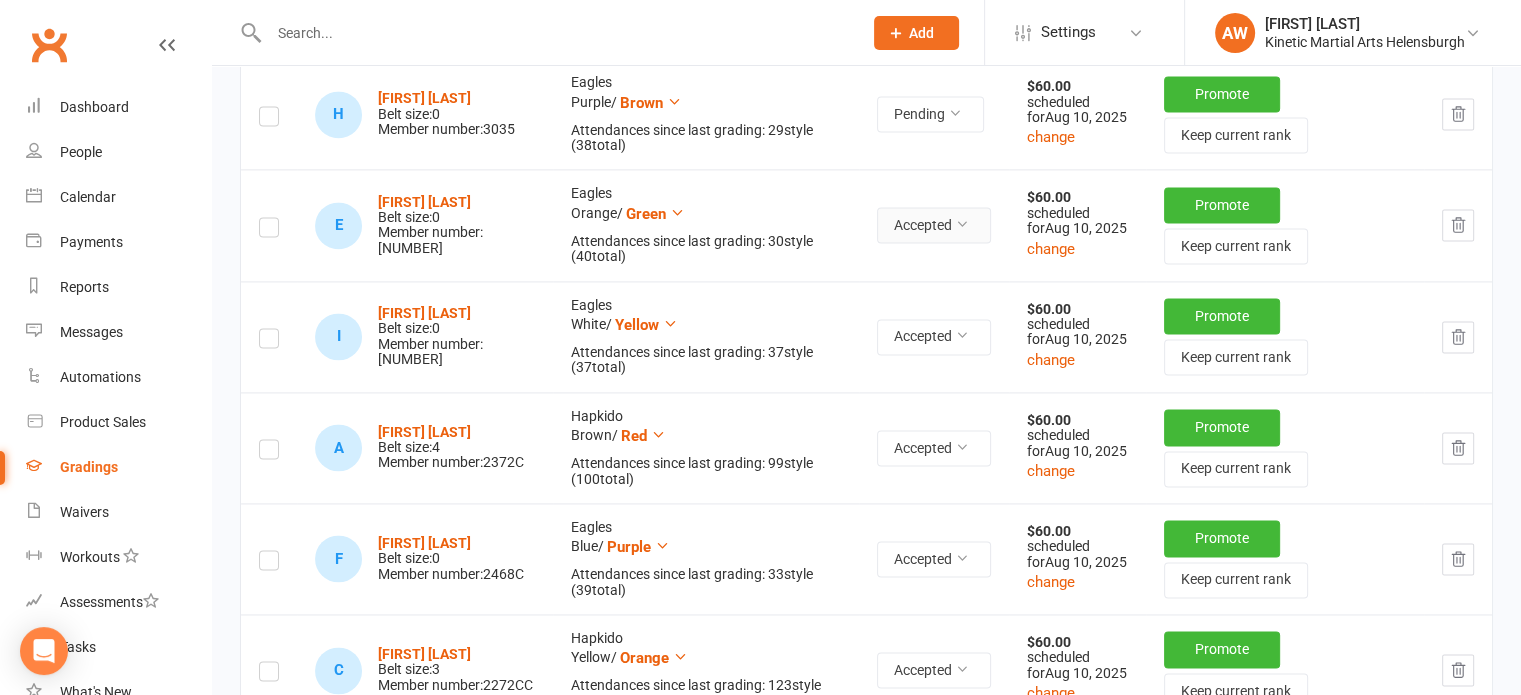 click on "Accepted" at bounding box center (934, 225) 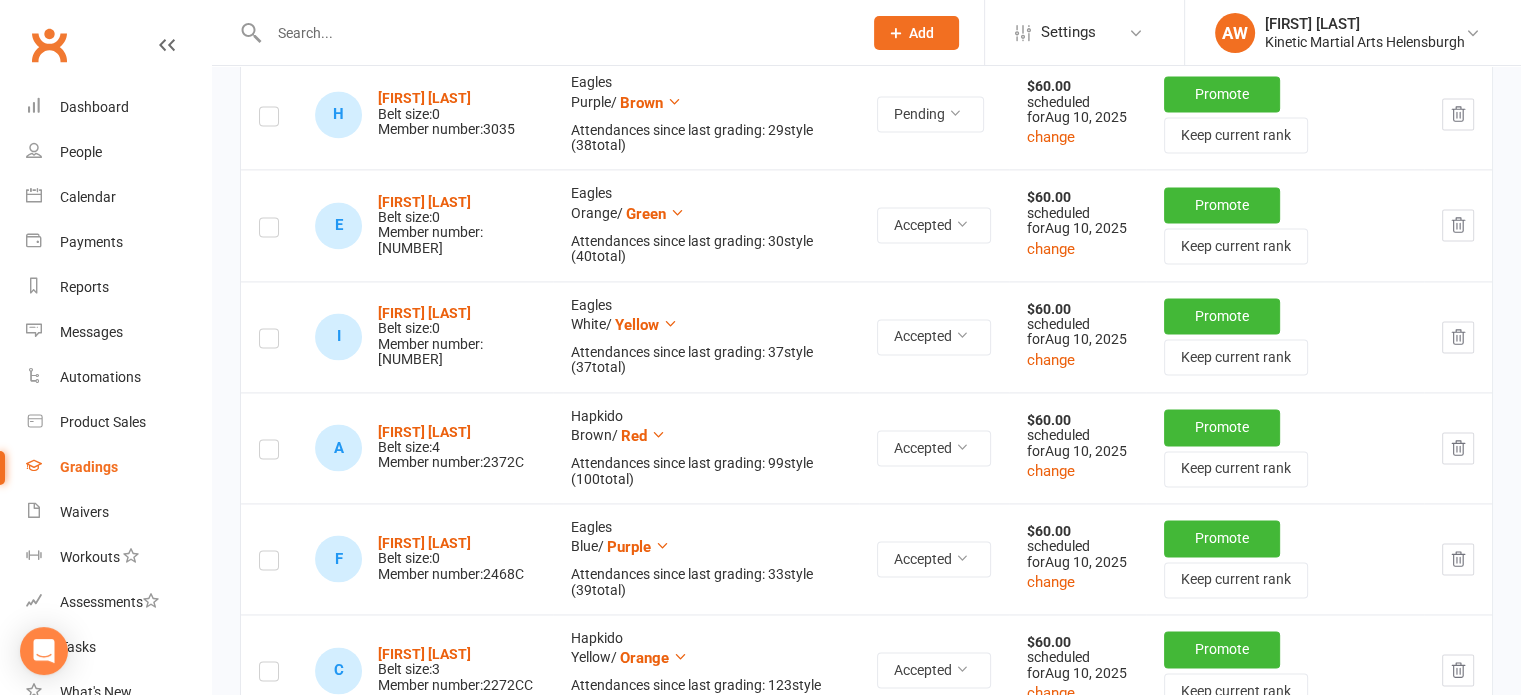 click on "Accepted" at bounding box center (934, 224) 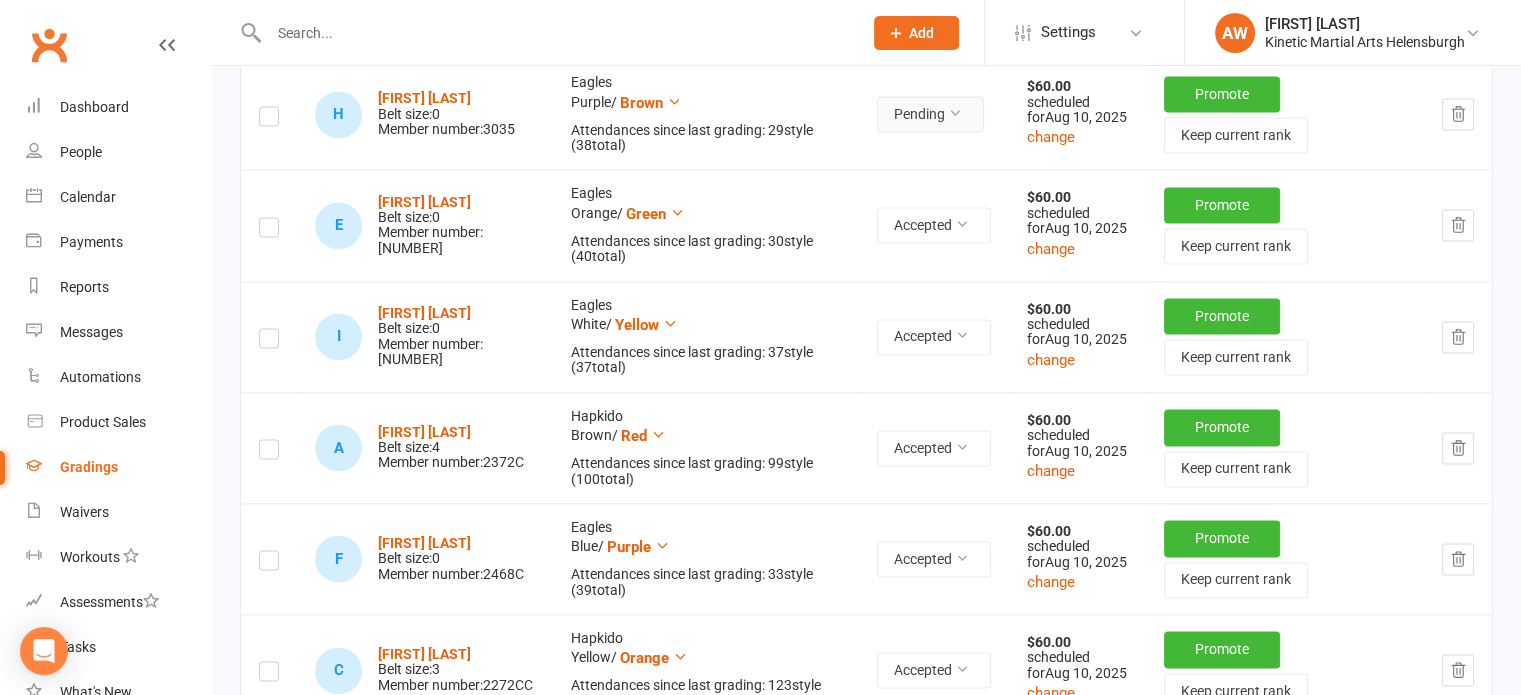 click on "Pending" at bounding box center (930, 114) 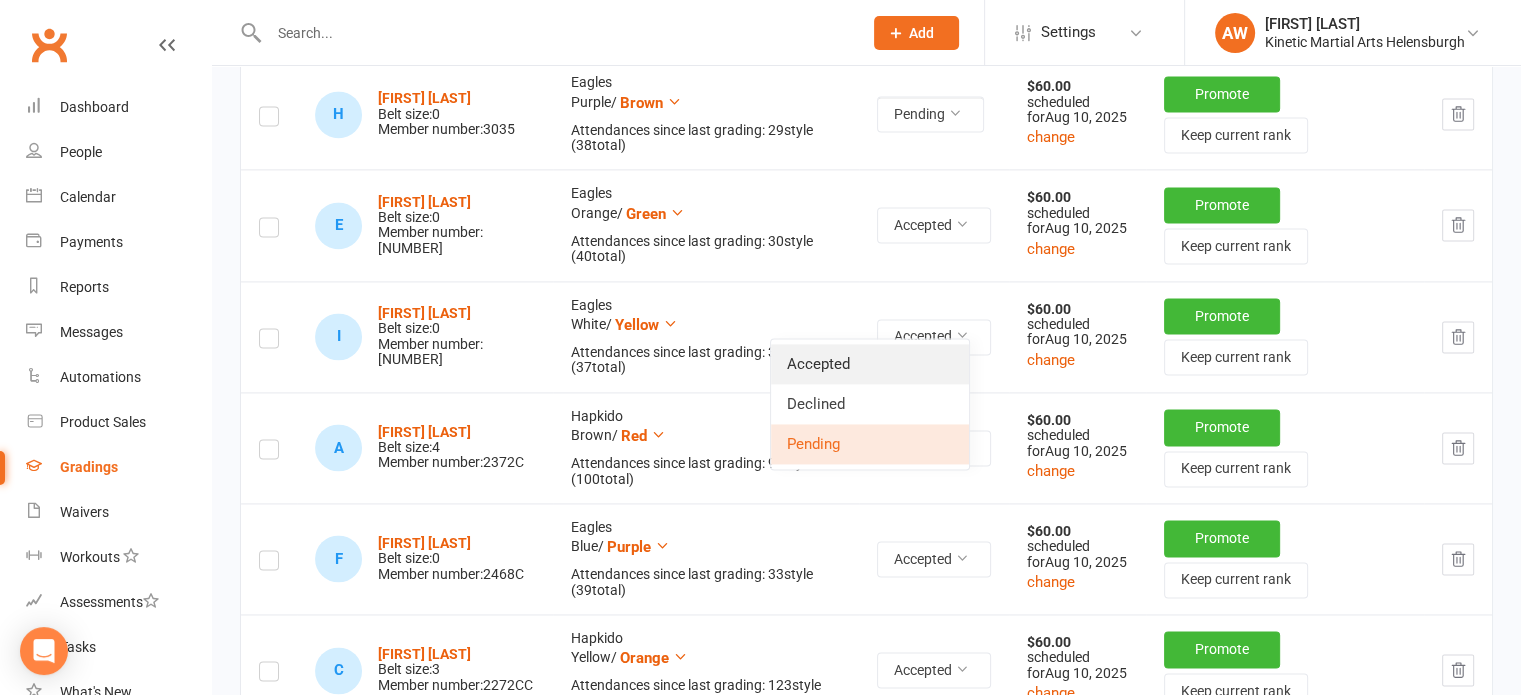 click on "Accepted" at bounding box center [870, 364] 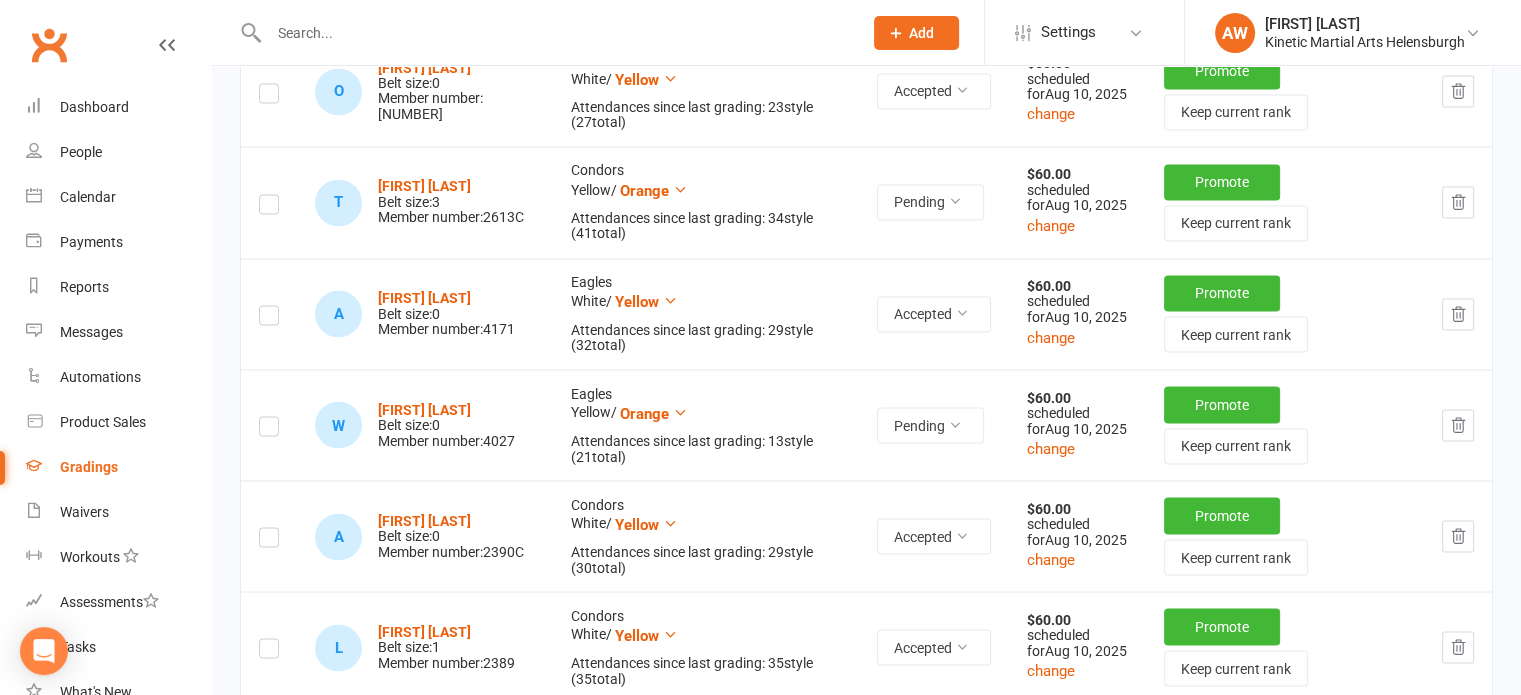 scroll, scrollTop: 3500, scrollLeft: 0, axis: vertical 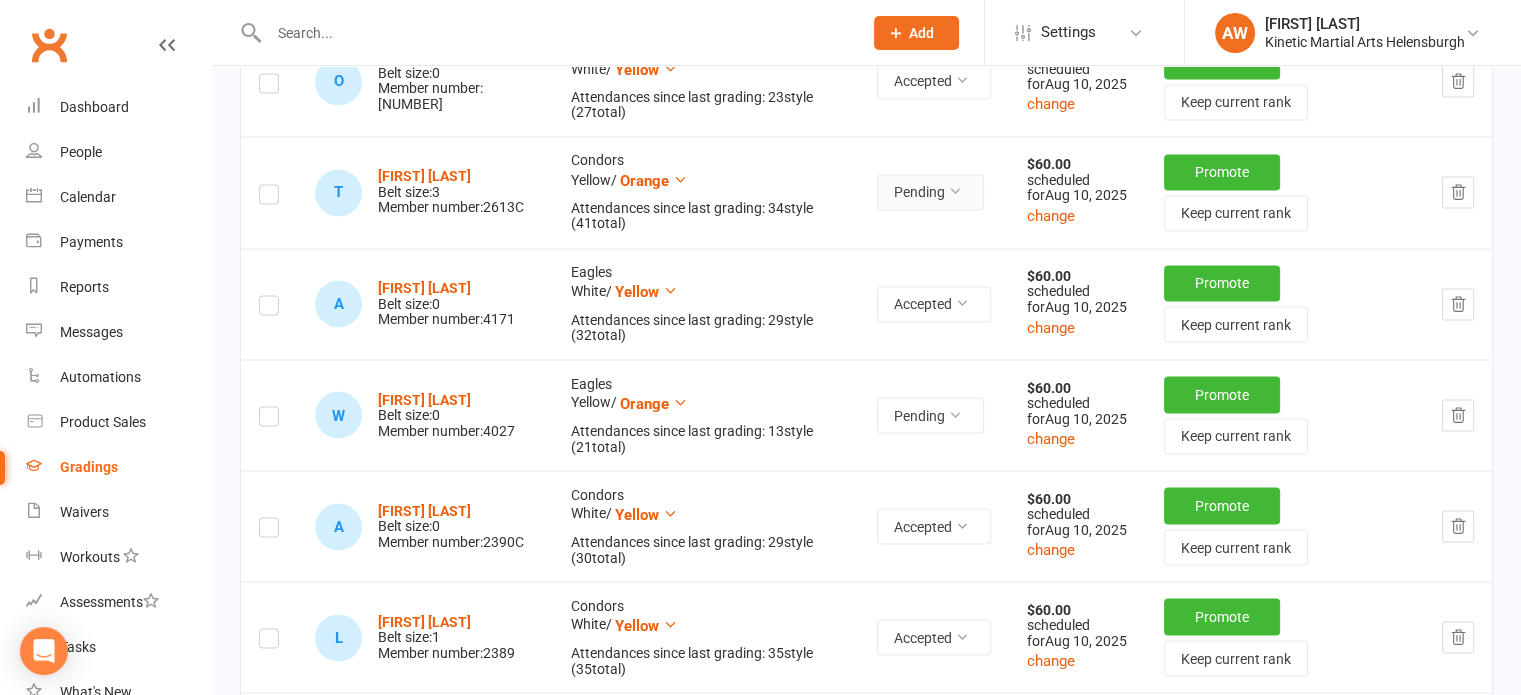 click at bounding box center [955, 191] 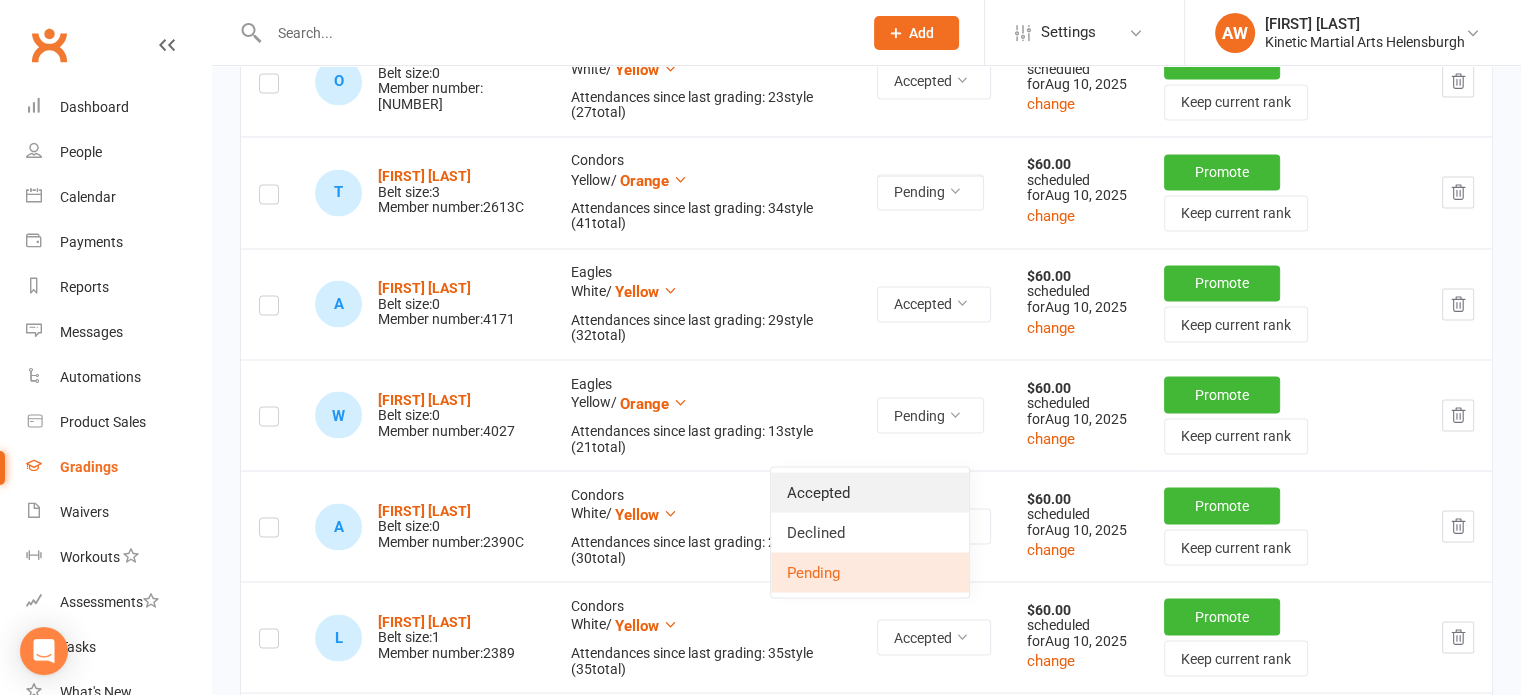 click on "Accepted" at bounding box center (870, 492) 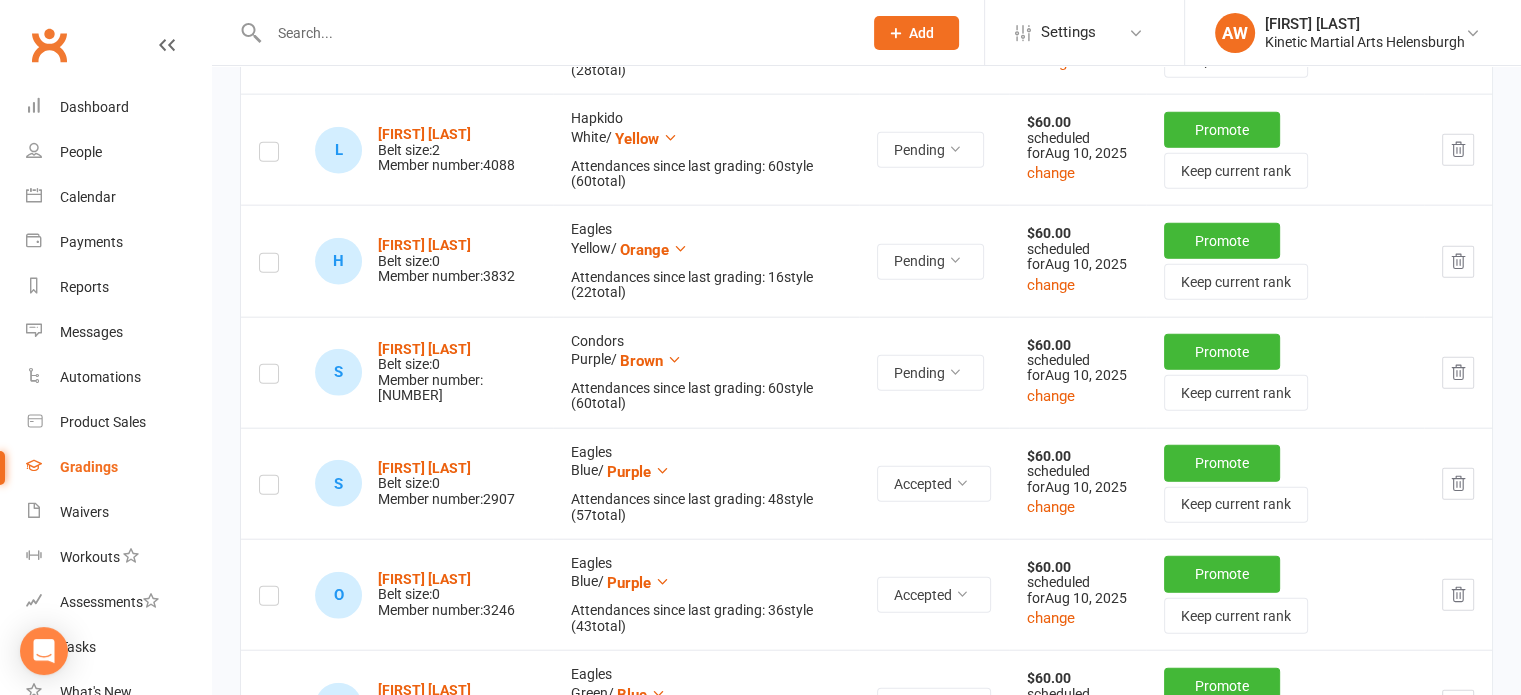 scroll, scrollTop: 4800, scrollLeft: 0, axis: vertical 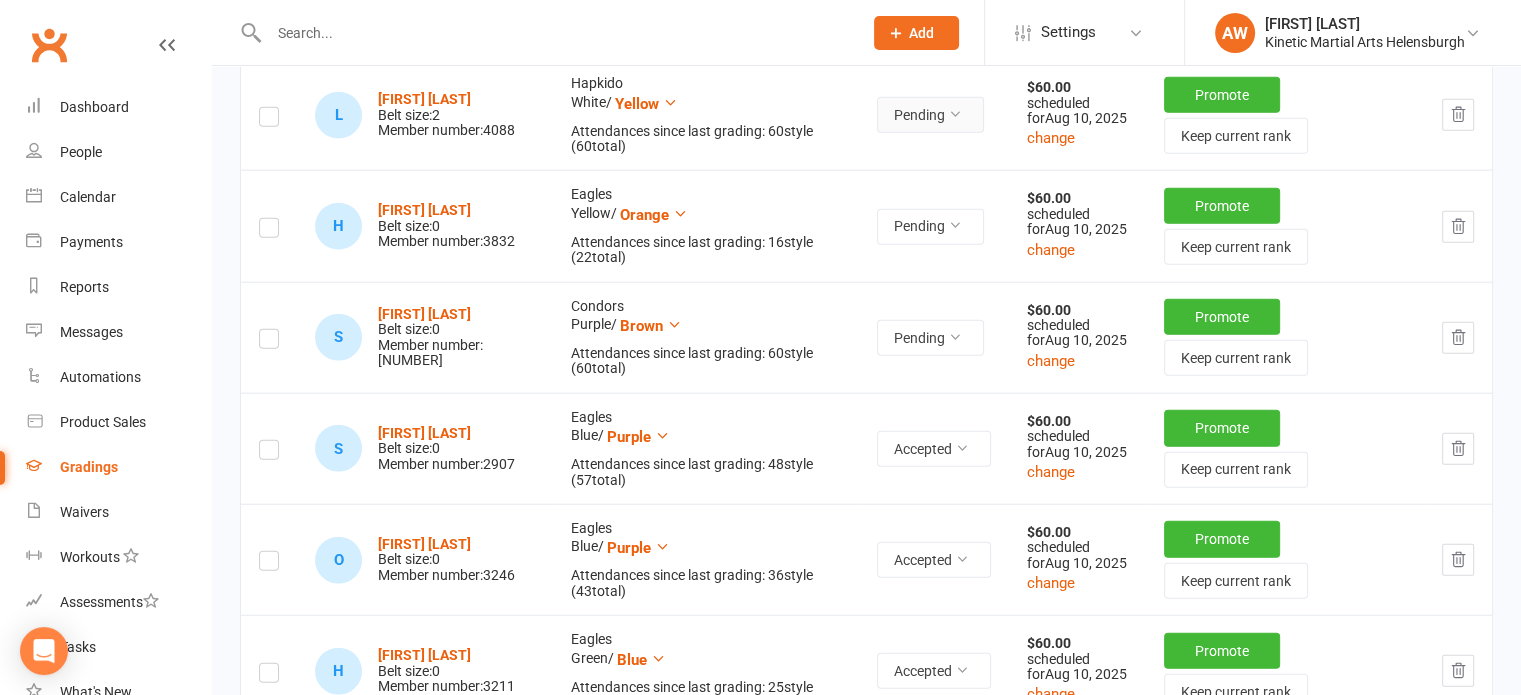 click at bounding box center [955, 114] 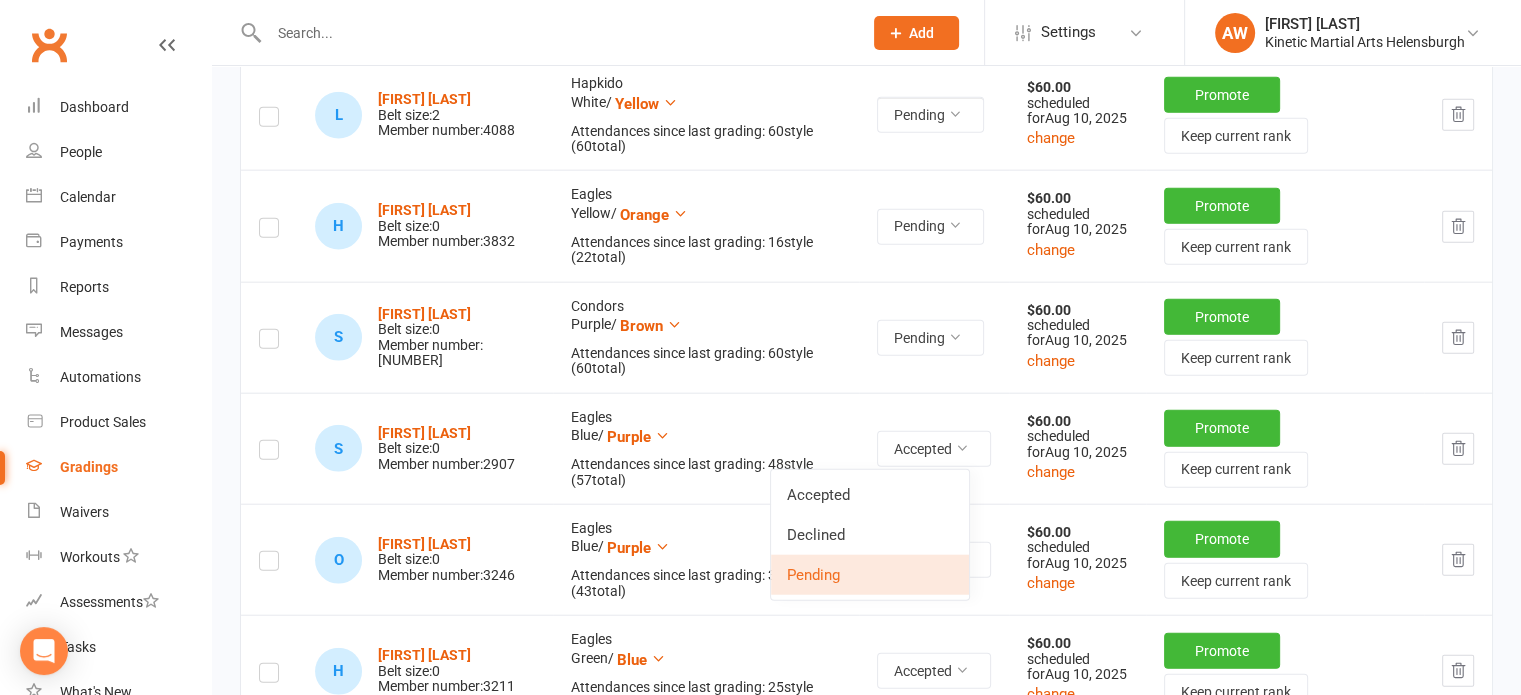 click on "Accepted" at bounding box center (870, 495) 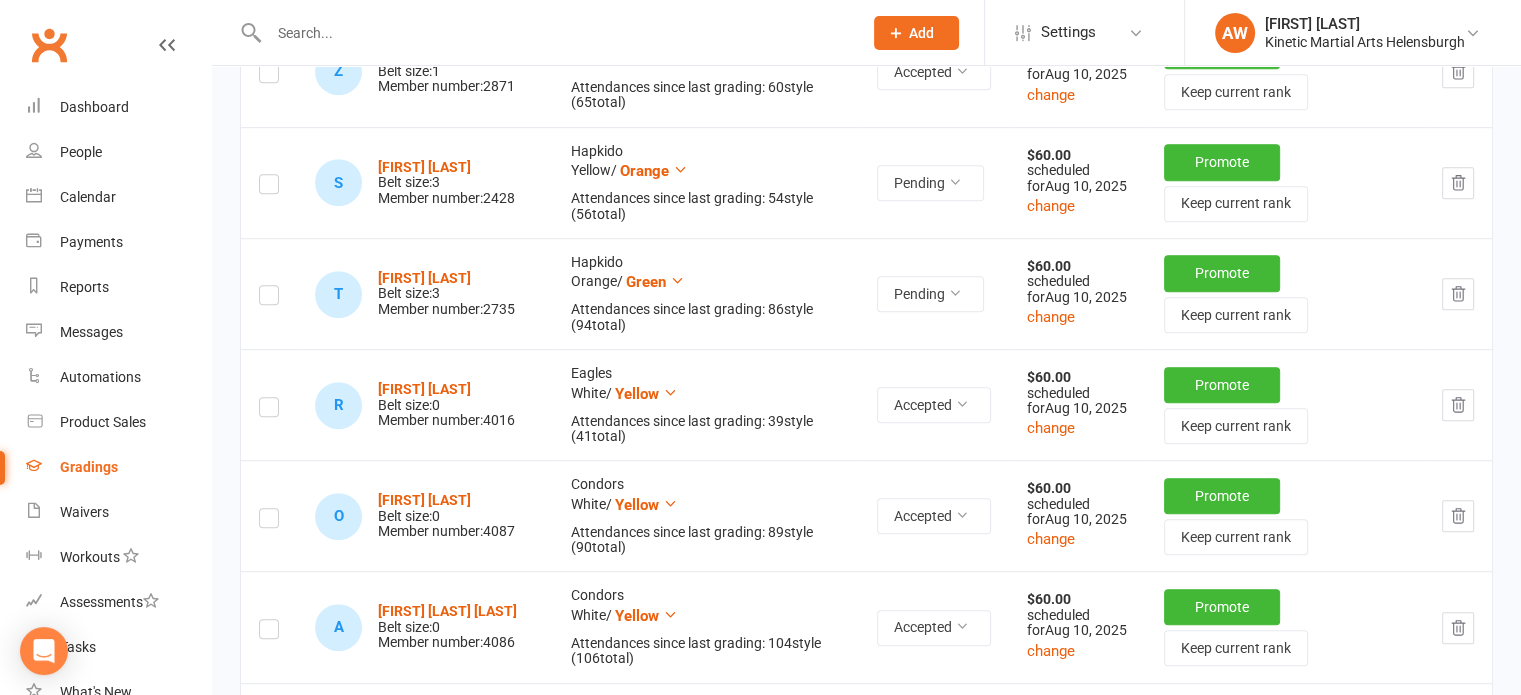 scroll, scrollTop: 1091, scrollLeft: 0, axis: vertical 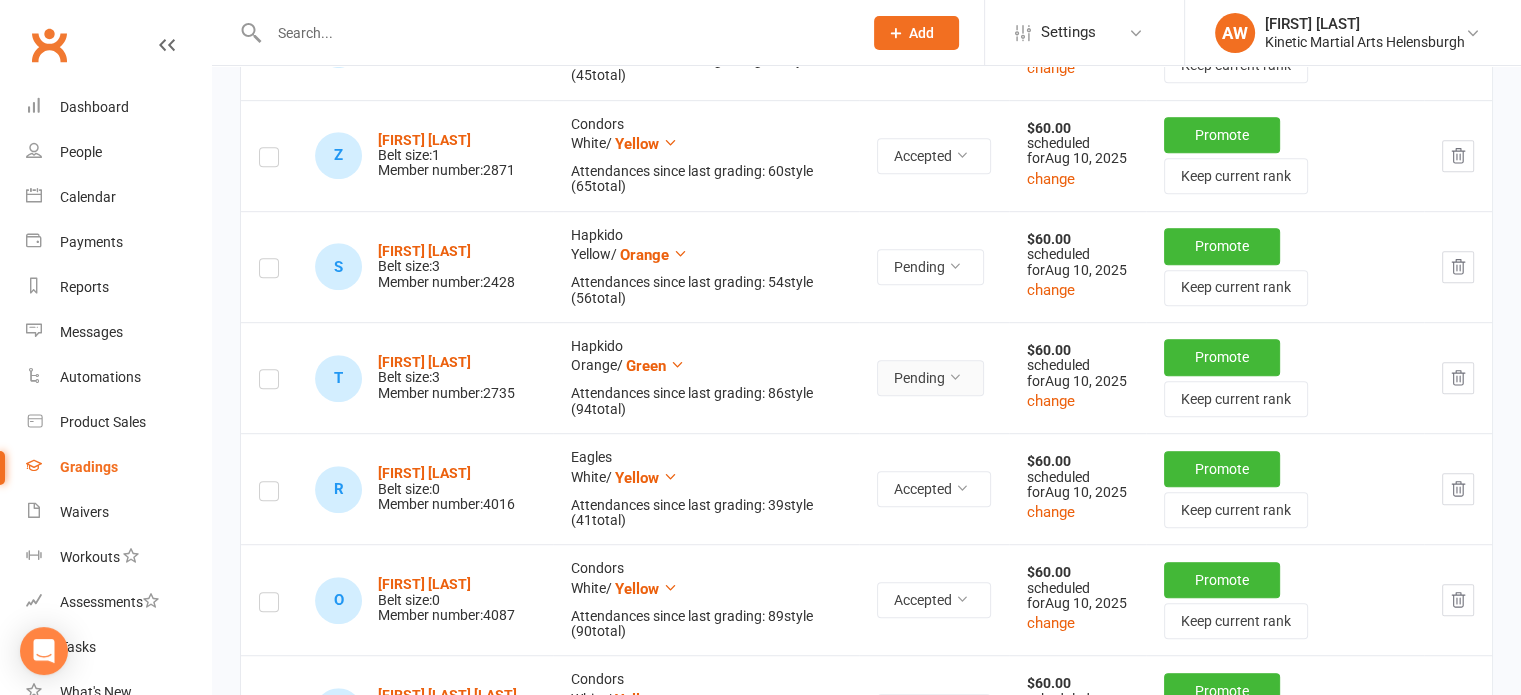 click on "Pending" at bounding box center [930, 378] 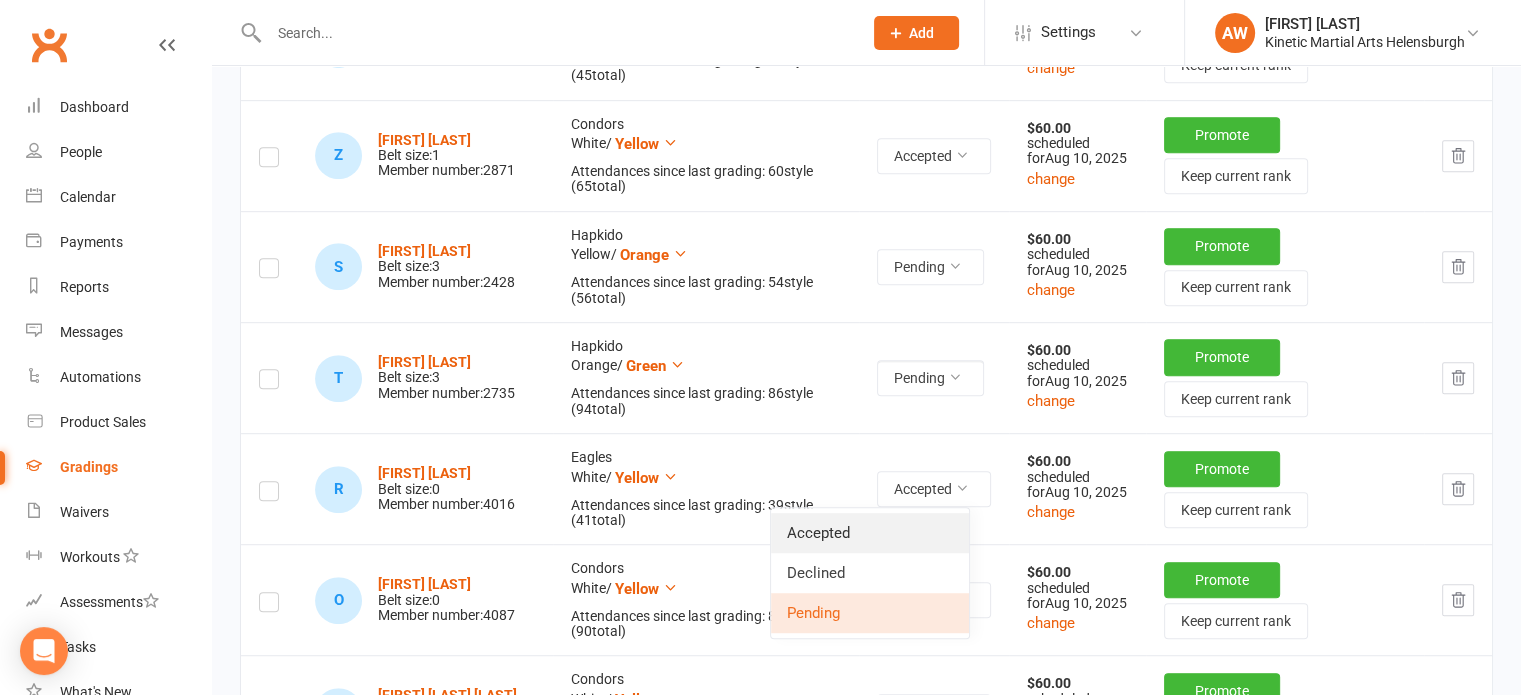 click on "Accepted" at bounding box center (870, 533) 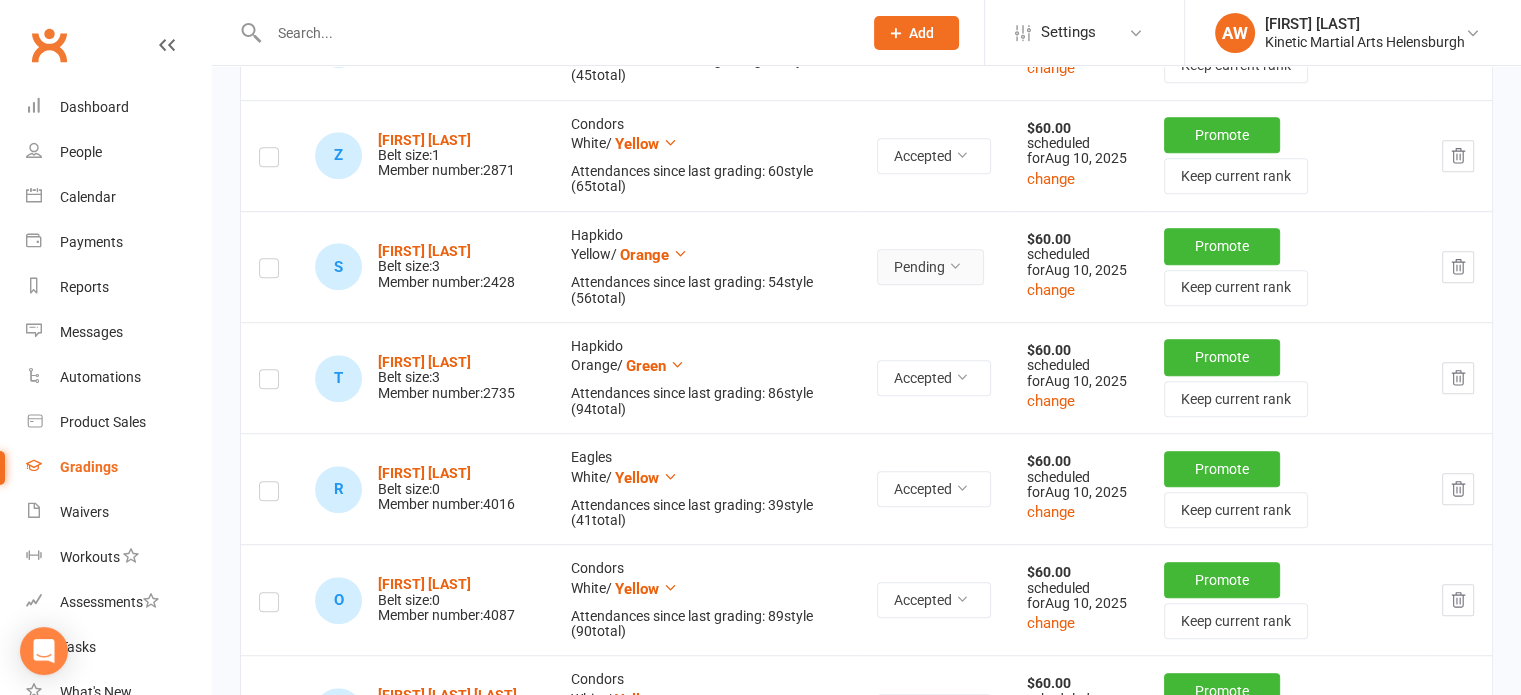 click at bounding box center (955, 266) 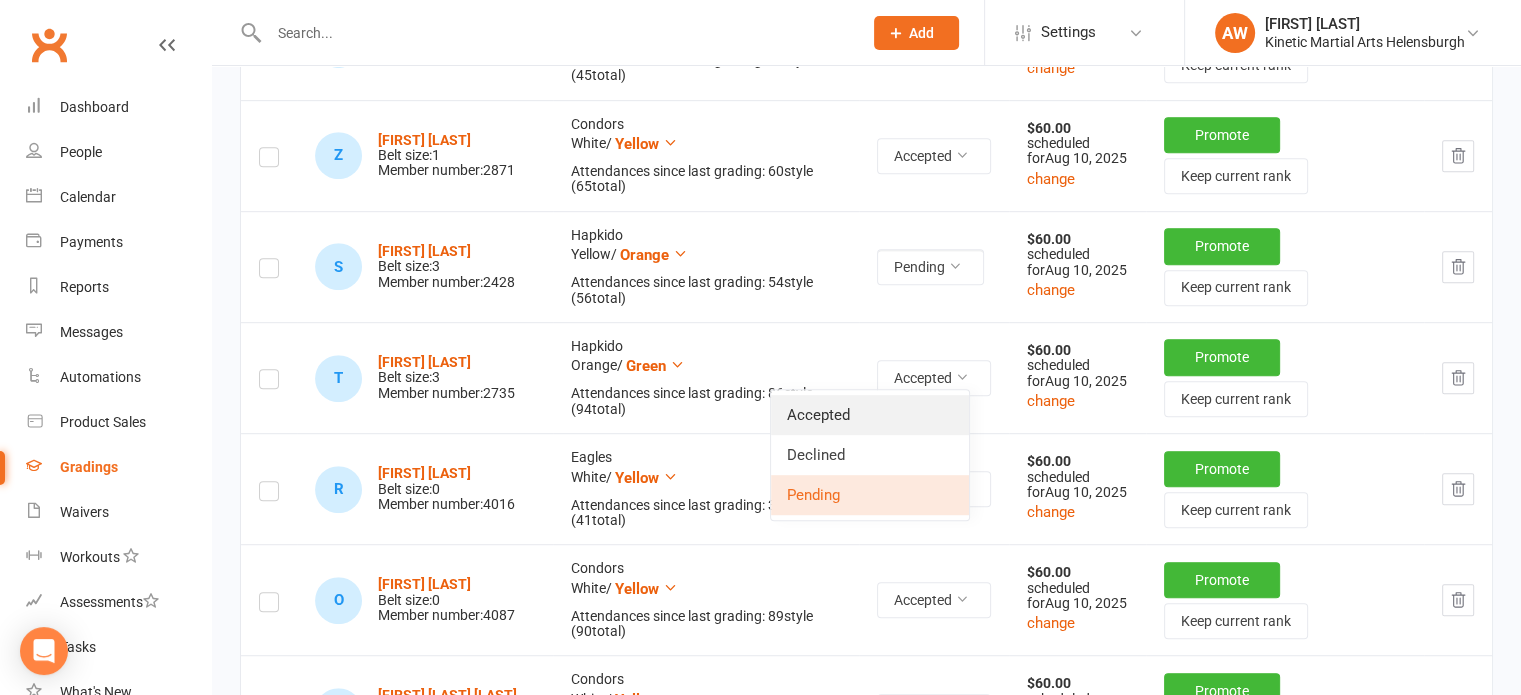 click on "Accepted" at bounding box center [870, 415] 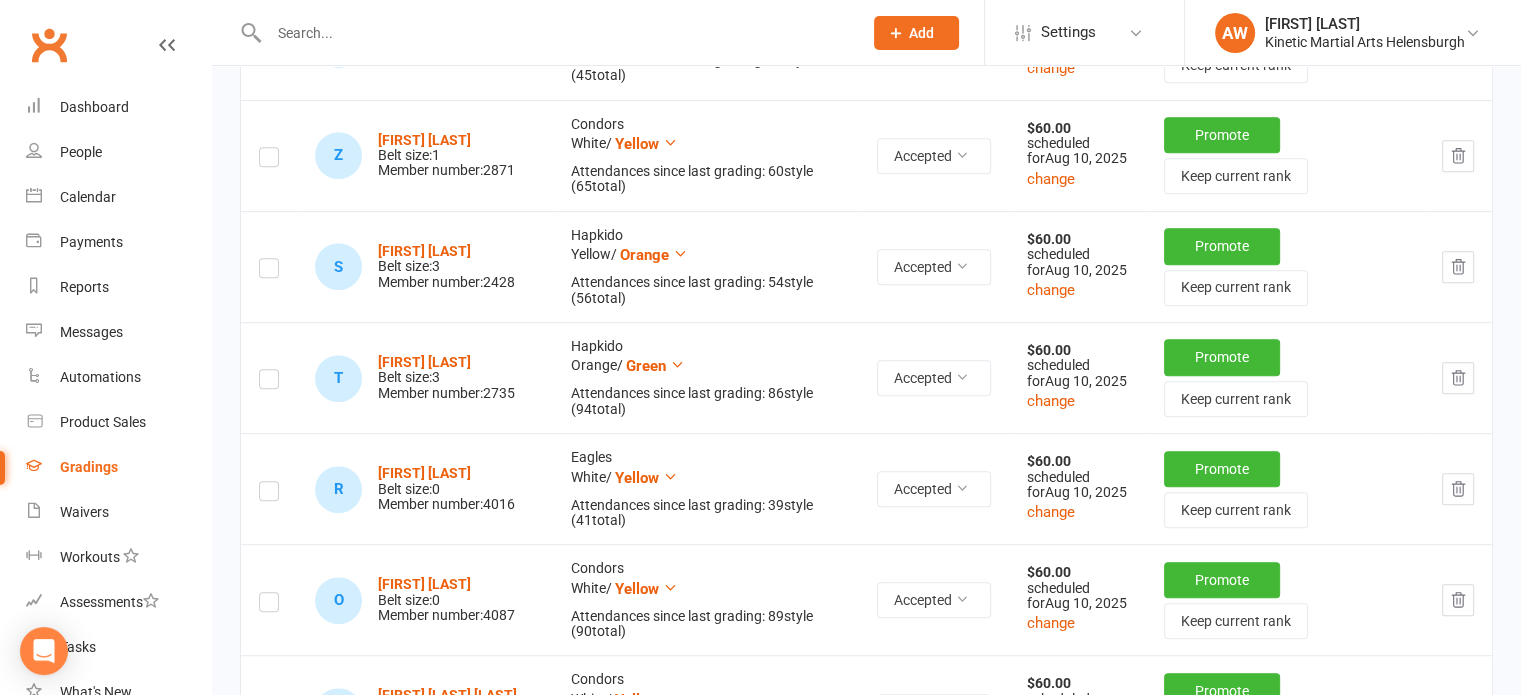 click at bounding box center (544, 32) 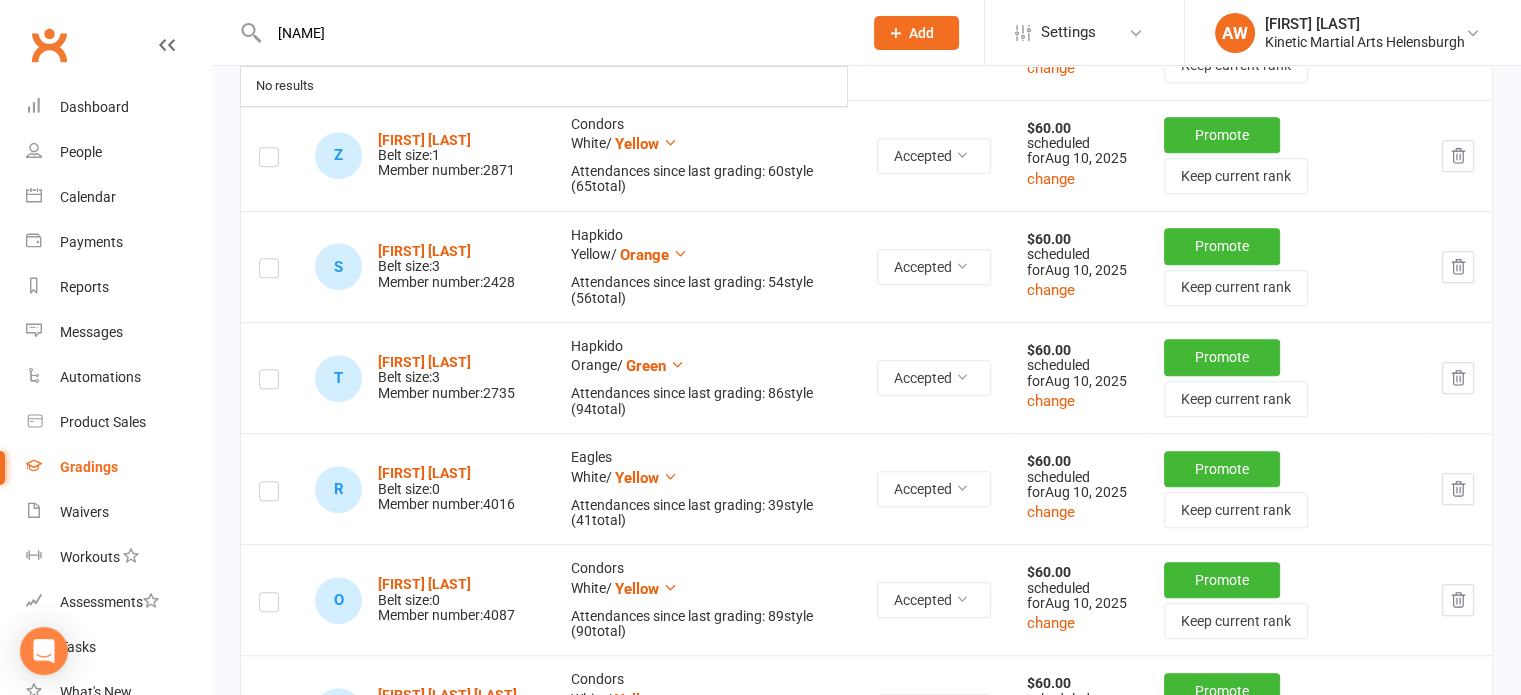 type on "[NAME]" 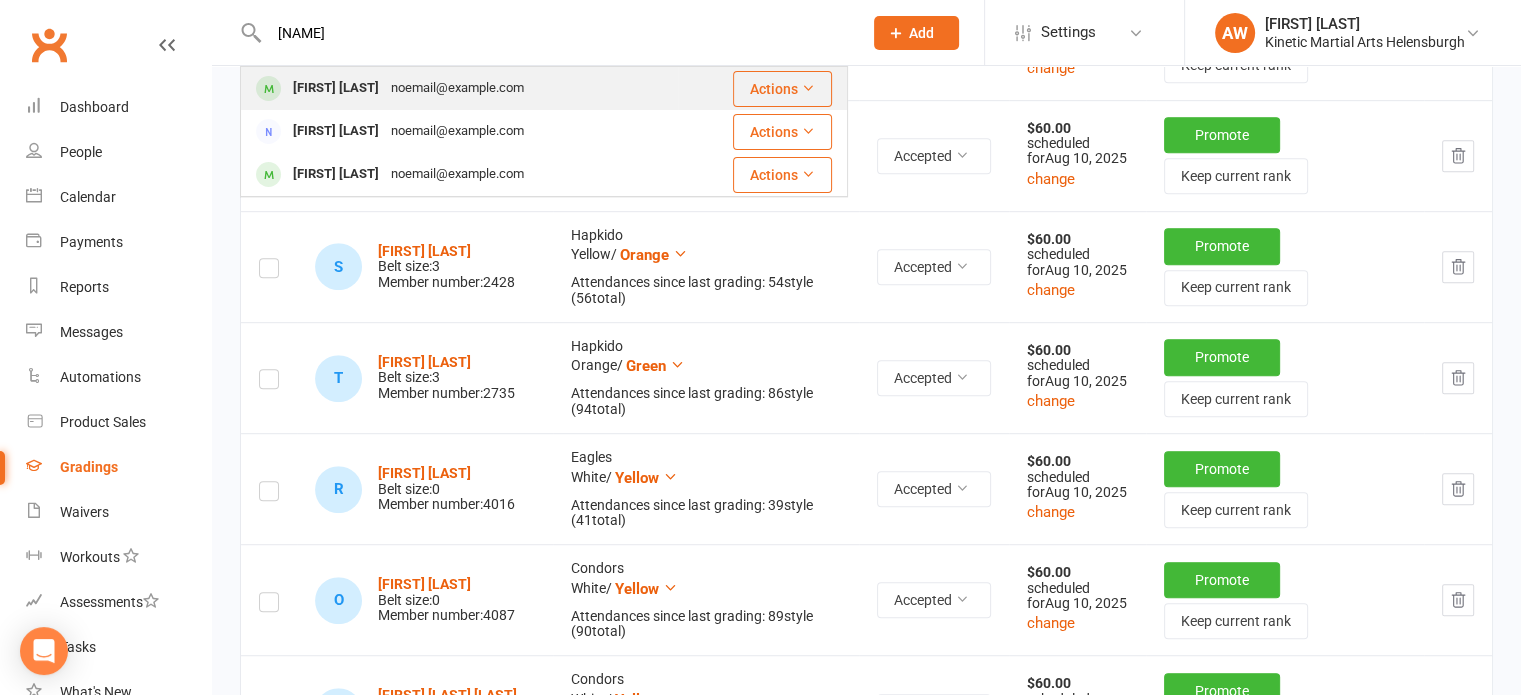 click on "[FIRST] [LAST]" at bounding box center (336, 88) 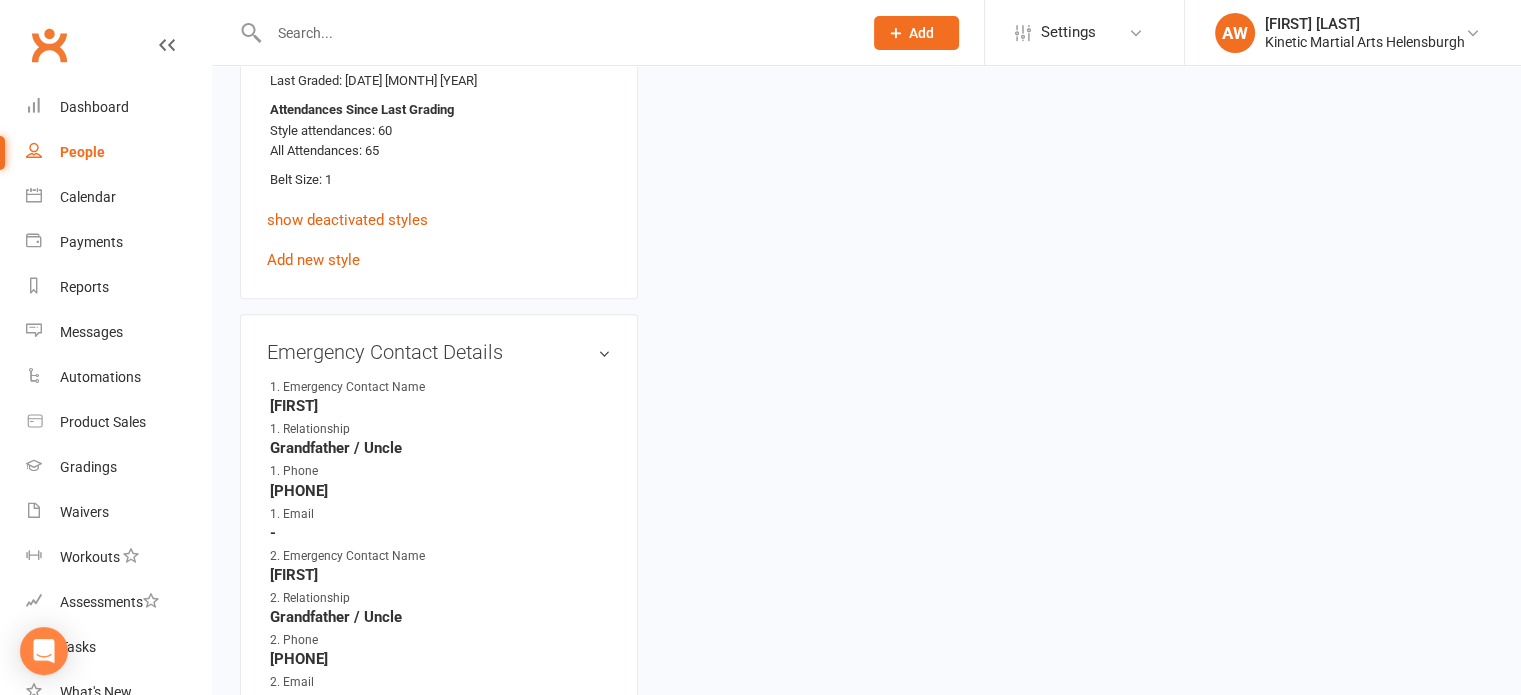 scroll, scrollTop: 0, scrollLeft: 0, axis: both 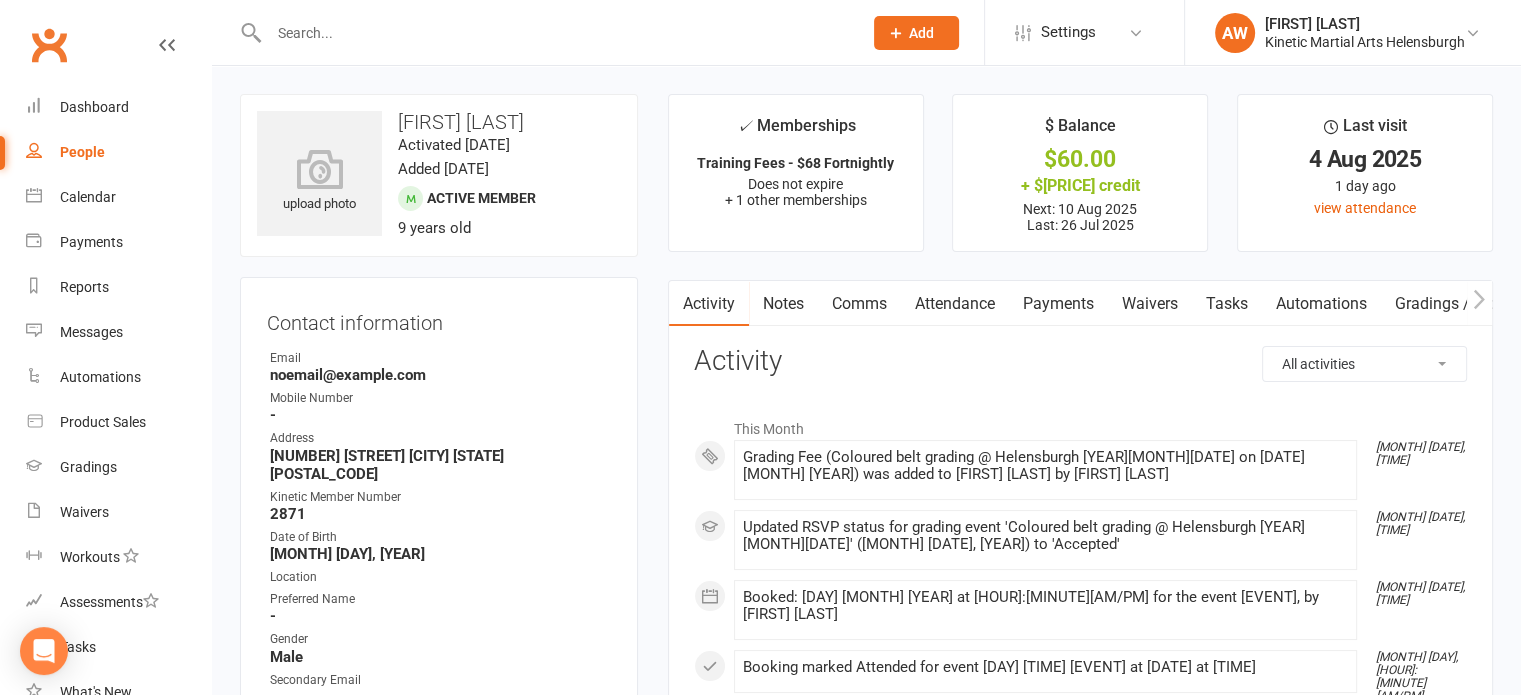 click on "Payments" at bounding box center (1058, 304) 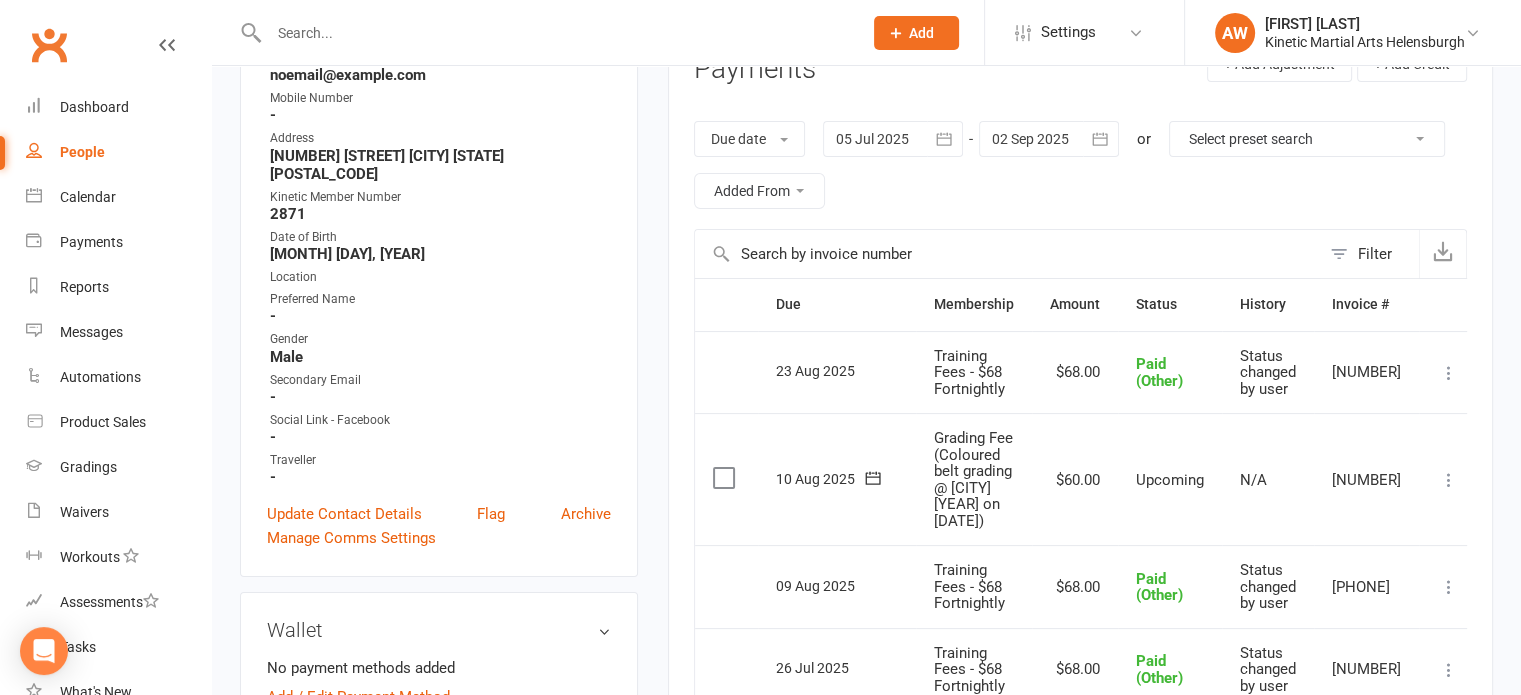 scroll, scrollTop: 400, scrollLeft: 0, axis: vertical 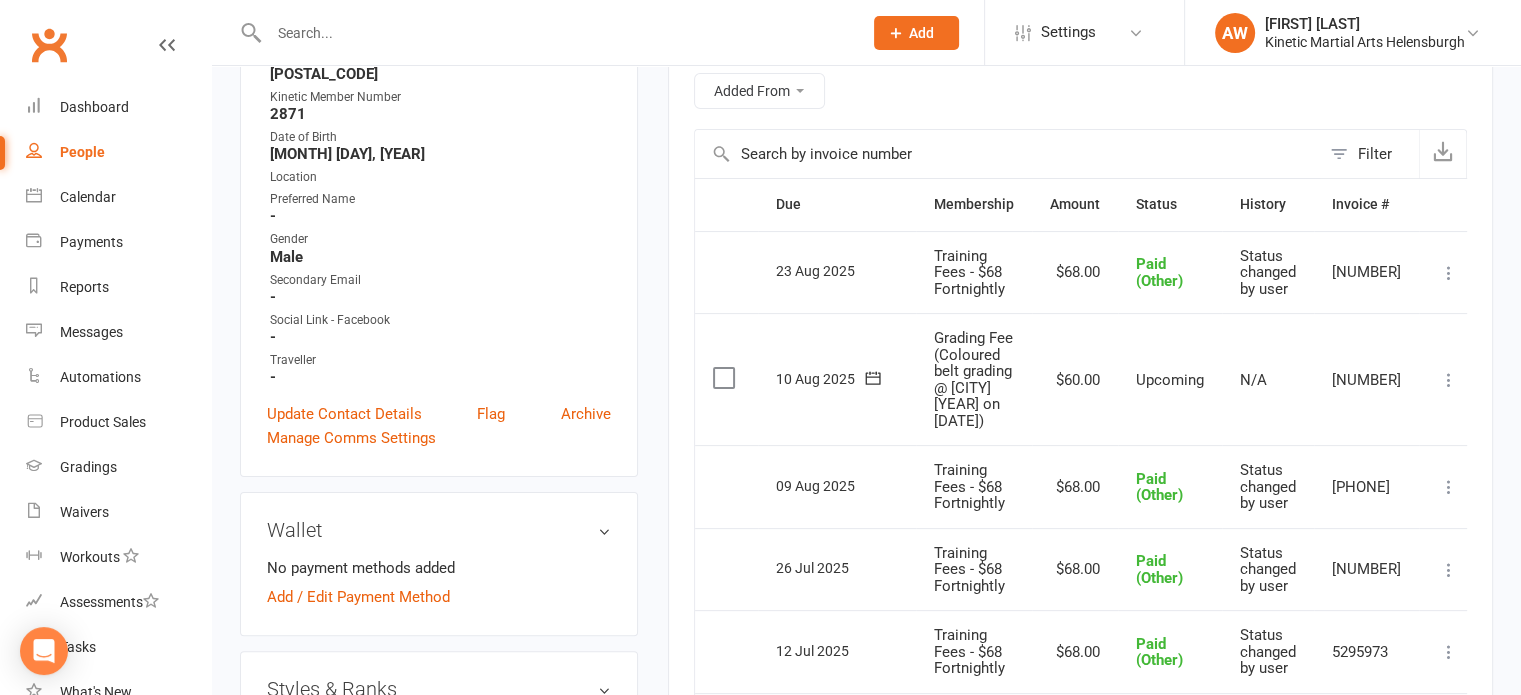 click at bounding box center (1449, 380) 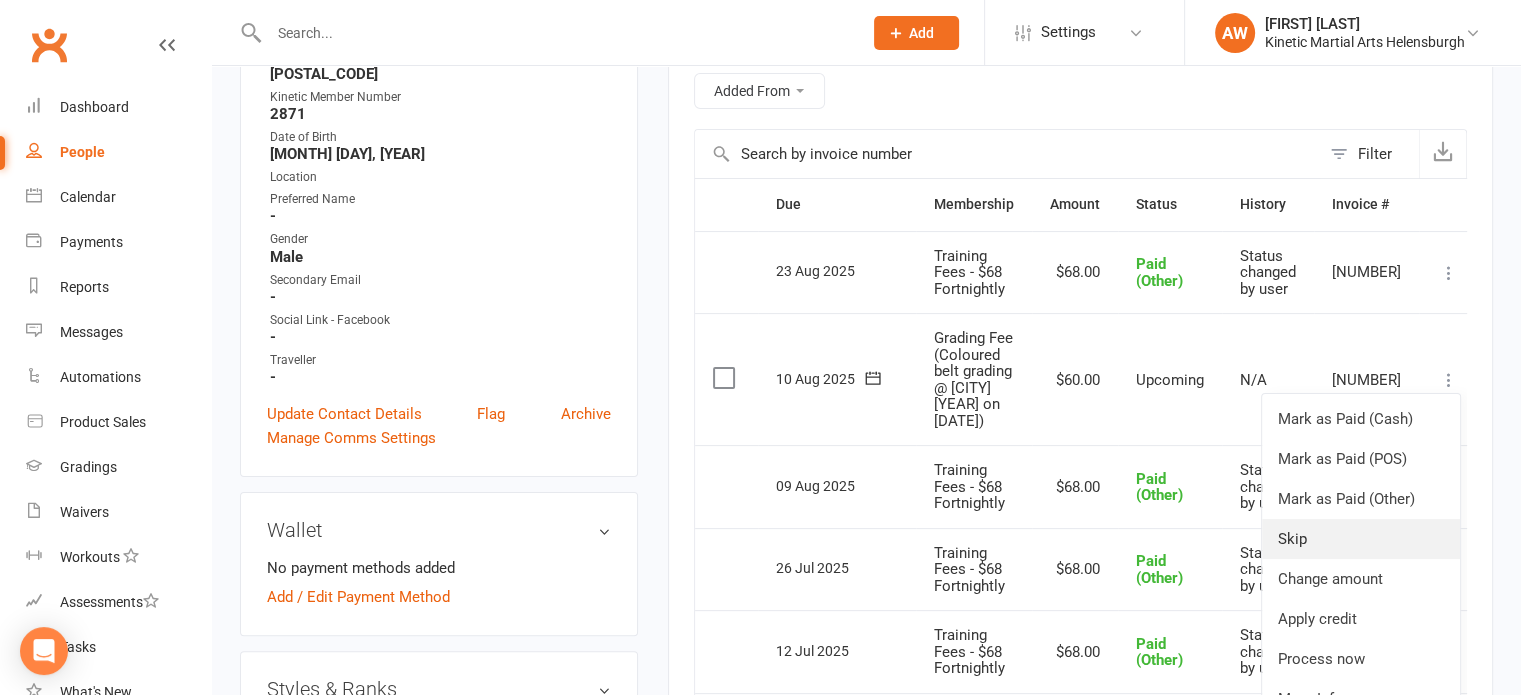 click on "Skip" at bounding box center (1361, 539) 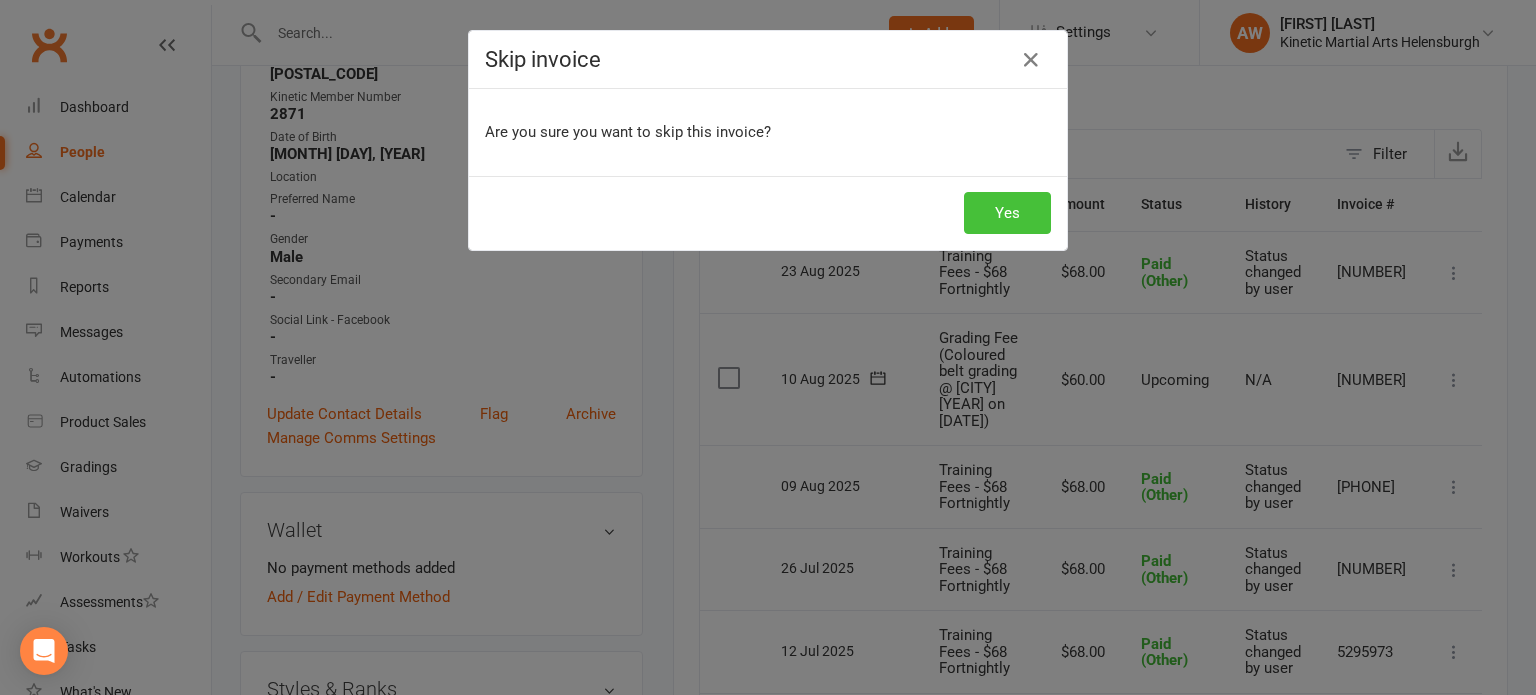 click on "Yes" at bounding box center (1007, 213) 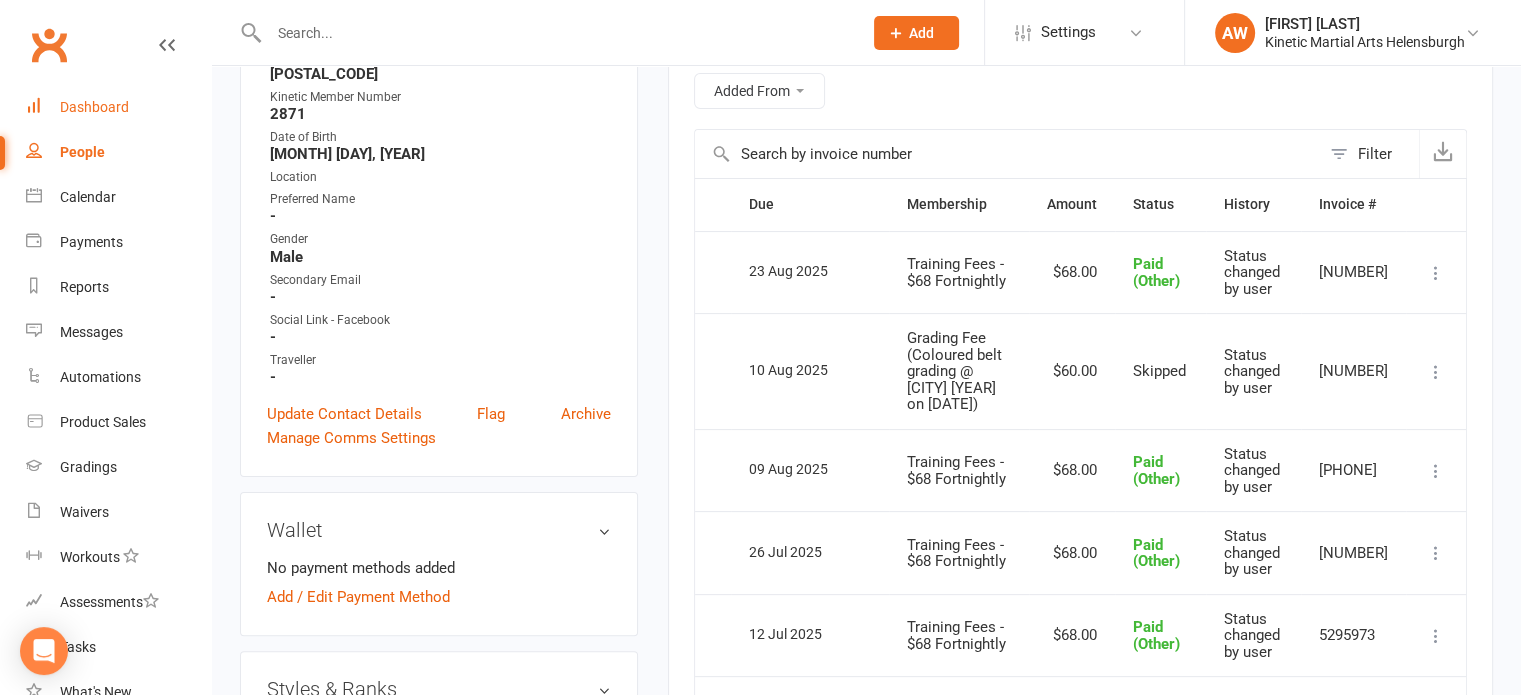click on "Dashboard" at bounding box center (94, 107) 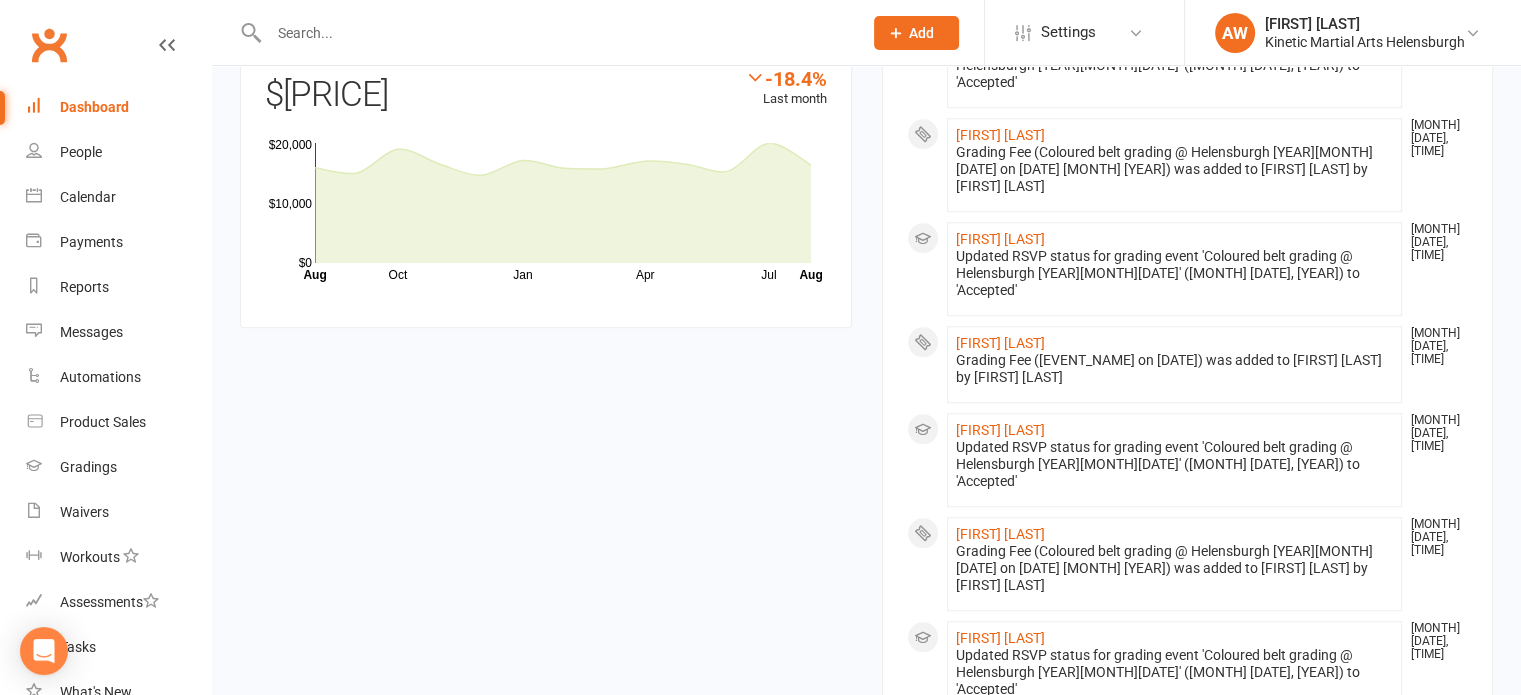 scroll, scrollTop: 1837, scrollLeft: 0, axis: vertical 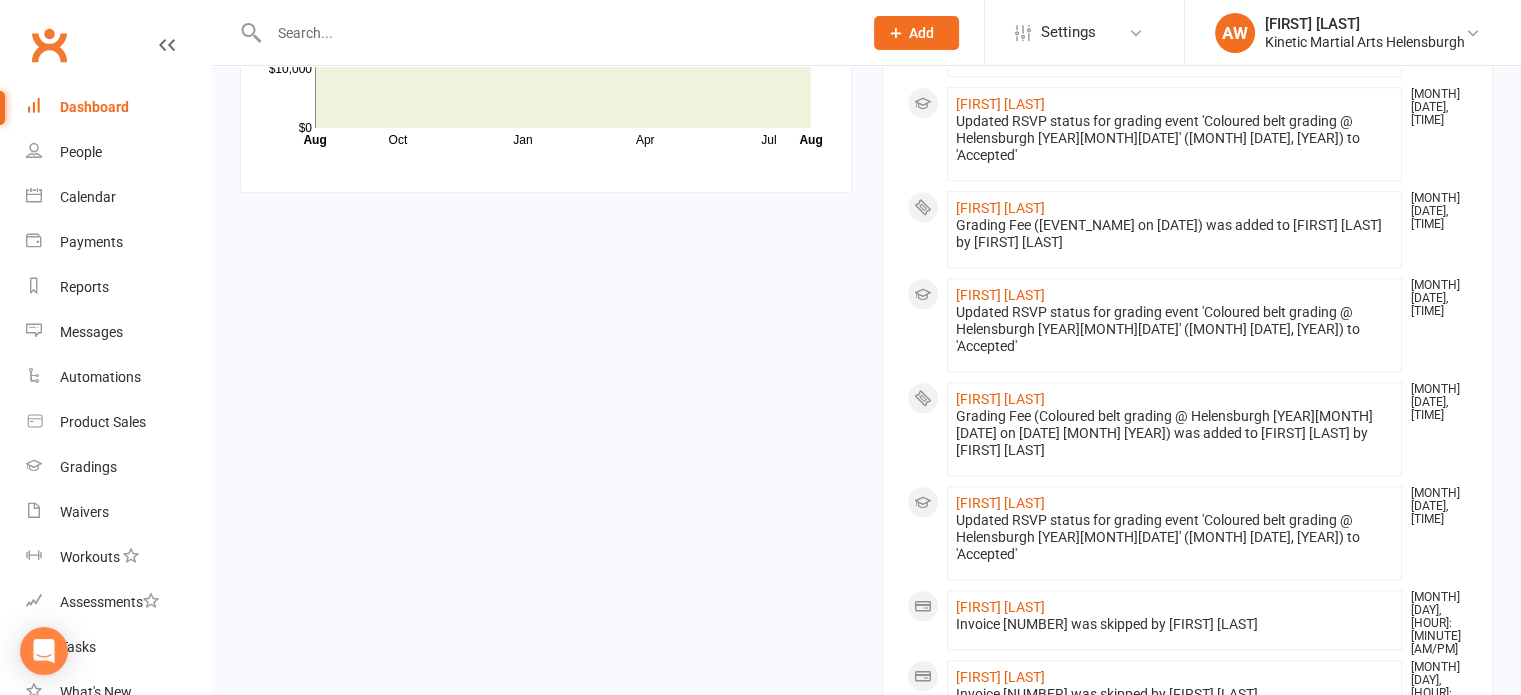 click at bounding box center (555, 33) 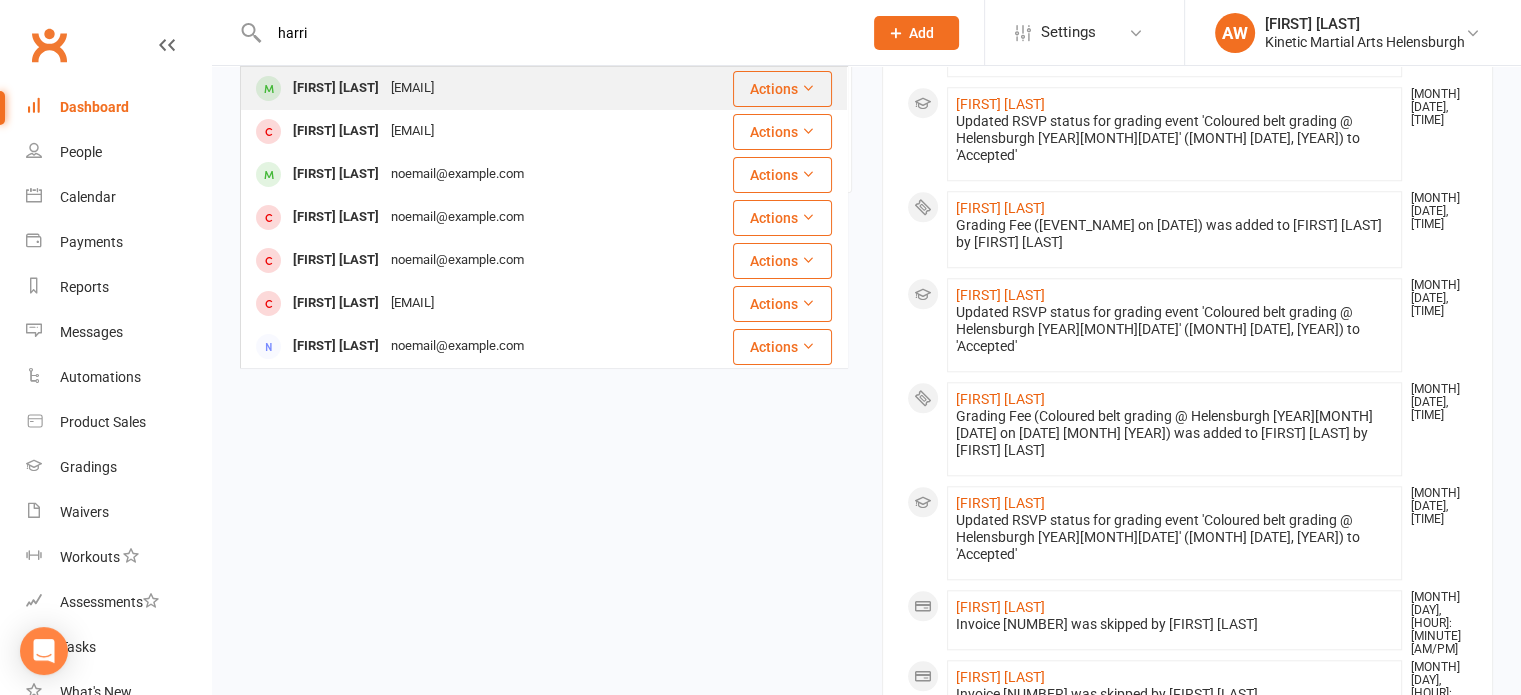 type on "harri" 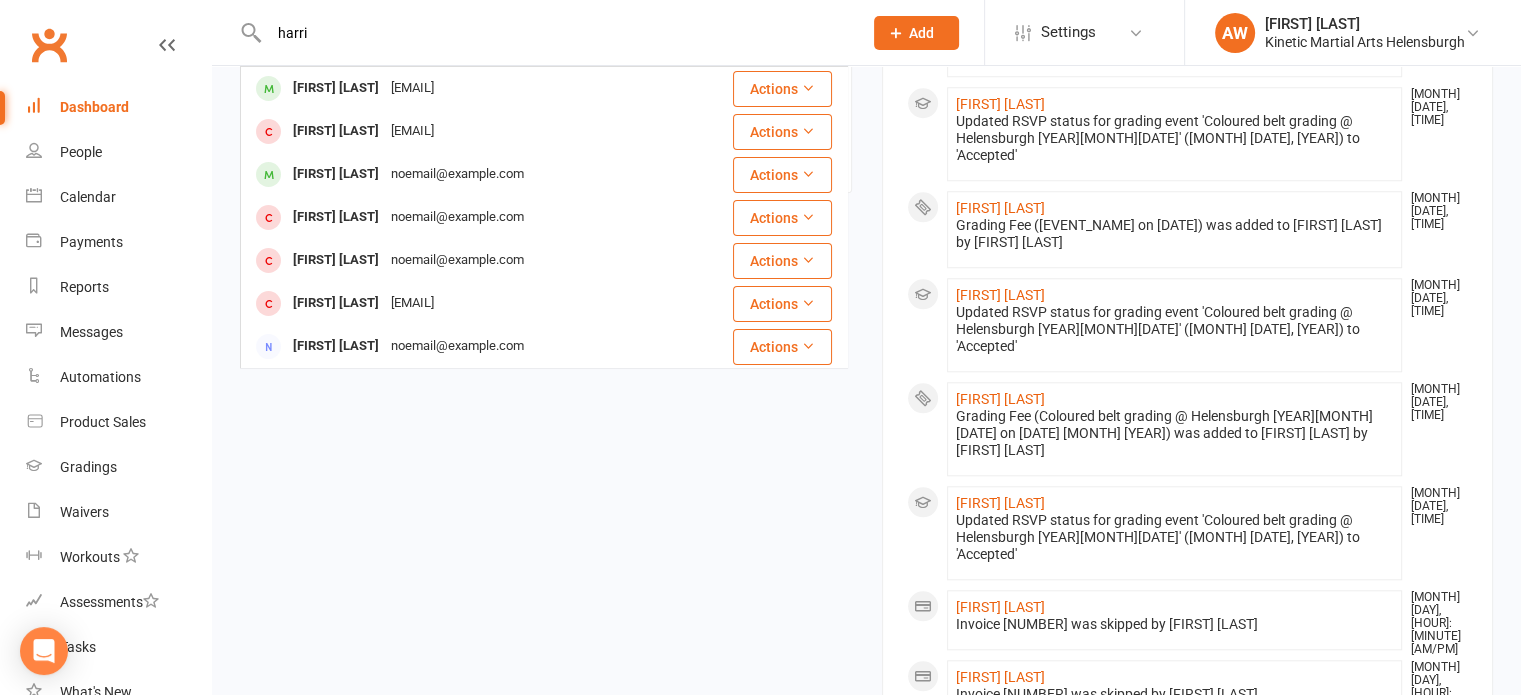type 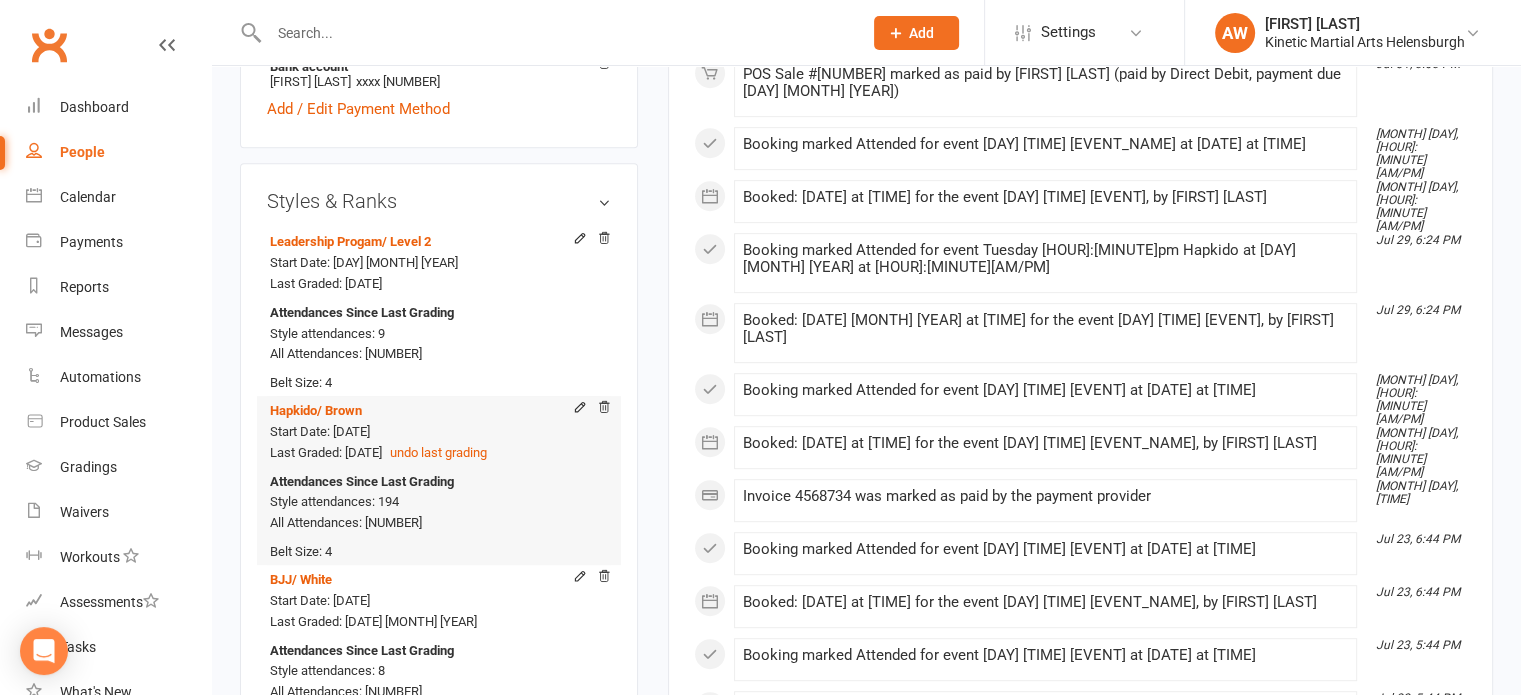 scroll, scrollTop: 1000, scrollLeft: 0, axis: vertical 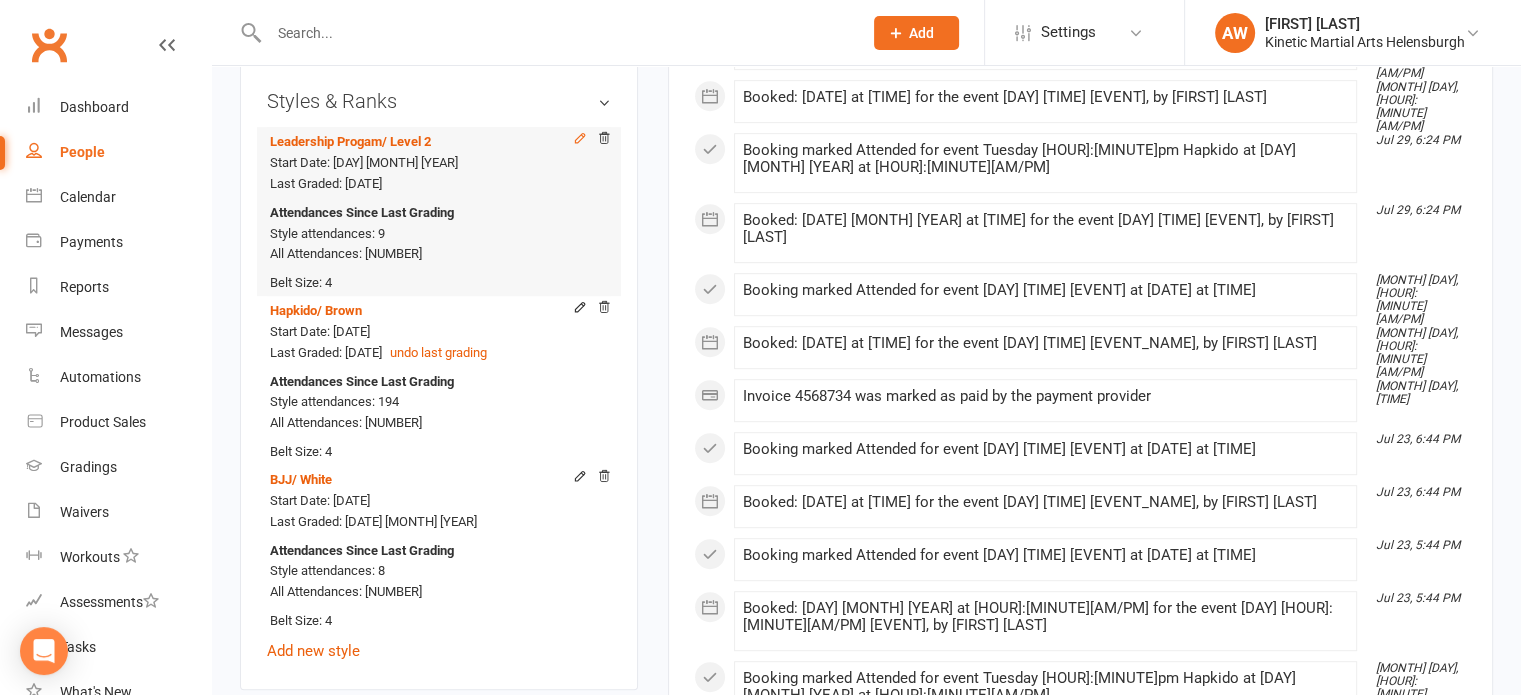 click 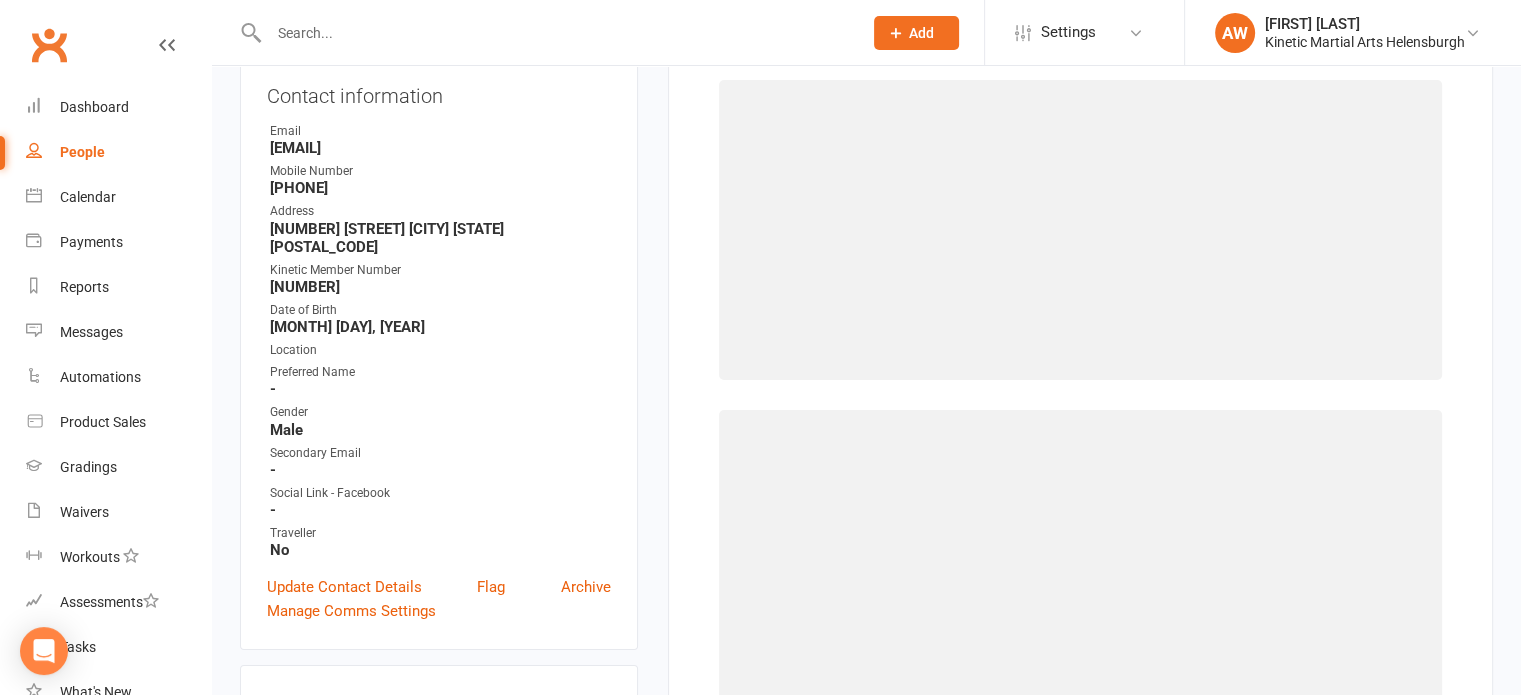 scroll, scrollTop: 171, scrollLeft: 0, axis: vertical 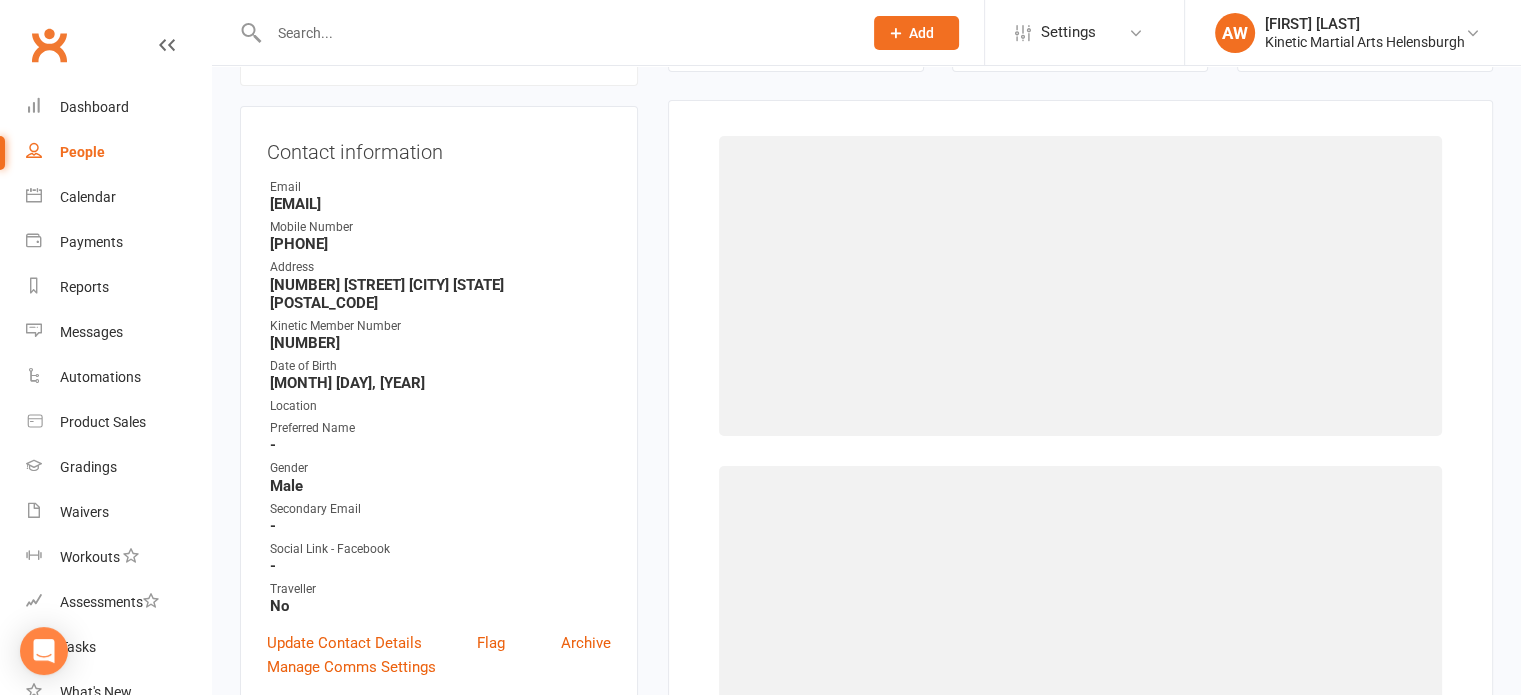 select on "2615" 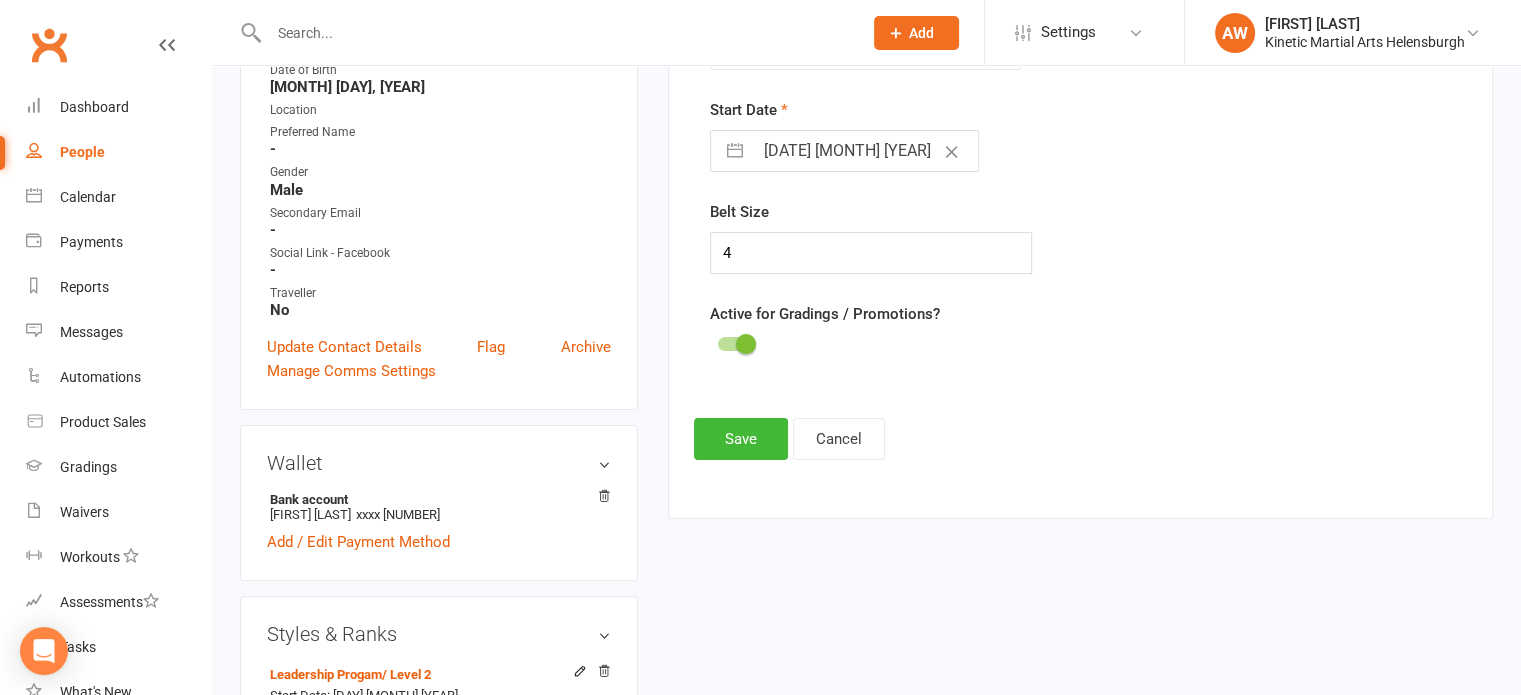 scroll, scrollTop: 471, scrollLeft: 0, axis: vertical 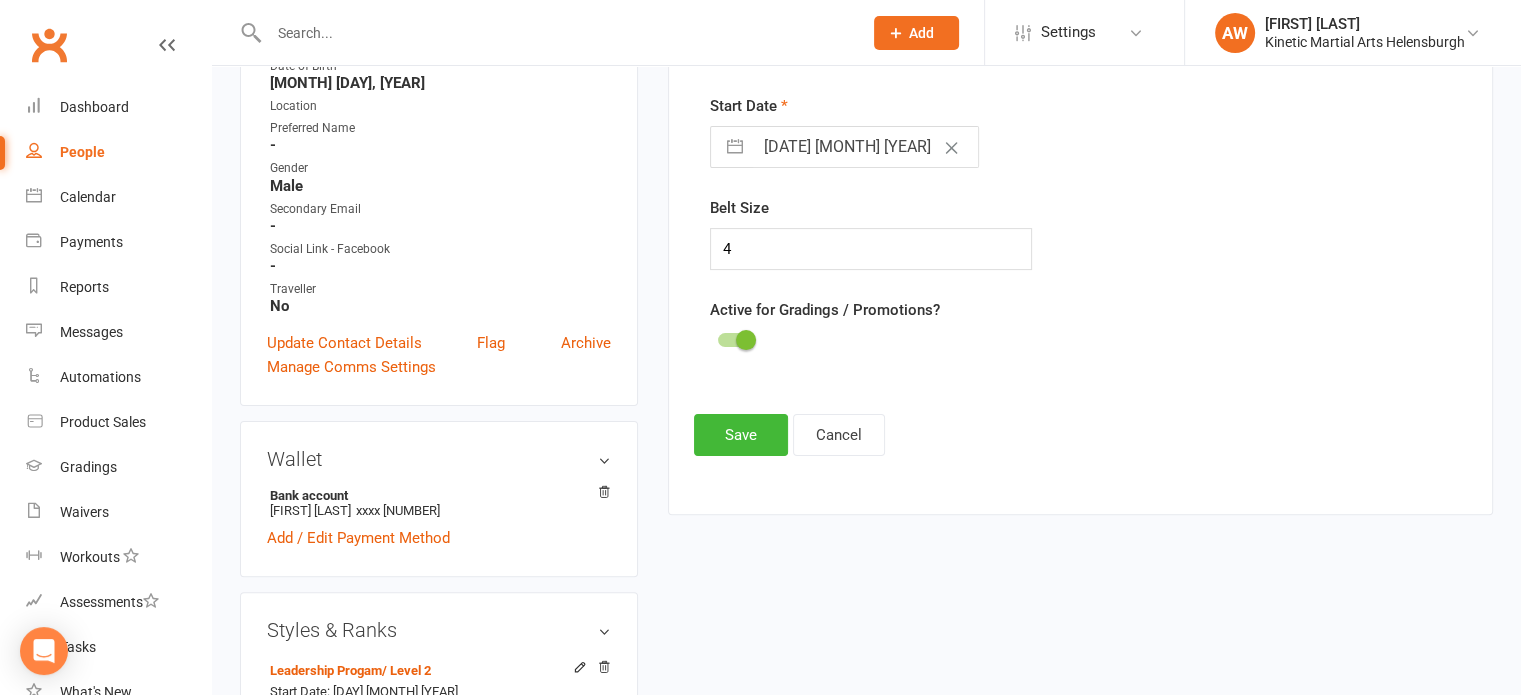 click at bounding box center (735, 340) 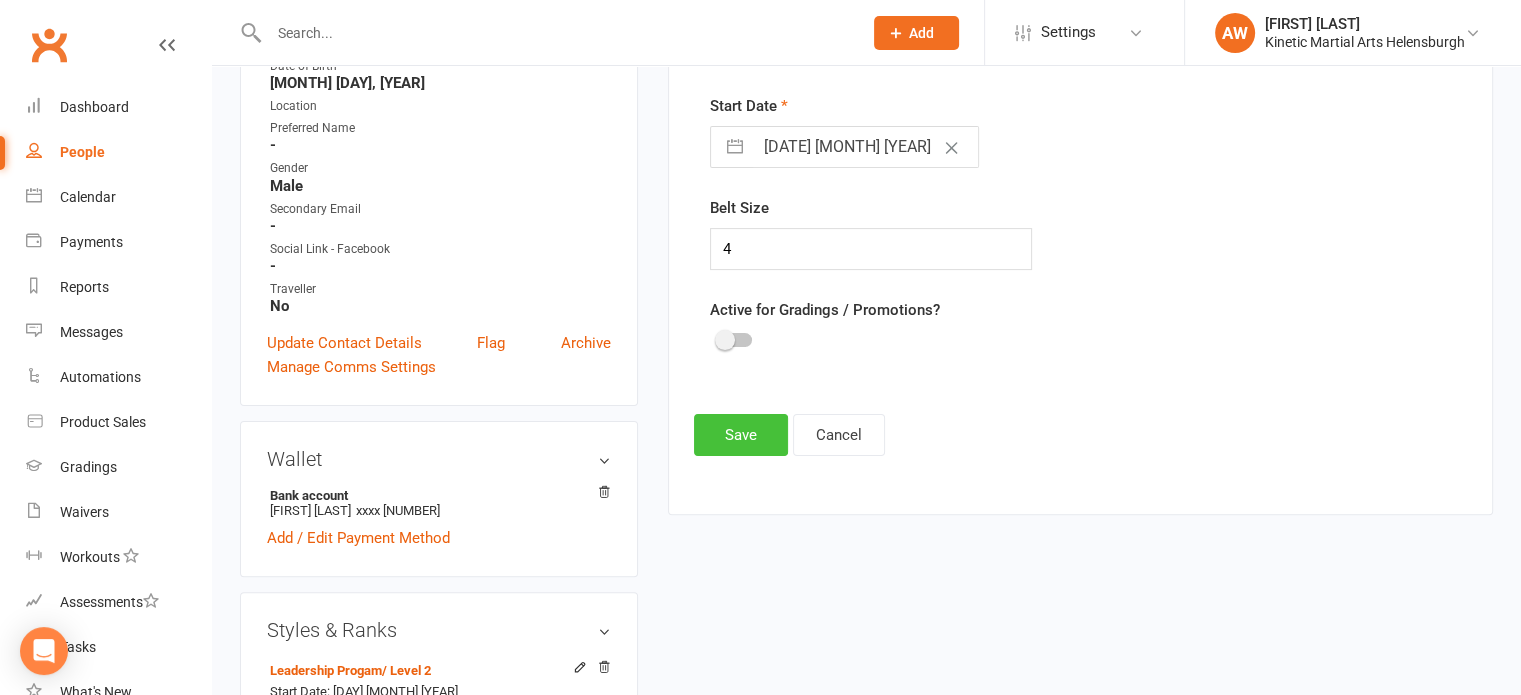 click on "Save" at bounding box center (741, 435) 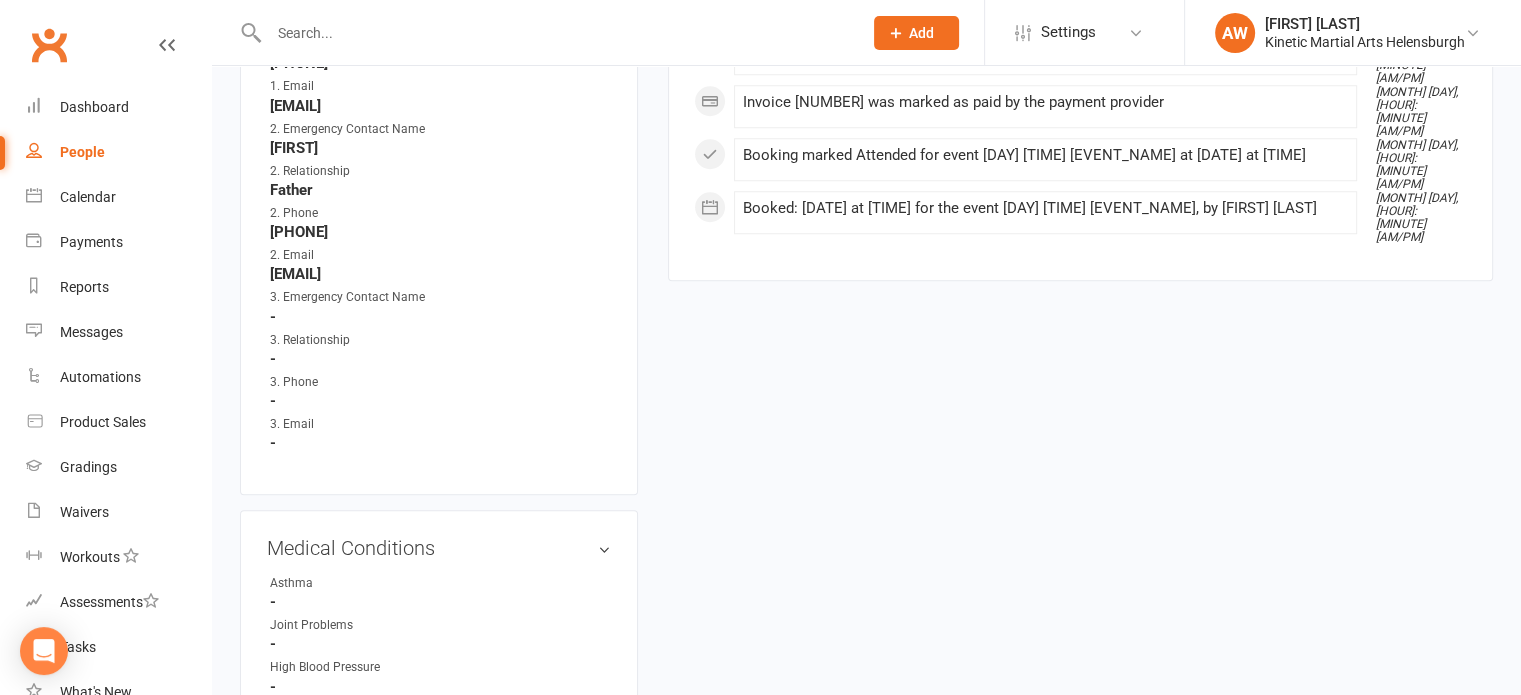 scroll, scrollTop: 1700, scrollLeft: 0, axis: vertical 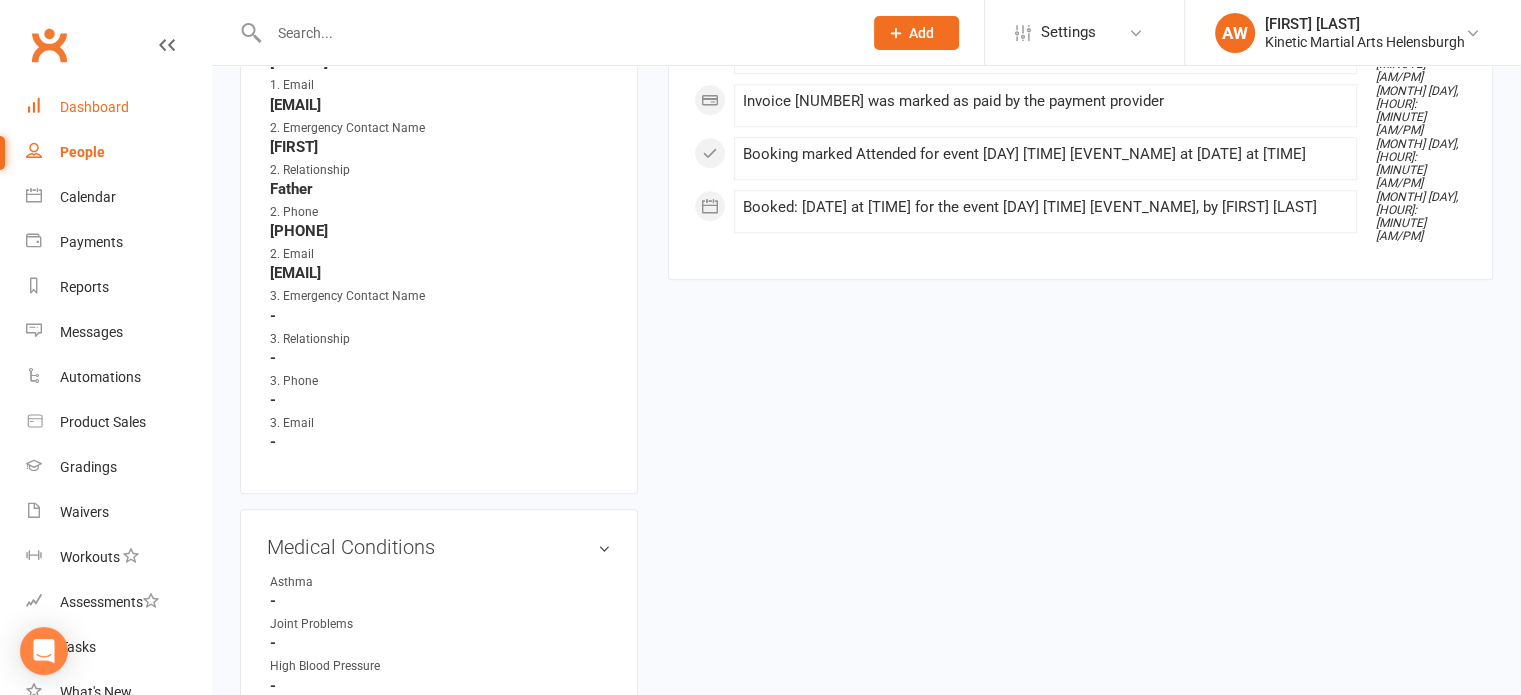 click on "Dashboard" at bounding box center (118, 107) 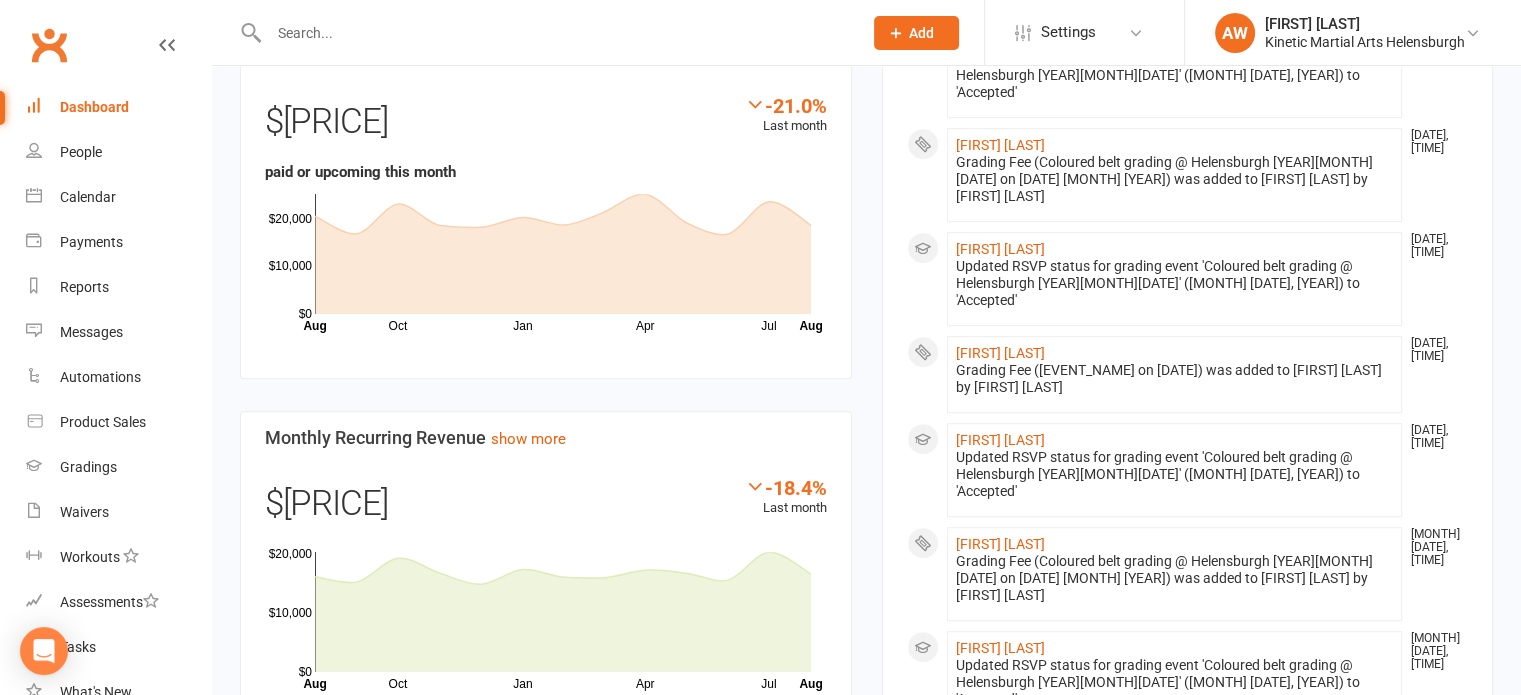 scroll, scrollTop: 1300, scrollLeft: 0, axis: vertical 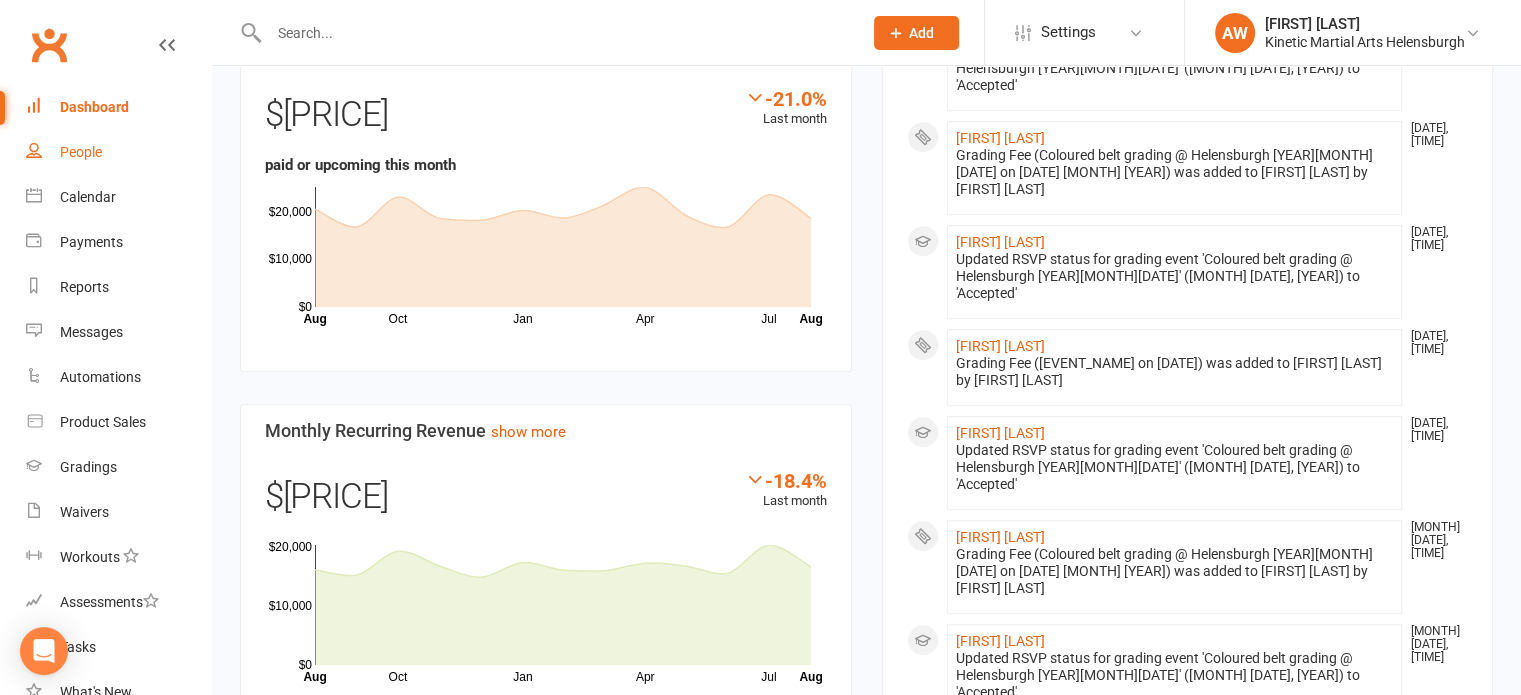 click on "People" at bounding box center [81, 152] 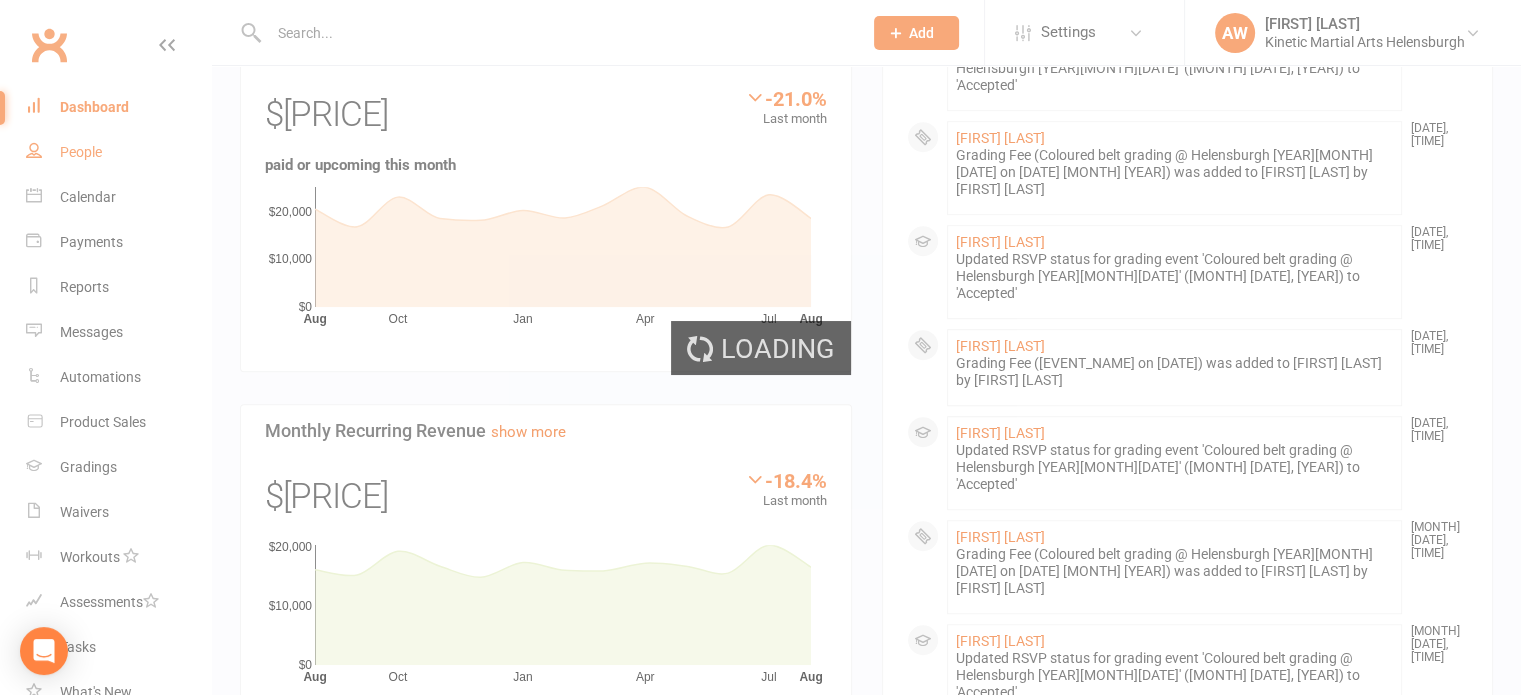 scroll, scrollTop: 0, scrollLeft: 0, axis: both 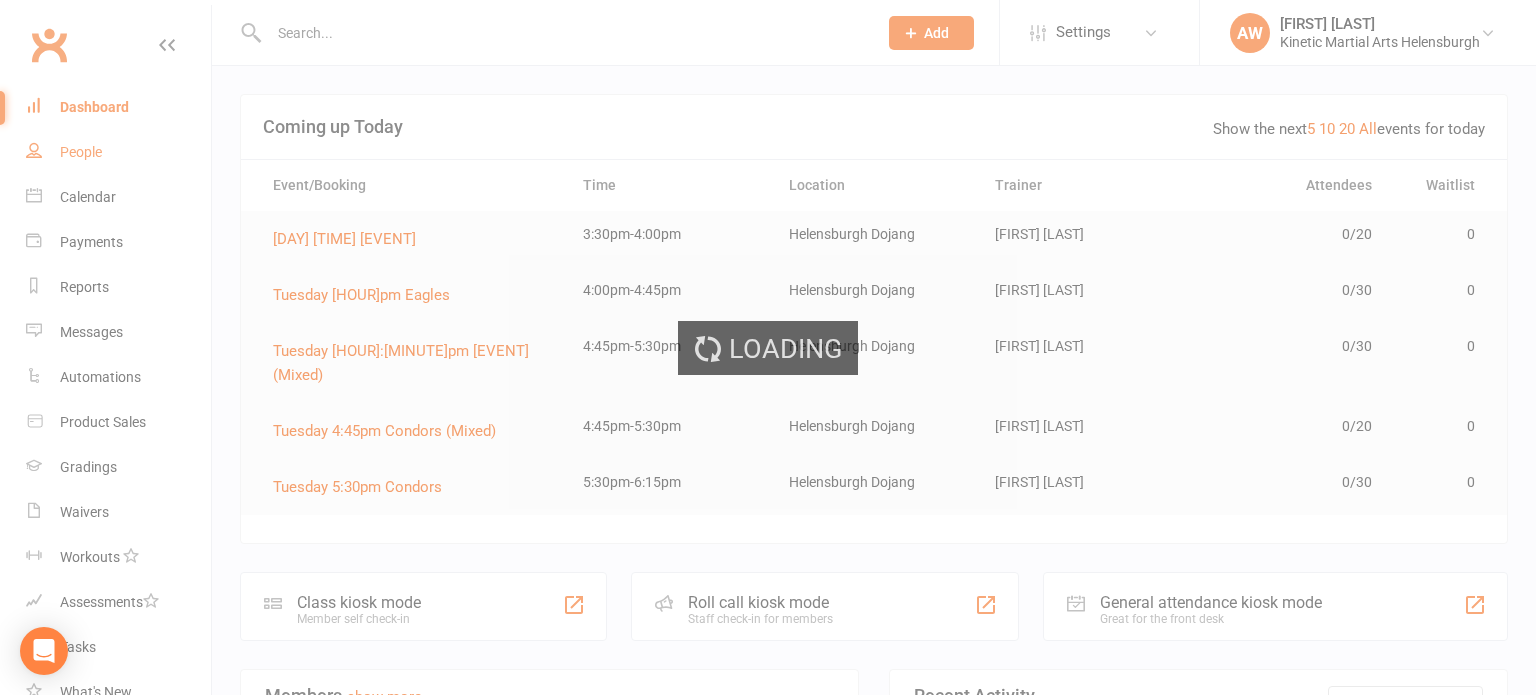 select on "100" 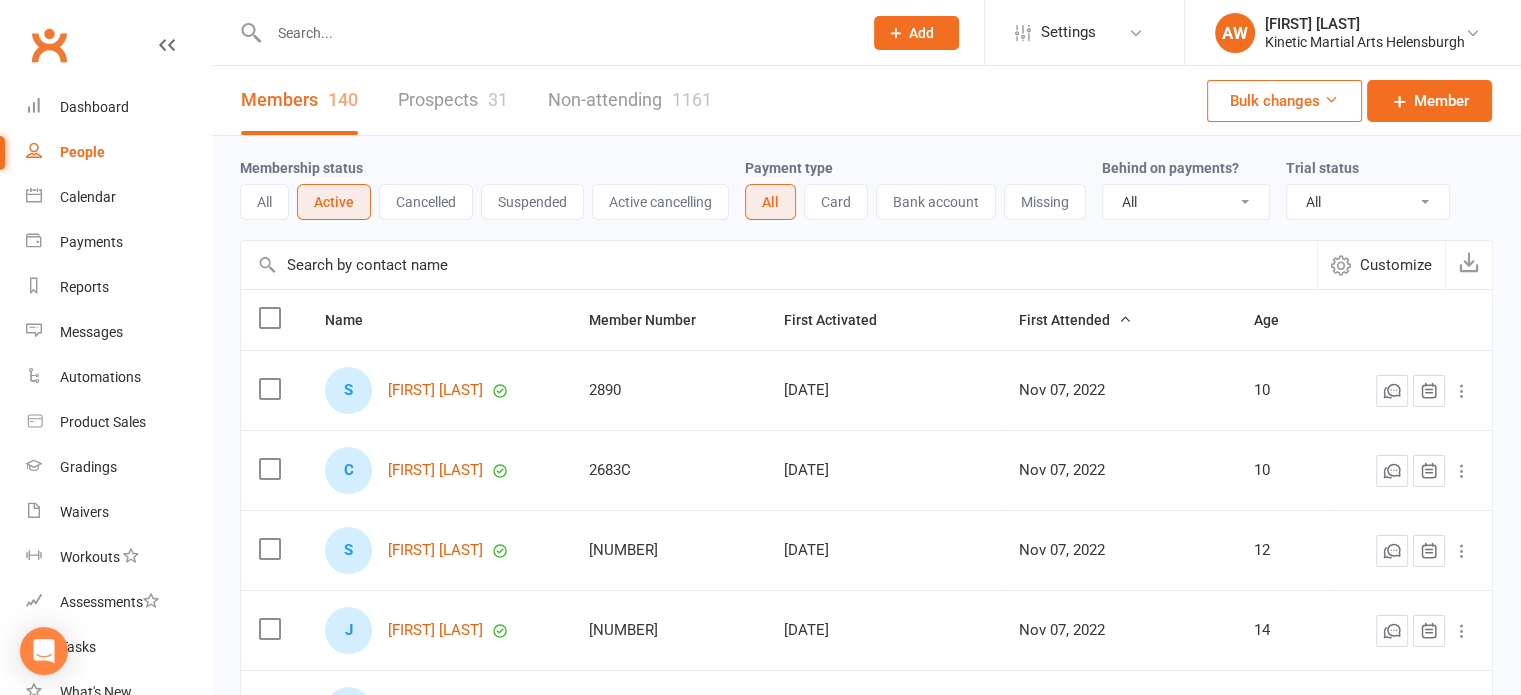 click on "Prospects 31" at bounding box center [453, 100] 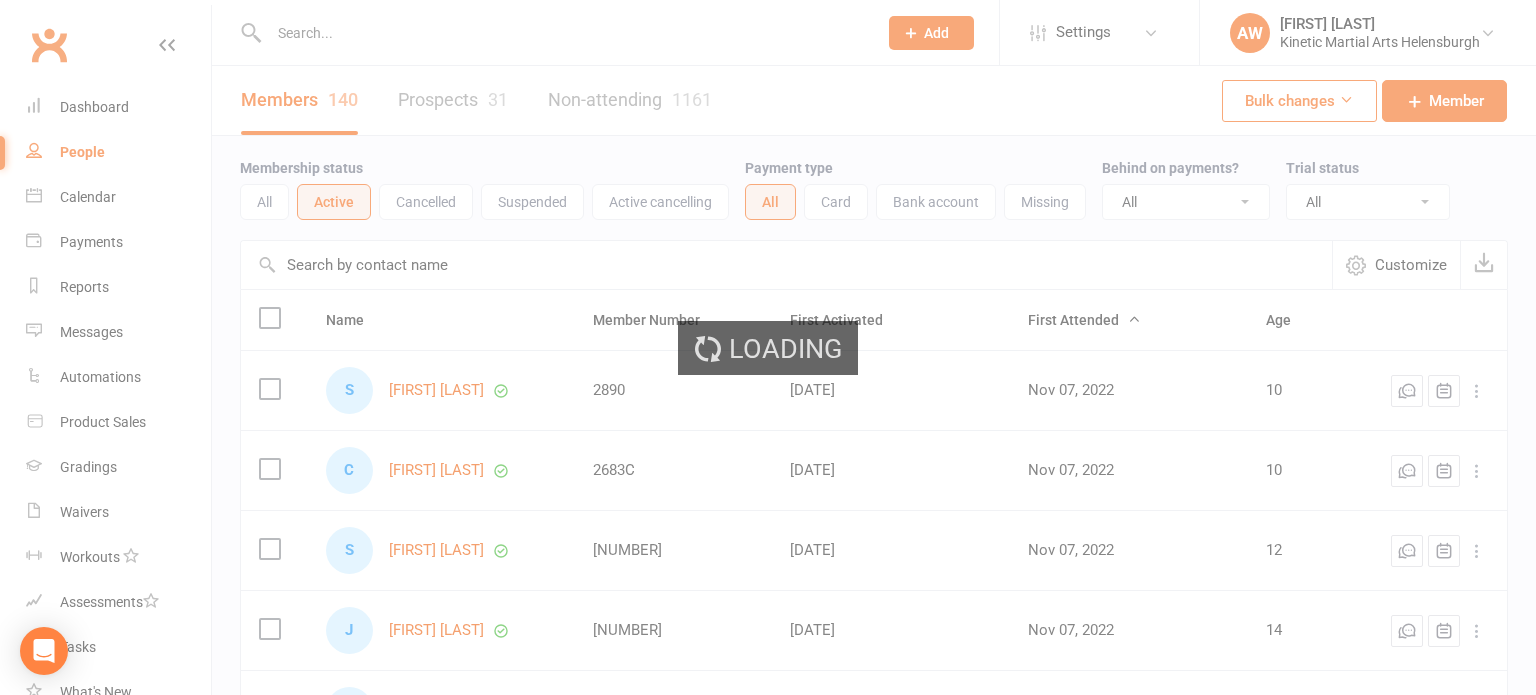 select on "100" 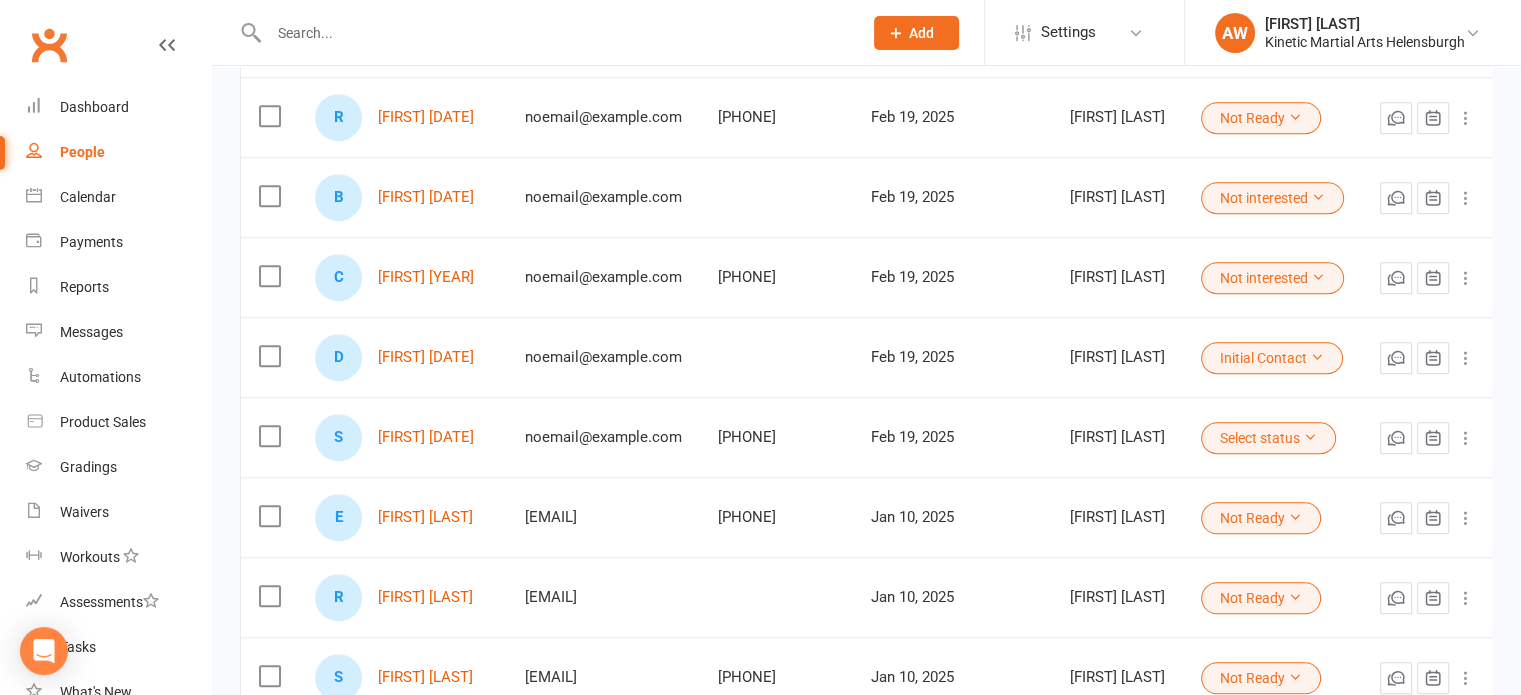 scroll, scrollTop: 1600, scrollLeft: 0, axis: vertical 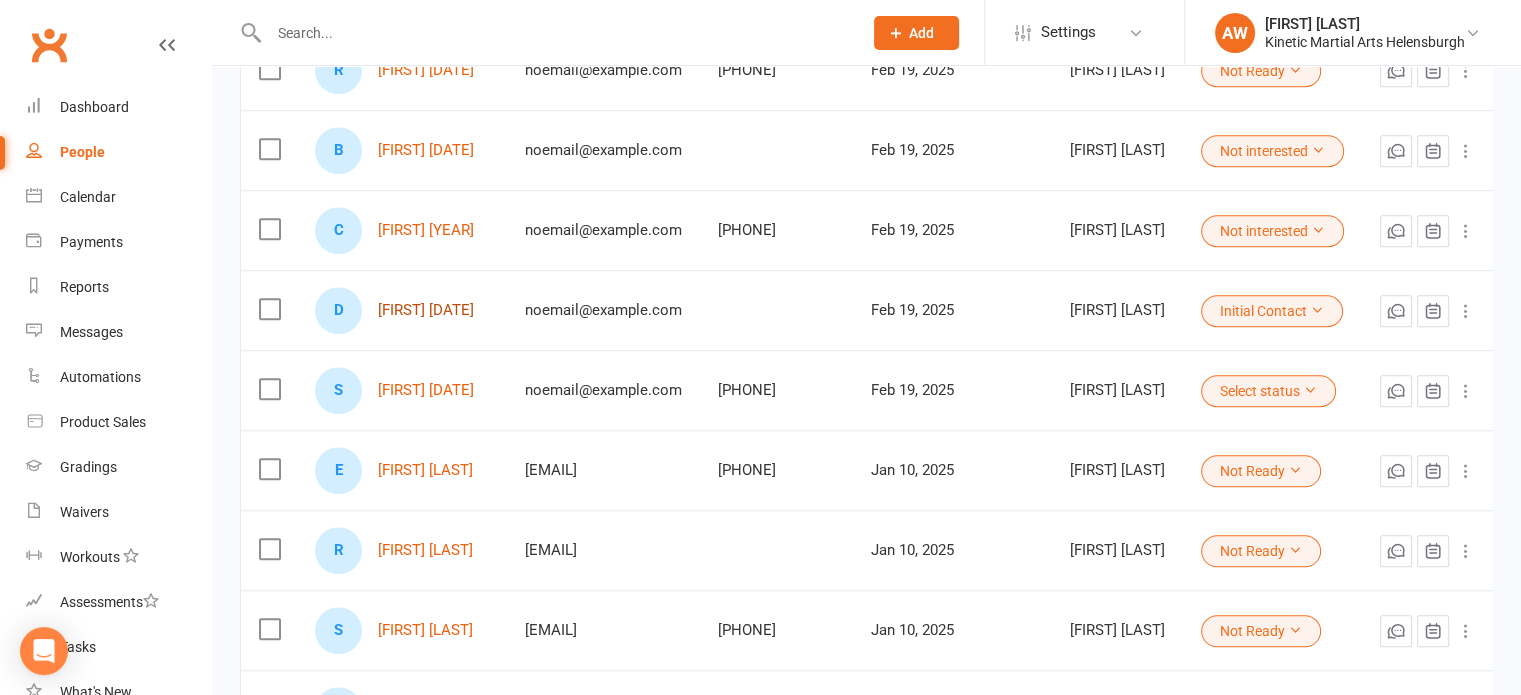 click on "[FIRST] [DATE]" at bounding box center (426, 310) 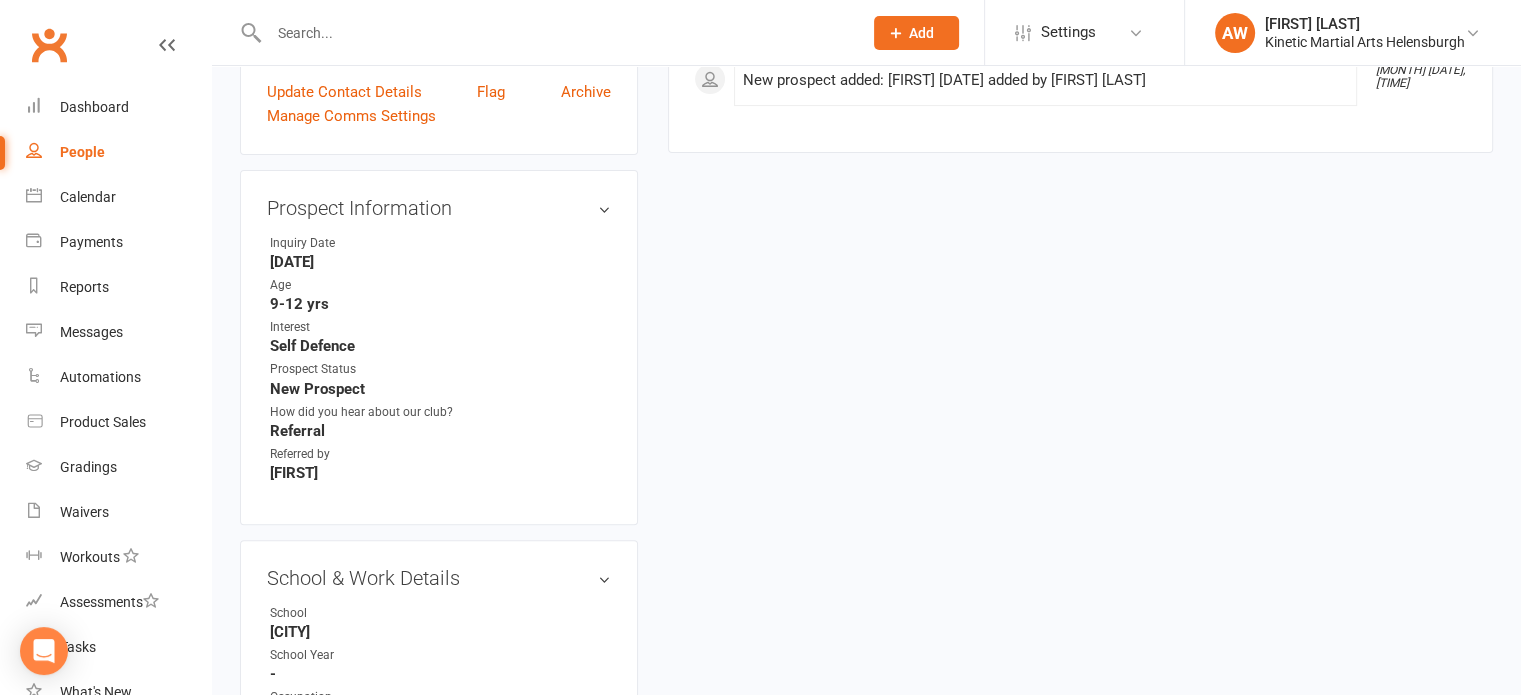 scroll, scrollTop: 700, scrollLeft: 0, axis: vertical 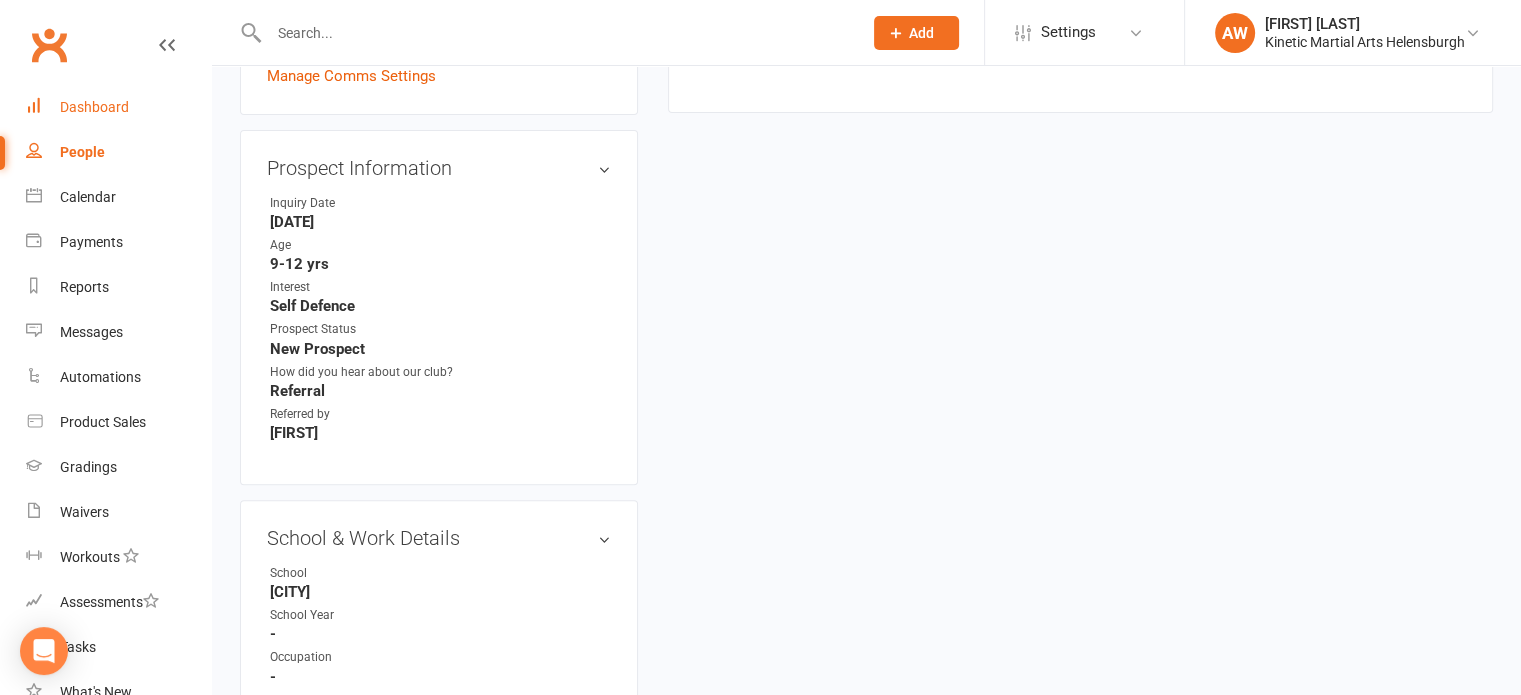 click on "Dashboard" at bounding box center [94, 107] 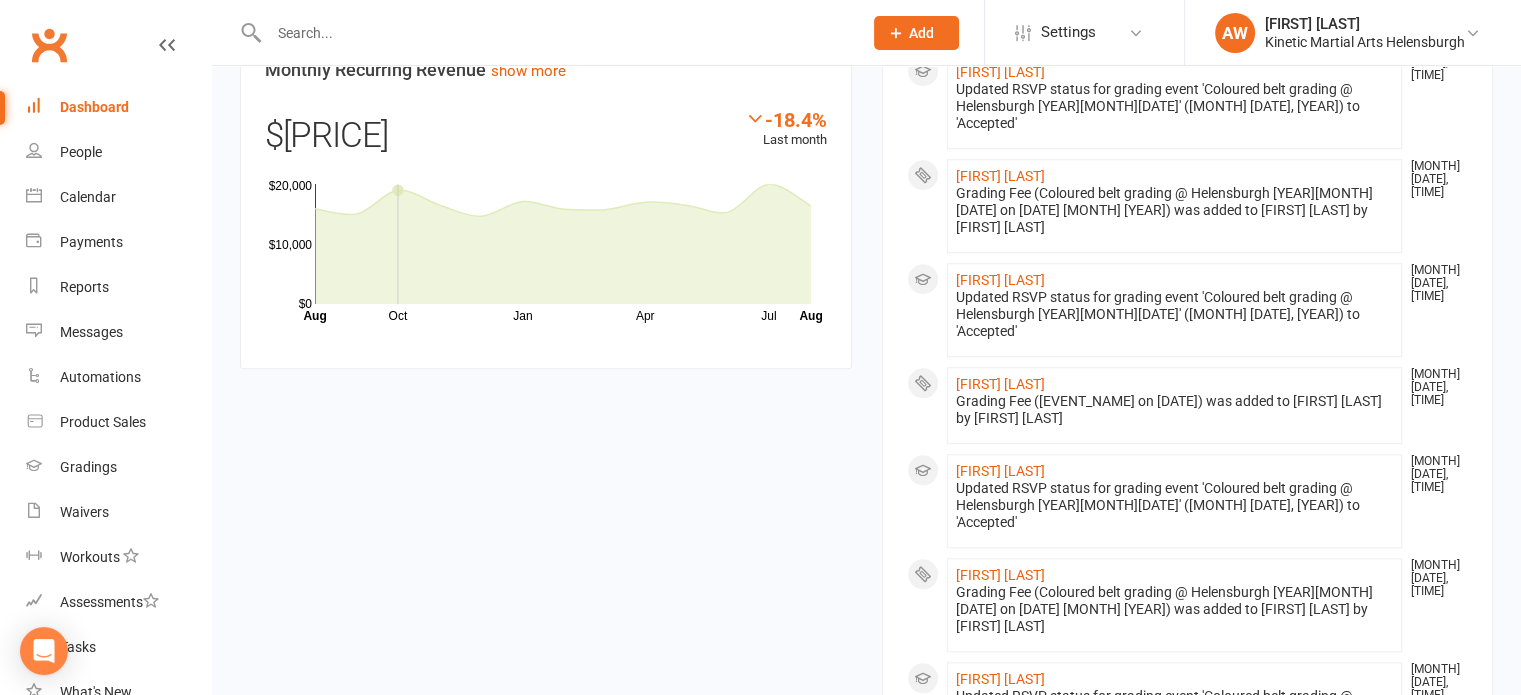 scroll, scrollTop: 1837, scrollLeft: 0, axis: vertical 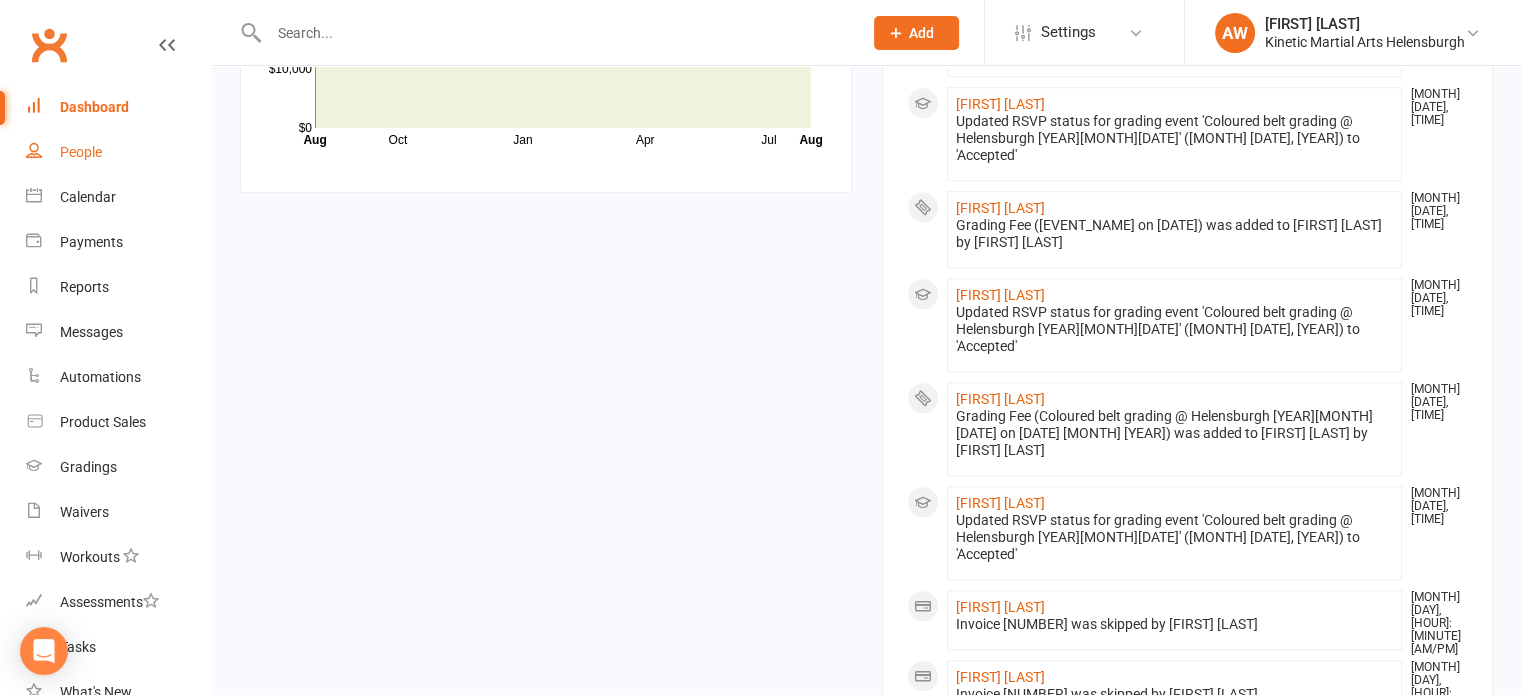 click on "People" at bounding box center (81, 152) 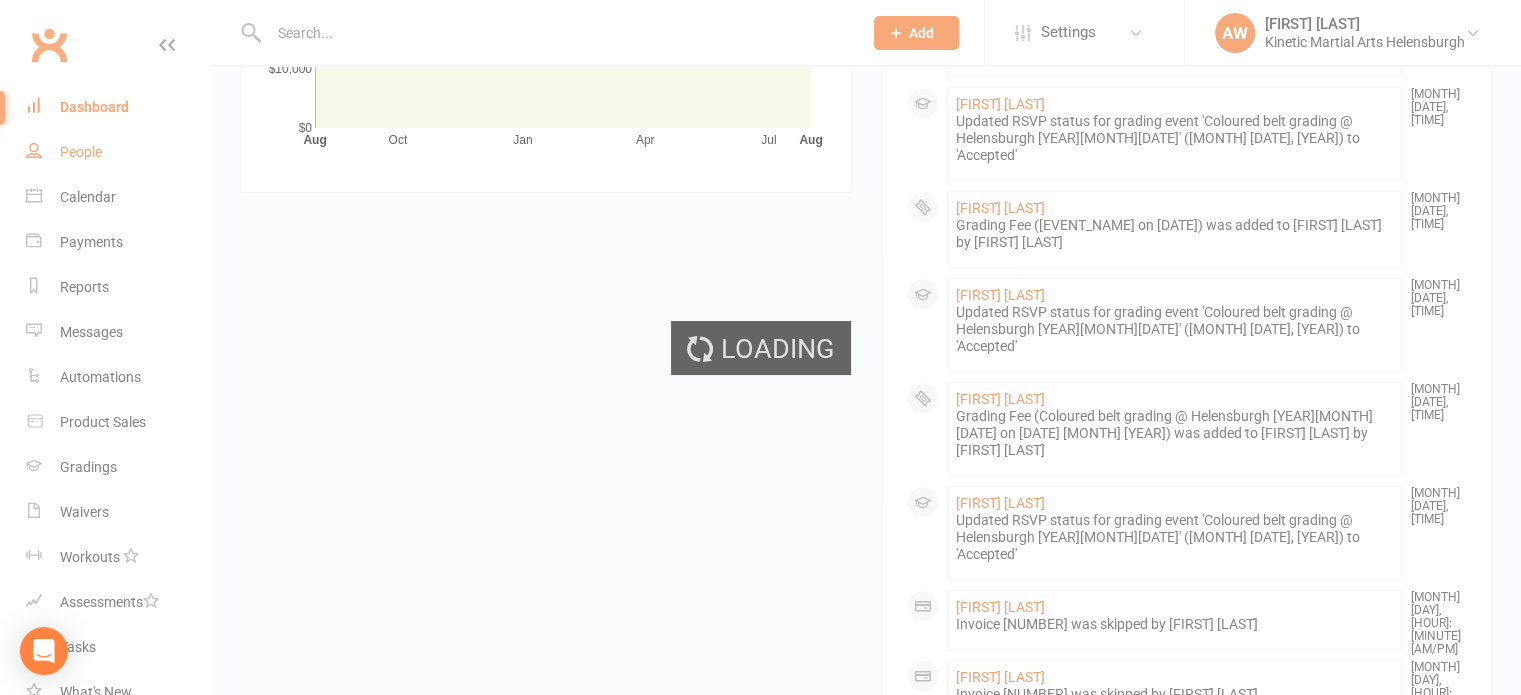 scroll, scrollTop: 0, scrollLeft: 0, axis: both 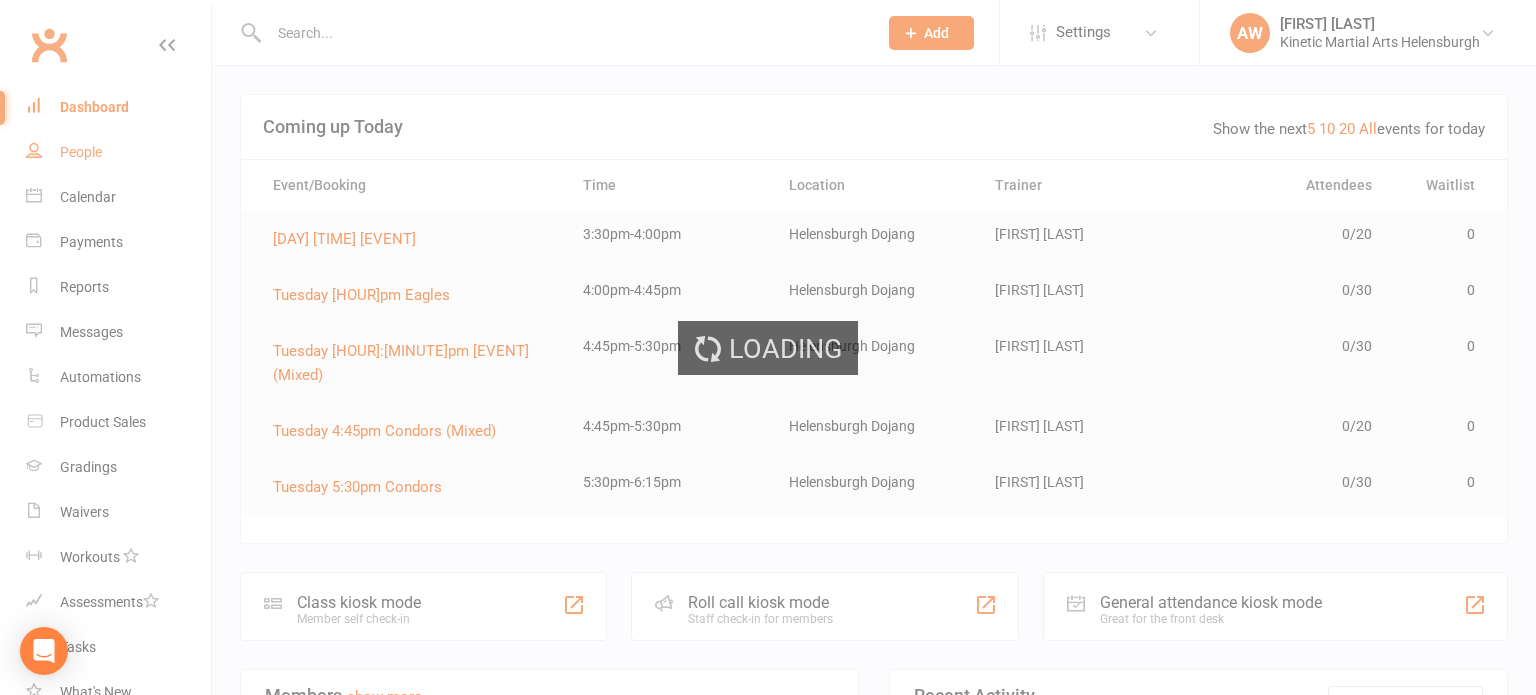 select on "100" 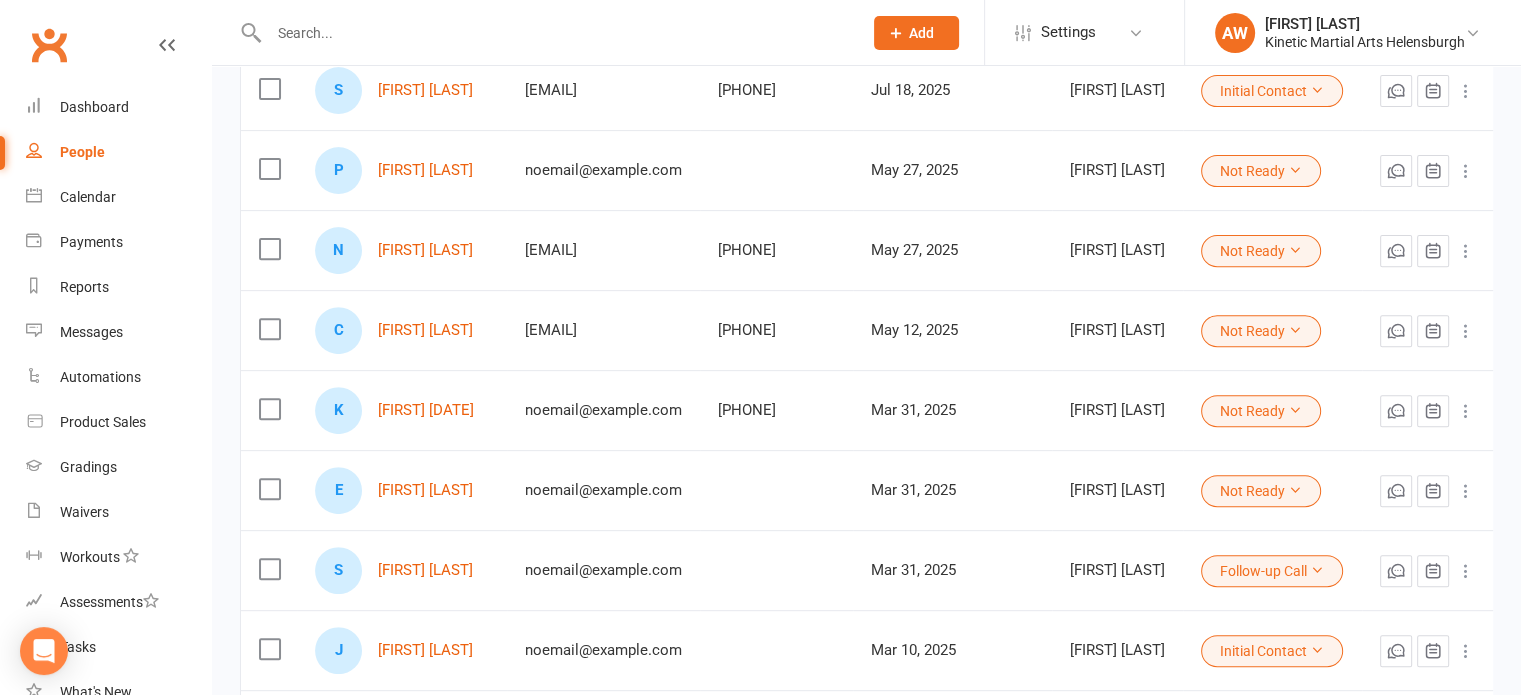 scroll, scrollTop: 200, scrollLeft: 0, axis: vertical 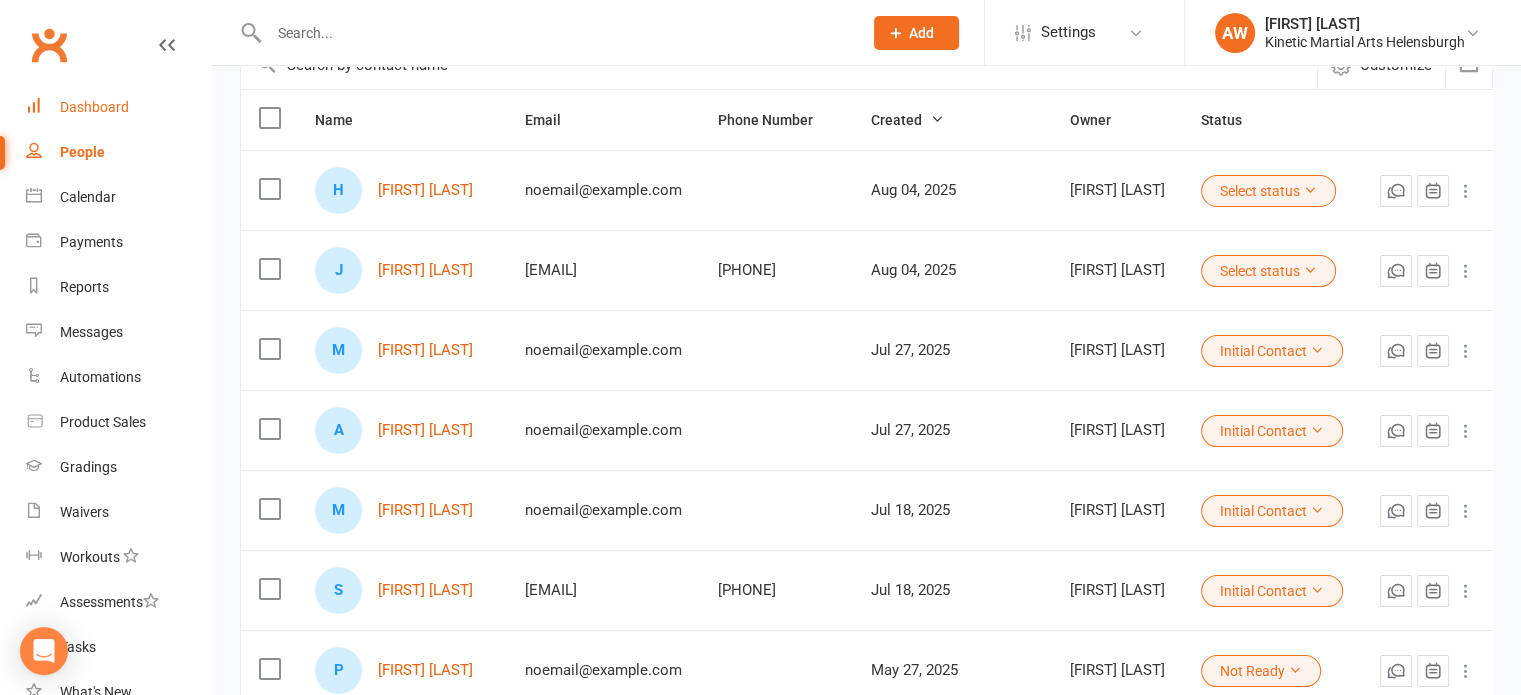 click on "Dashboard" at bounding box center (94, 107) 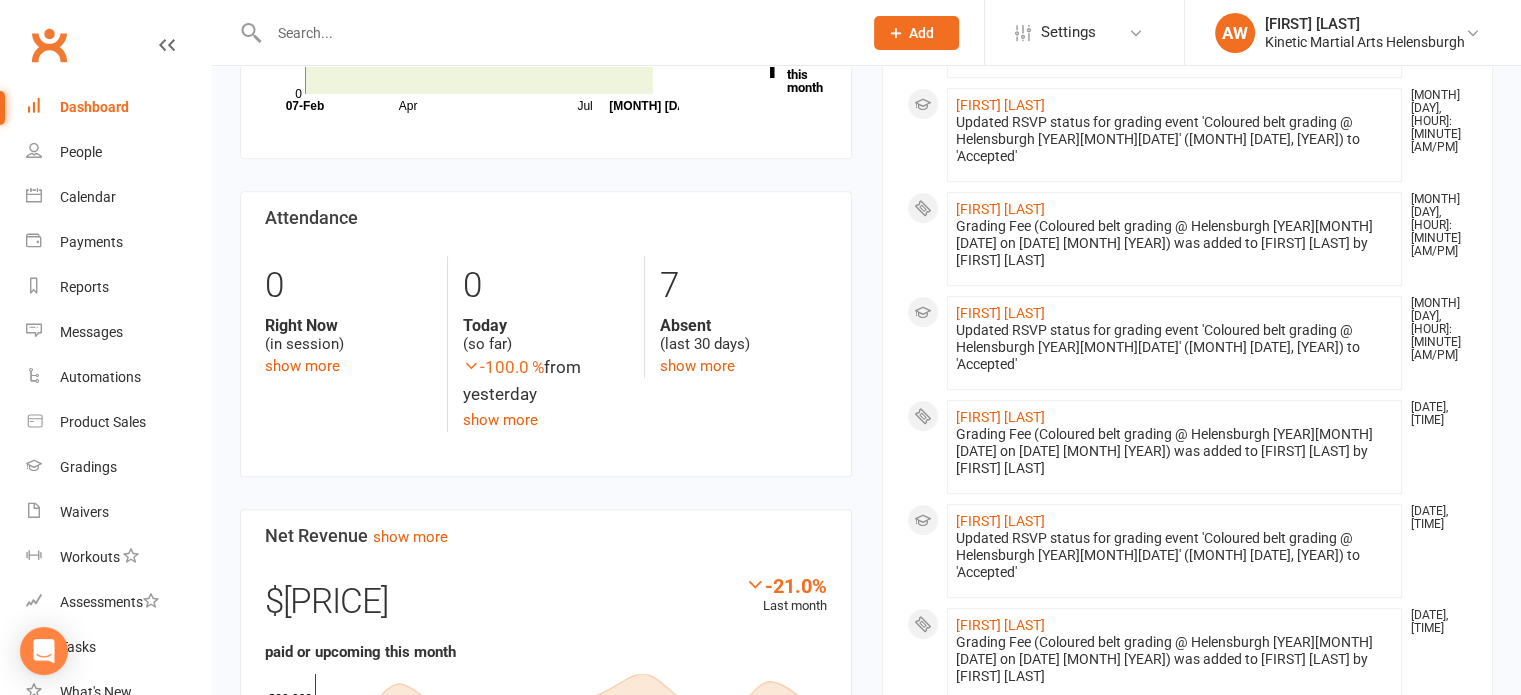 scroll, scrollTop: 1100, scrollLeft: 0, axis: vertical 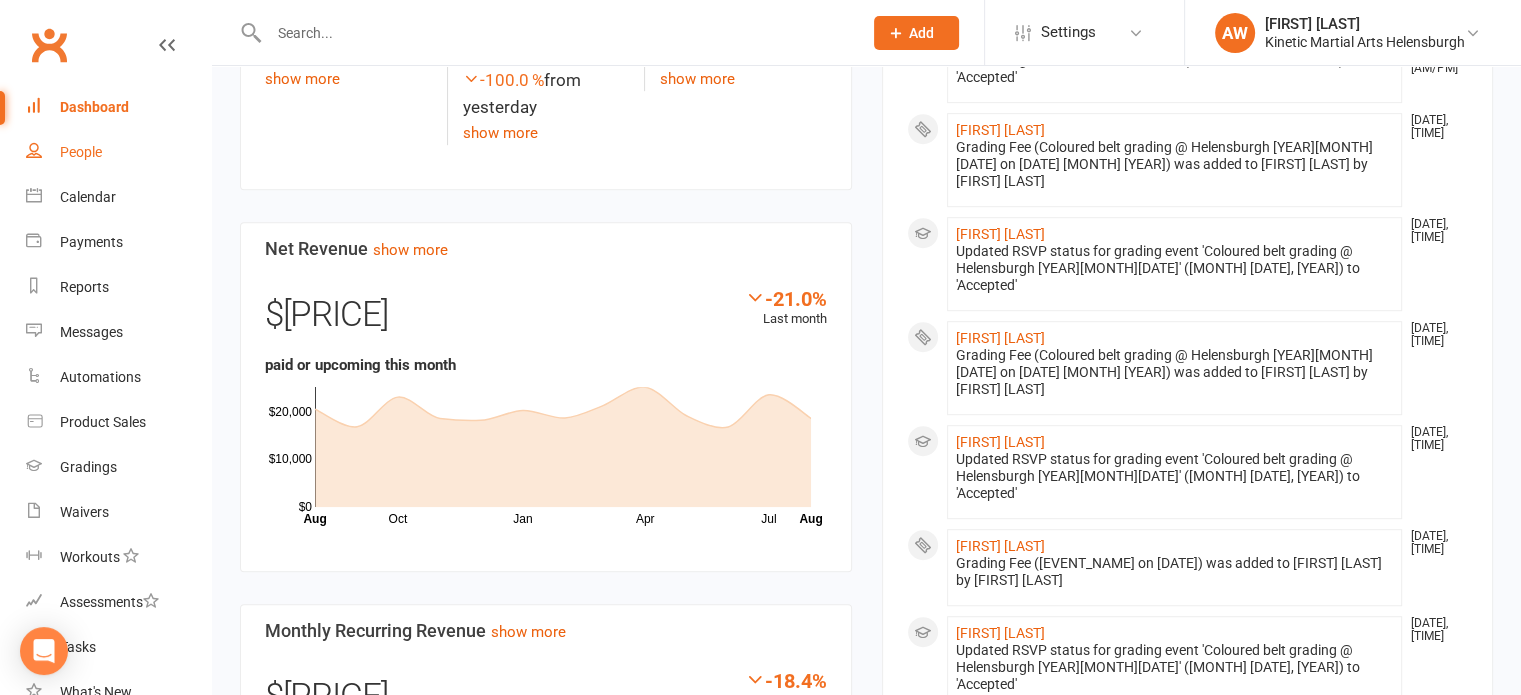 click on "People" at bounding box center (81, 152) 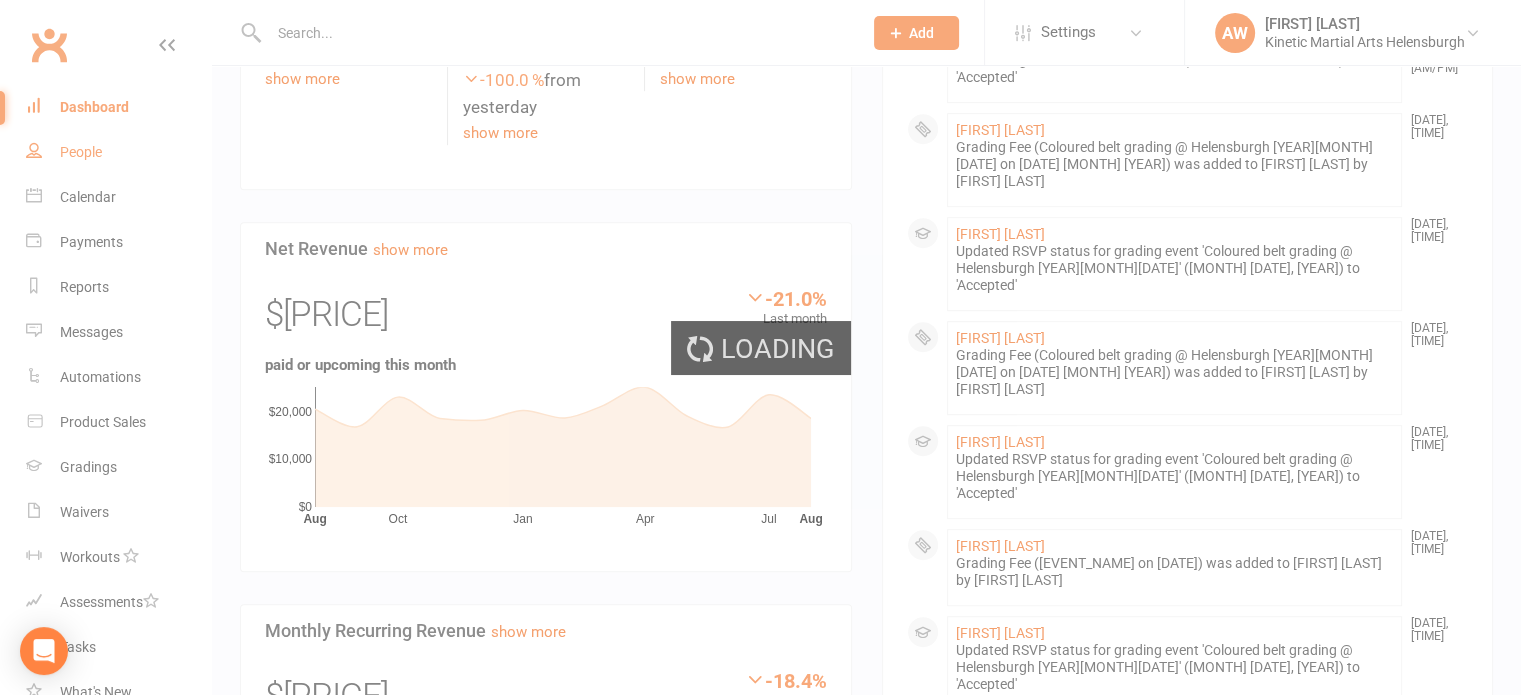 select on "100" 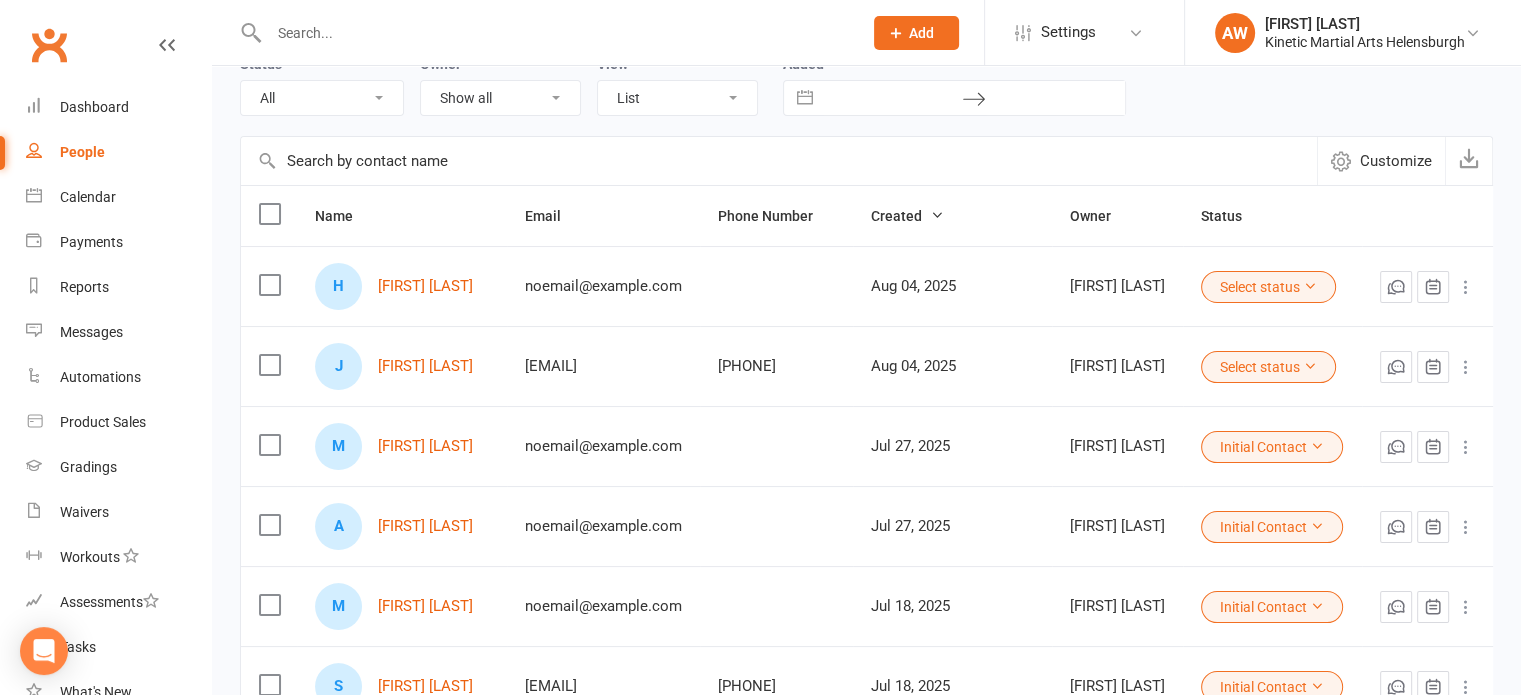 scroll, scrollTop: 100, scrollLeft: 0, axis: vertical 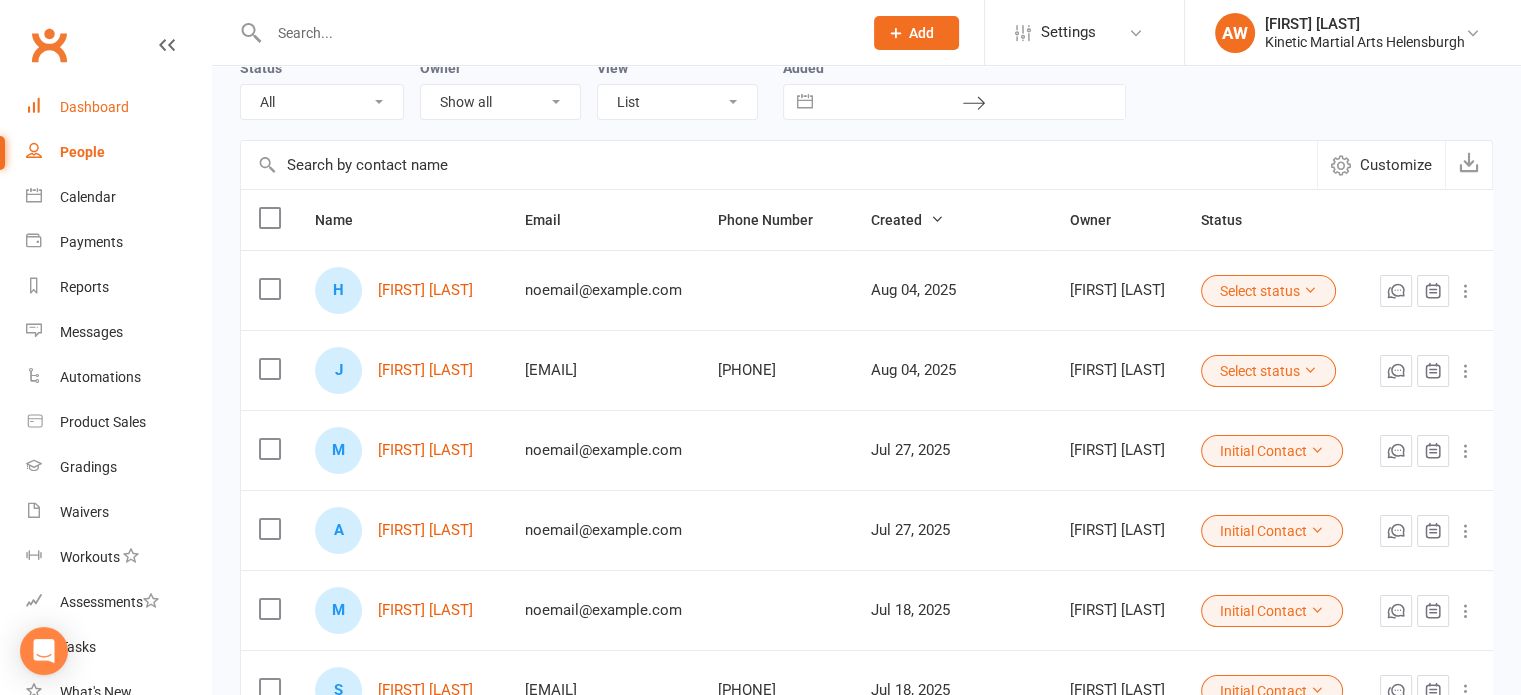 click on "Dashboard" at bounding box center [94, 107] 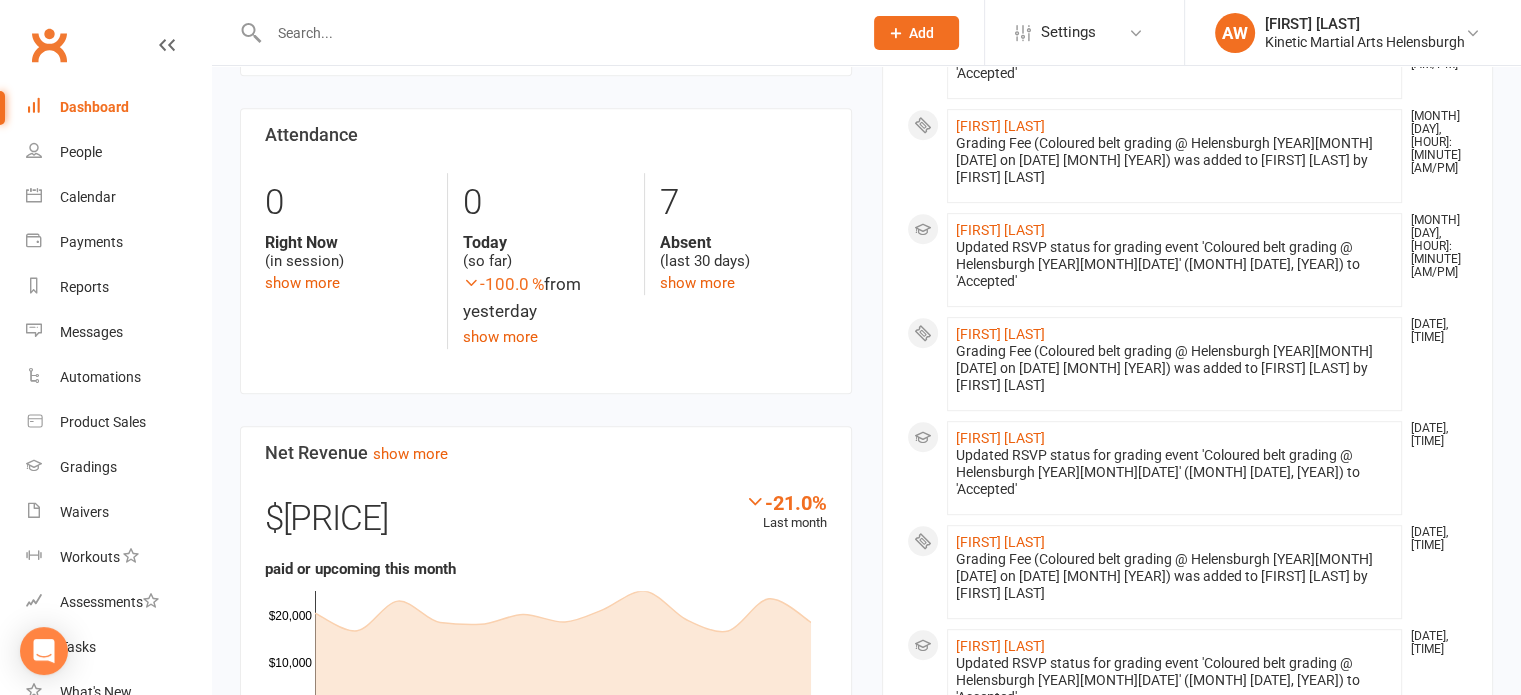 scroll, scrollTop: 537, scrollLeft: 0, axis: vertical 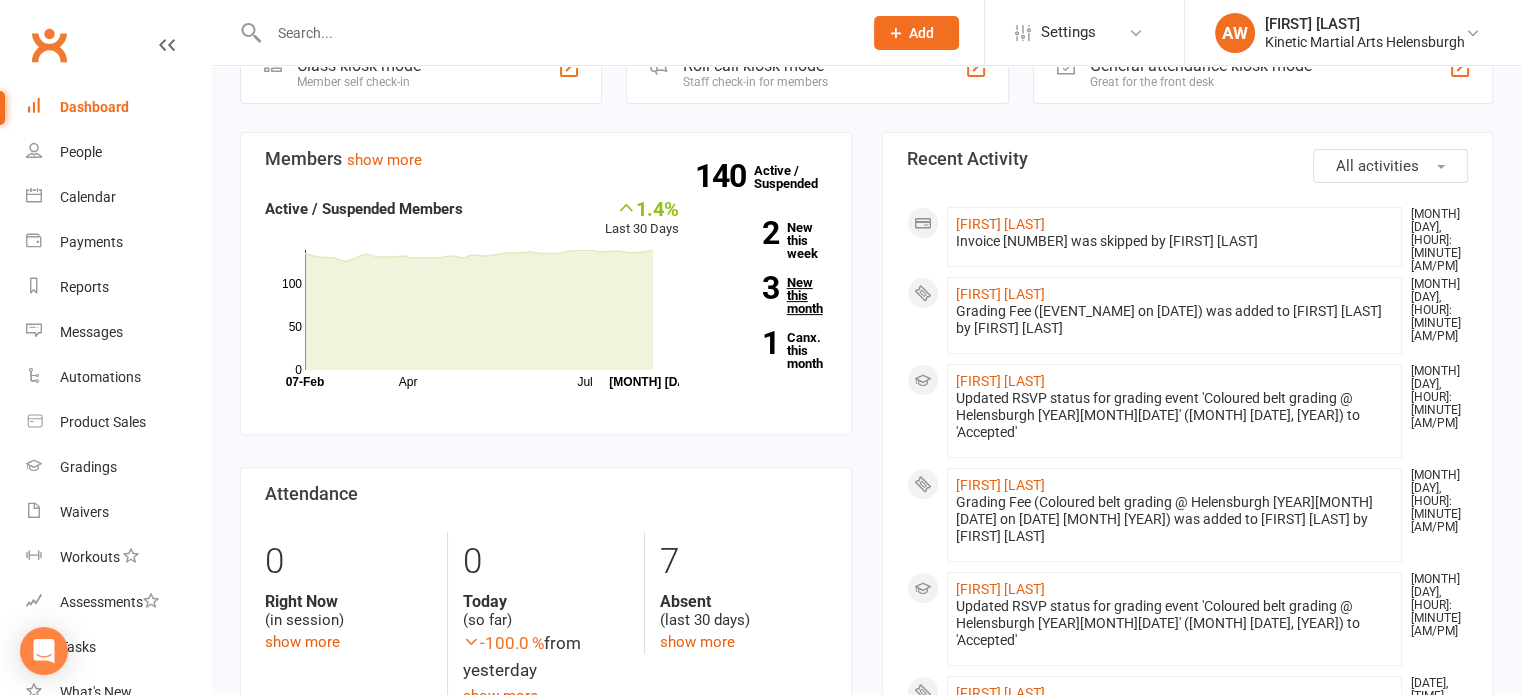 click on "3 New this month" at bounding box center (768, 295) 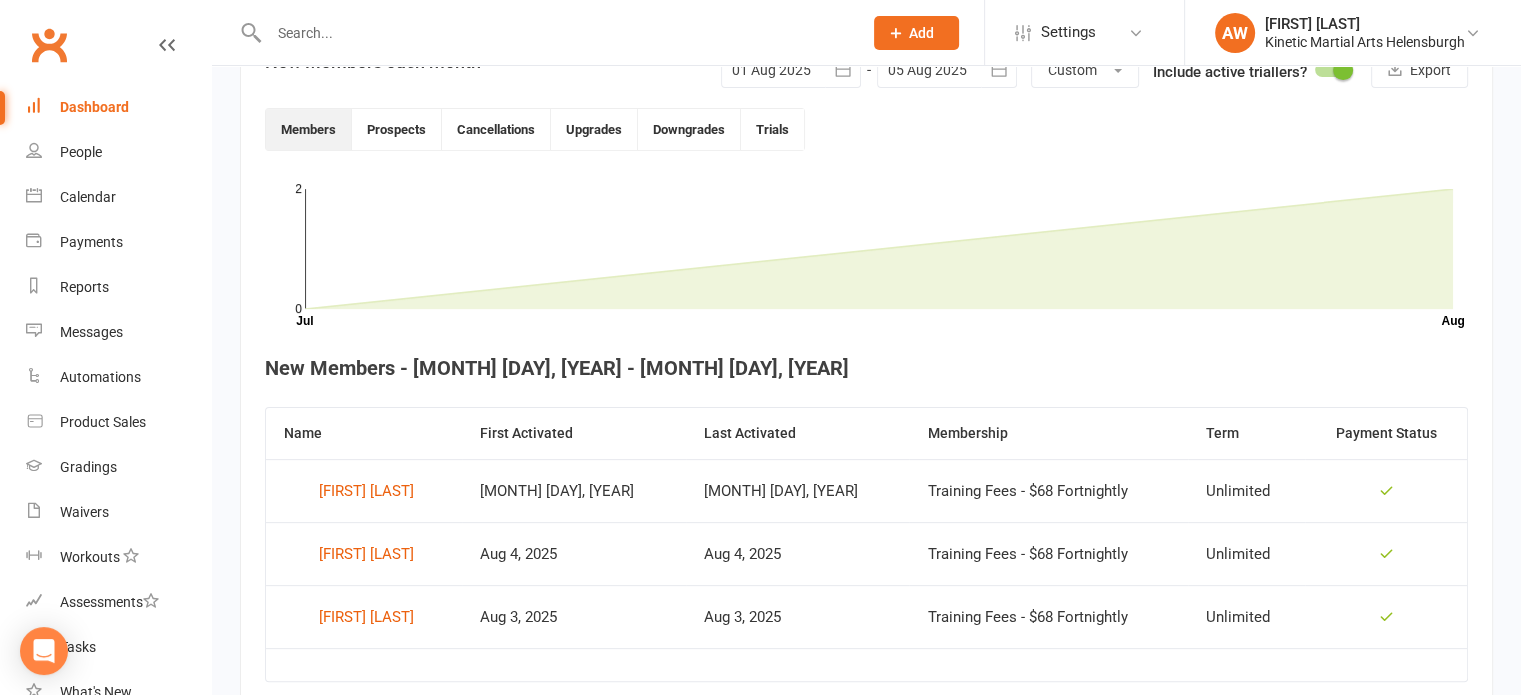 scroll, scrollTop: 546, scrollLeft: 0, axis: vertical 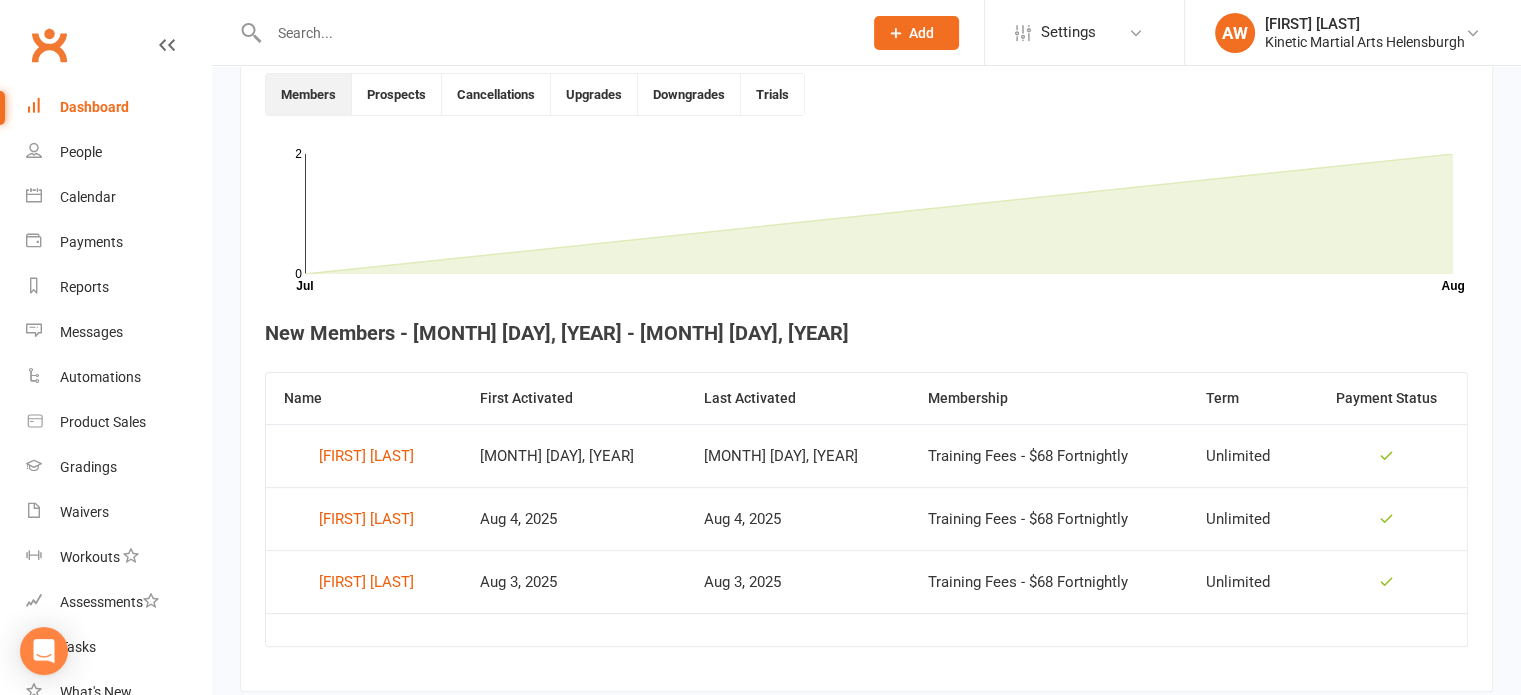 click on "Dashboard" at bounding box center (94, 107) 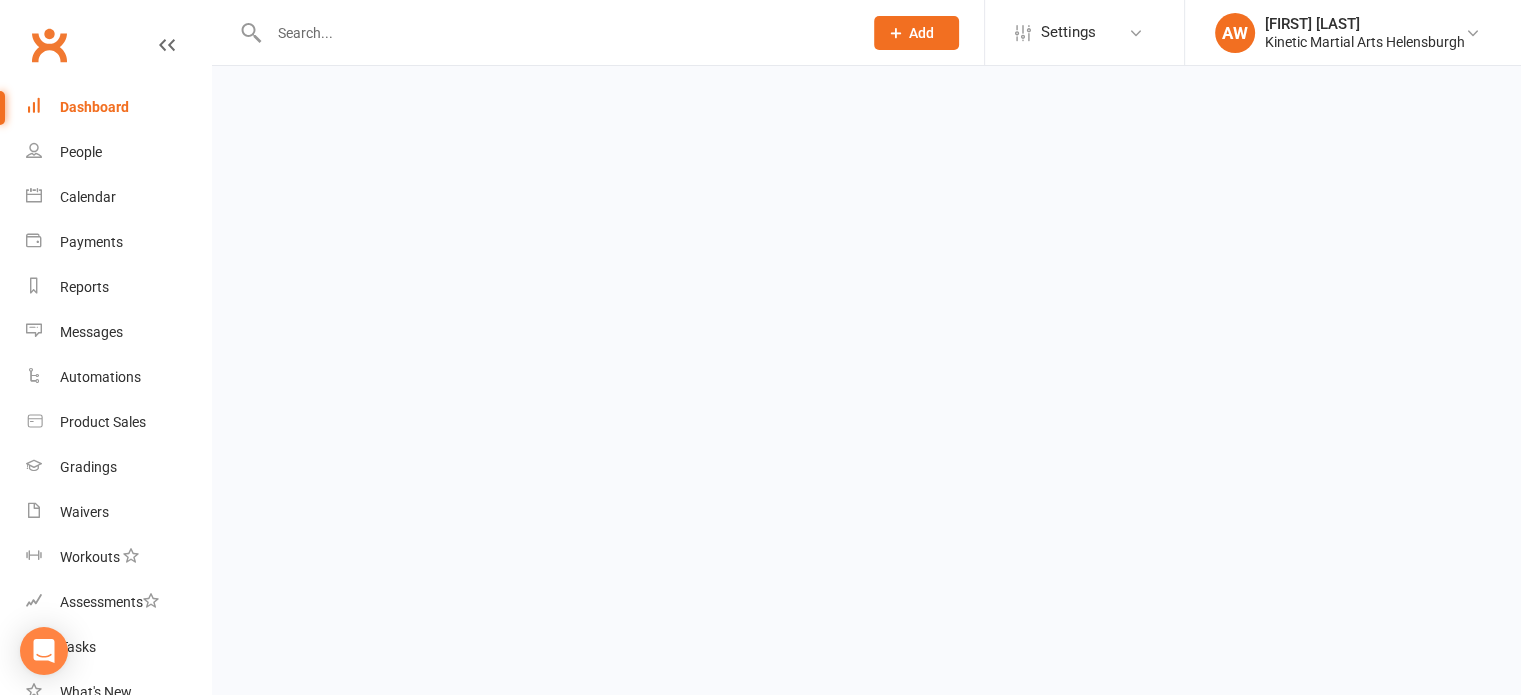scroll, scrollTop: 0, scrollLeft: 0, axis: both 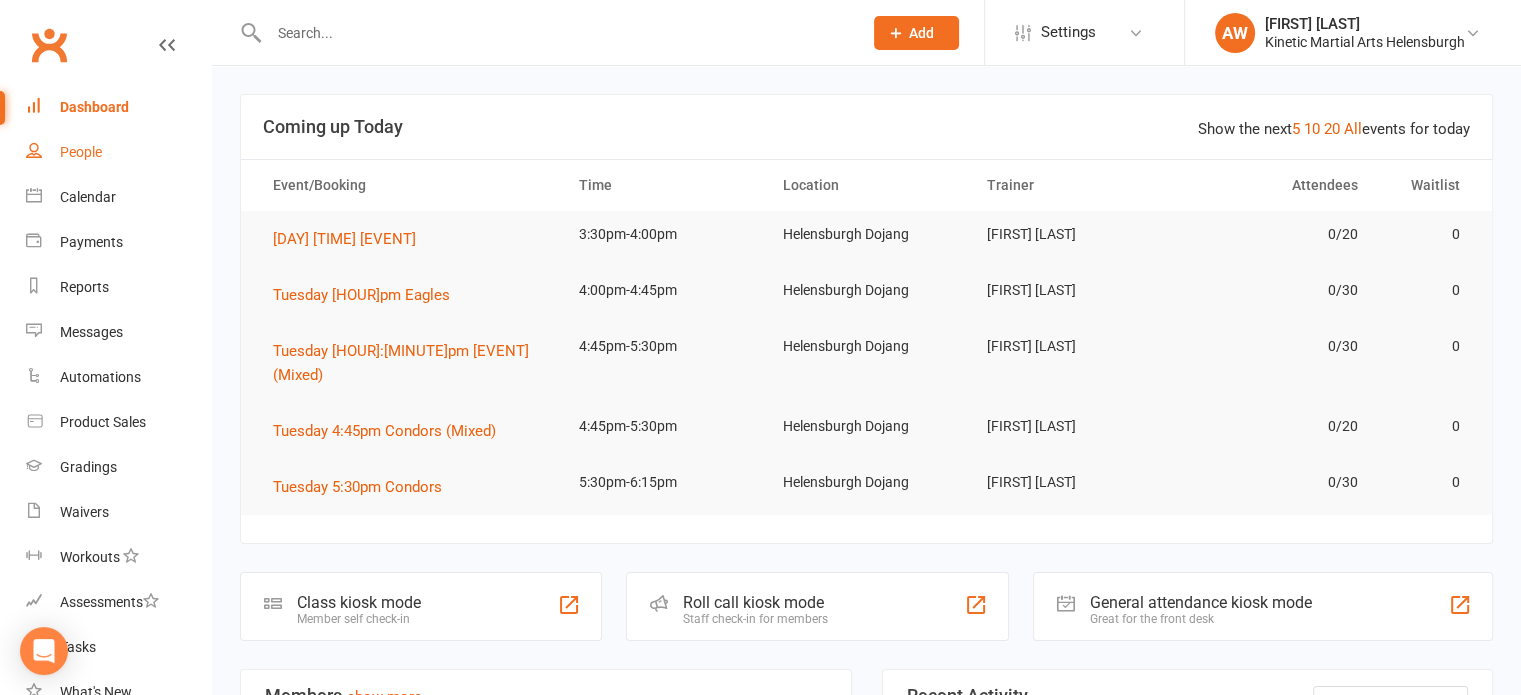 click on "People" at bounding box center (81, 152) 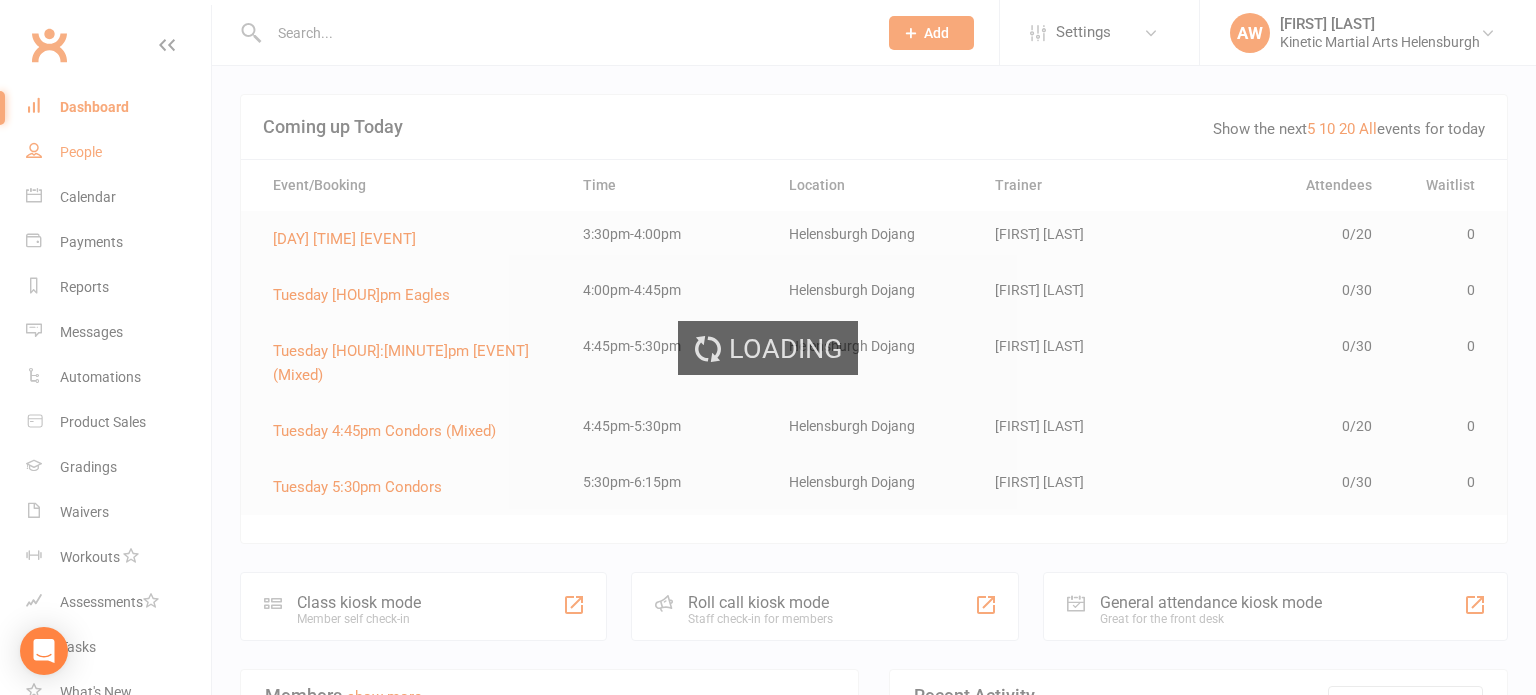 select on "100" 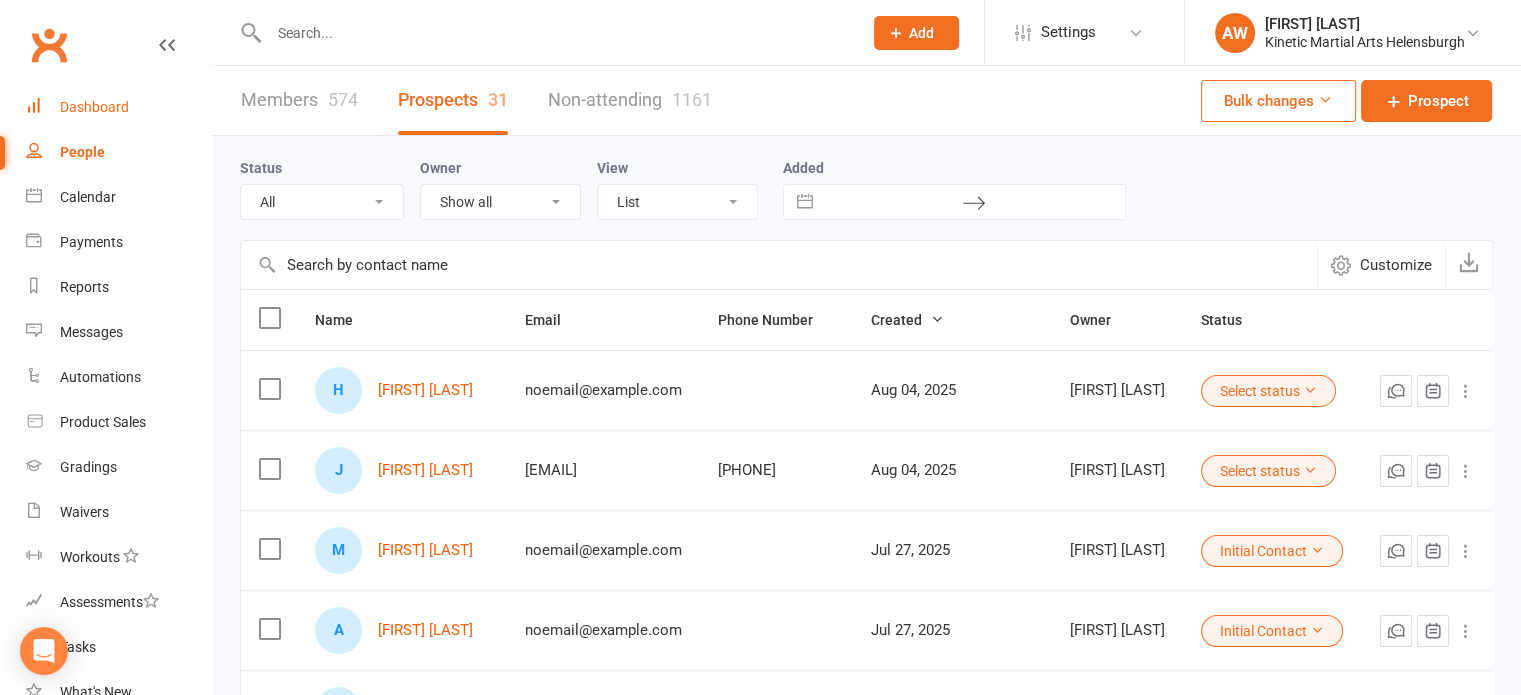 click on "Dashboard" at bounding box center [94, 107] 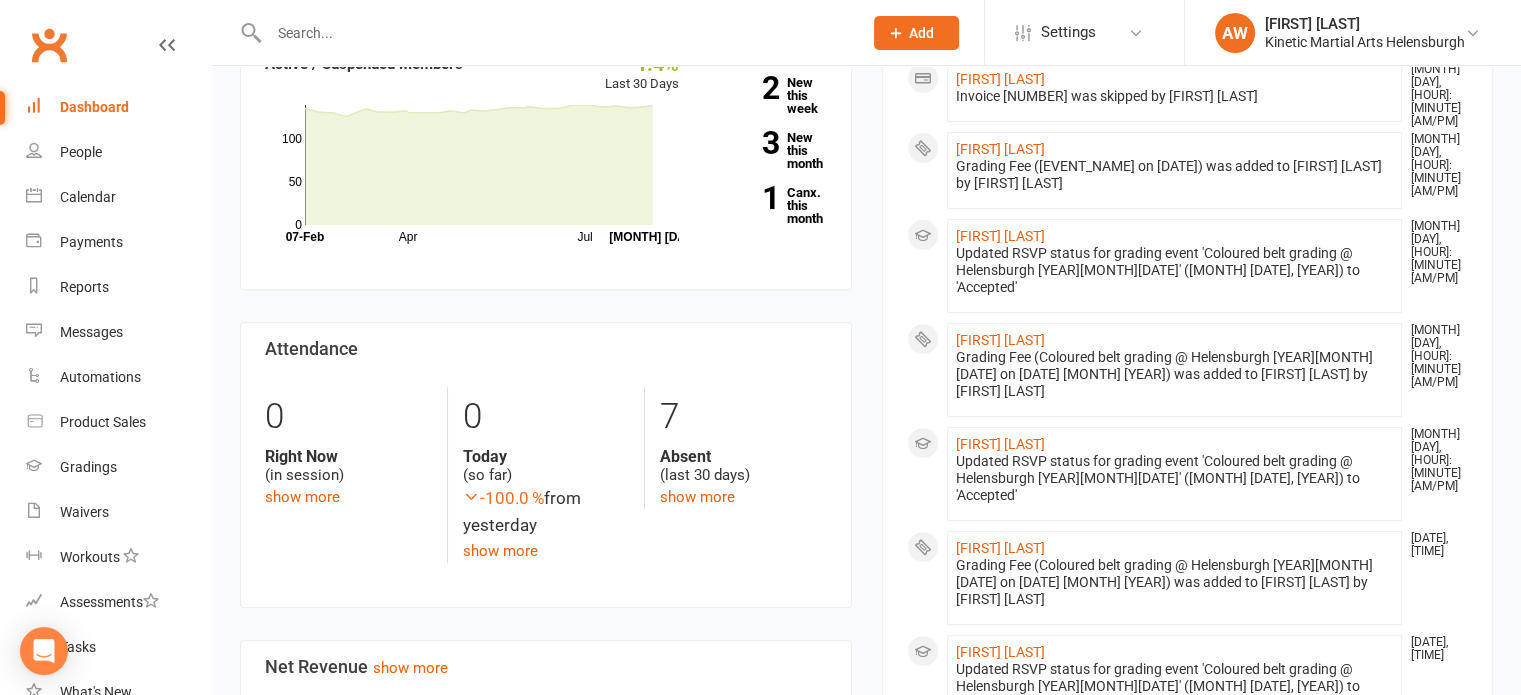 scroll, scrollTop: 700, scrollLeft: 0, axis: vertical 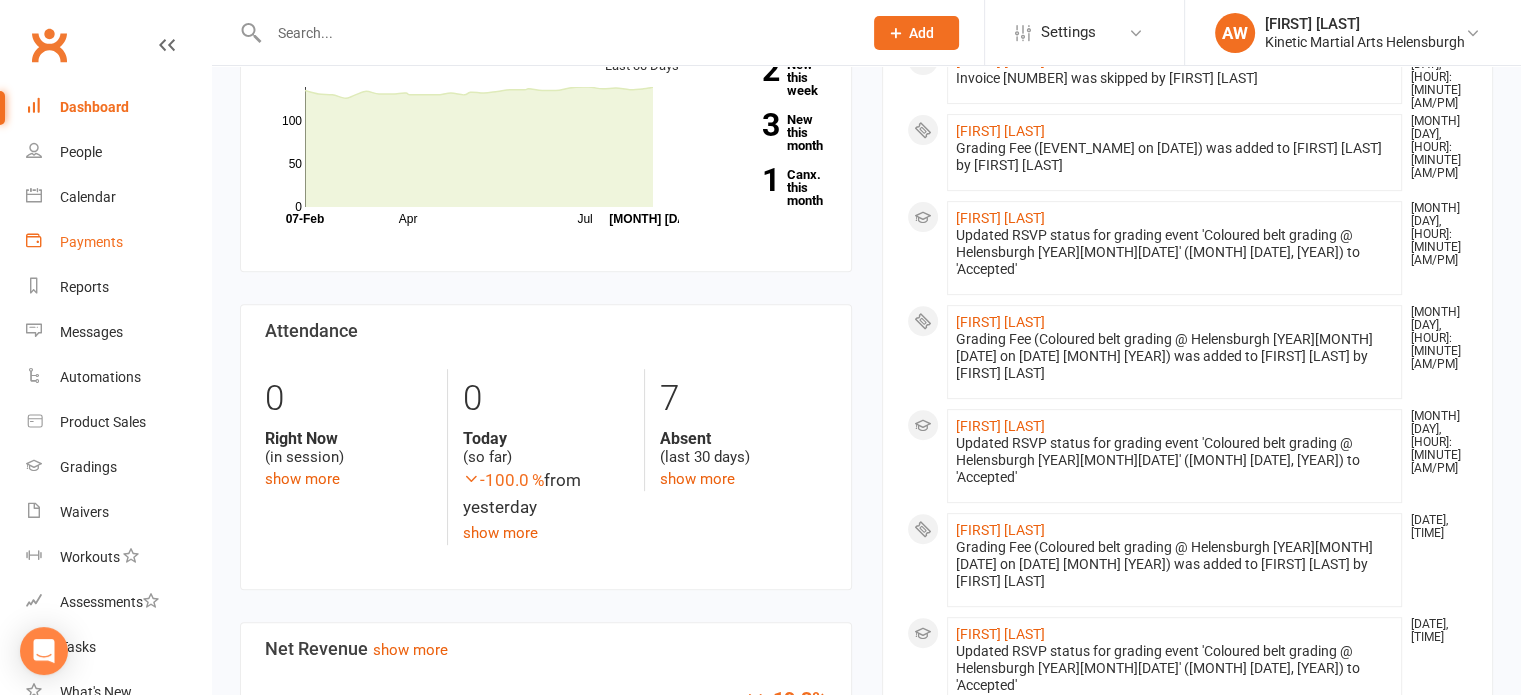 click on "Payments" at bounding box center [91, 242] 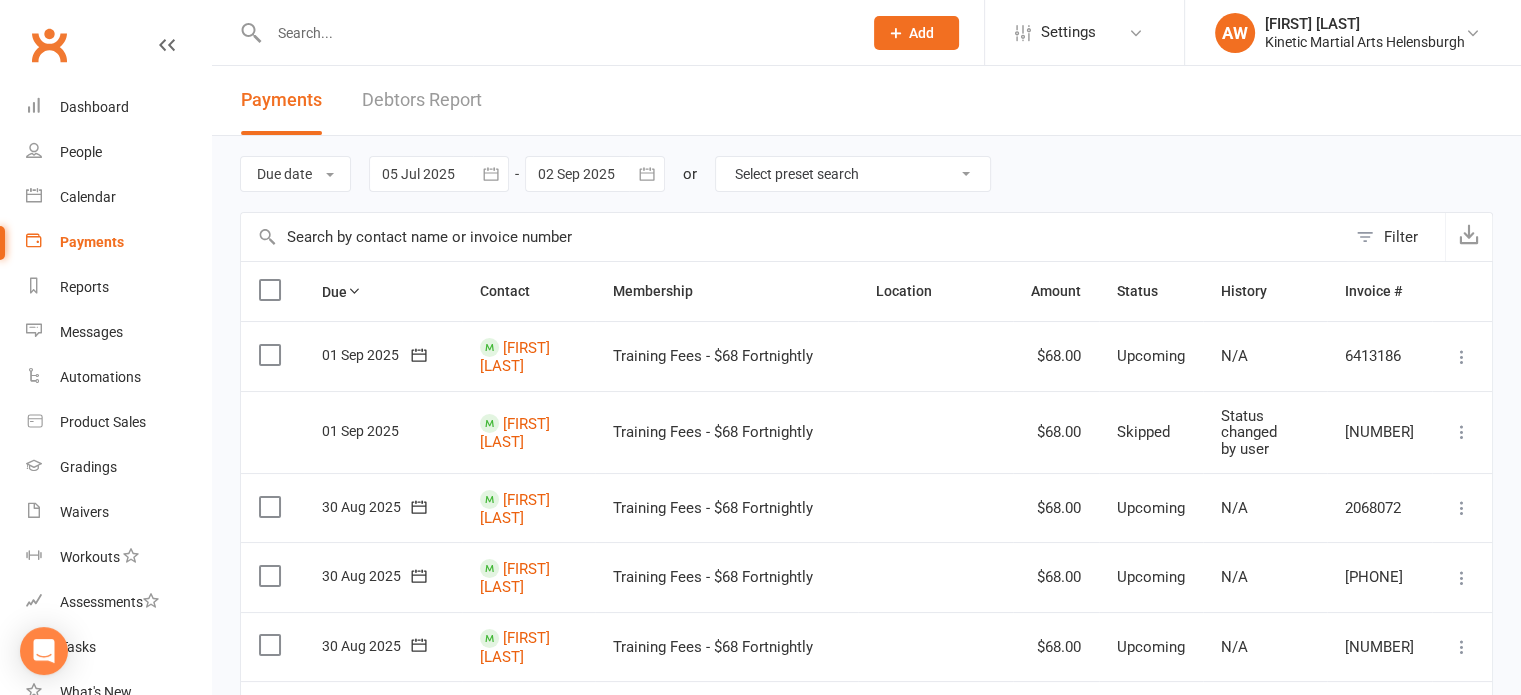 click 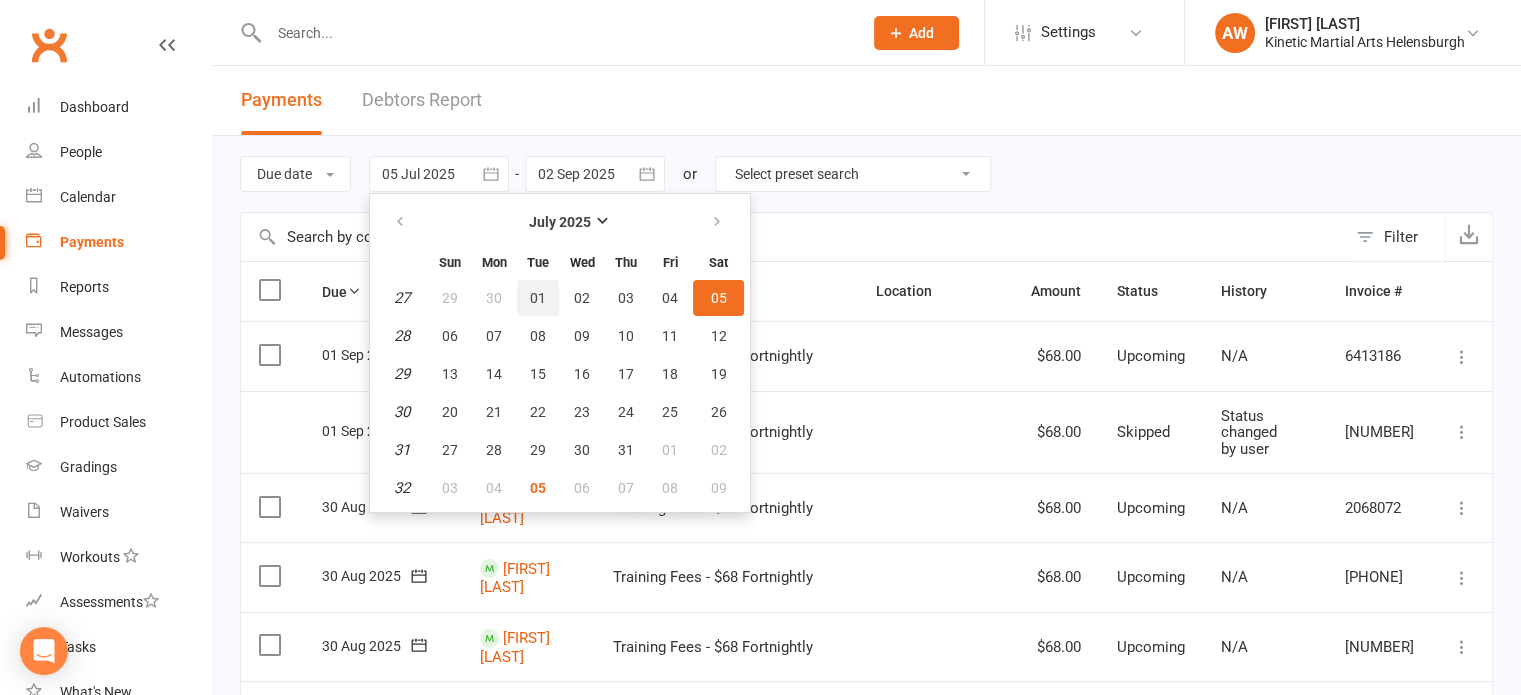 click on "01" at bounding box center (538, 298) 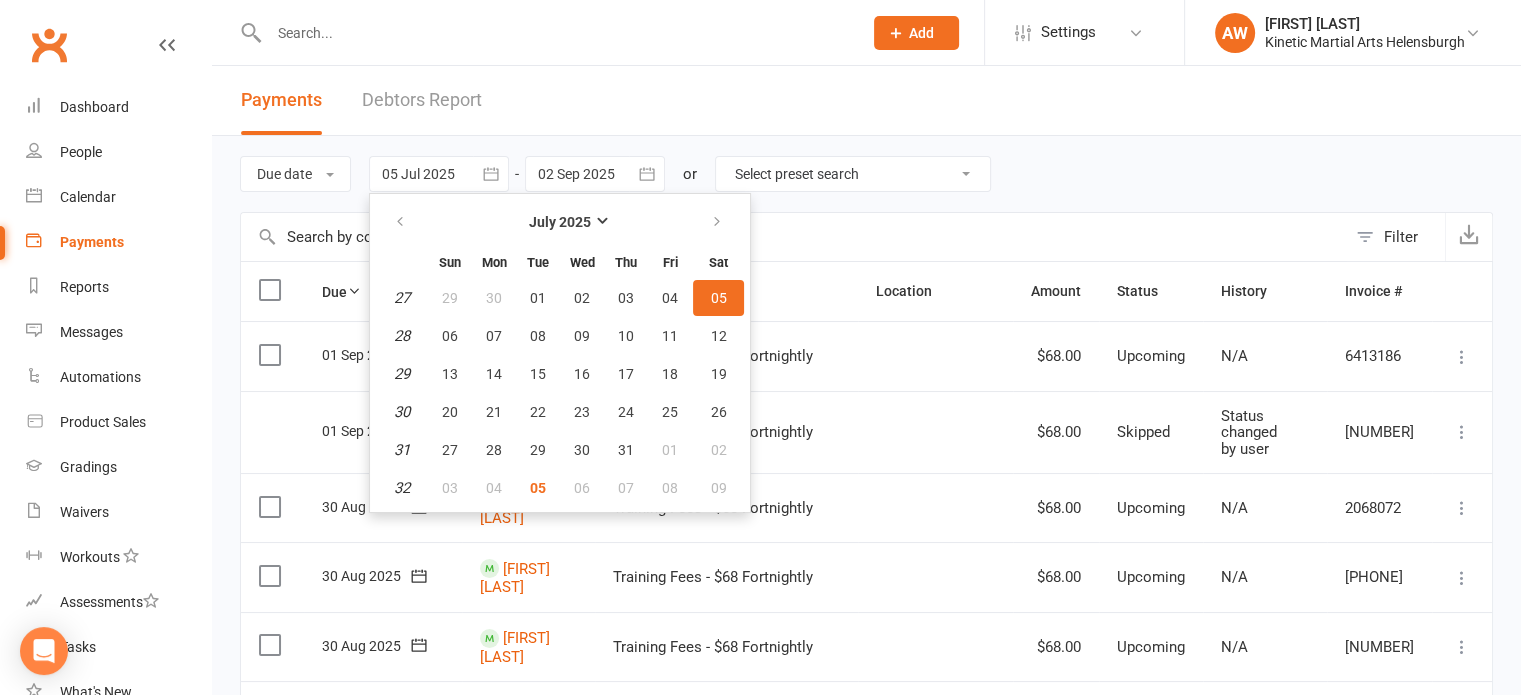 type on "01 Jul 2025" 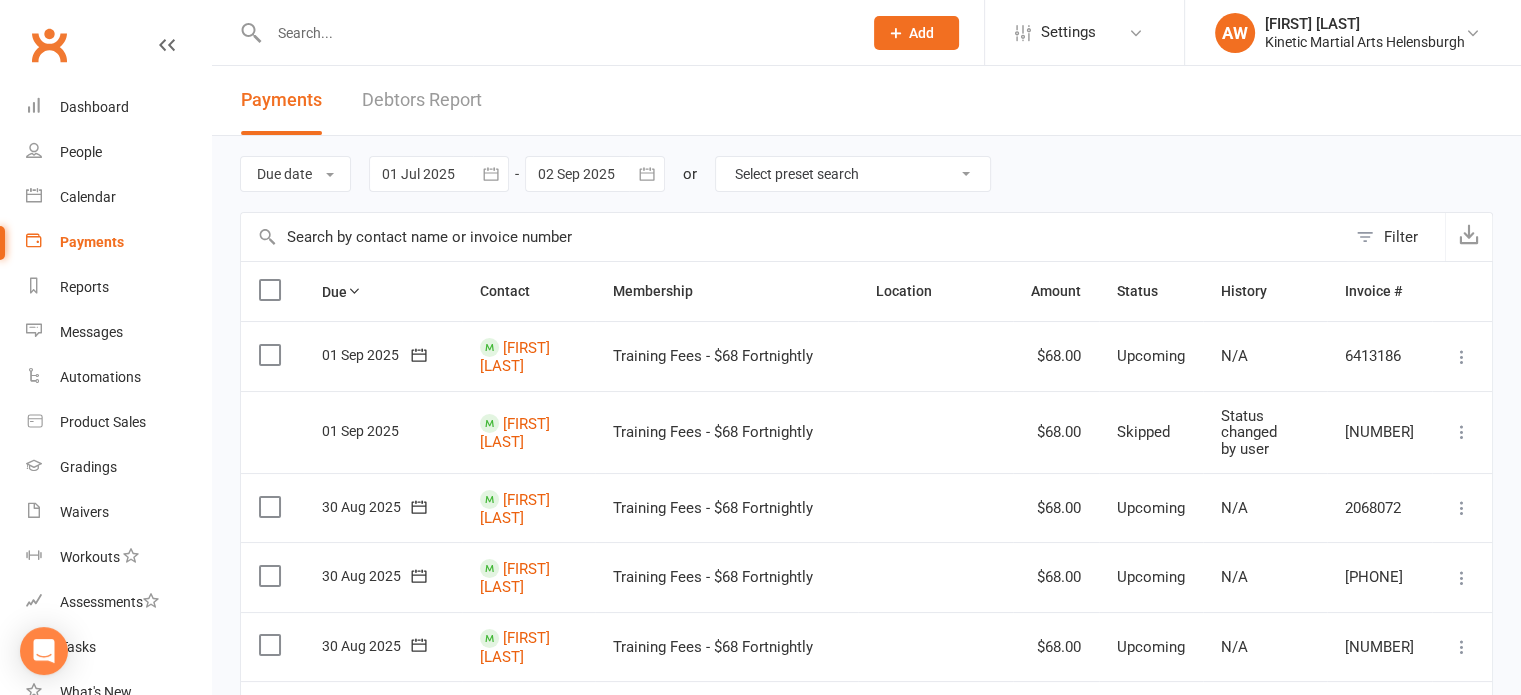 click 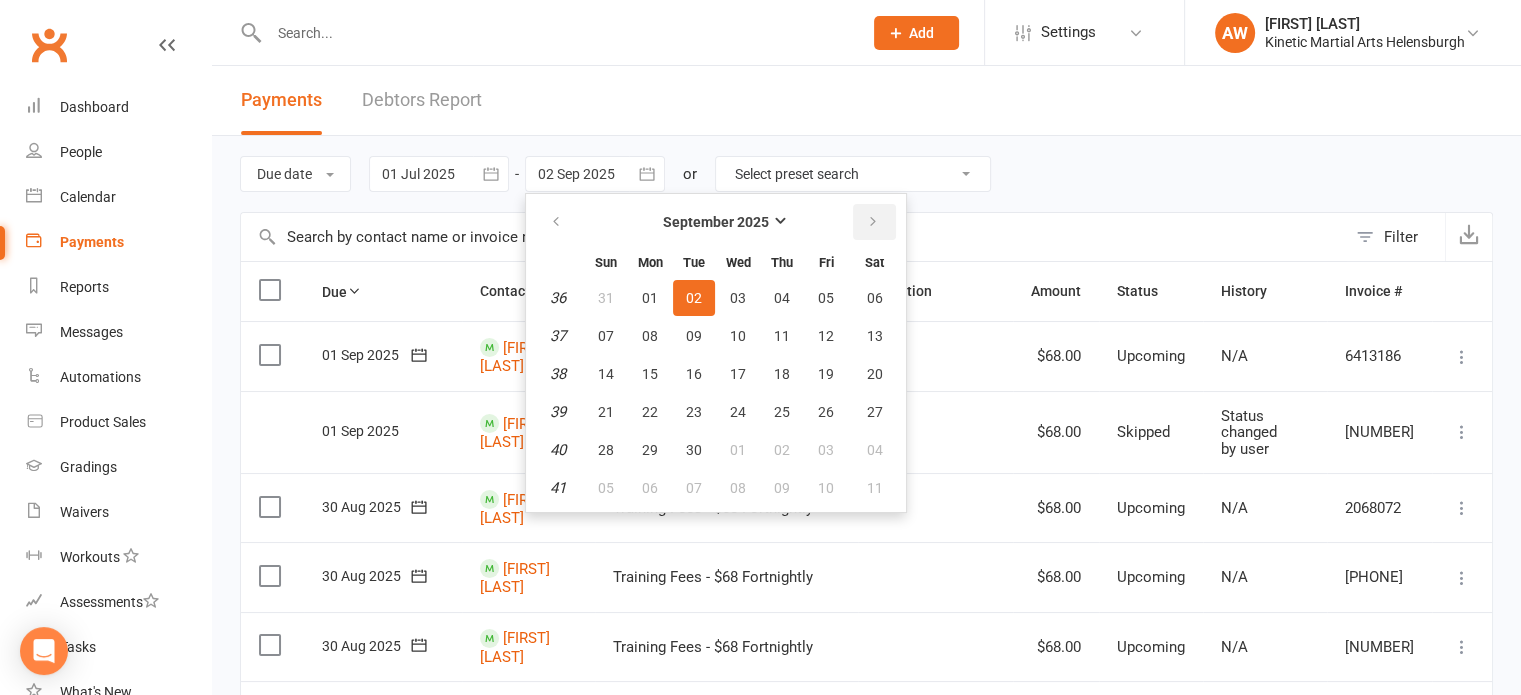 click at bounding box center [874, 222] 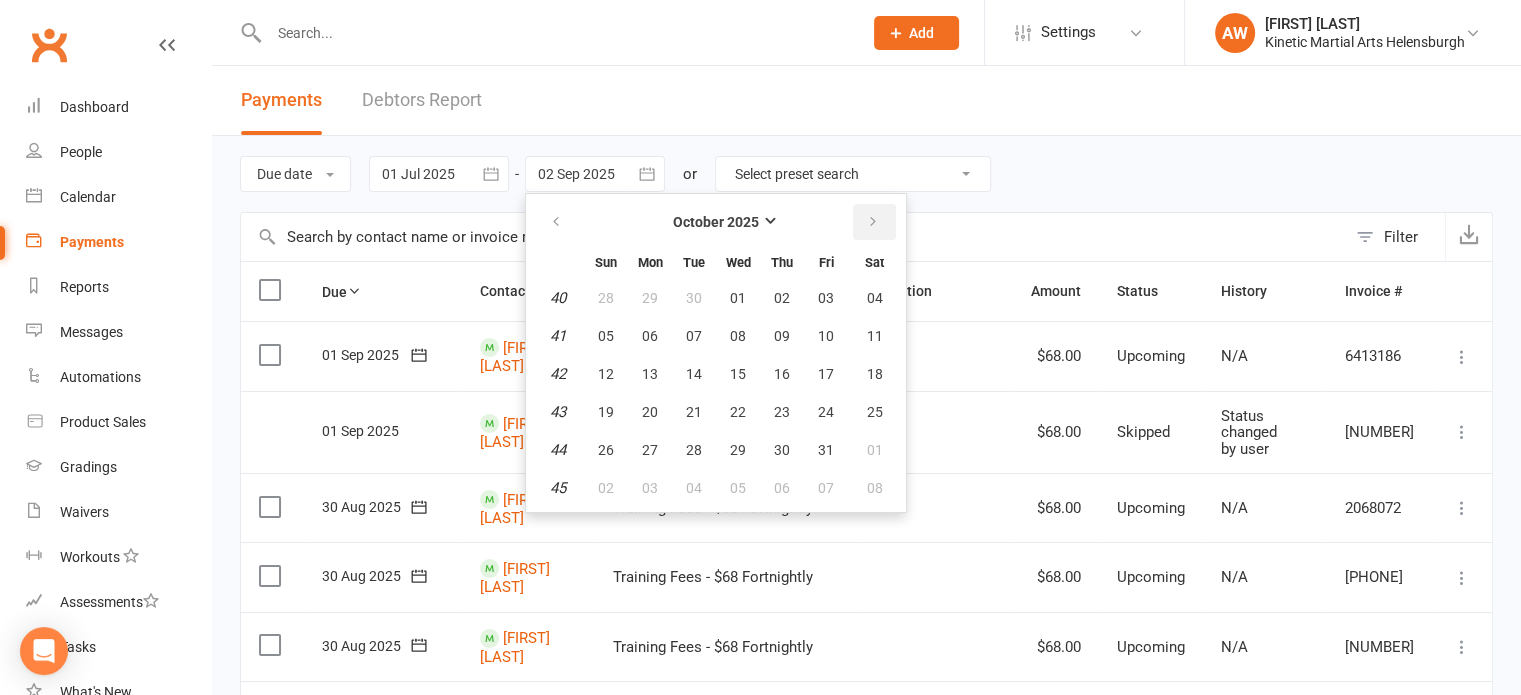 click at bounding box center [874, 222] 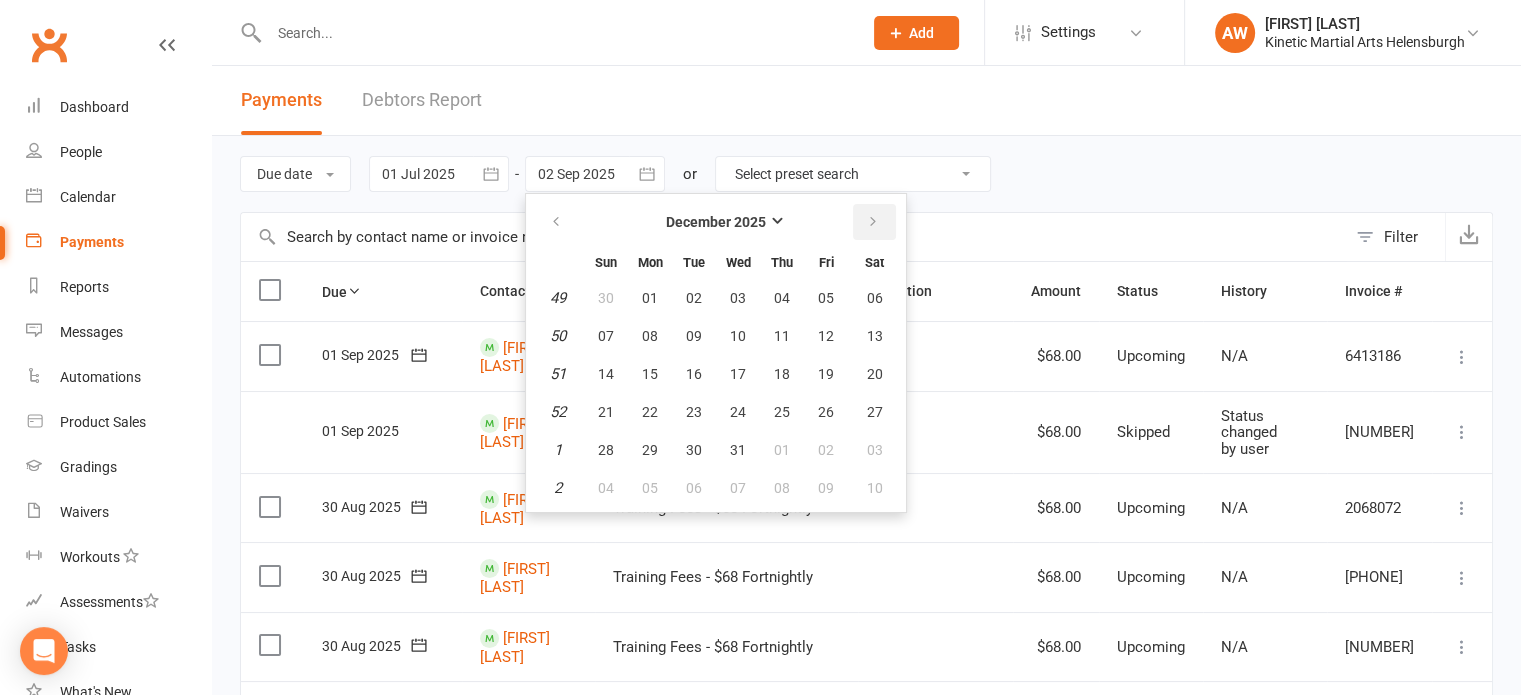 click at bounding box center [873, 222] 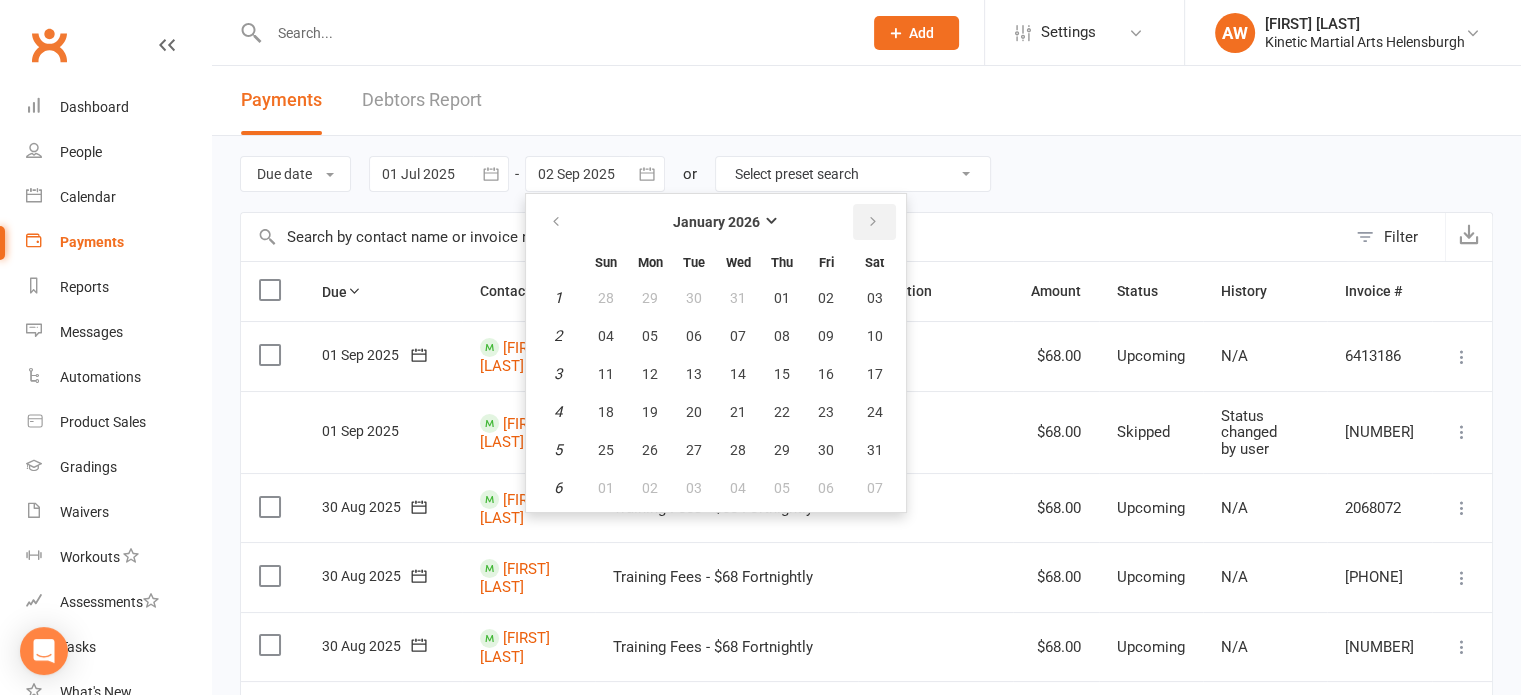 click at bounding box center (873, 222) 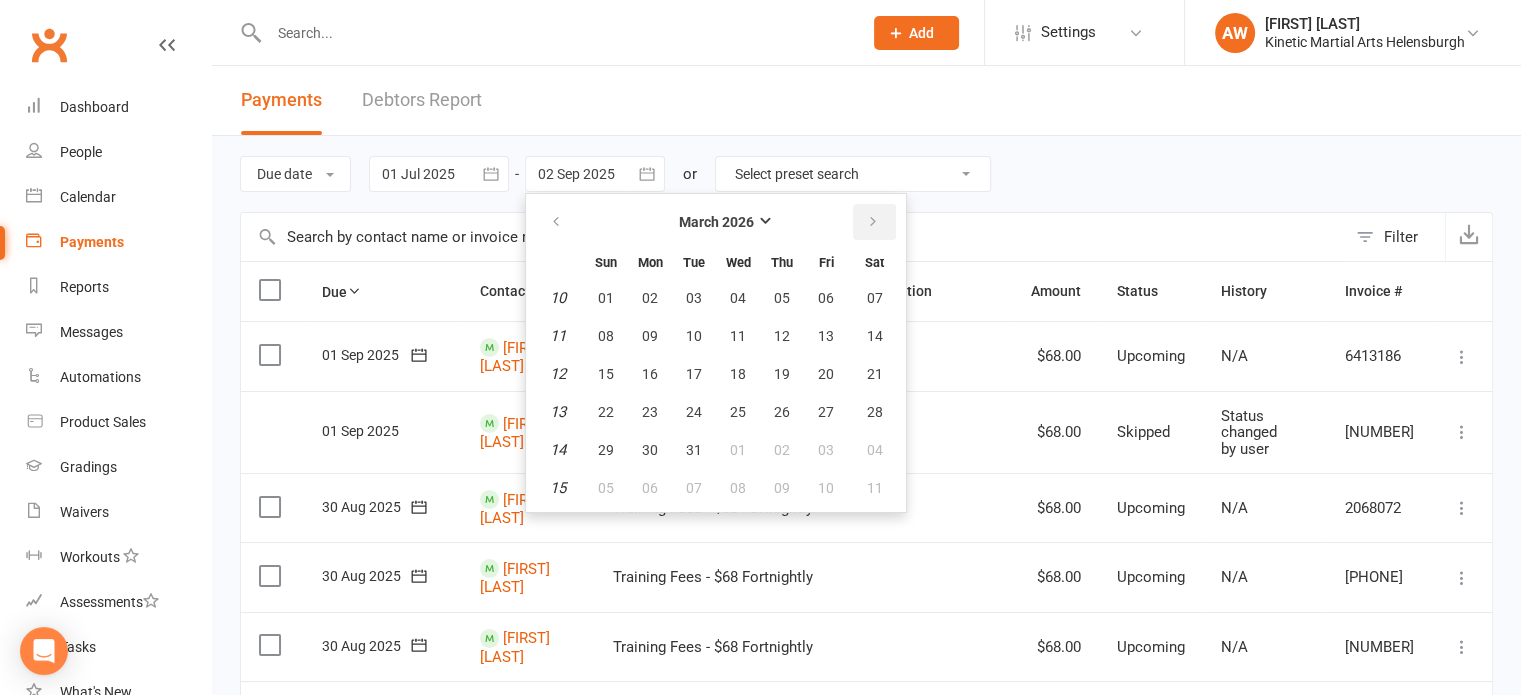 click at bounding box center [873, 222] 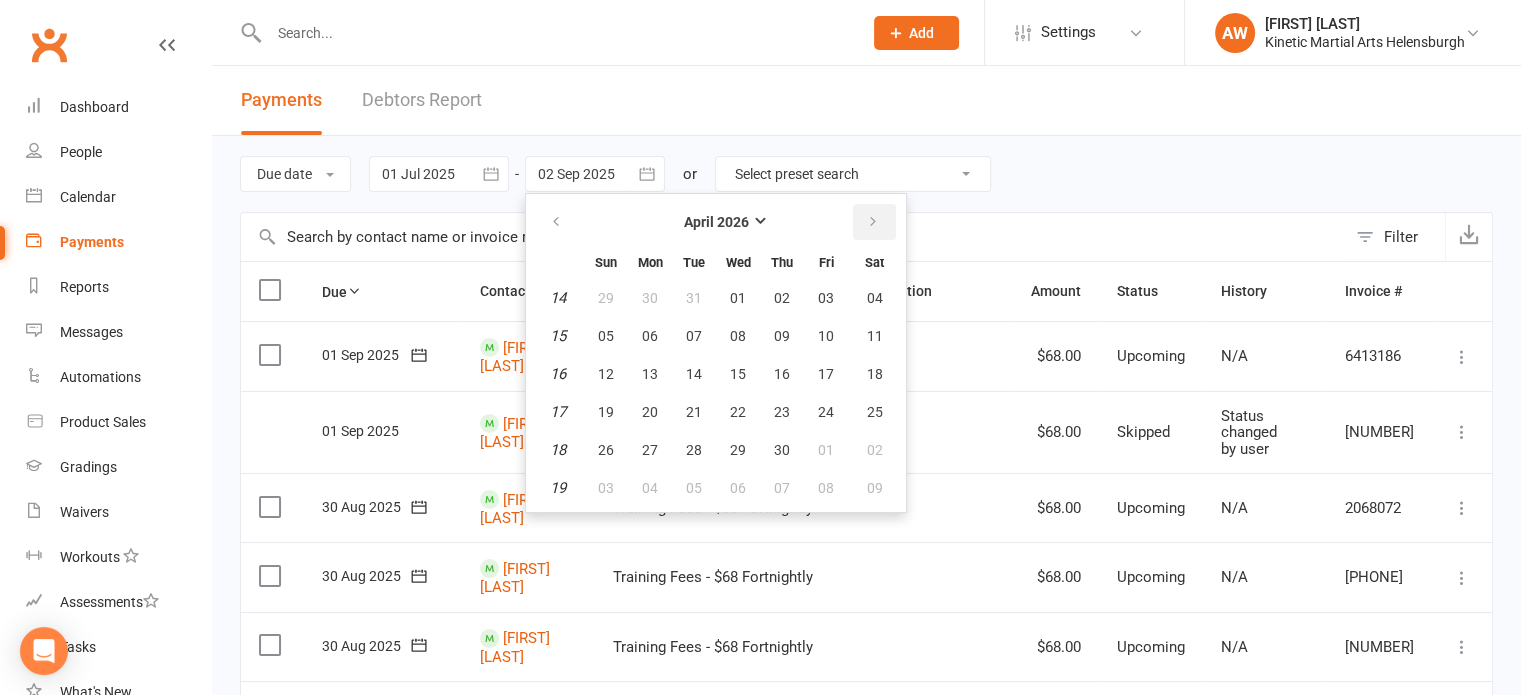 click at bounding box center [873, 222] 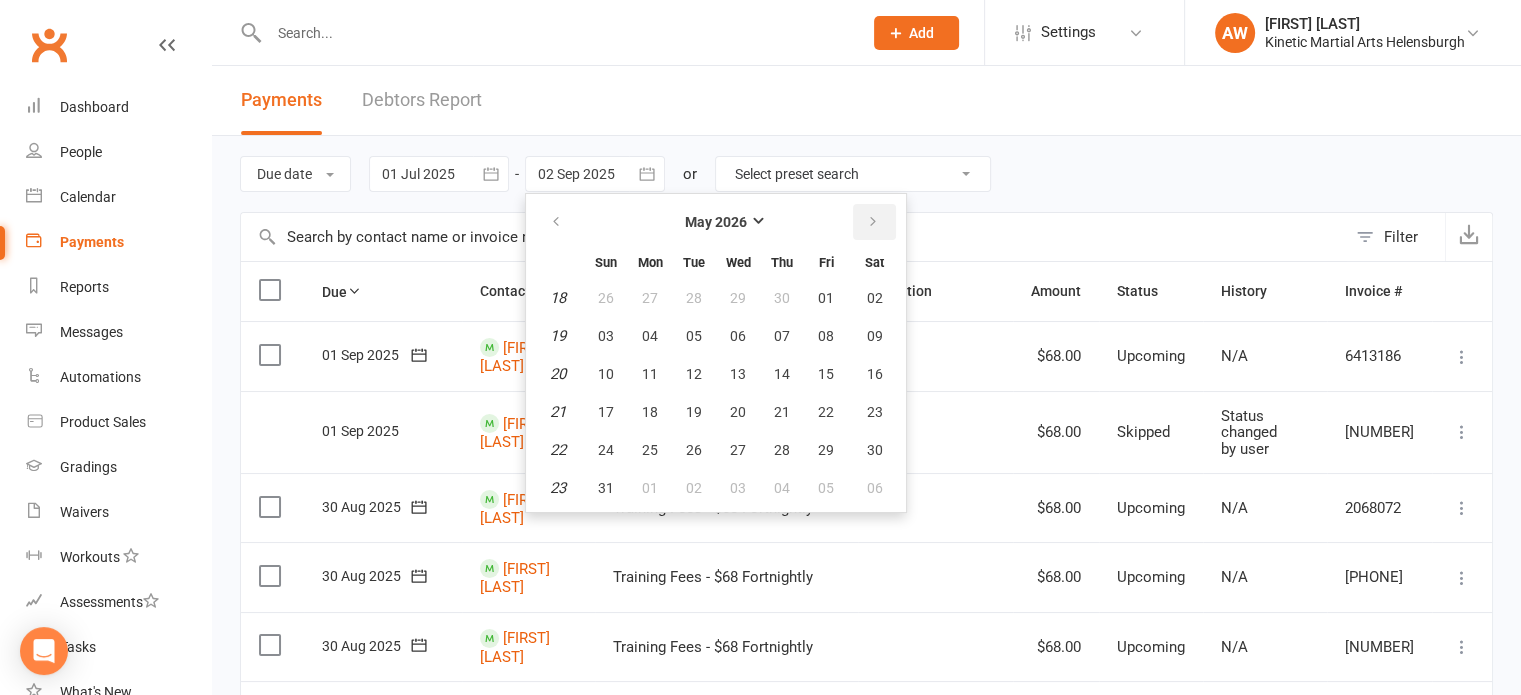 click at bounding box center [873, 222] 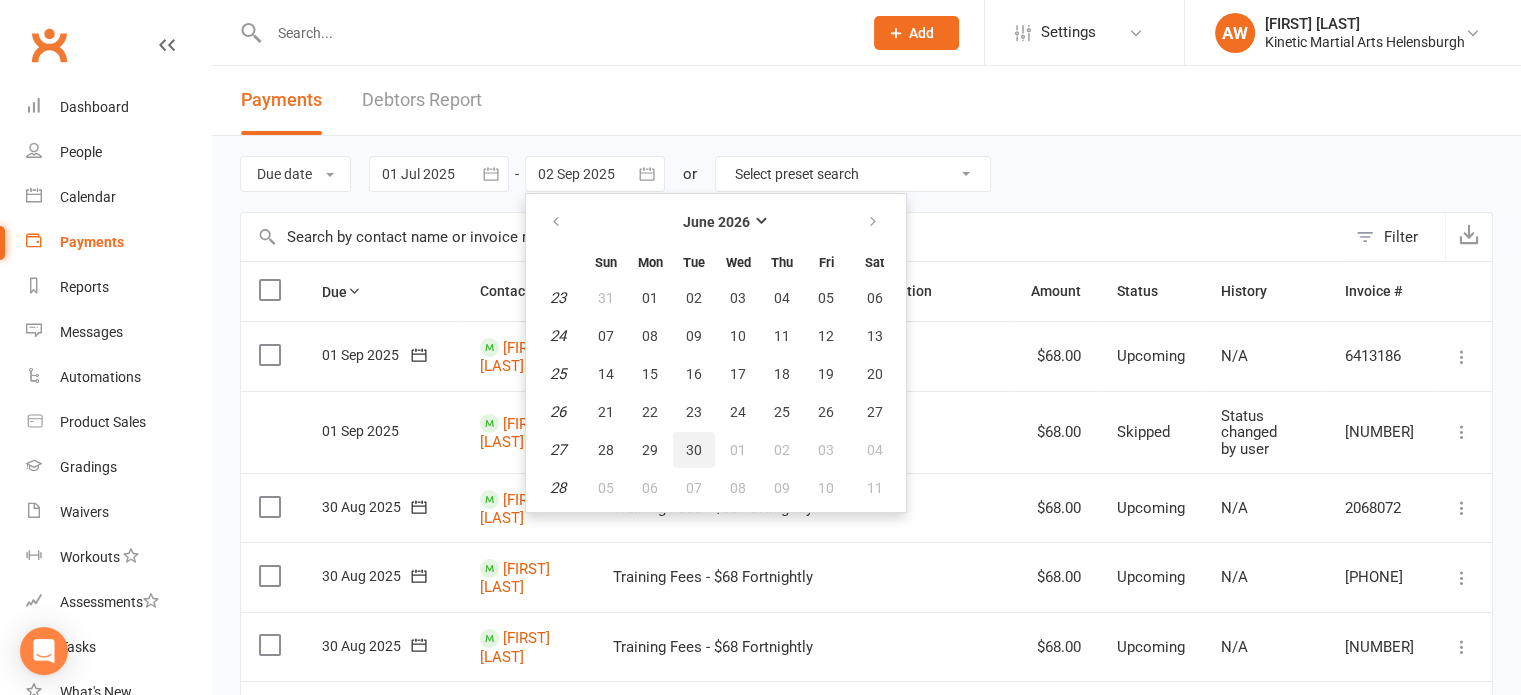 click on "30" at bounding box center [694, 450] 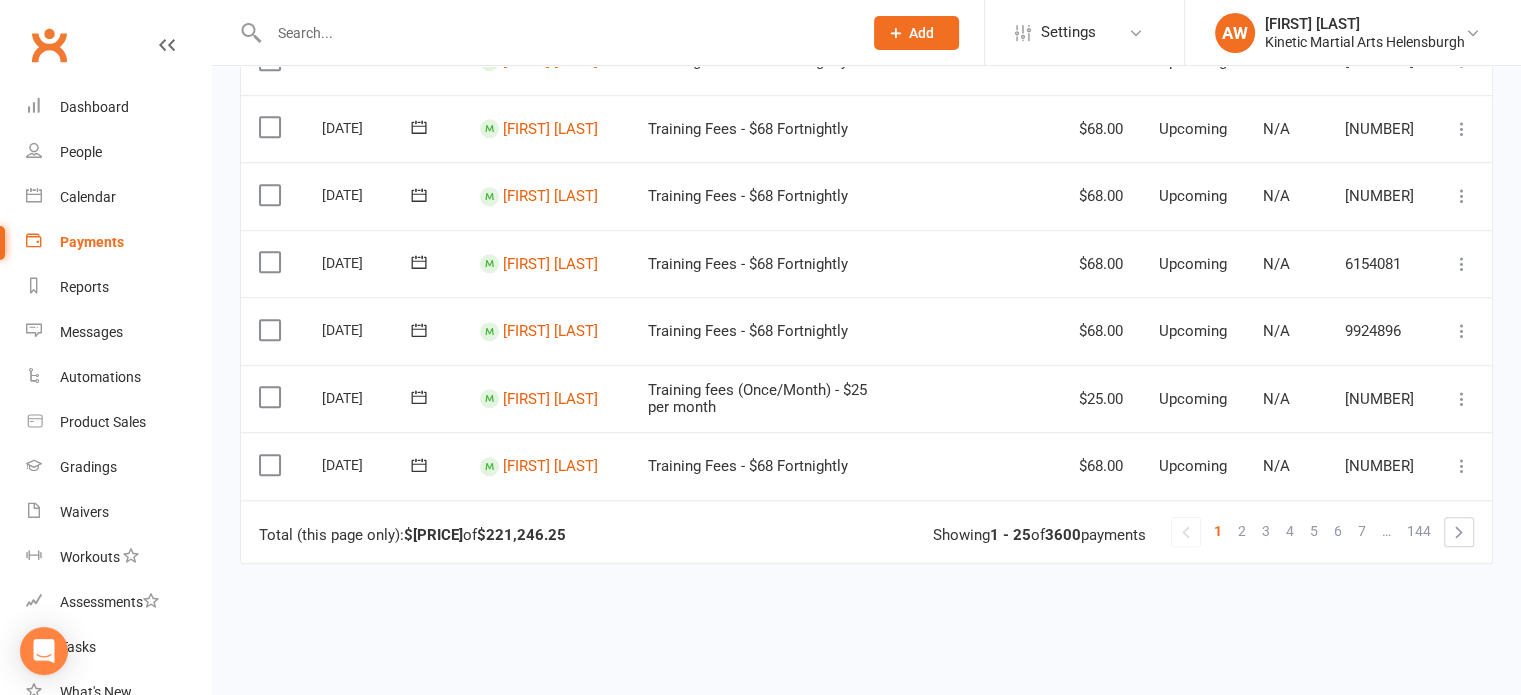 scroll, scrollTop: 1674, scrollLeft: 0, axis: vertical 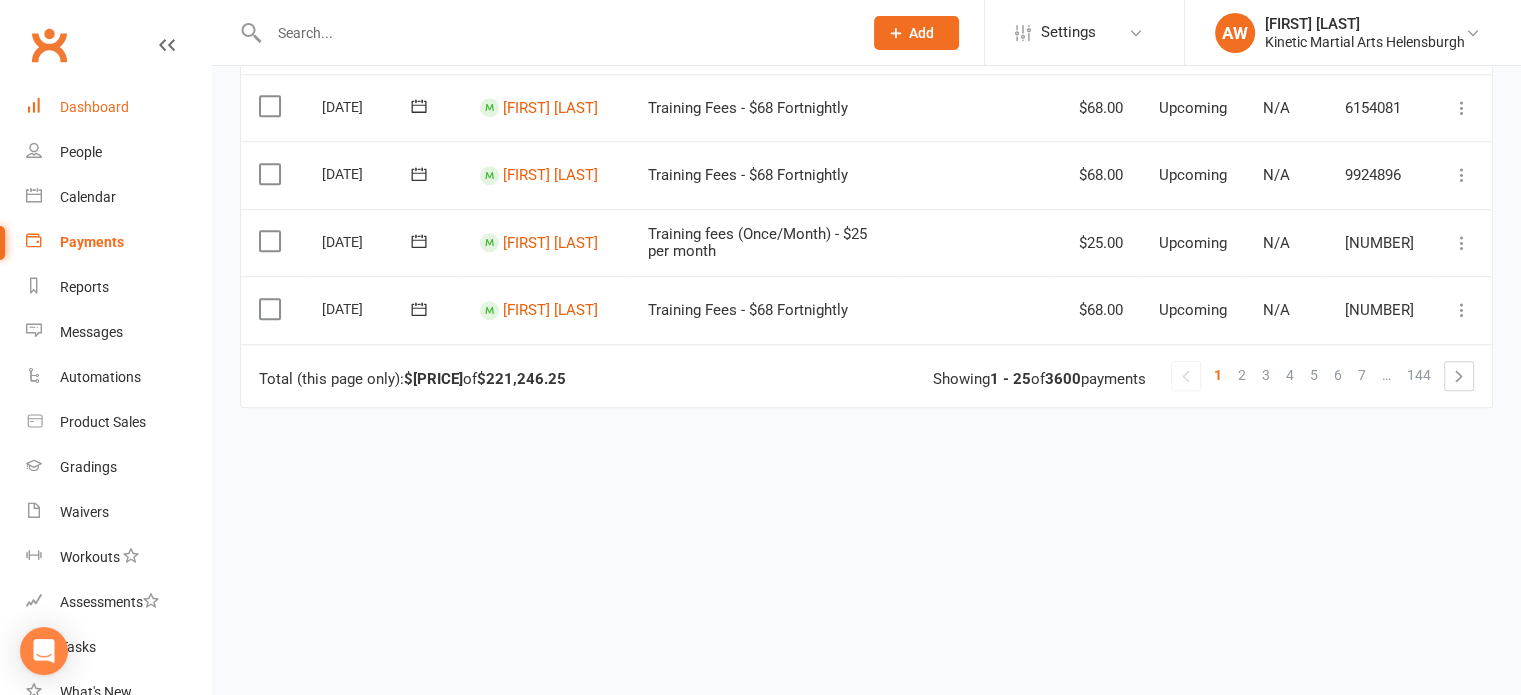 click on "Dashboard" at bounding box center [118, 107] 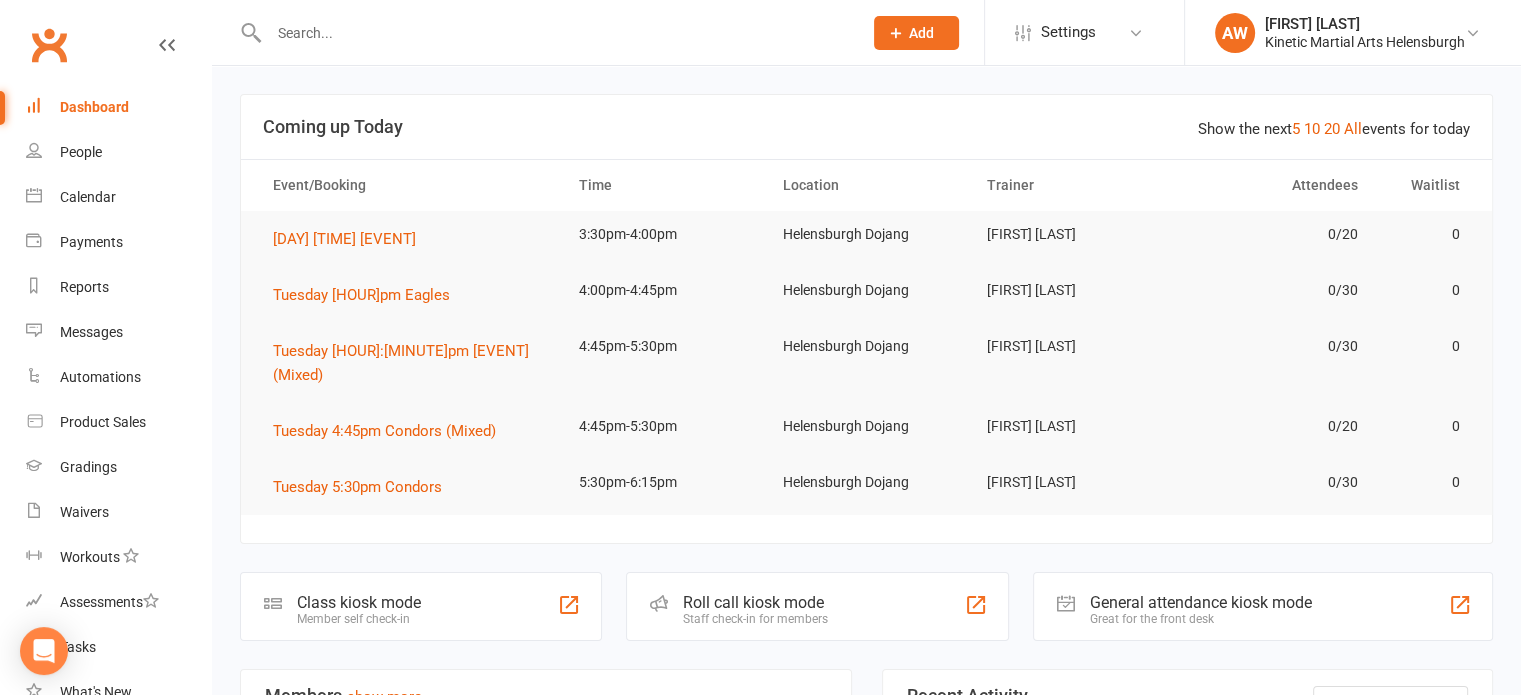 click at bounding box center [544, 32] 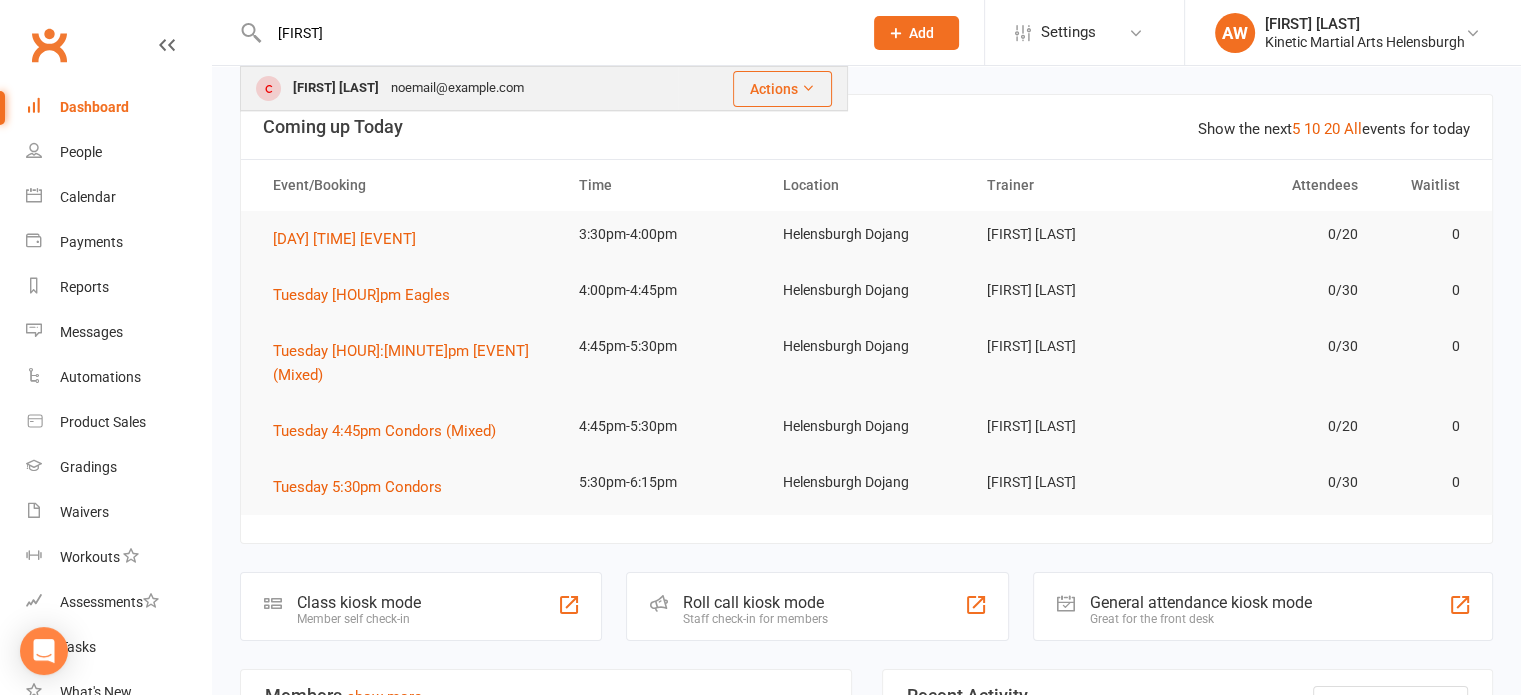 type on "[FIRST]" 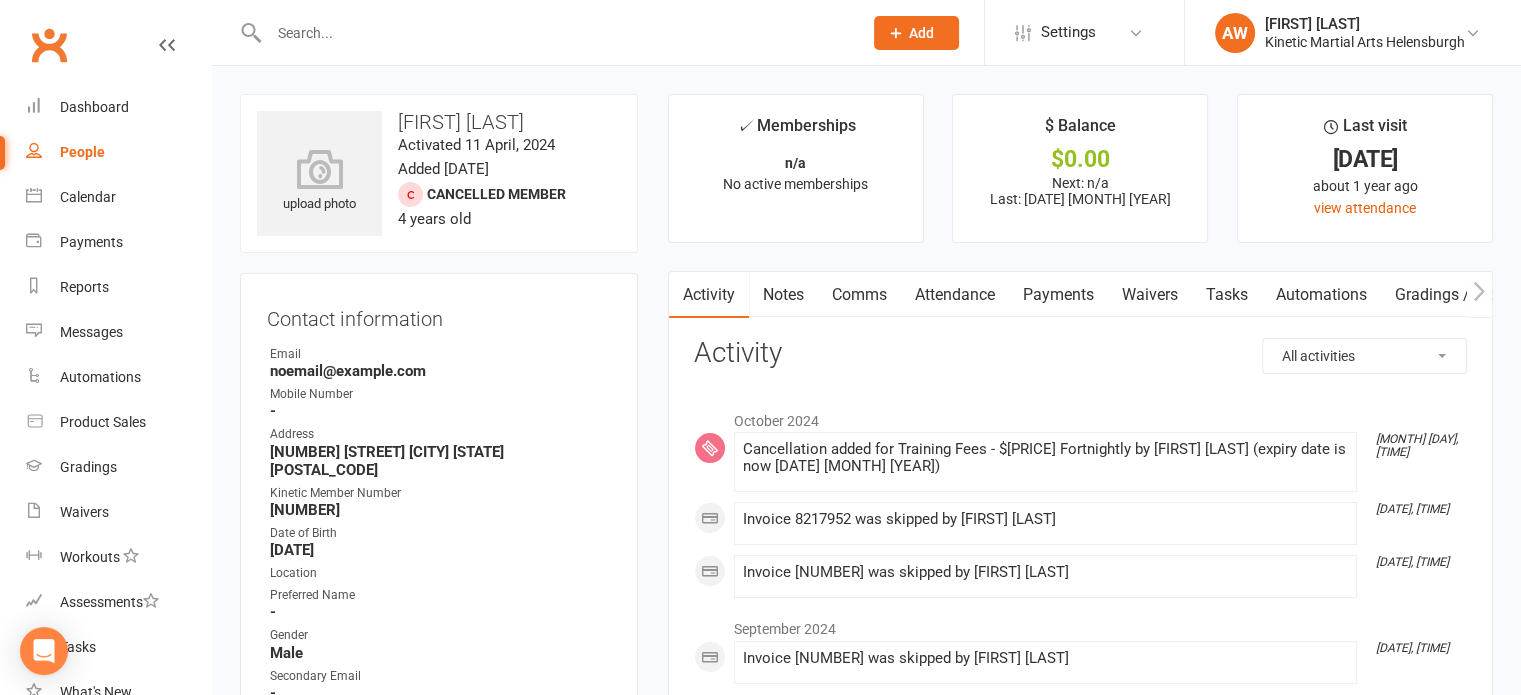 click on "Payments" at bounding box center (1058, 295) 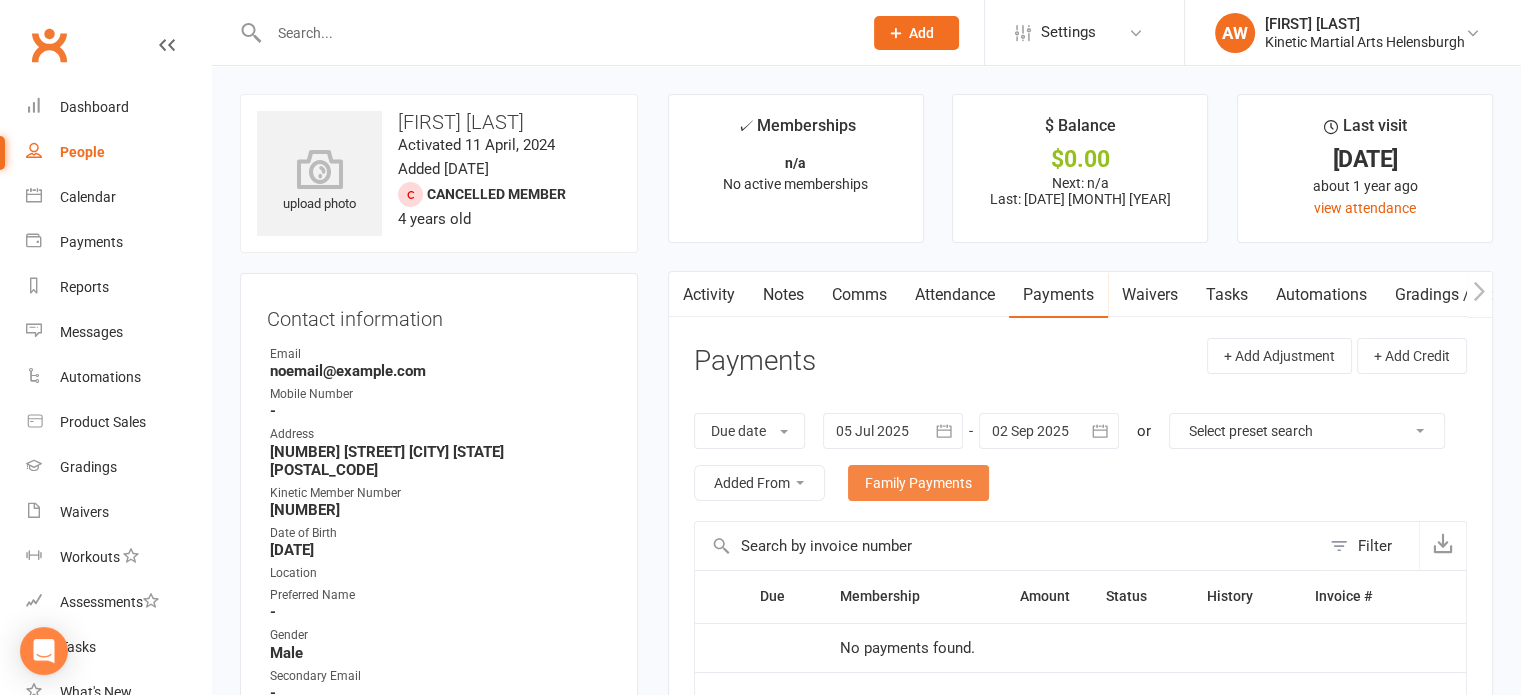 click on "Family Payments" at bounding box center [918, 483] 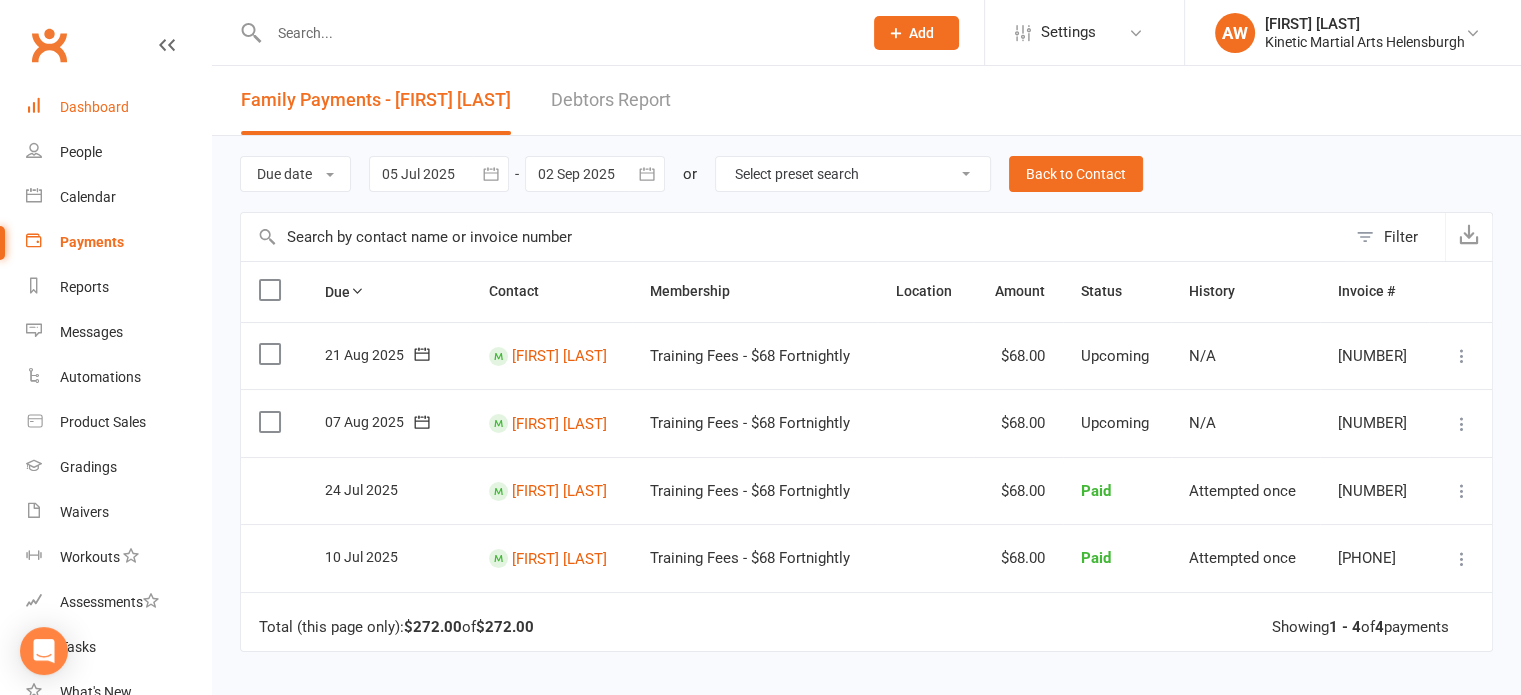 click on "Dashboard" at bounding box center (94, 107) 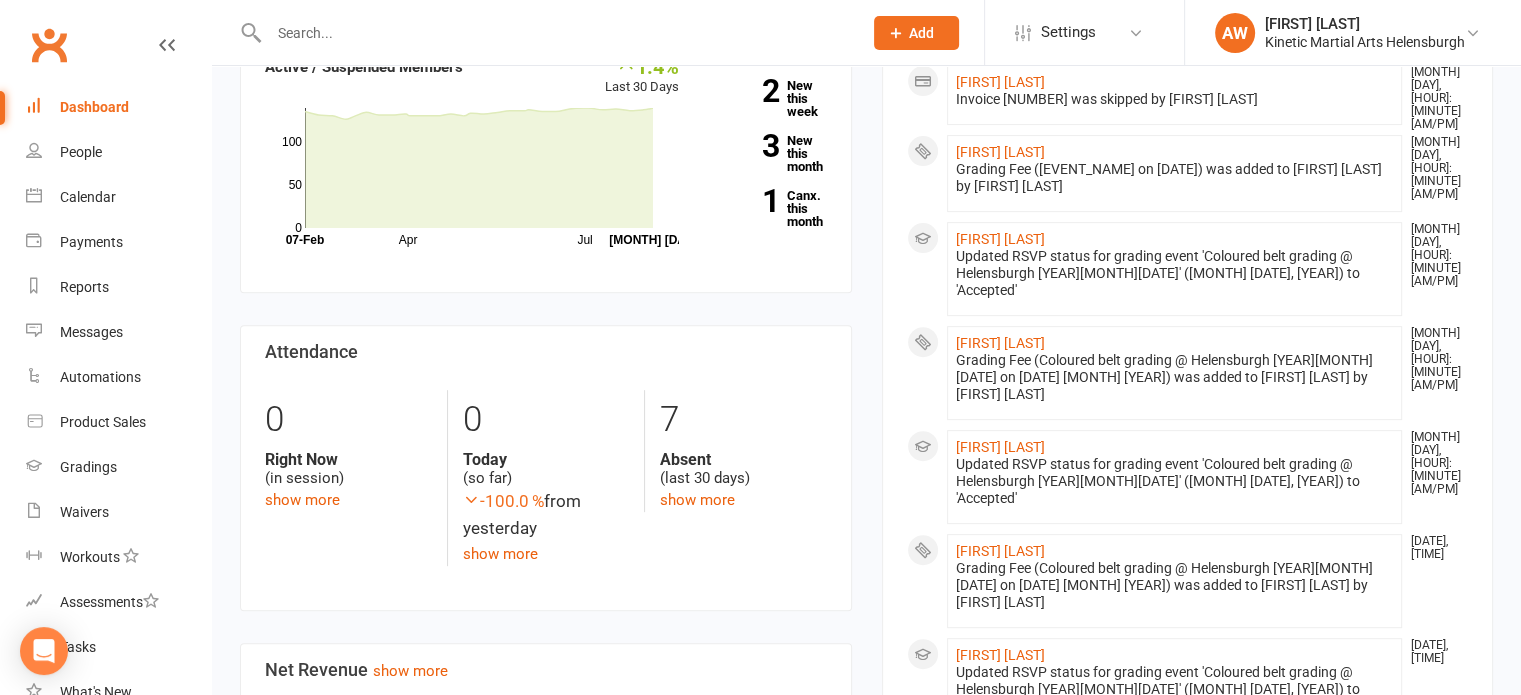 scroll, scrollTop: 300, scrollLeft: 0, axis: vertical 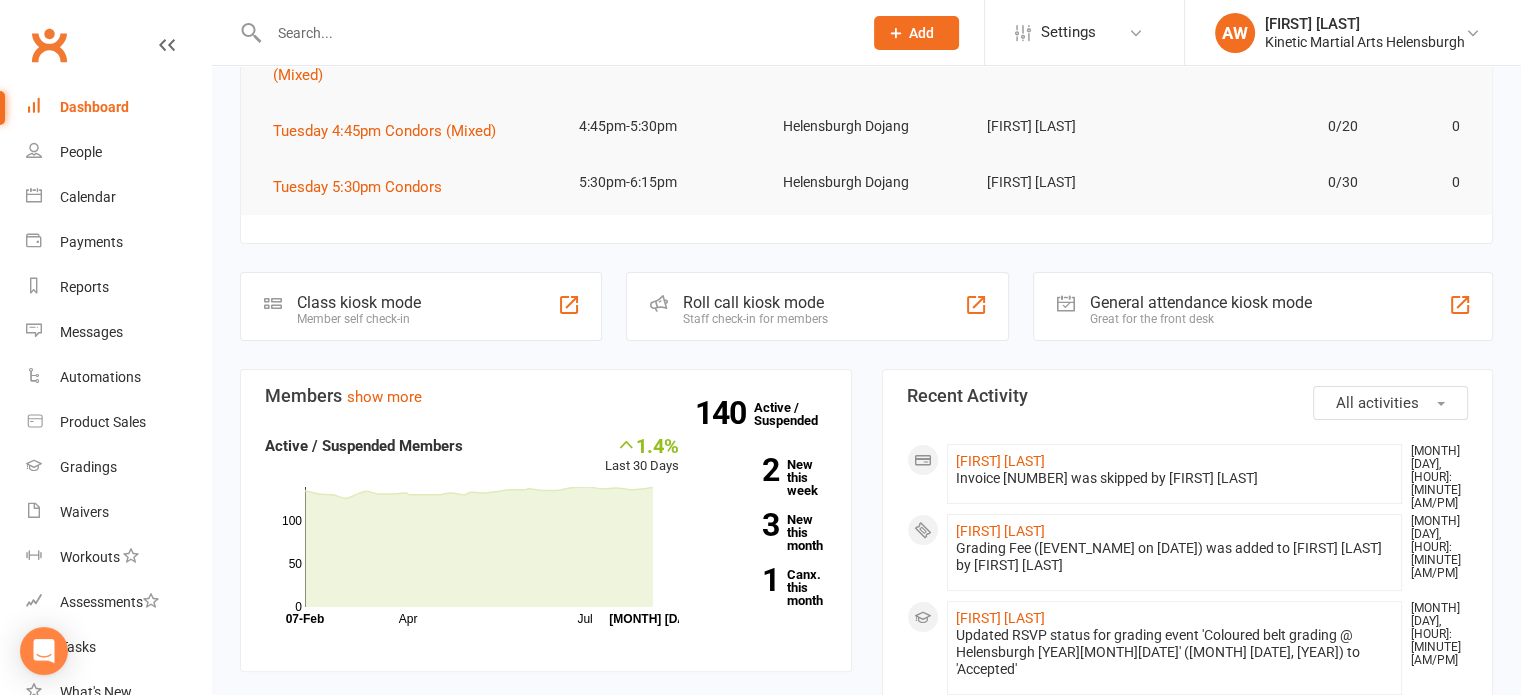 click at bounding box center [555, 33] 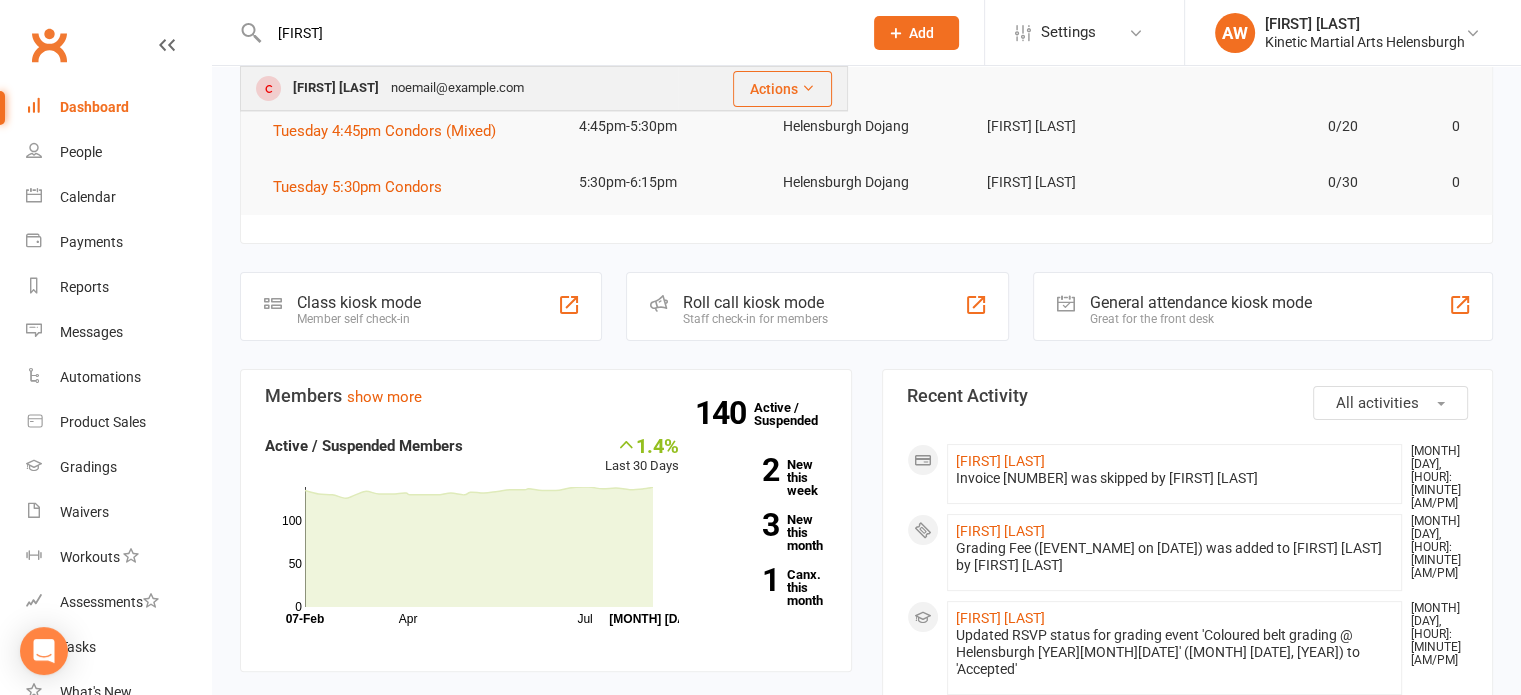 type on "[FIRST]" 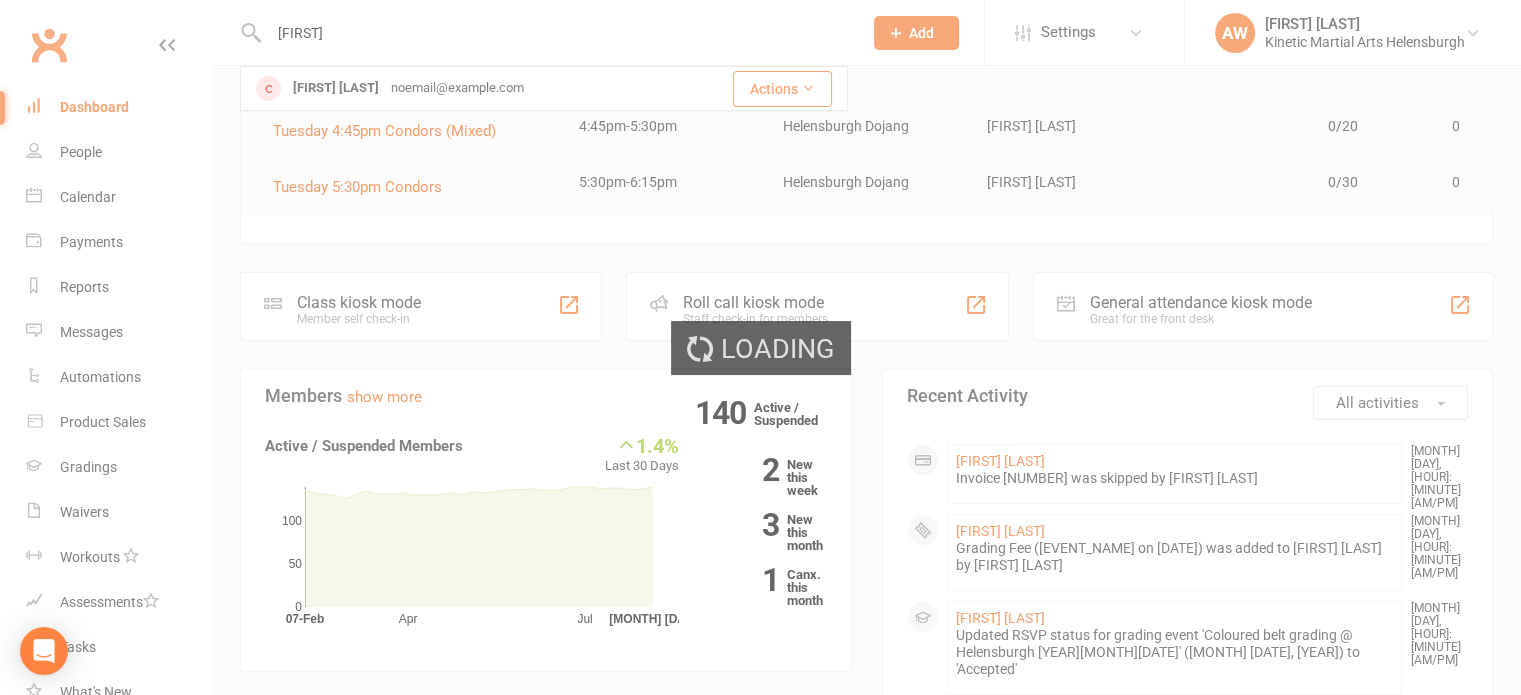 type 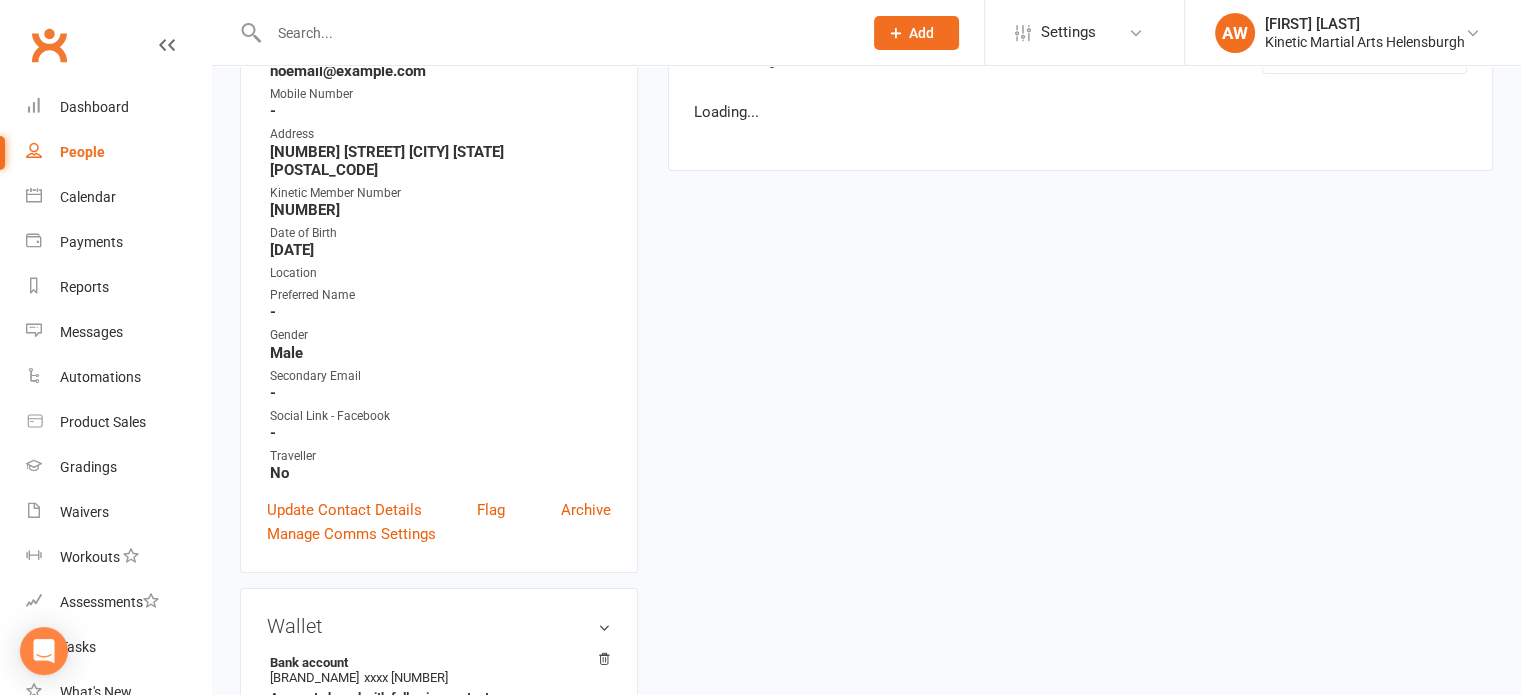 scroll, scrollTop: 0, scrollLeft: 0, axis: both 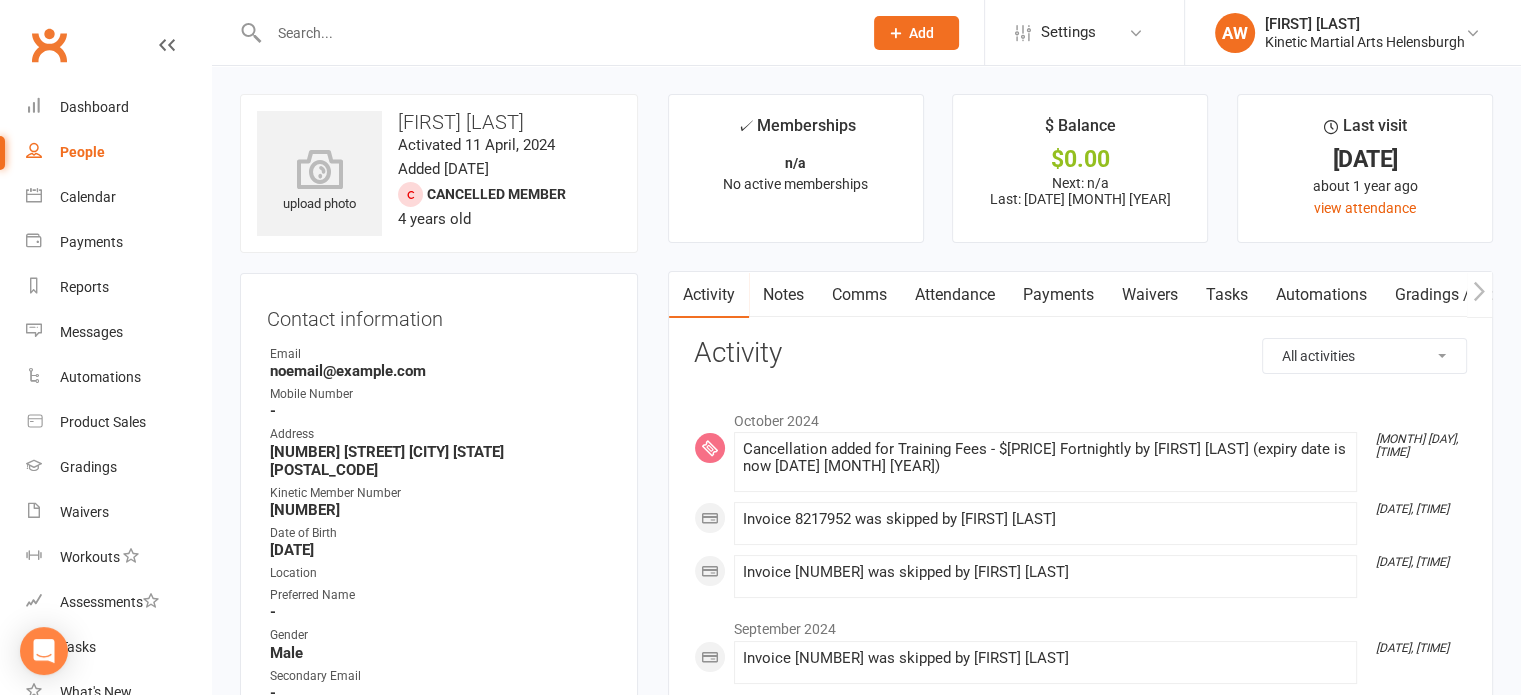 click on "Payments" at bounding box center (1058, 295) 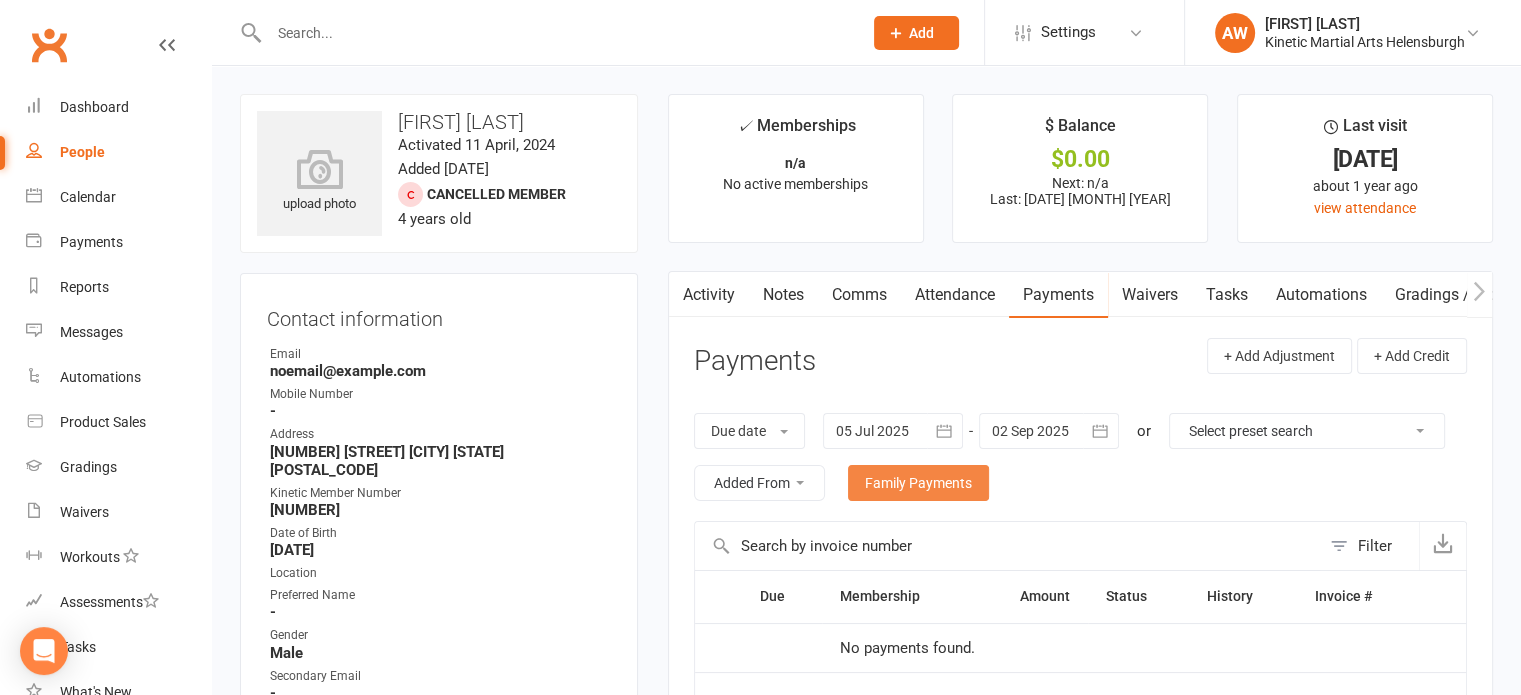 click on "Family Payments" at bounding box center [918, 483] 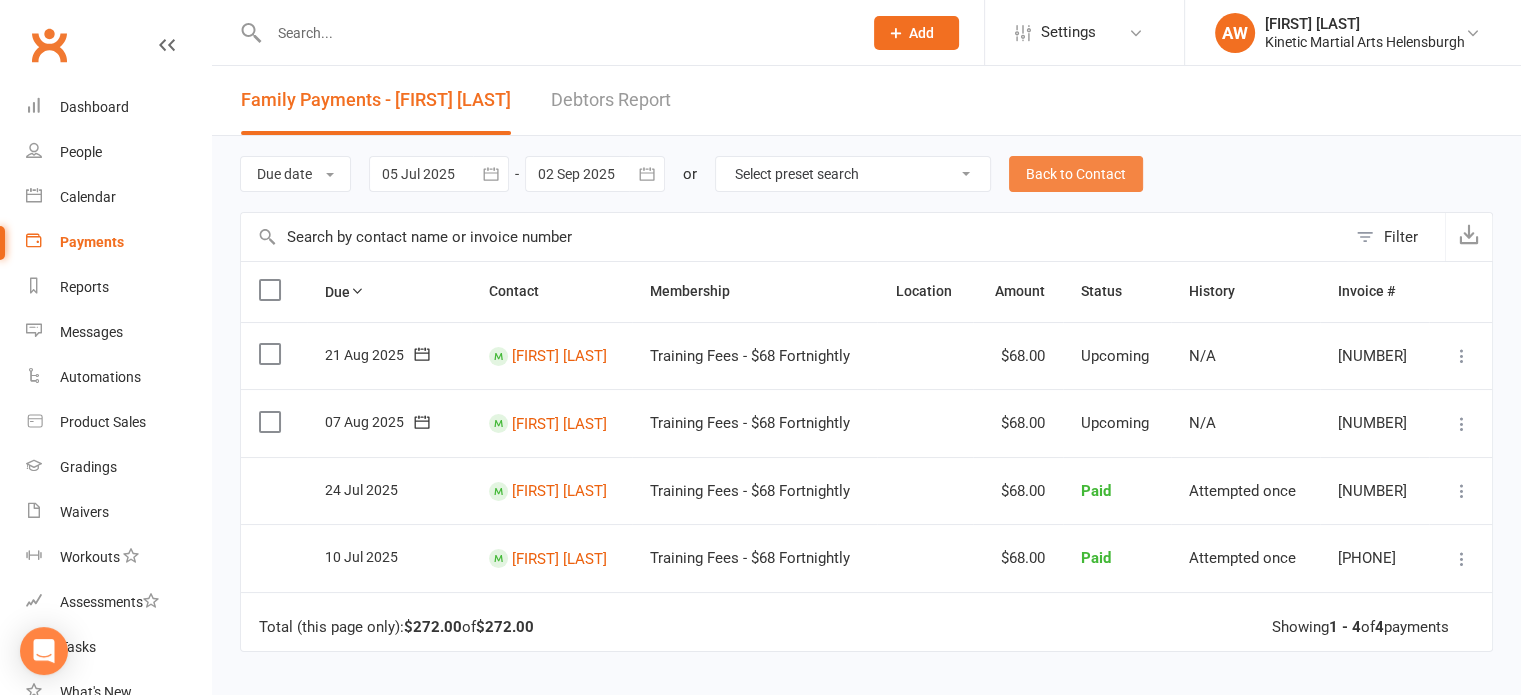 click on "Back to Contact" at bounding box center (1076, 174) 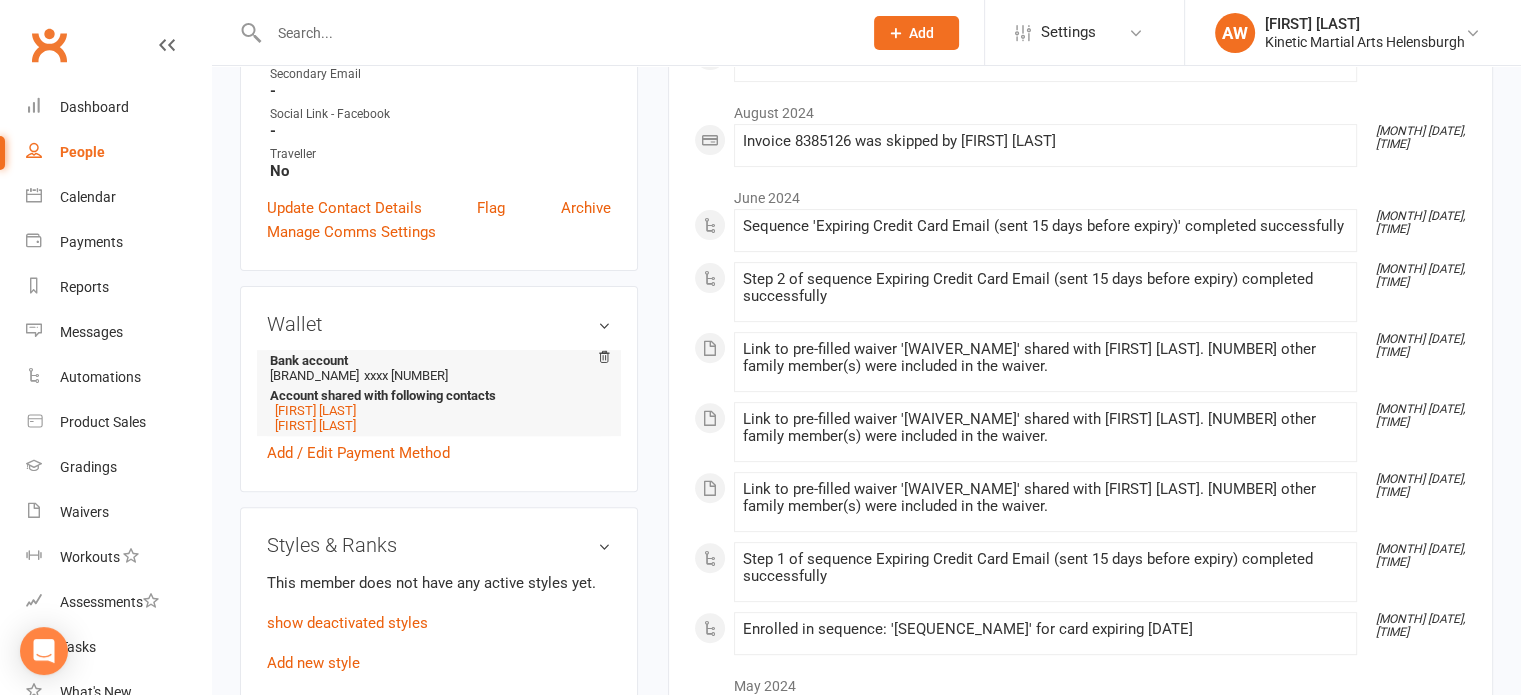 scroll, scrollTop: 800, scrollLeft: 0, axis: vertical 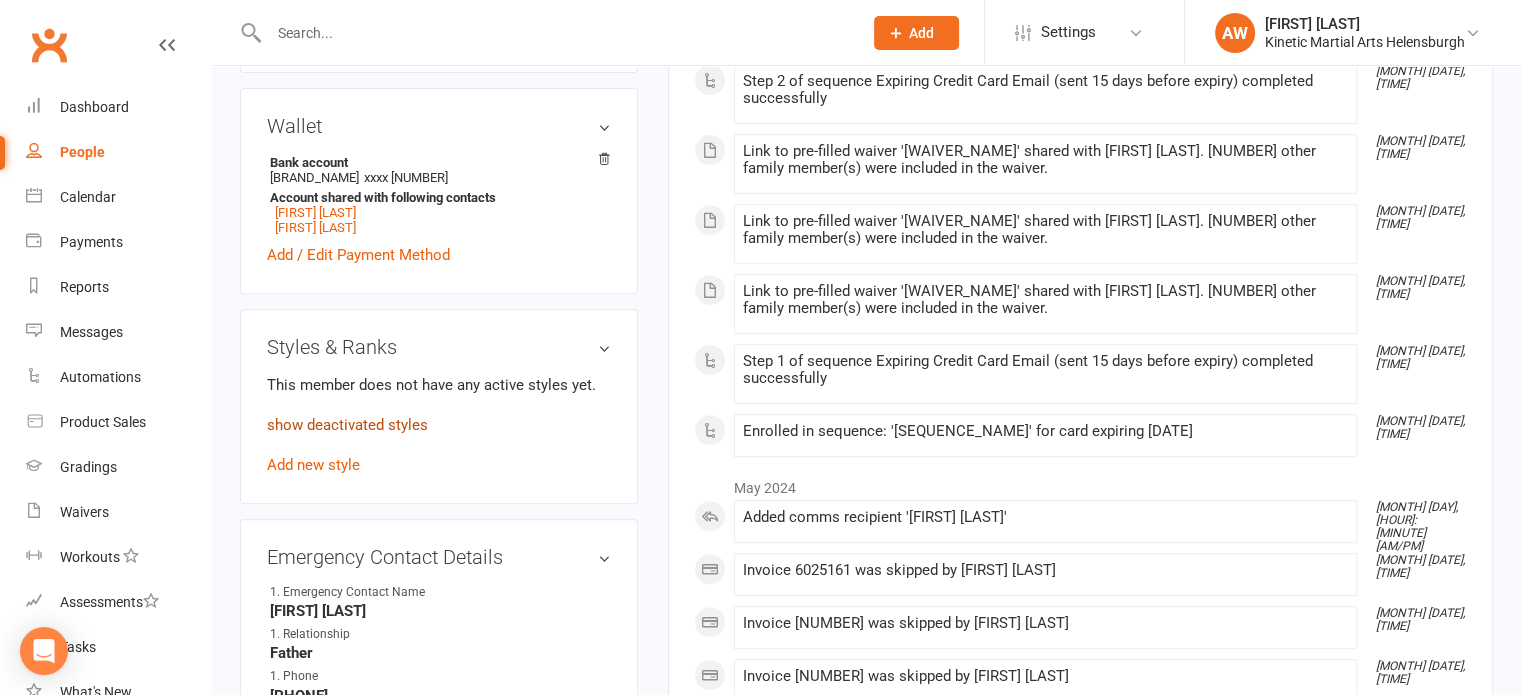 click on "show deactivated styles" at bounding box center (347, 425) 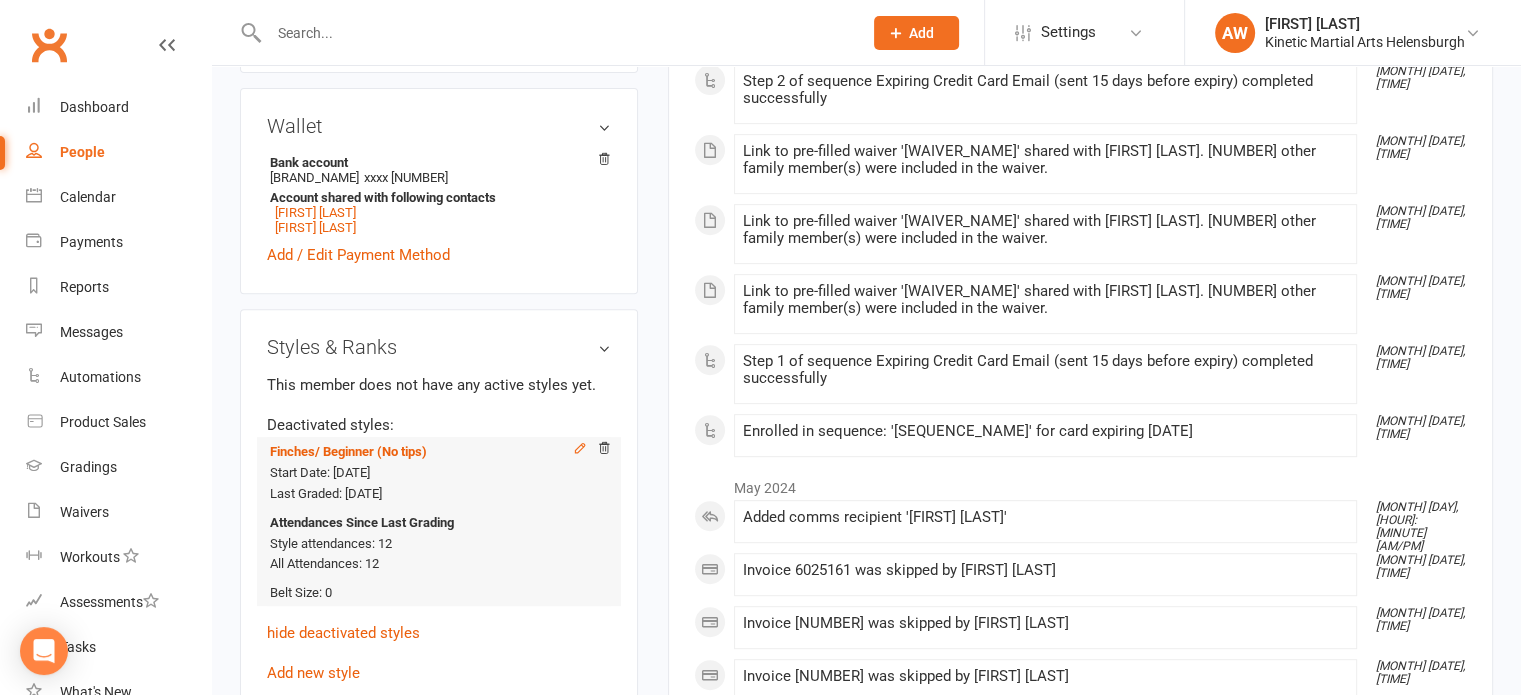 click 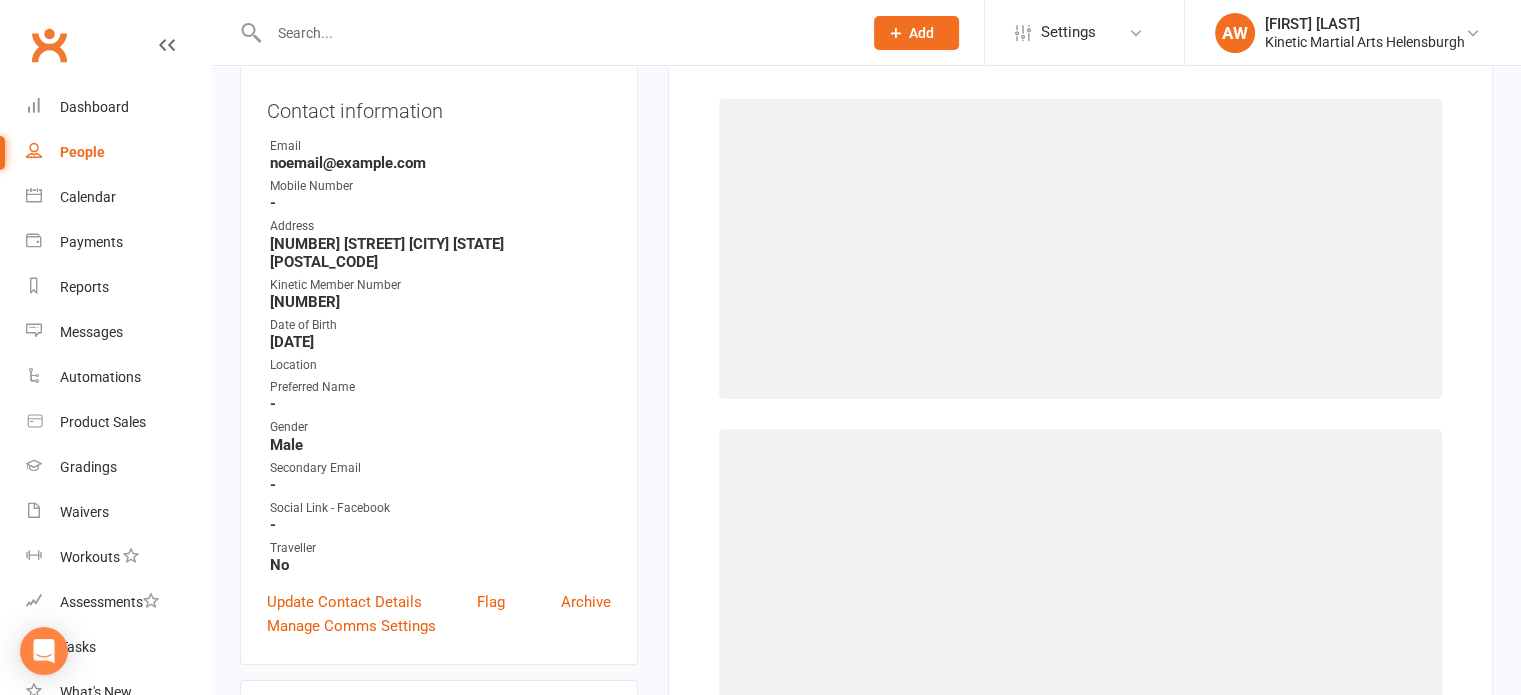 scroll, scrollTop: 171, scrollLeft: 0, axis: vertical 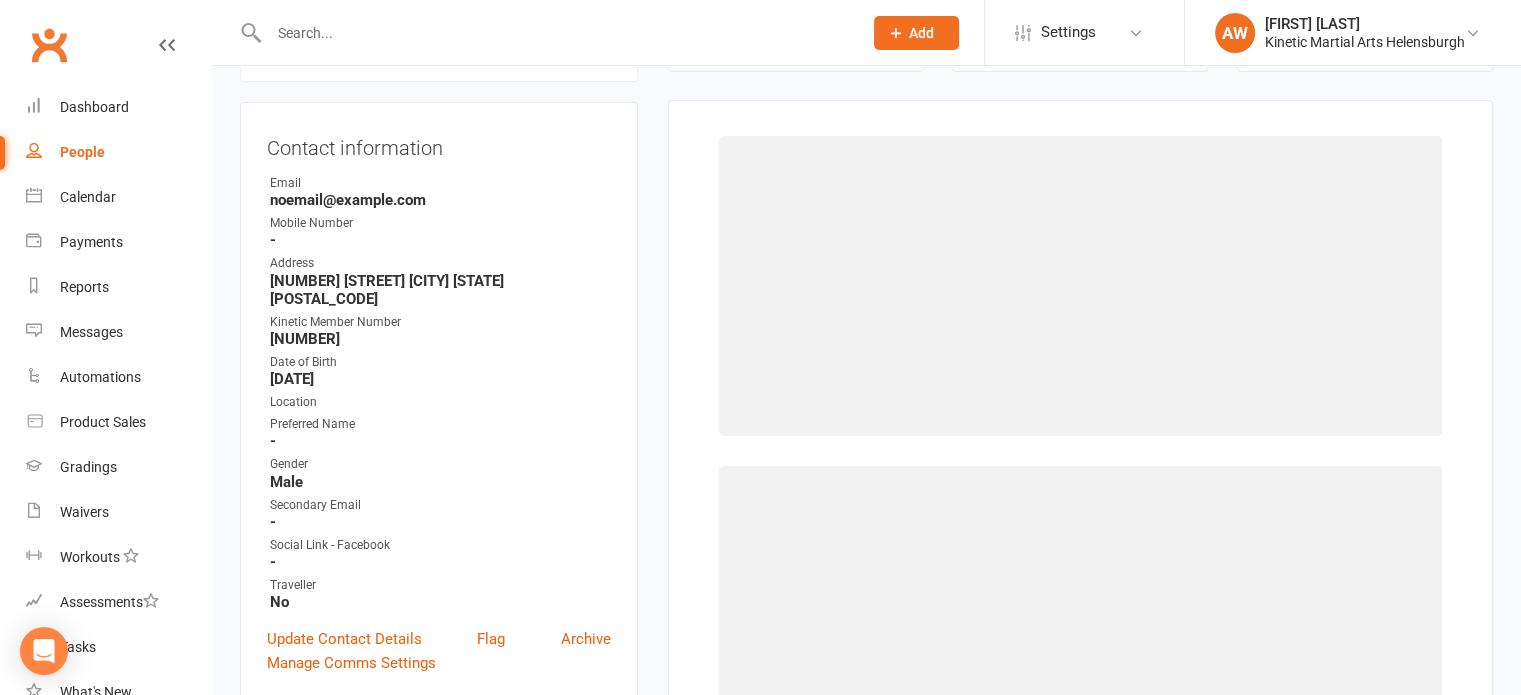 select on "[NUMBER]" 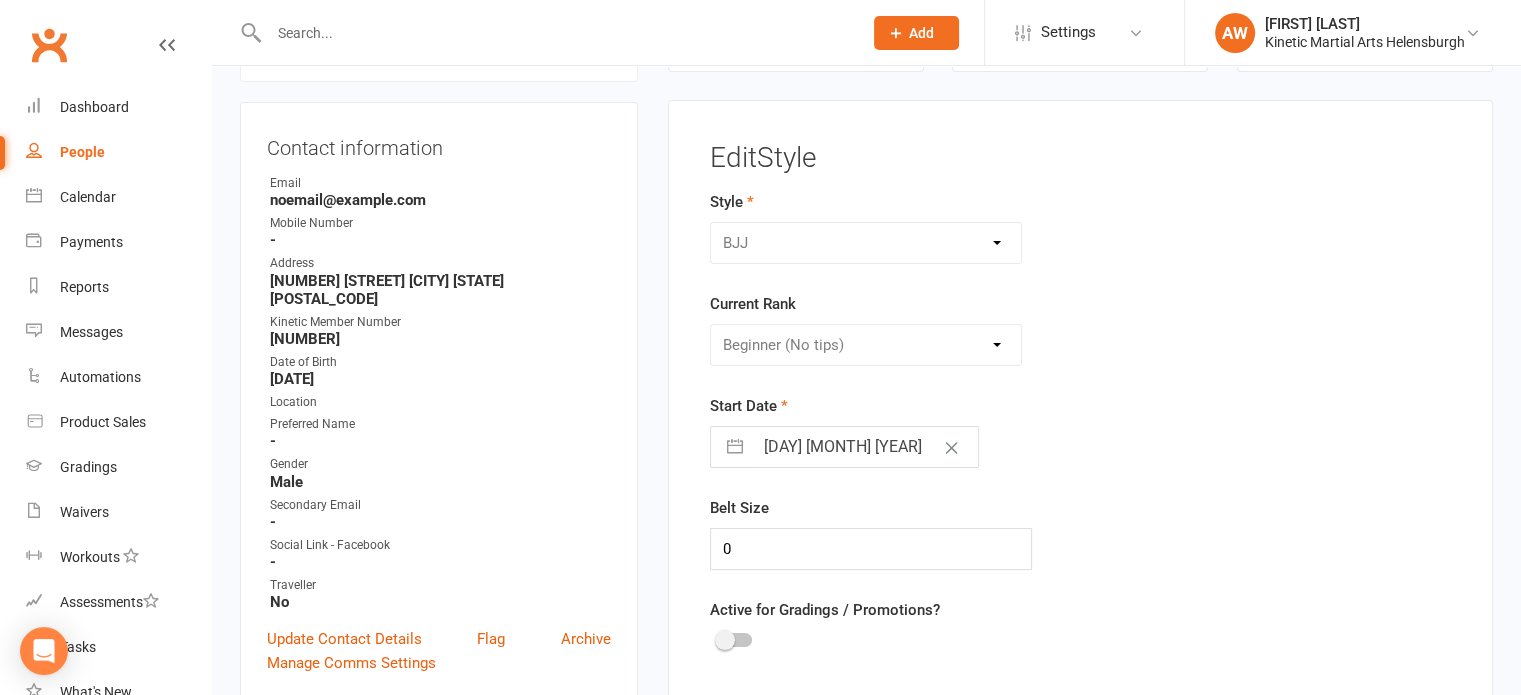 click at bounding box center [735, 640] 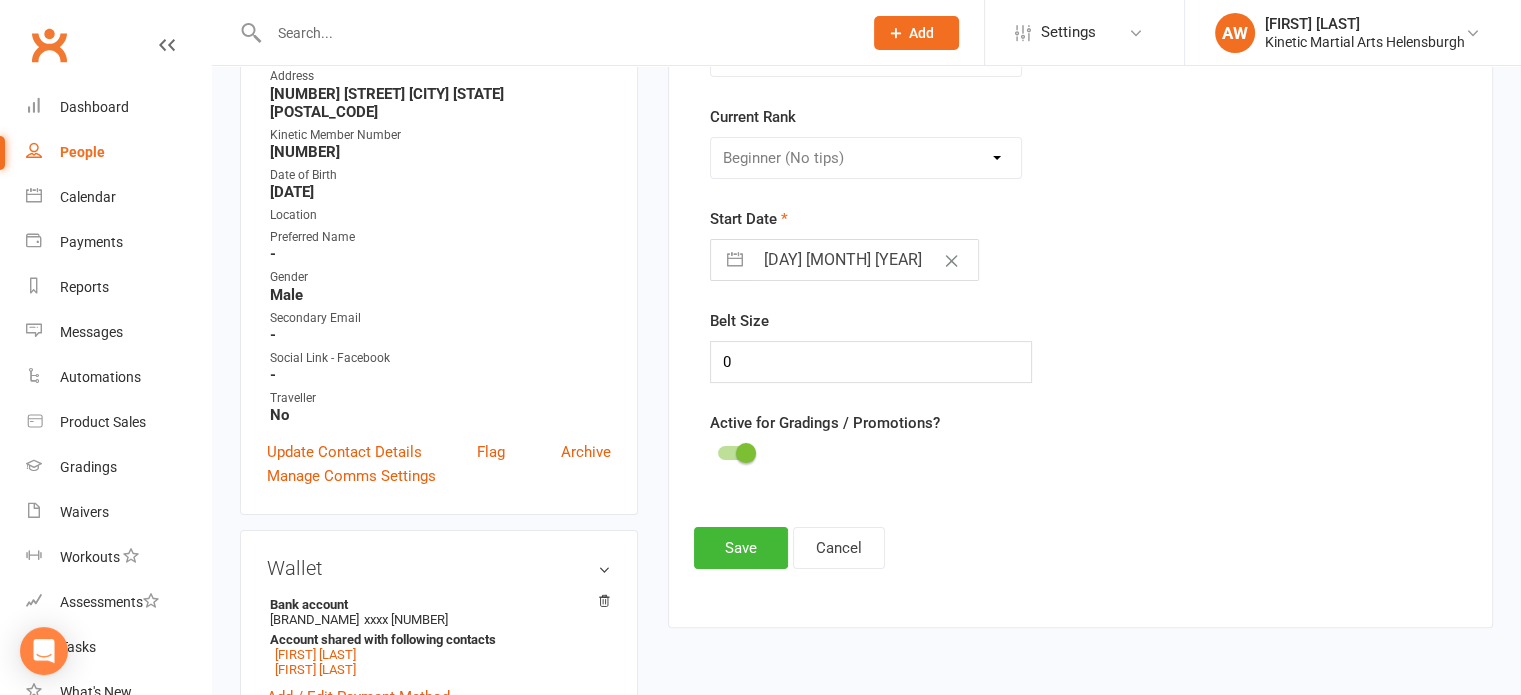 scroll, scrollTop: 371, scrollLeft: 0, axis: vertical 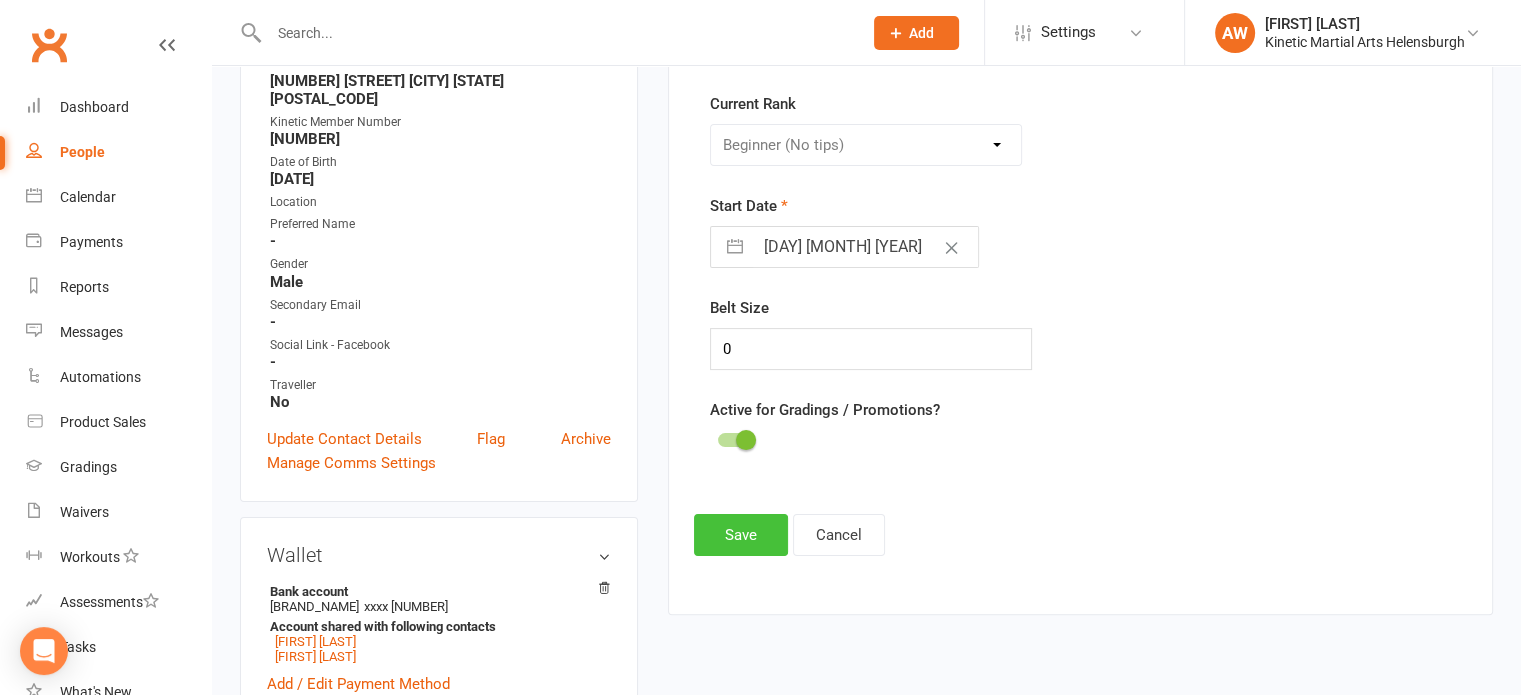 click on "Save" at bounding box center [741, 535] 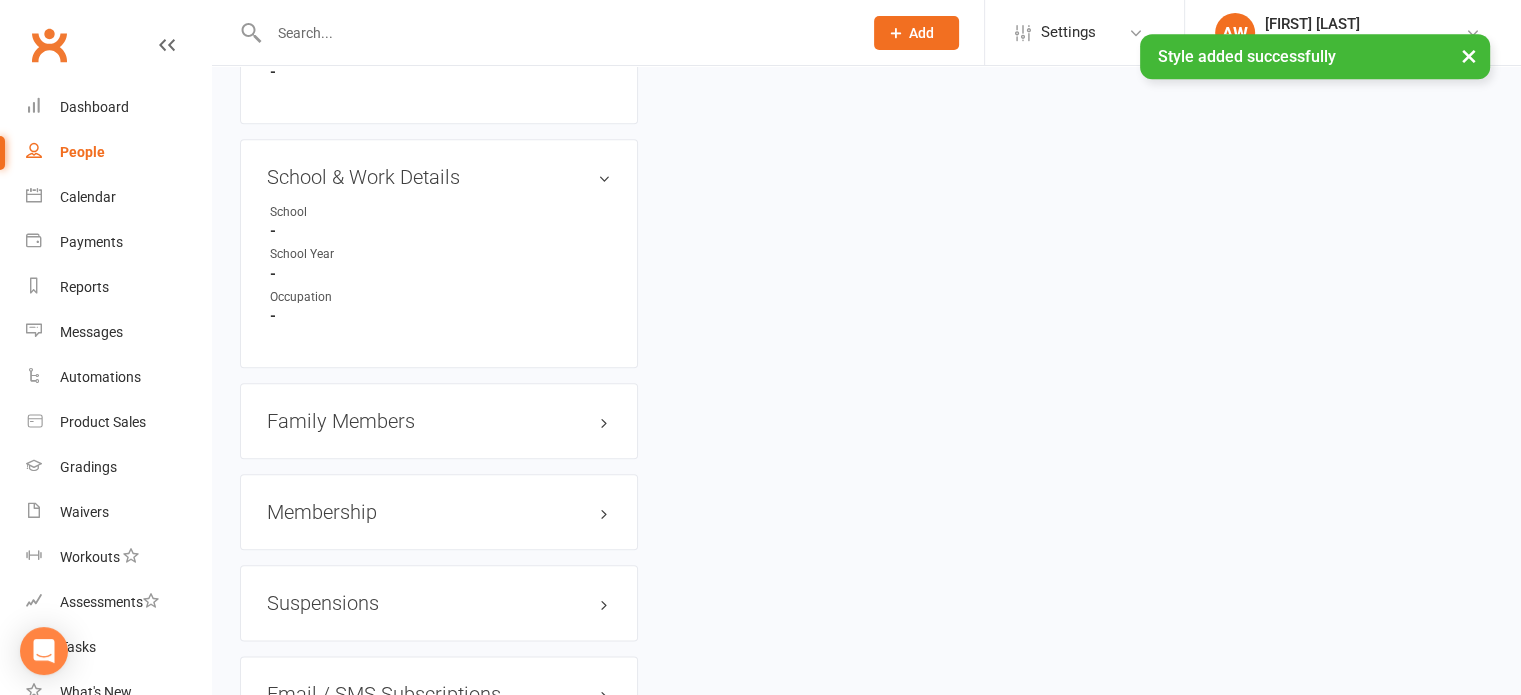 scroll, scrollTop: 2271, scrollLeft: 0, axis: vertical 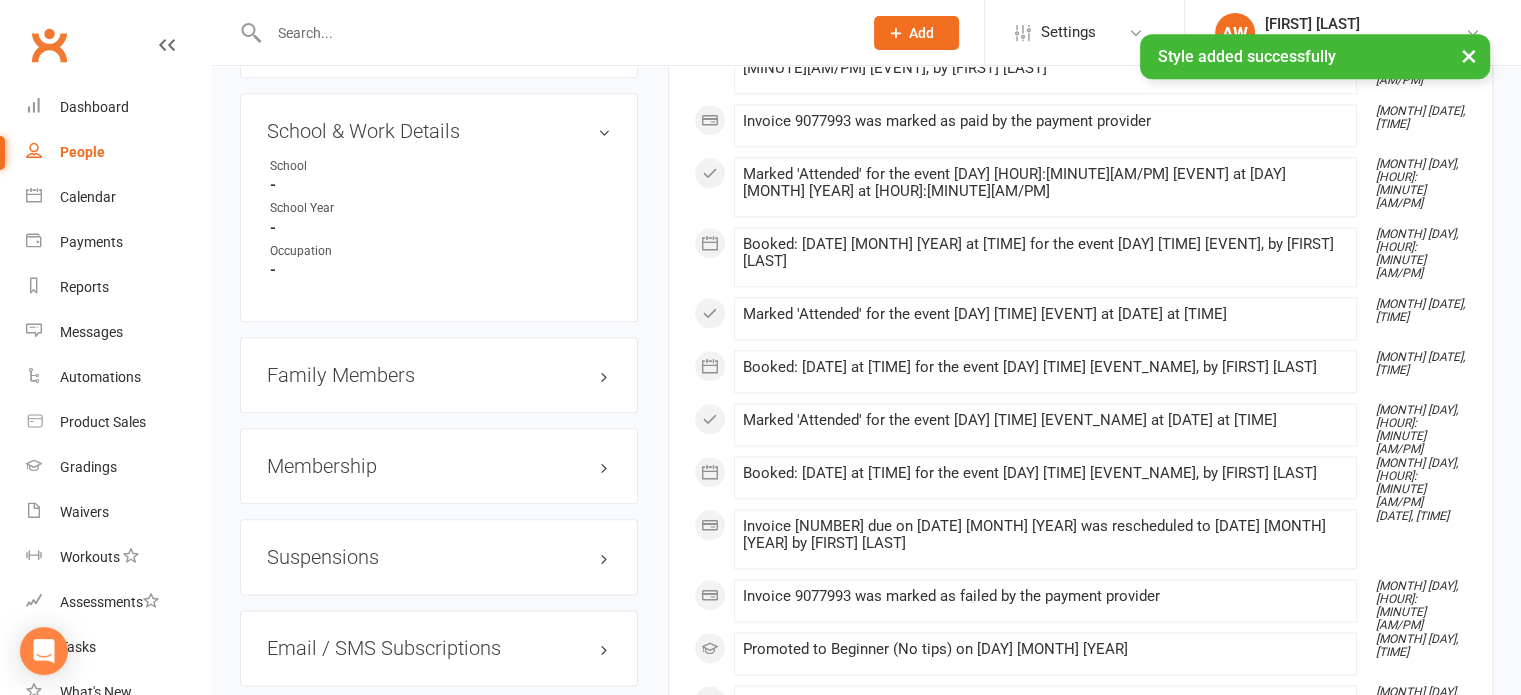 click on "Membership" at bounding box center [439, 466] 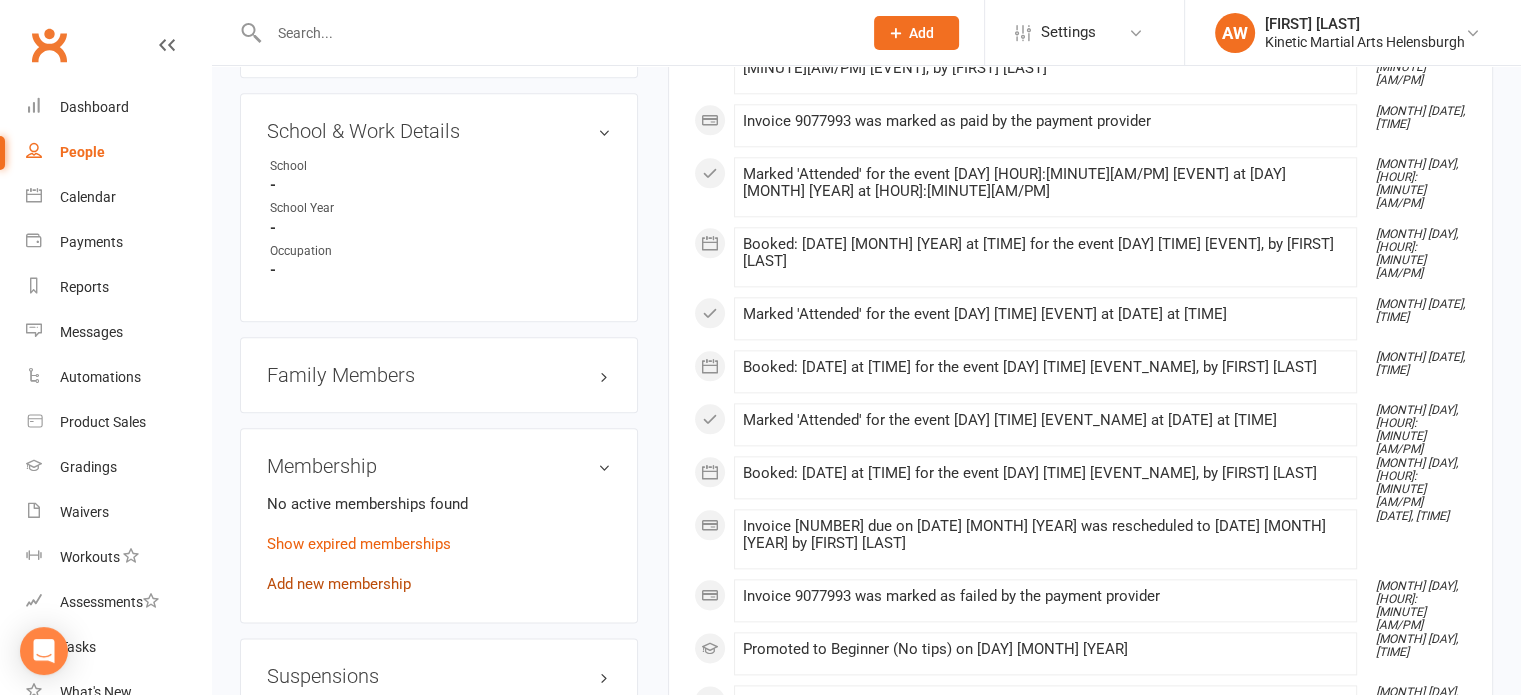click on "Add new membership" at bounding box center [339, 584] 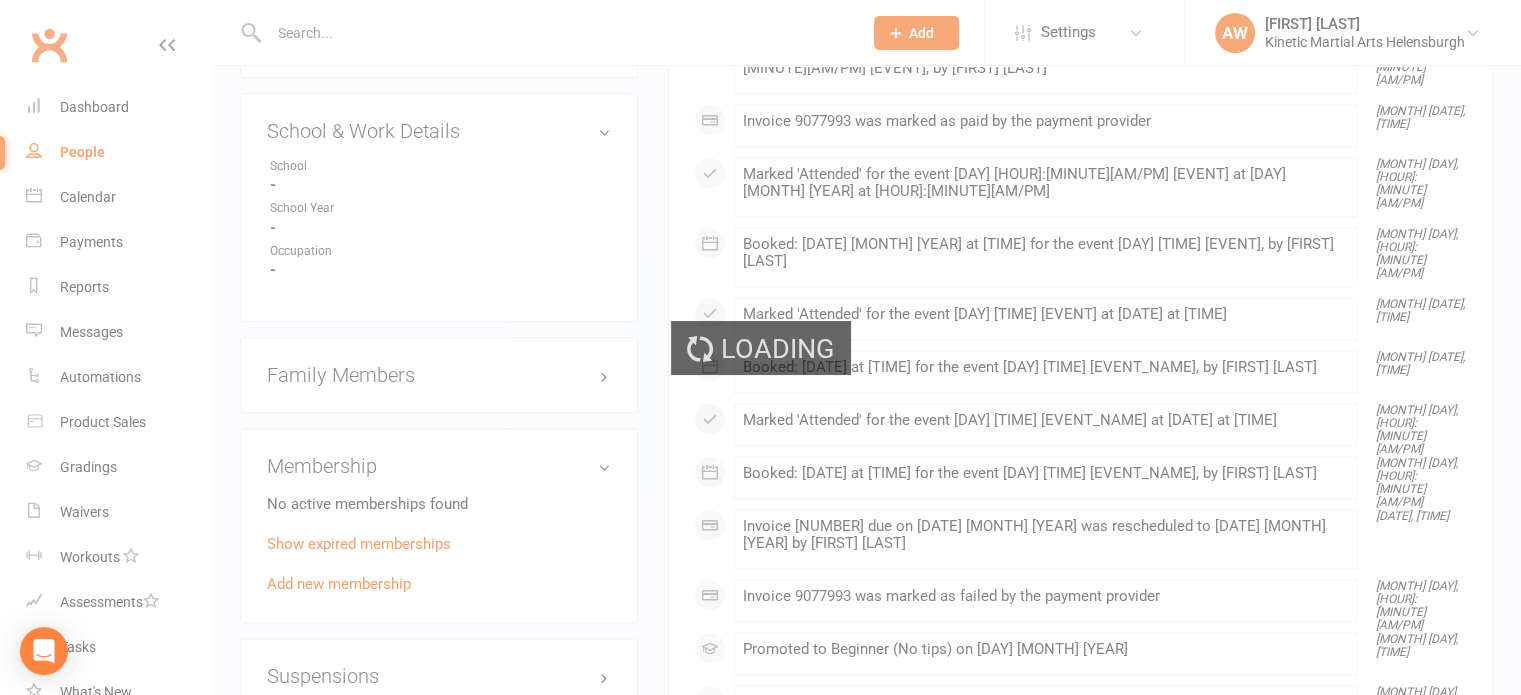 scroll, scrollTop: 0, scrollLeft: 0, axis: both 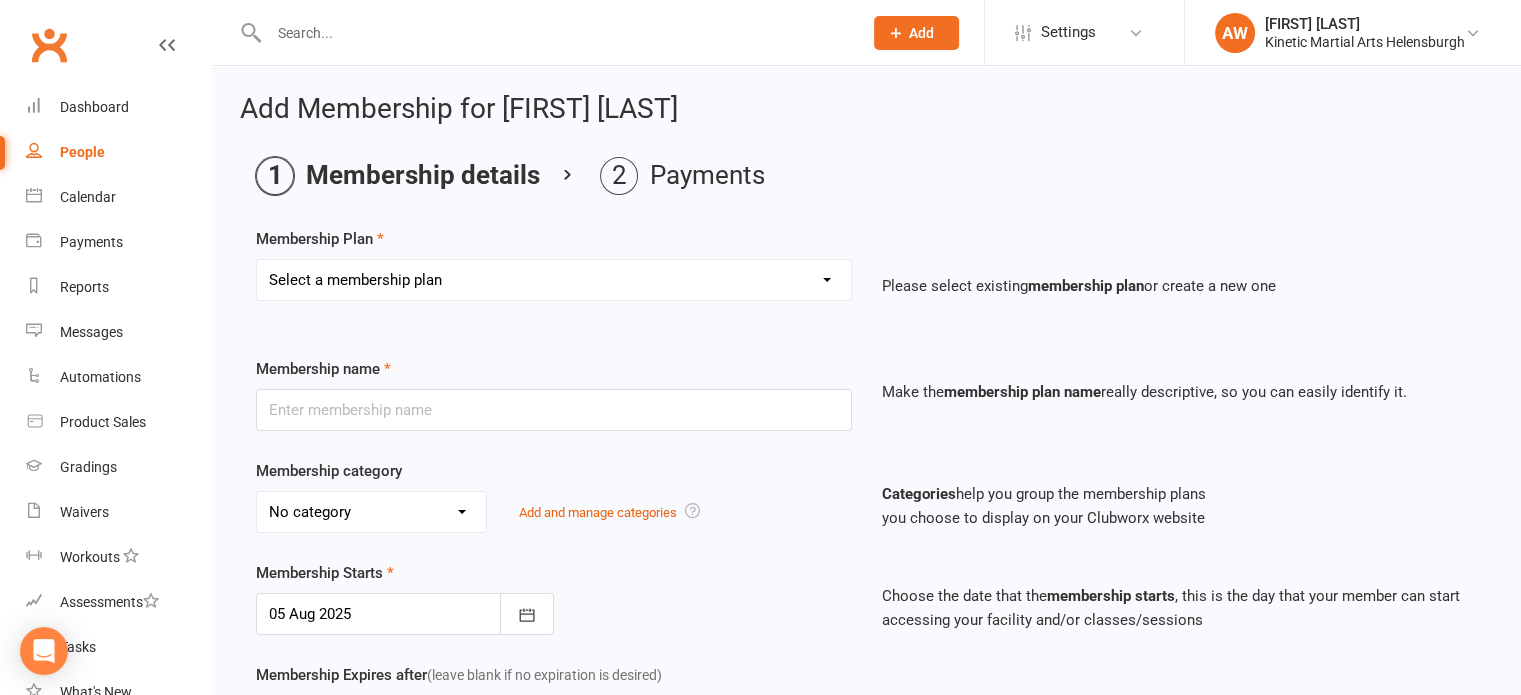 click on "Select a membership plan Create new Membership Plan Training Fees - $[PRICE] Fortnightly Training Fees (Once/Week) - $[PRICE] Fortnightly Free Membership Training Fees - OLD Full day Kids/Teens/Adults Hwarang - $[PRICE]/day Full day Teens Hwarang - Leadership Program - $[PRICE]/day Half day Kids Hwarang - $[PRICE]/day Course - $[PRICE]/term Kids/Teens Night & Half day Adults Hwarang - $[PRICE]/night or day Teens Night - Leadership Program - $[PRICE]/night NERF War - $[PRICE]/day Annual Insurance [YEAR] - $[PRICE]/year Road Trip Cessnock [YEAR] Training Fees - $[PRICE] Monthly Annual Insurance [YEAR] - $[PRICE]/year Training fees (Once/Month) - $[PRICE] per month" at bounding box center [554, 280] 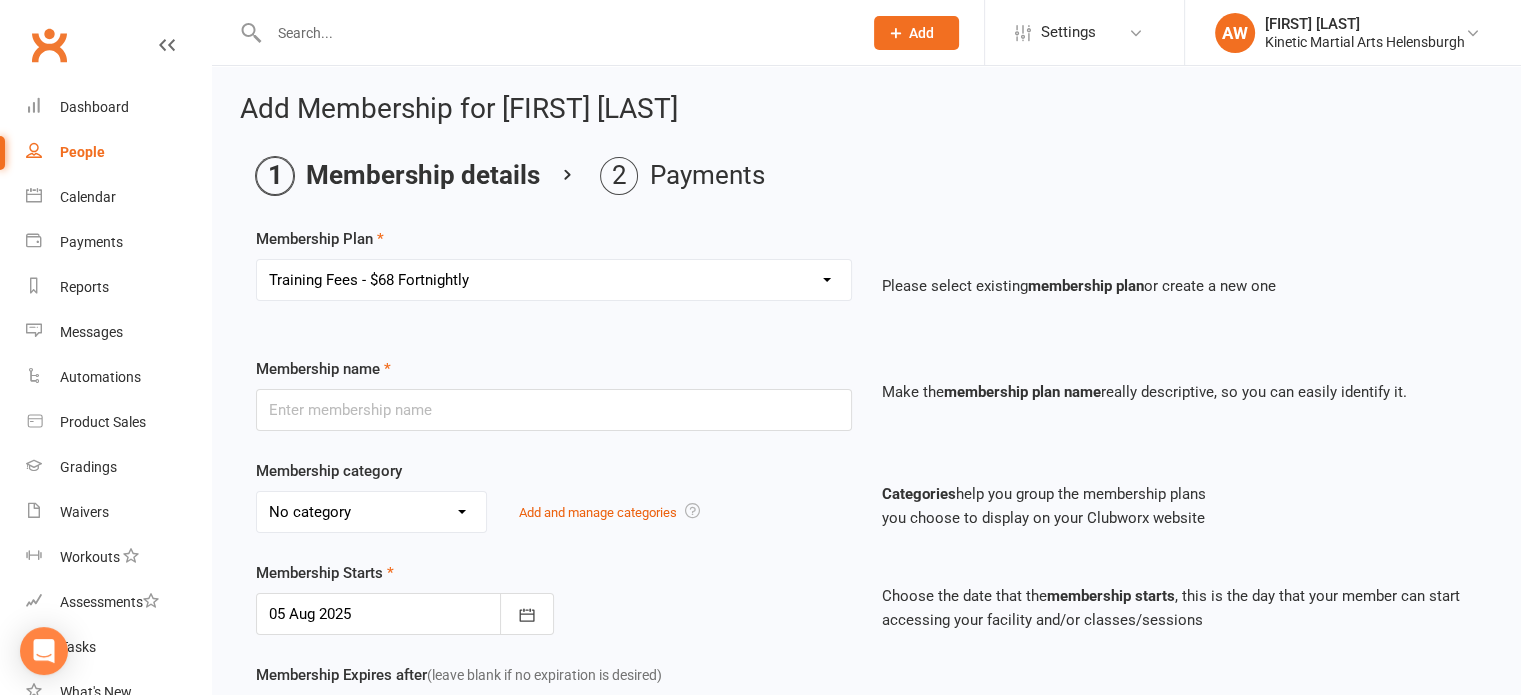 click on "Select a membership plan Create new Membership Plan Training Fees - $[PRICE] Fortnightly Training Fees (Once/Week) - $[PRICE] Fortnightly Free Membership Training Fees - OLD Full day Kids/Teens/Adults Hwarang - $[PRICE]/day Full day Teens Hwarang - Leadership Program - $[PRICE]/day Half day Kids Hwarang - $[PRICE]/day Course - $[PRICE]/term Kids/Teens Night & Half day Adults Hwarang - $[PRICE]/night or day Teens Night - Leadership Program - $[PRICE]/night NERF War - $[PRICE]/day Annual Insurance [YEAR] - $[PRICE]/year Road Trip Cessnock [YEAR] Training Fees - $[PRICE] Monthly Annual Insurance [YEAR] - $[PRICE]/year Training fees (Once/Month) - $[PRICE] per month" at bounding box center (554, 280) 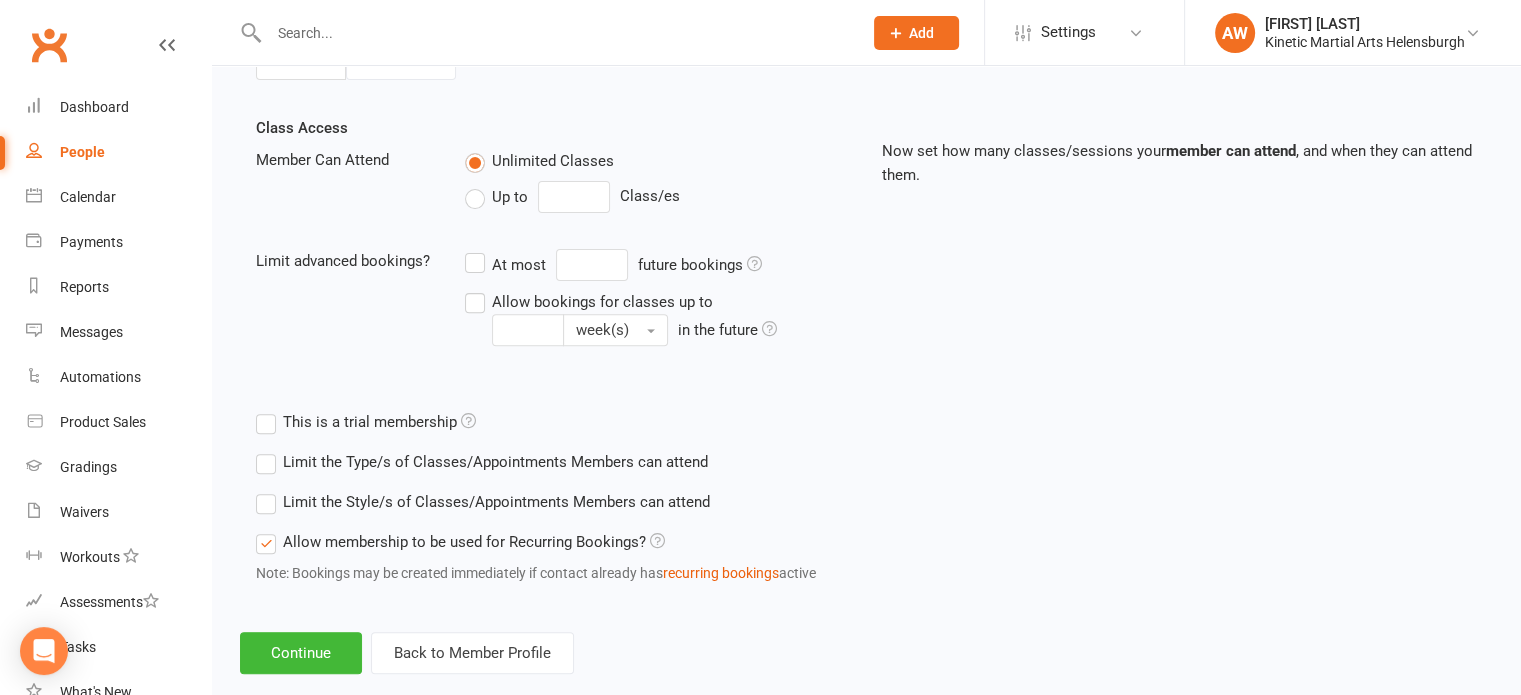 scroll, scrollTop: 689, scrollLeft: 0, axis: vertical 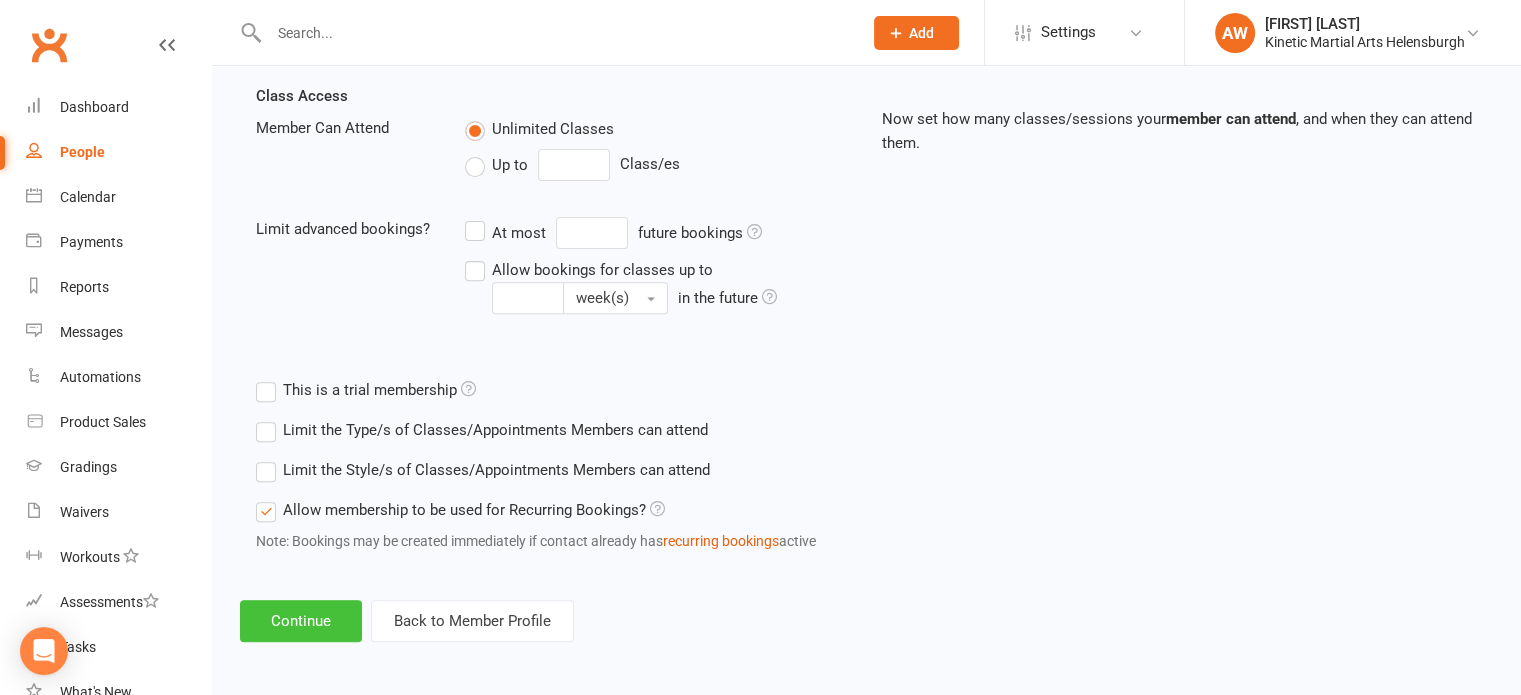 click on "Continue" at bounding box center (301, 621) 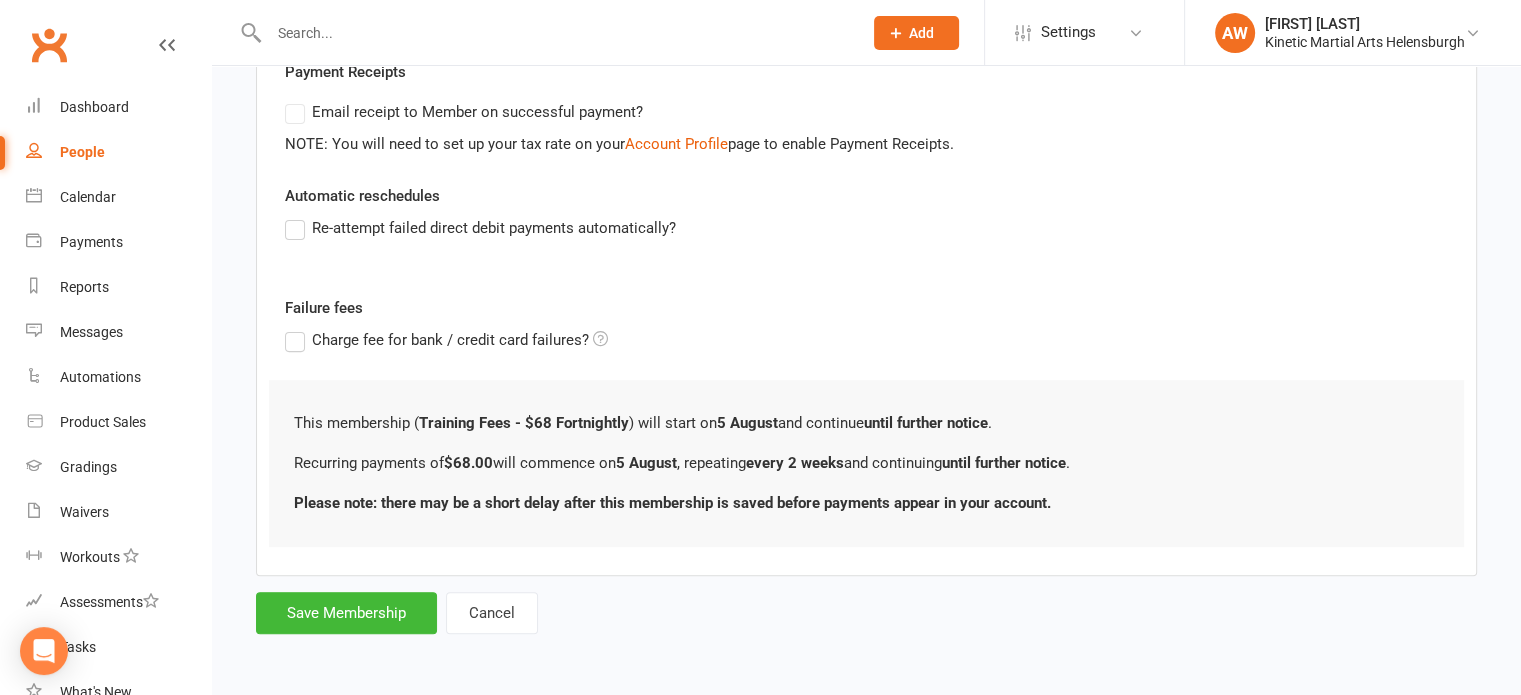 scroll, scrollTop: 0, scrollLeft: 0, axis: both 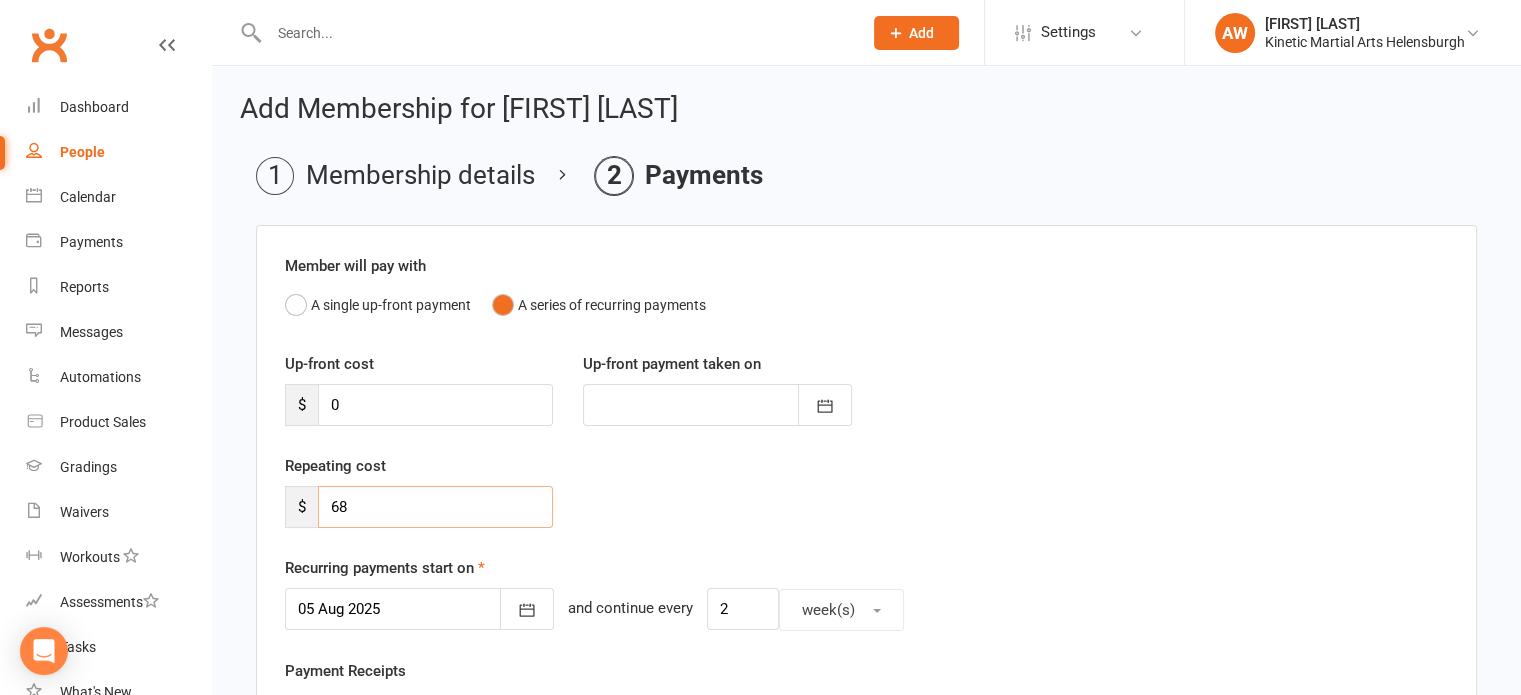 drag, startPoint x: 301, startPoint y: 515, endPoint x: 283, endPoint y: 522, distance: 19.313208 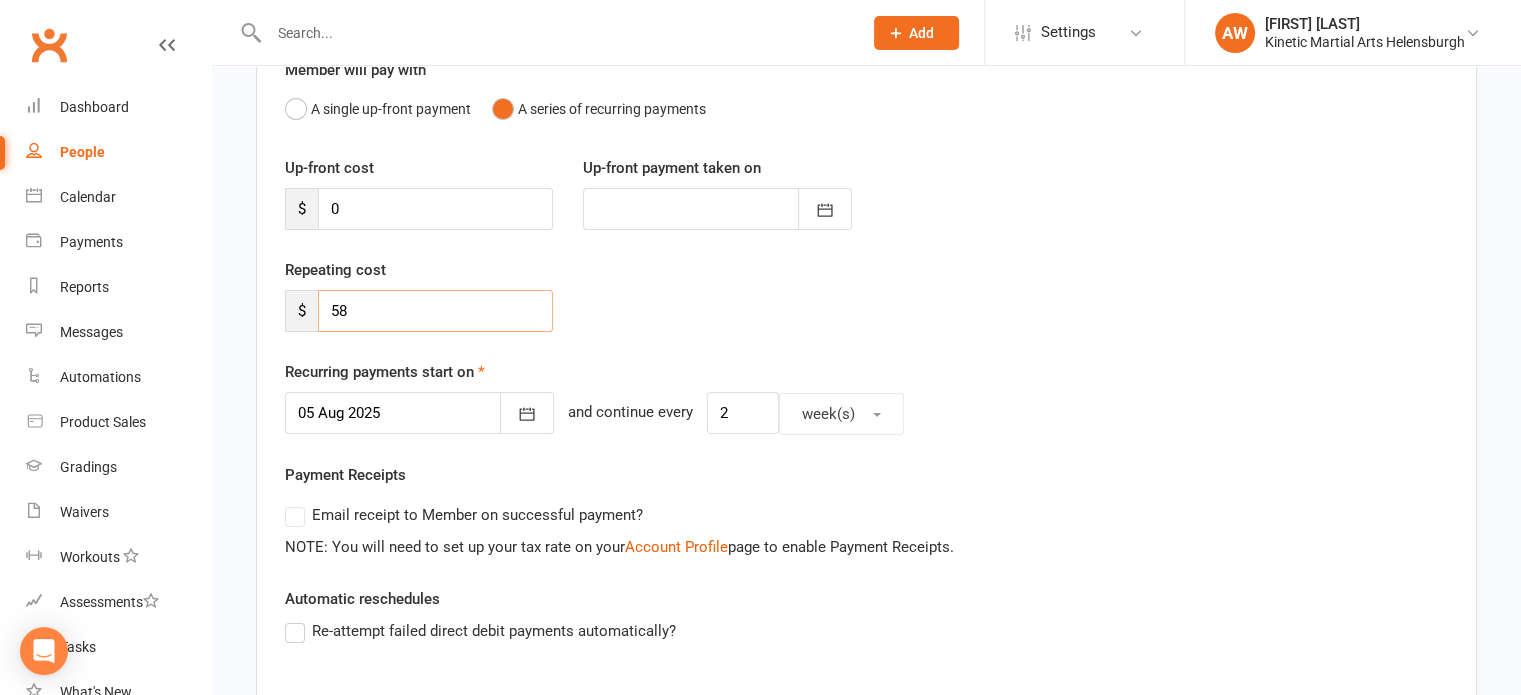 scroll, scrollTop: 200, scrollLeft: 0, axis: vertical 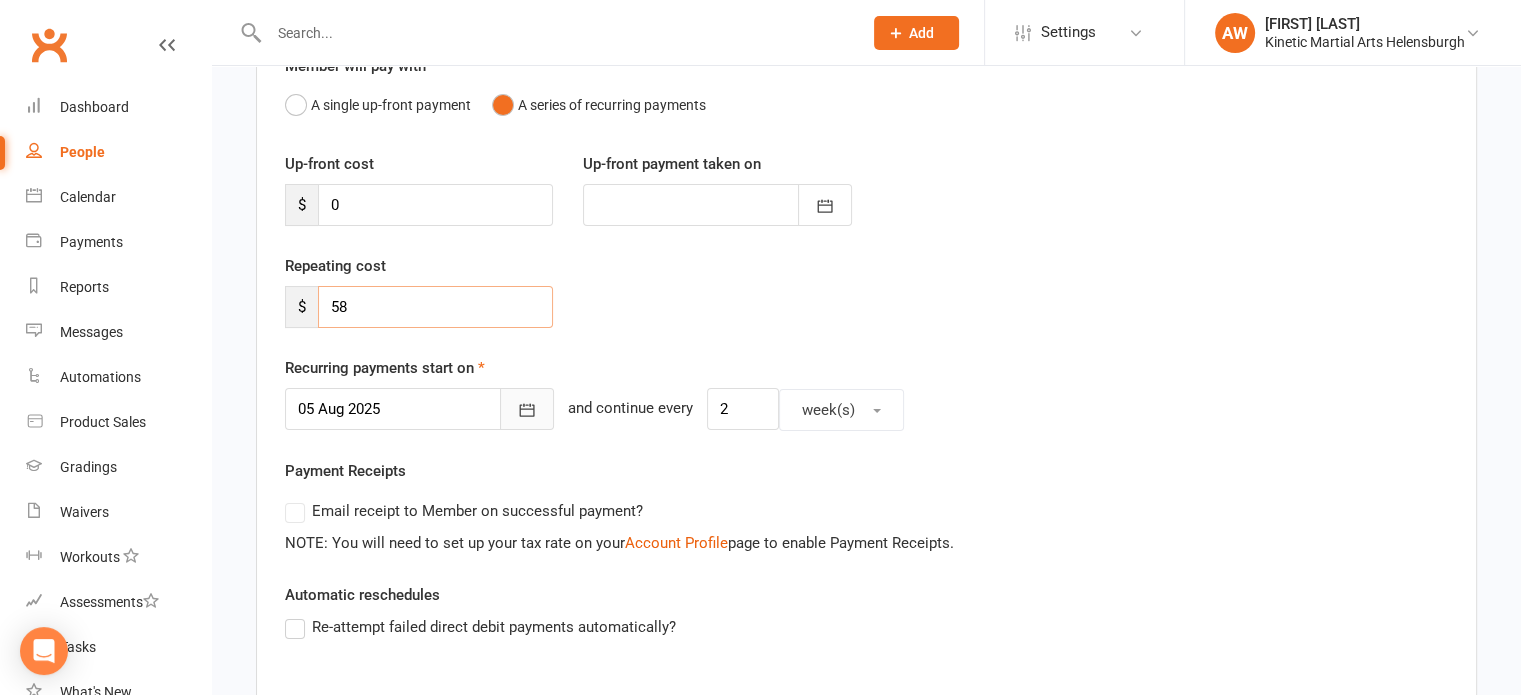 type on "58" 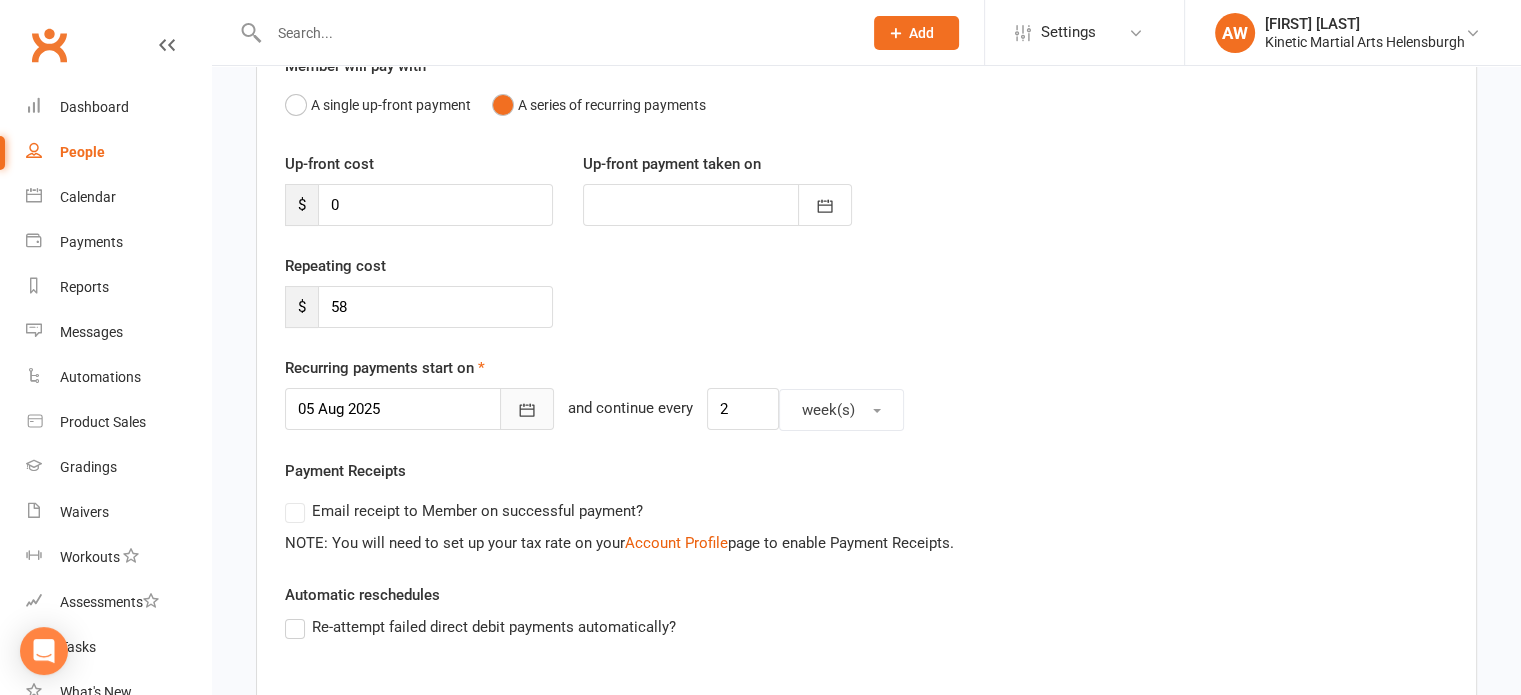 click at bounding box center [527, 409] 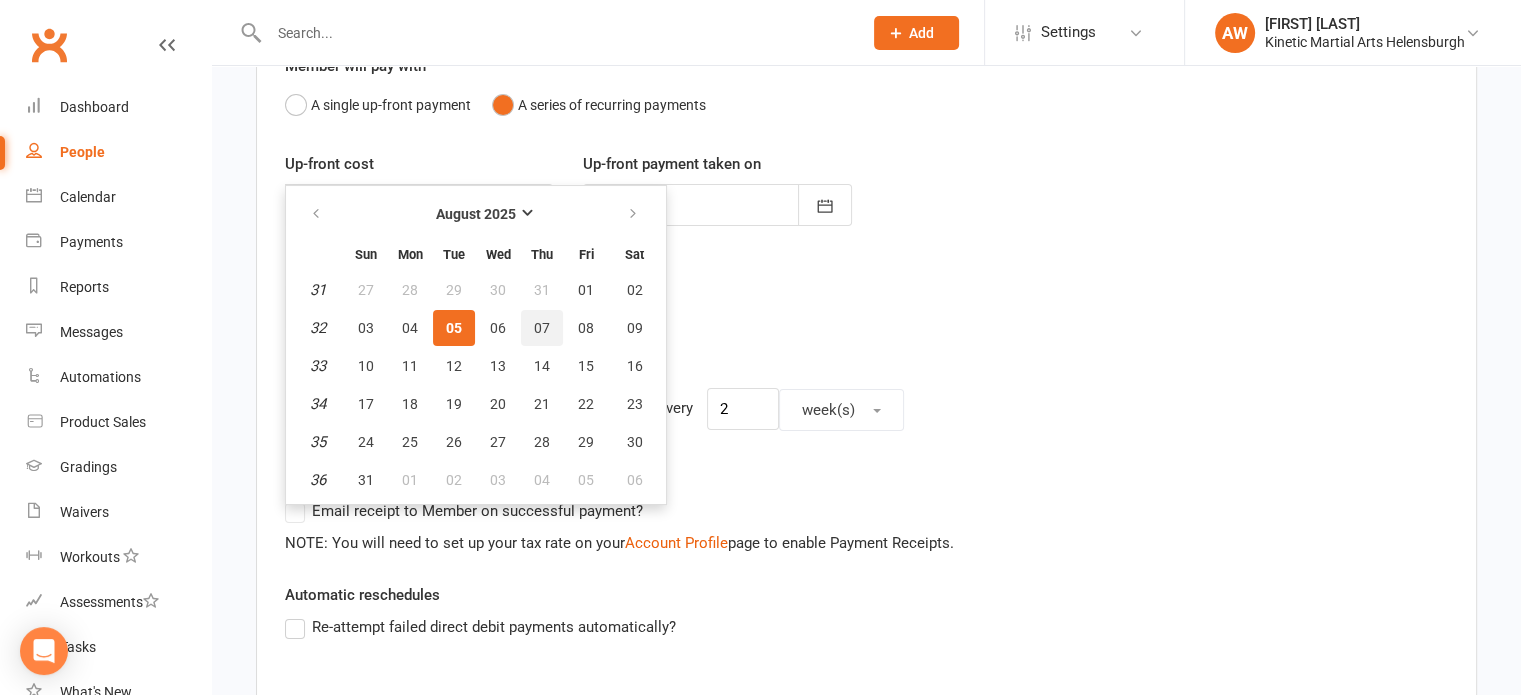 click on "07" at bounding box center (542, 328) 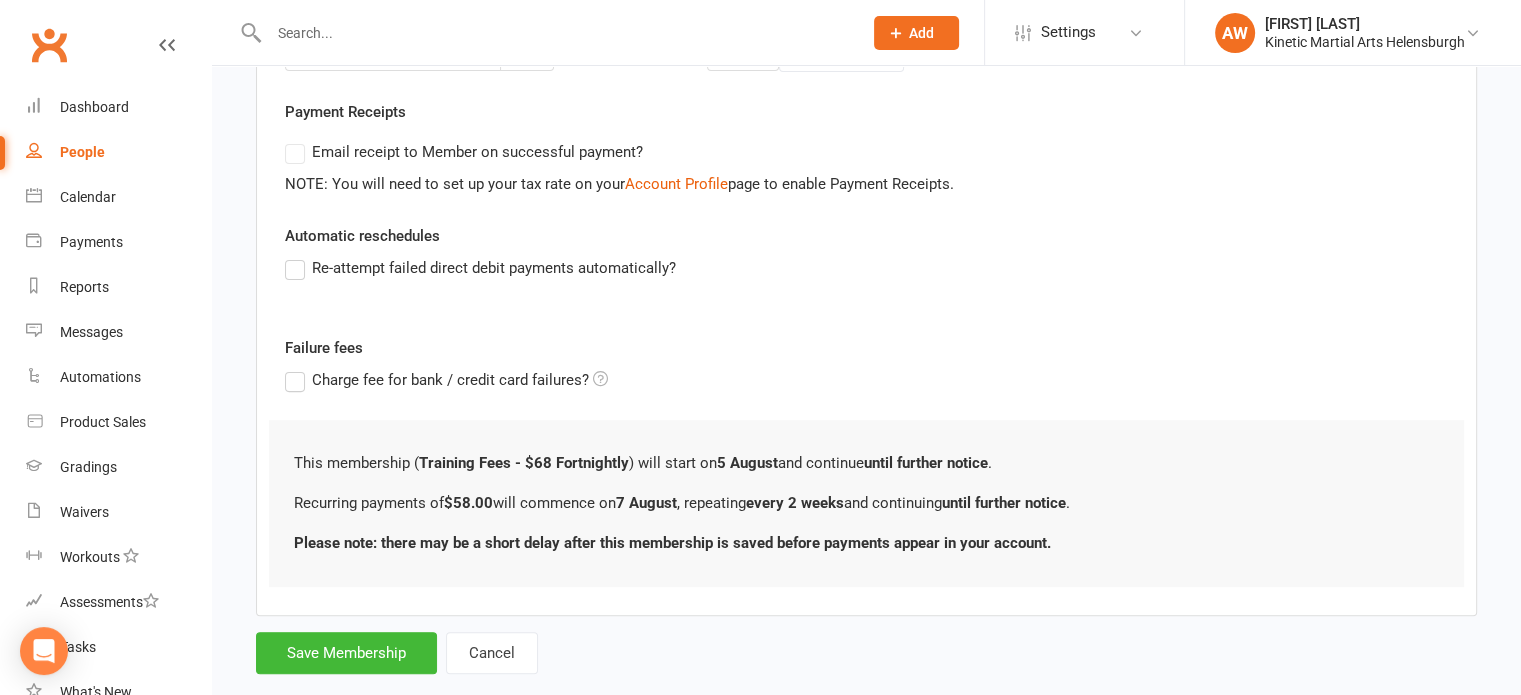 scroll, scrollTop: 596, scrollLeft: 0, axis: vertical 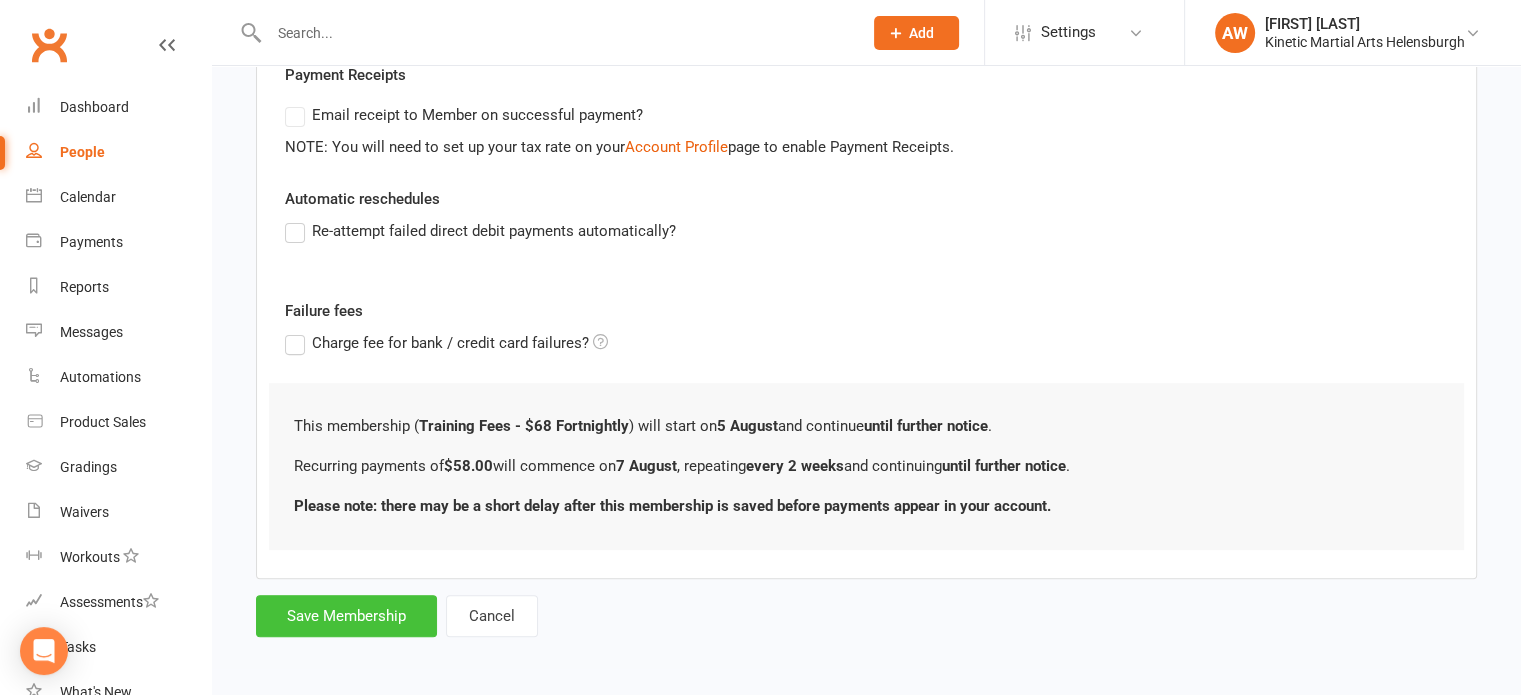 click on "Save Membership" at bounding box center [346, 616] 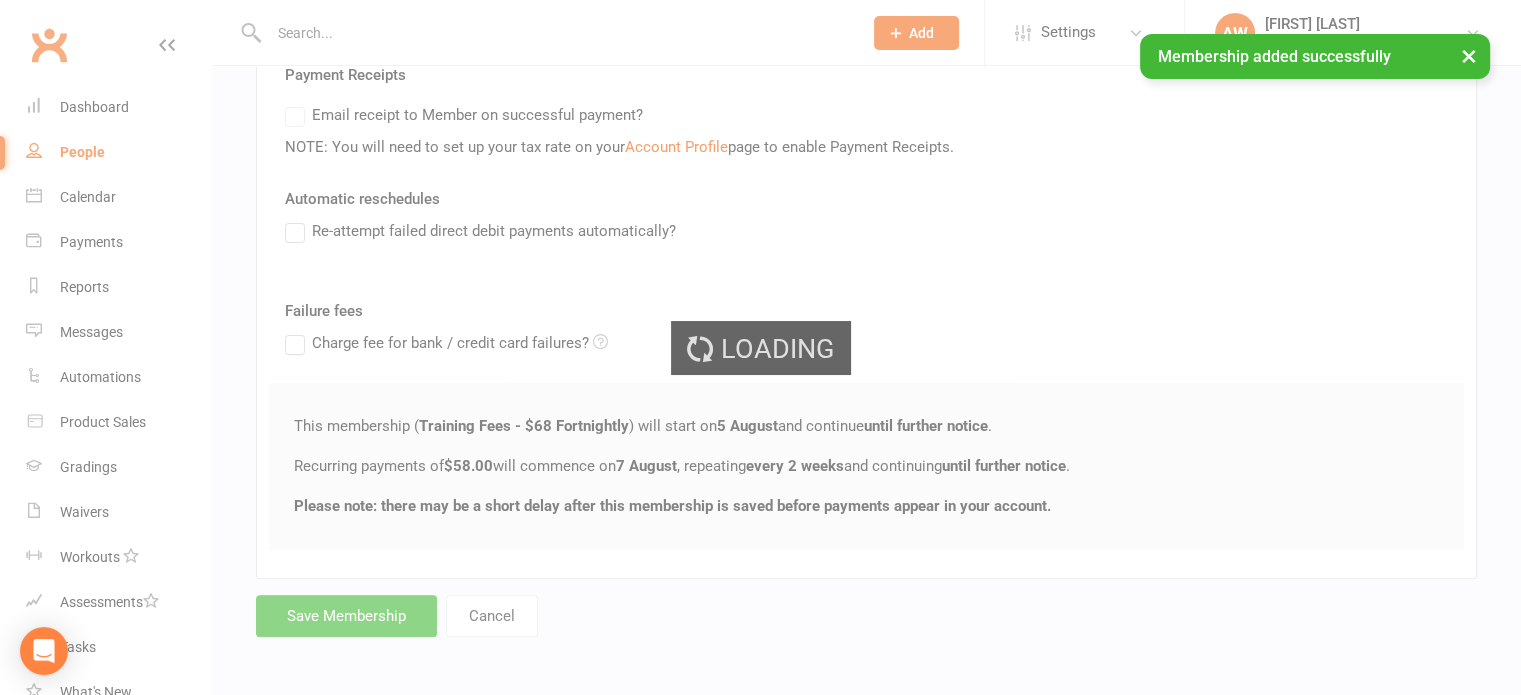 scroll, scrollTop: 0, scrollLeft: 0, axis: both 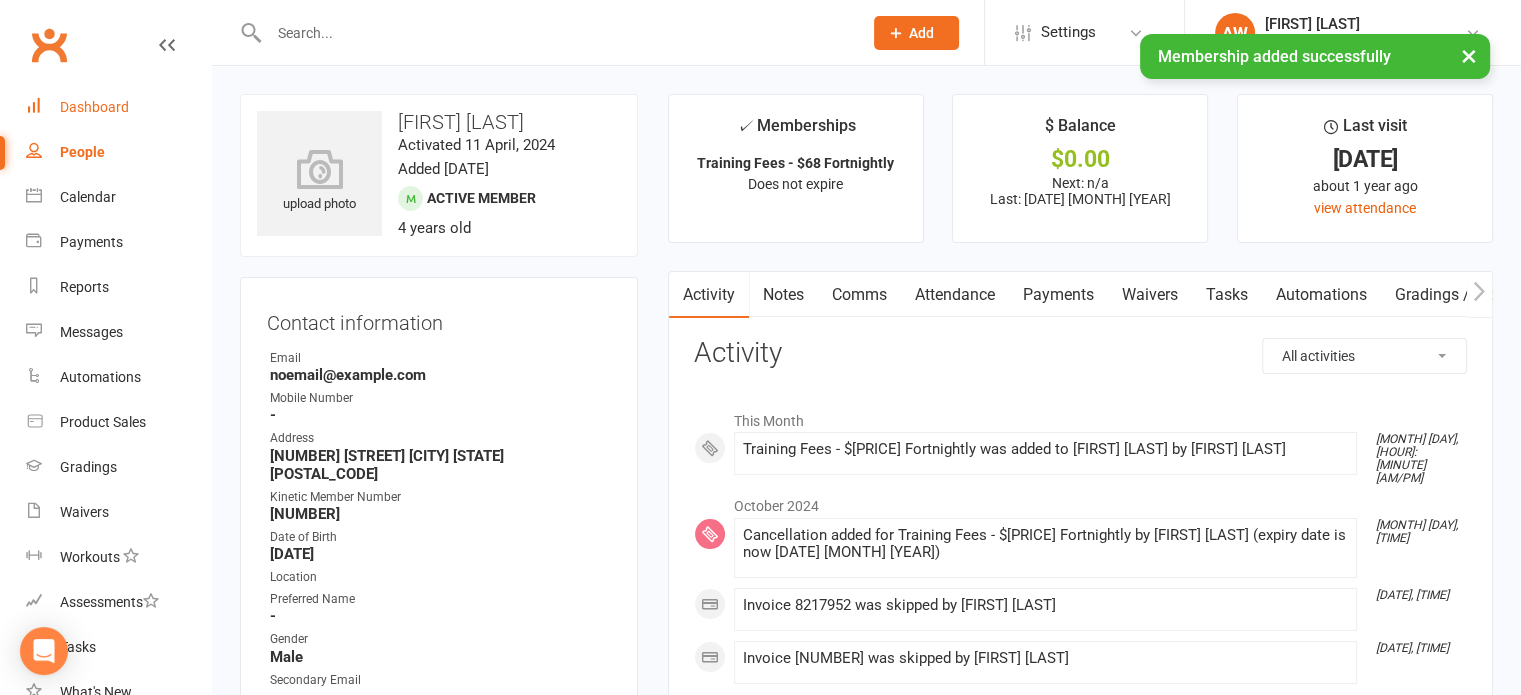 click on "Dashboard" at bounding box center (94, 107) 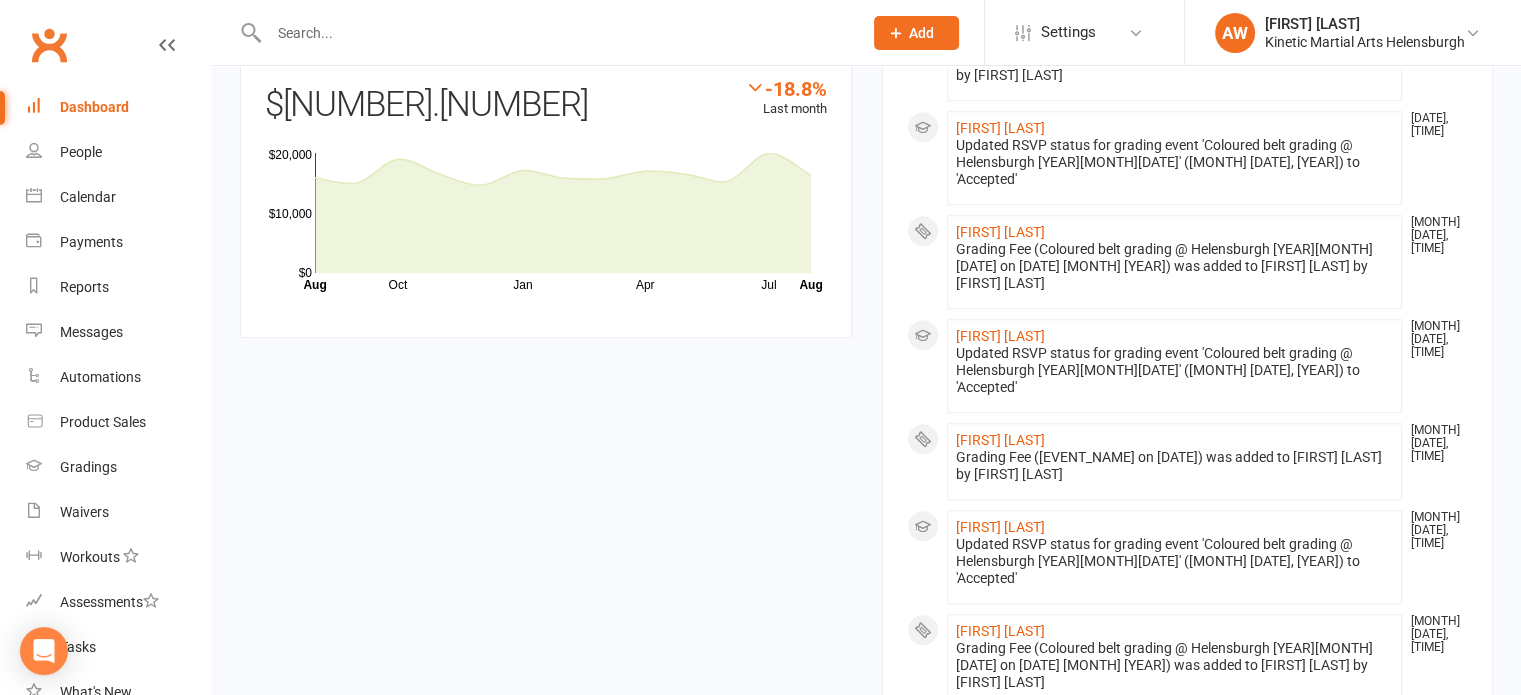 scroll, scrollTop: 1854, scrollLeft: 0, axis: vertical 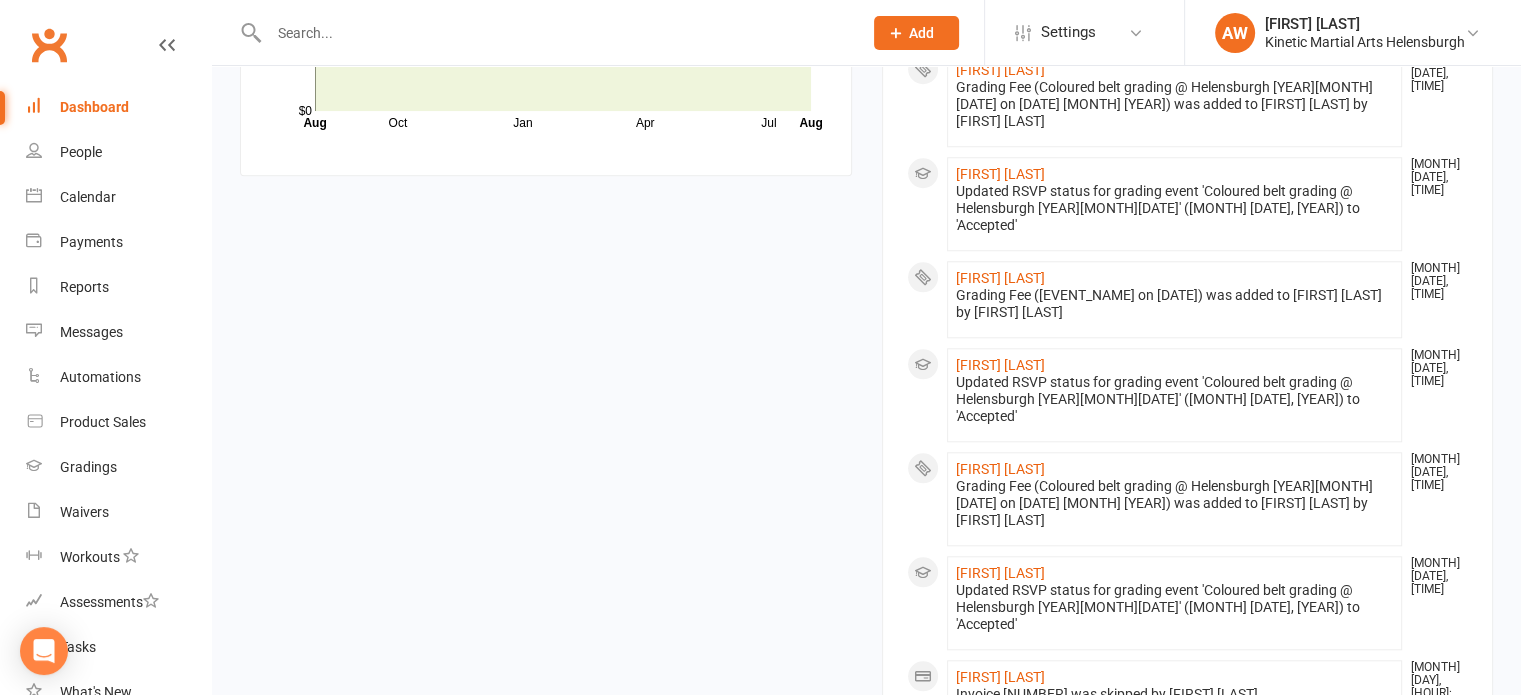 click on "Click here" at bounding box center [720, 909] 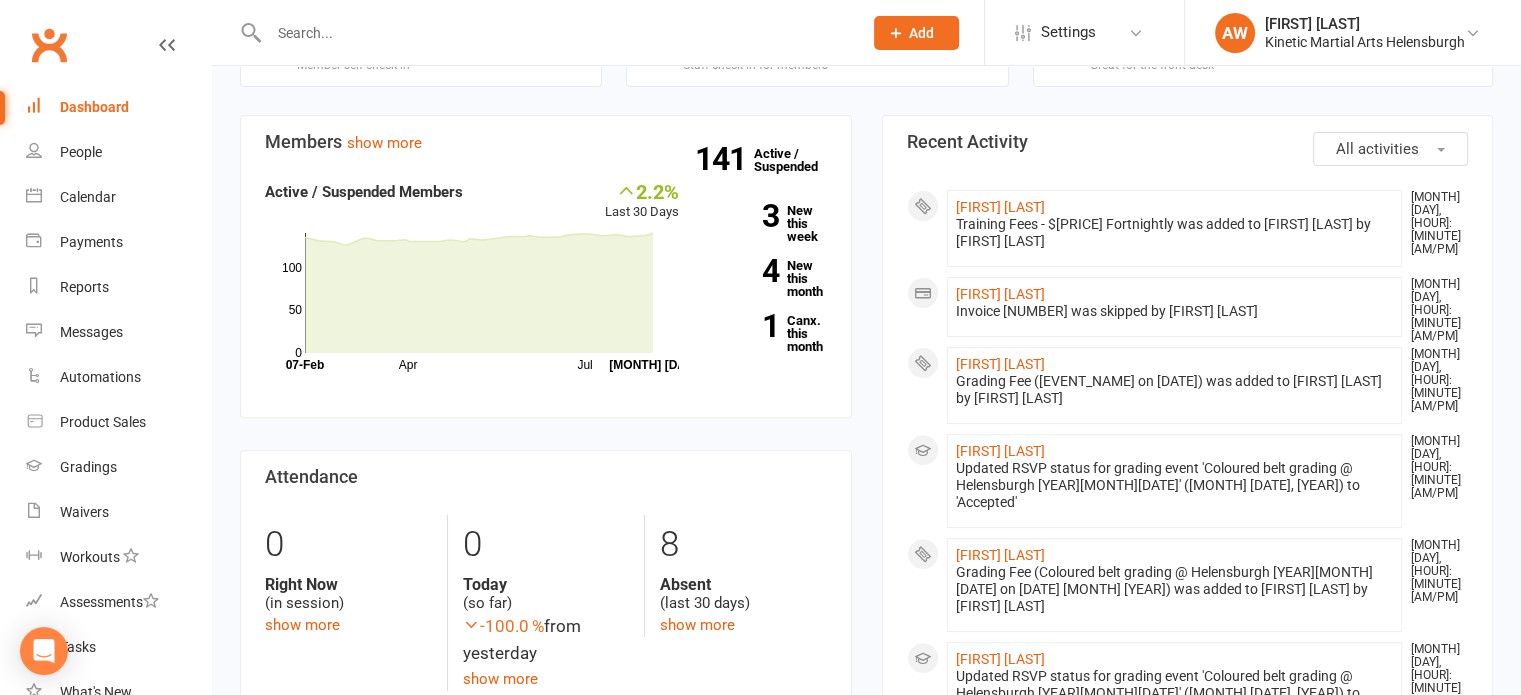 scroll, scrollTop: 154, scrollLeft: 0, axis: vertical 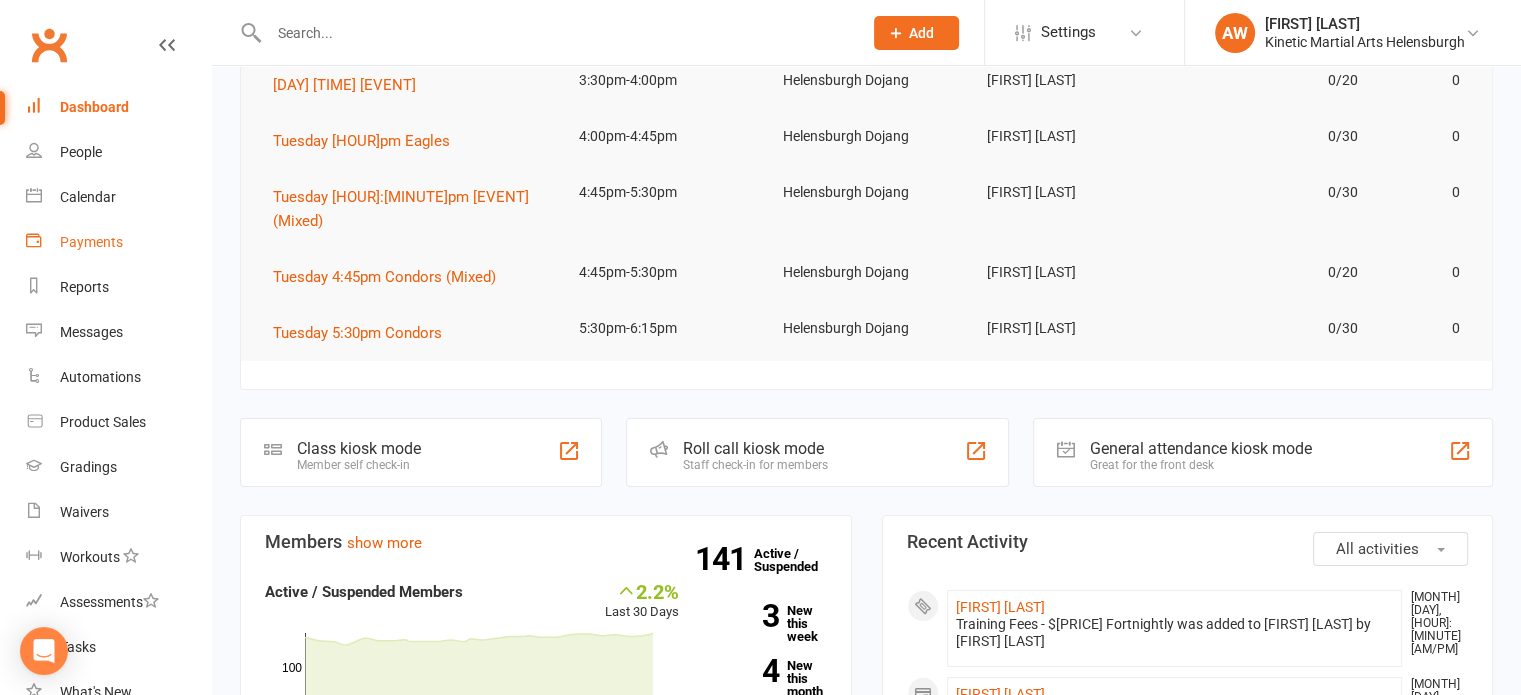 click on "Payments" at bounding box center (91, 242) 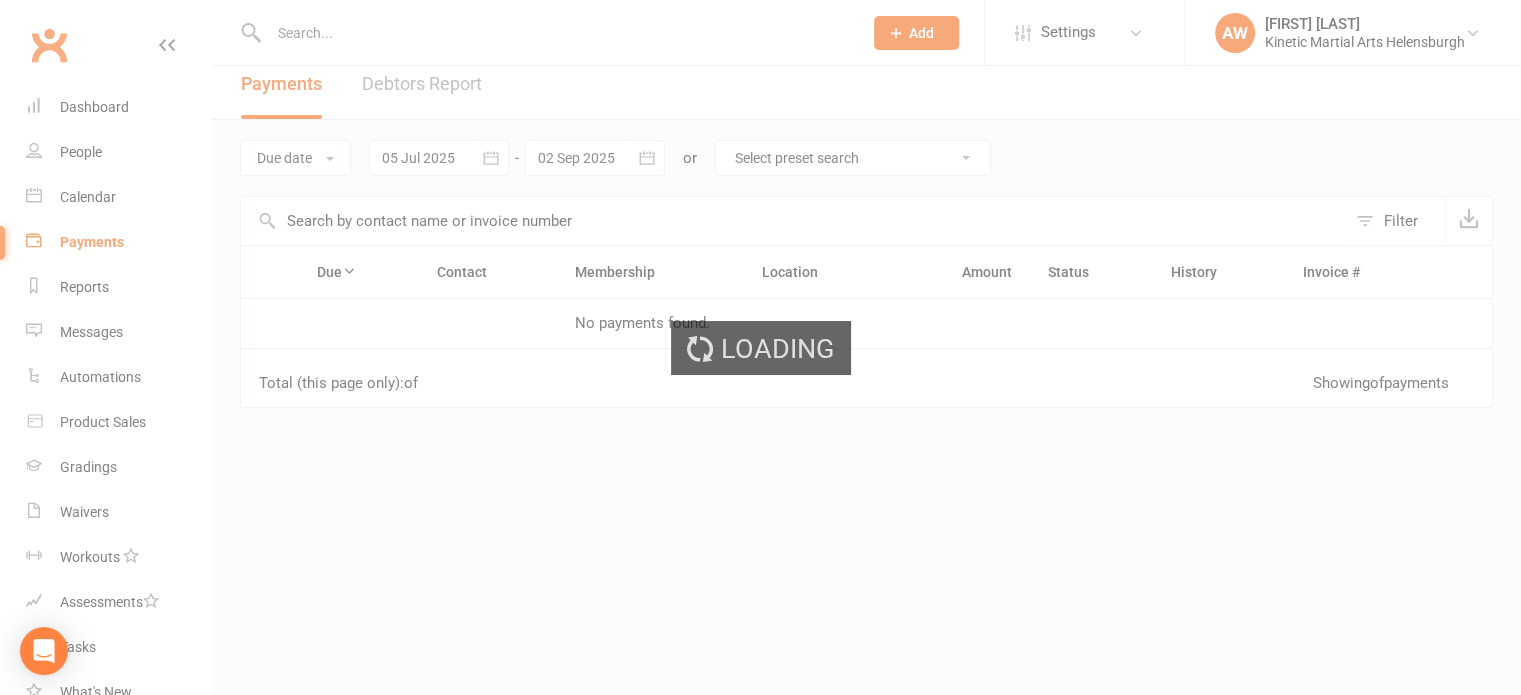 scroll, scrollTop: 0, scrollLeft: 0, axis: both 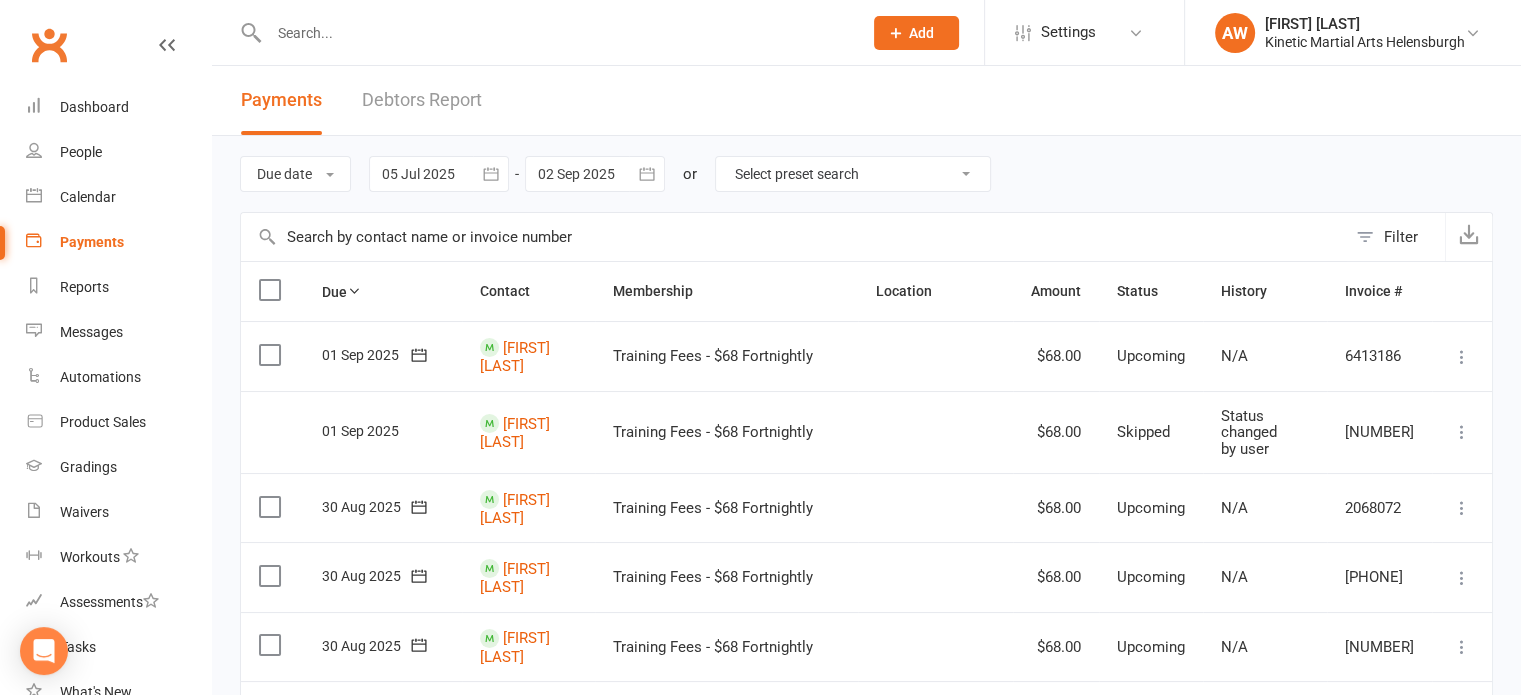 click 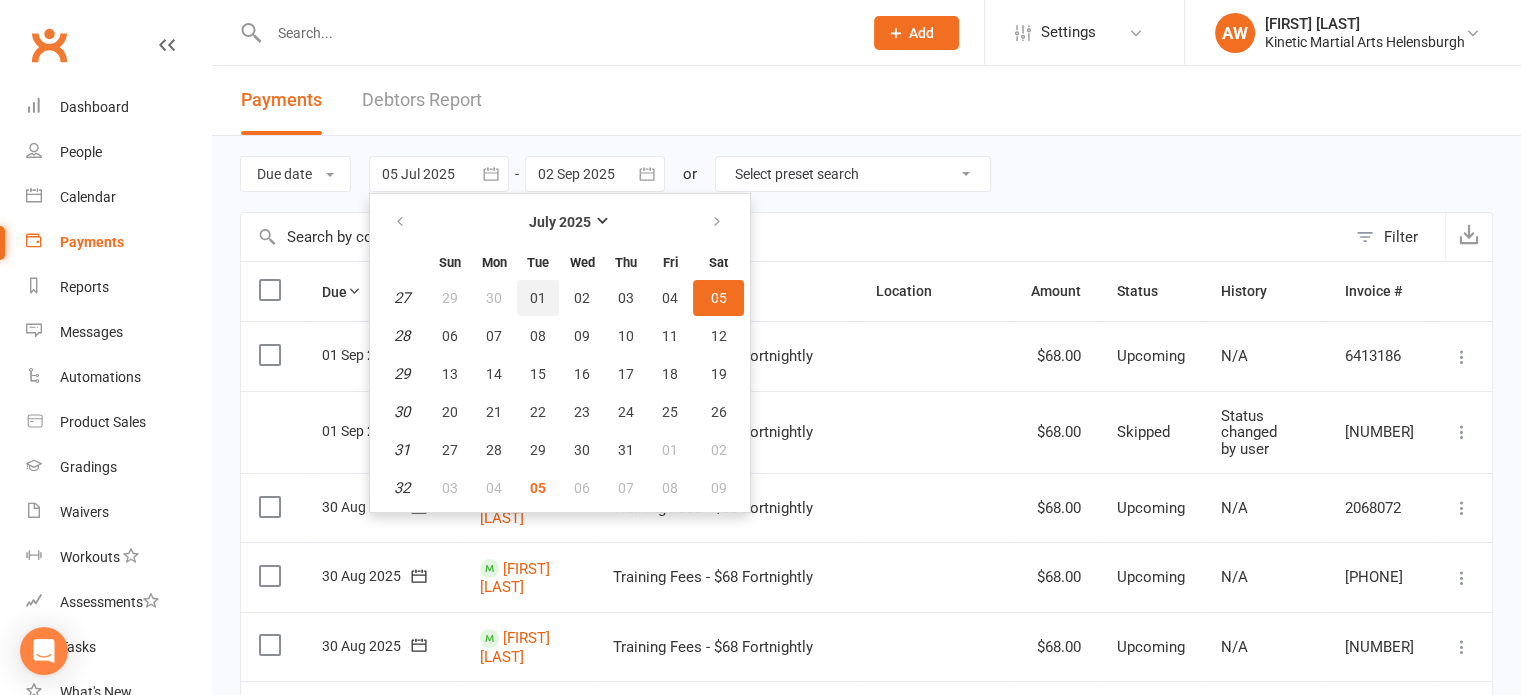 click on "01" at bounding box center [538, 298] 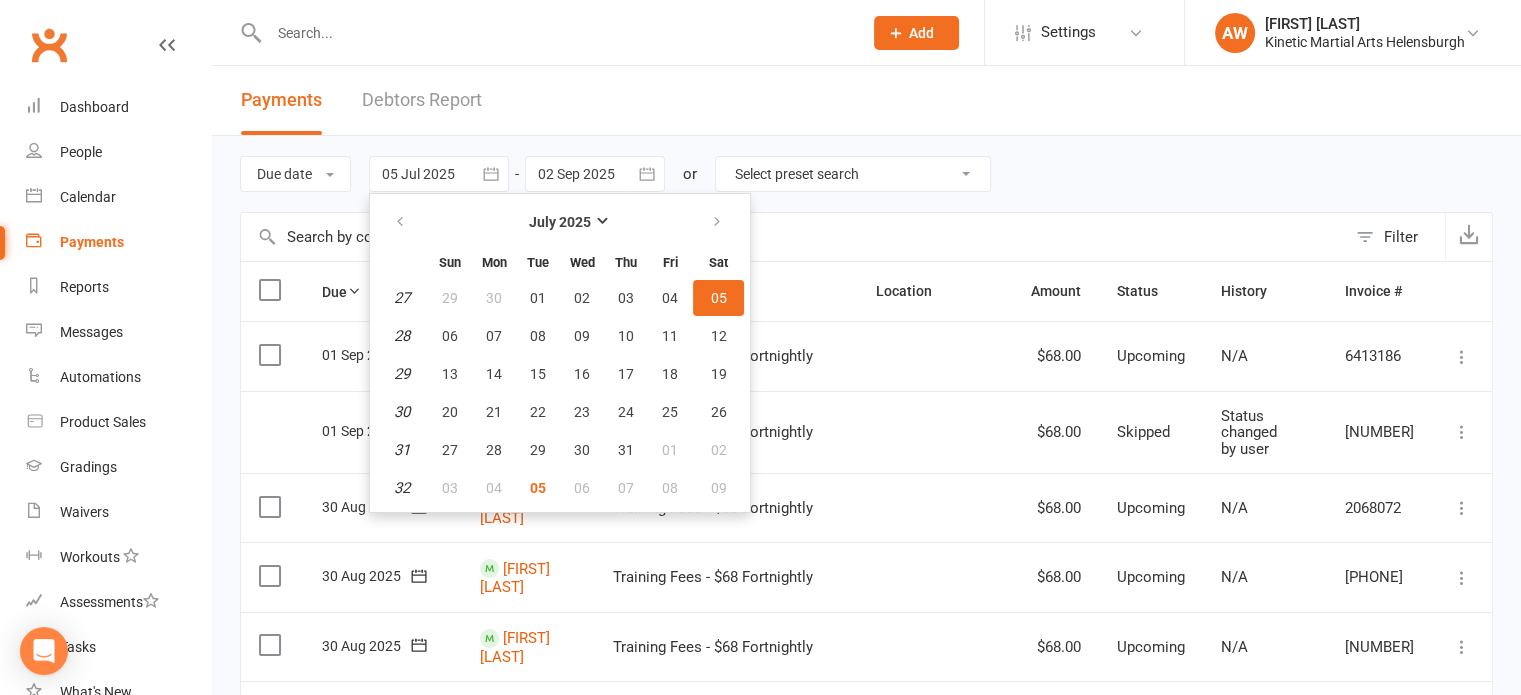 type on "01 Jul 2025" 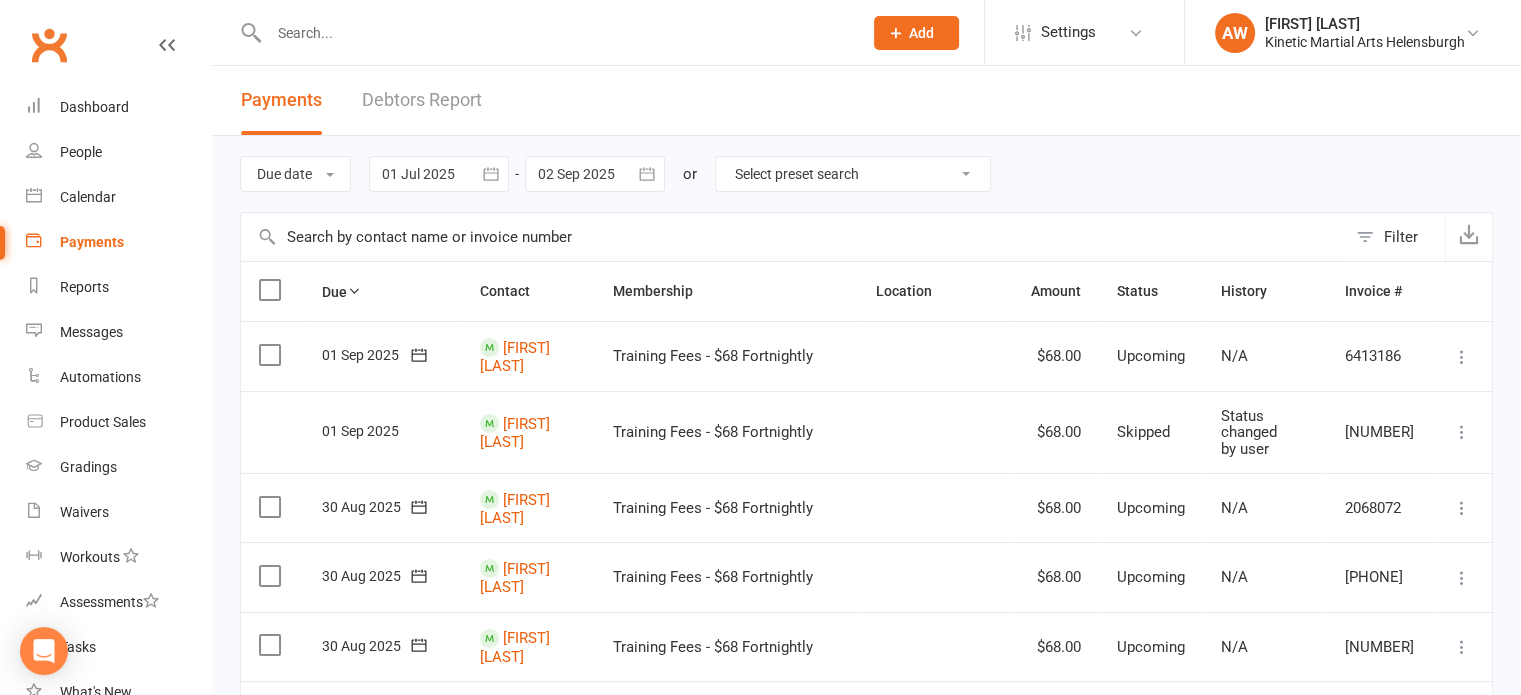 click 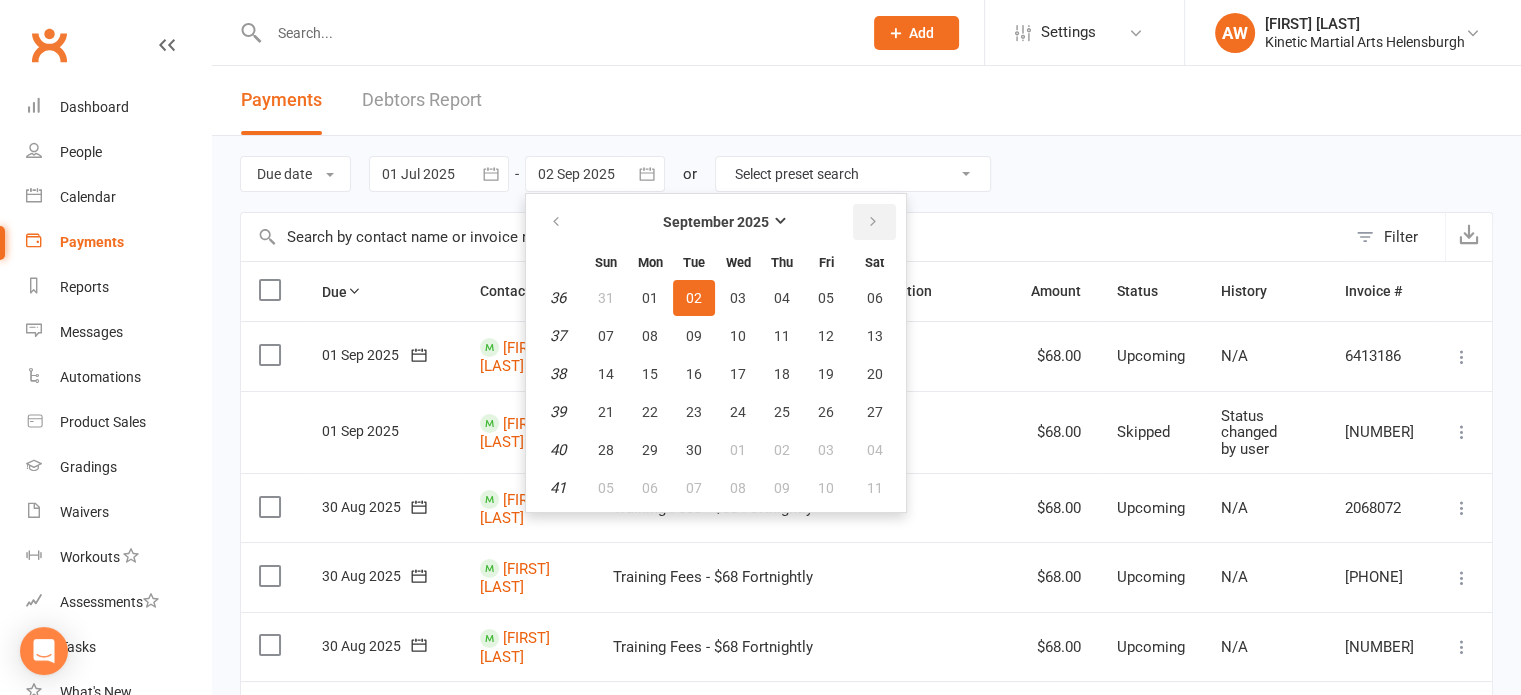 click at bounding box center (873, 222) 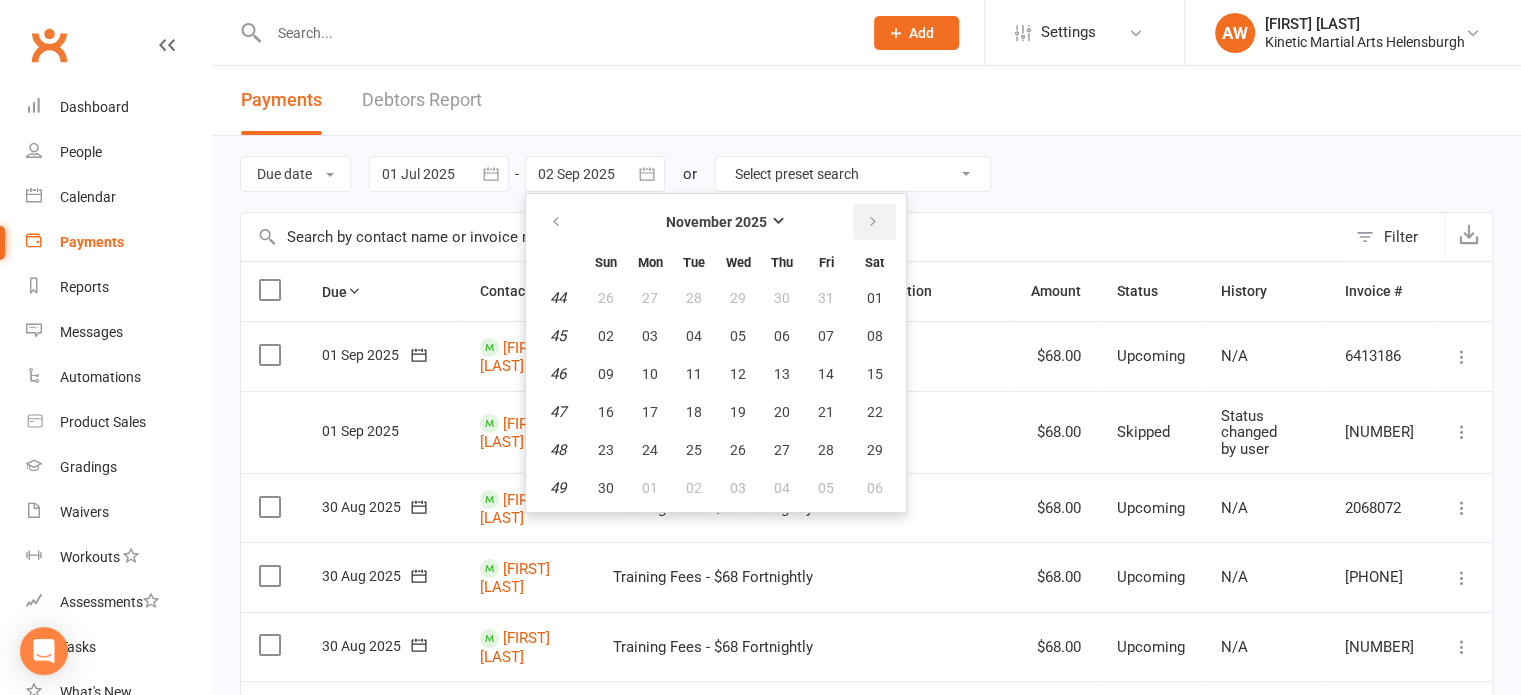 click at bounding box center (873, 222) 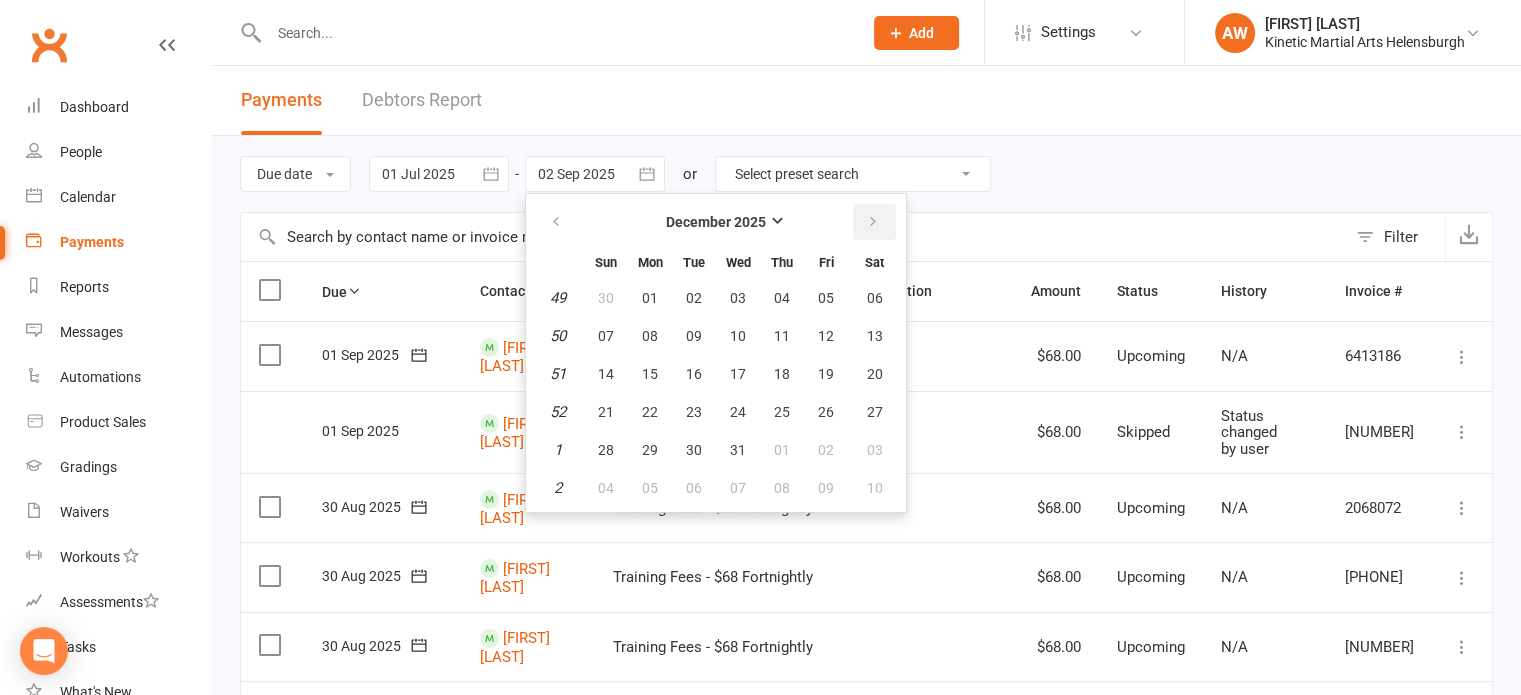 click at bounding box center [873, 222] 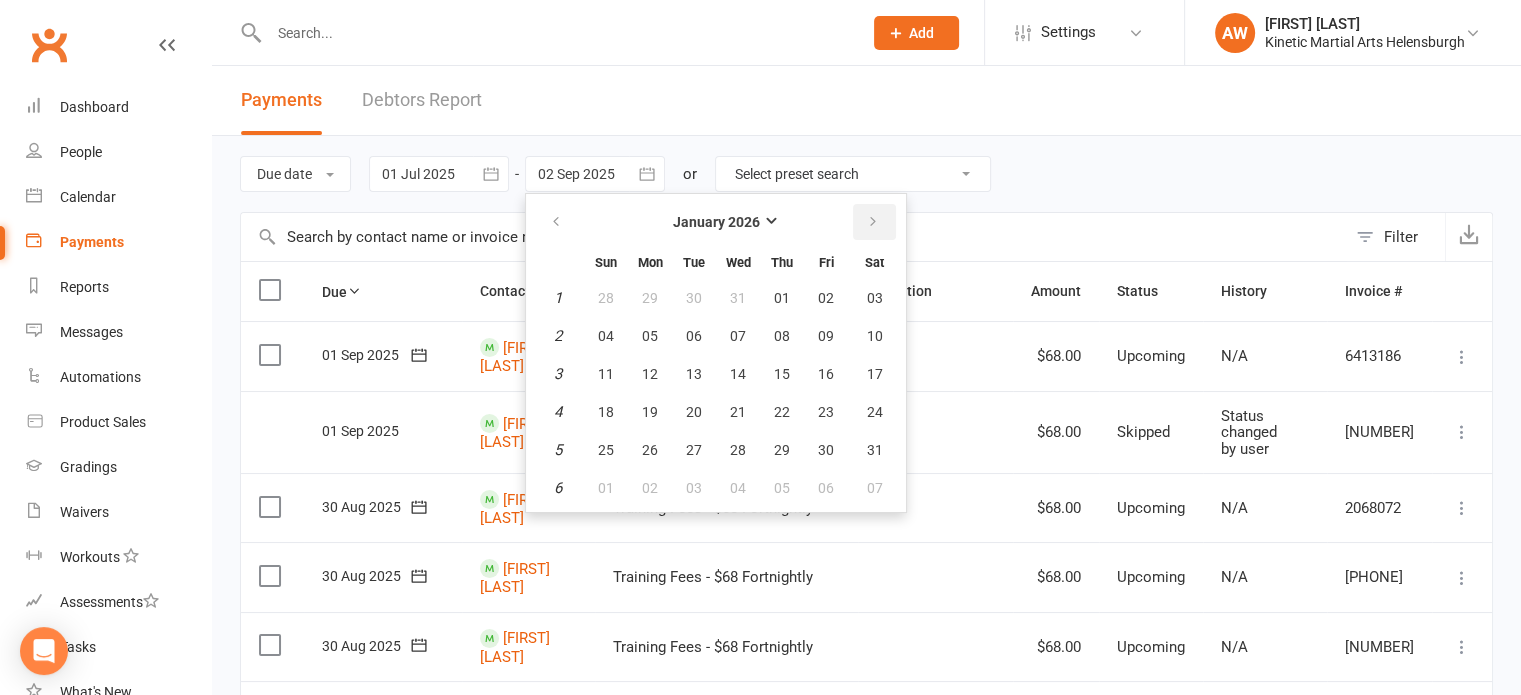 click at bounding box center (873, 222) 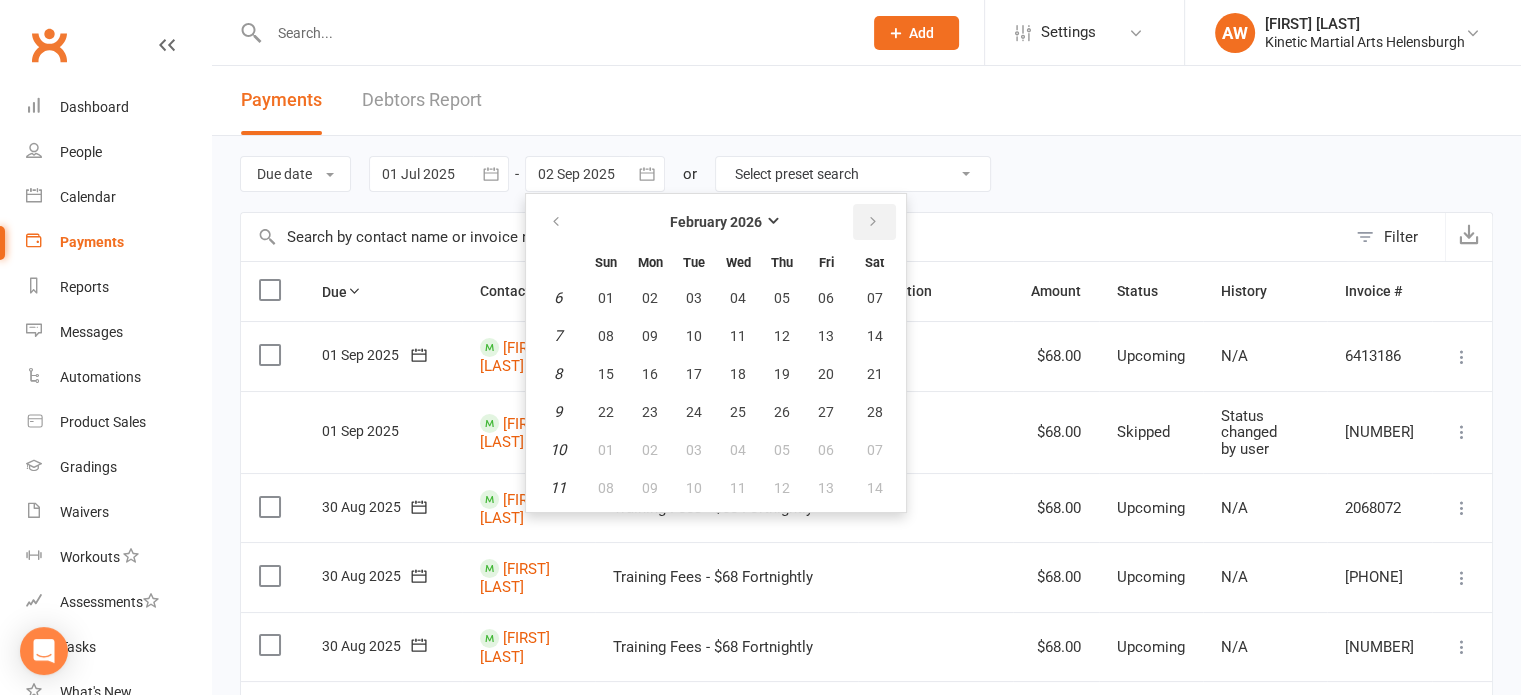 click at bounding box center [873, 222] 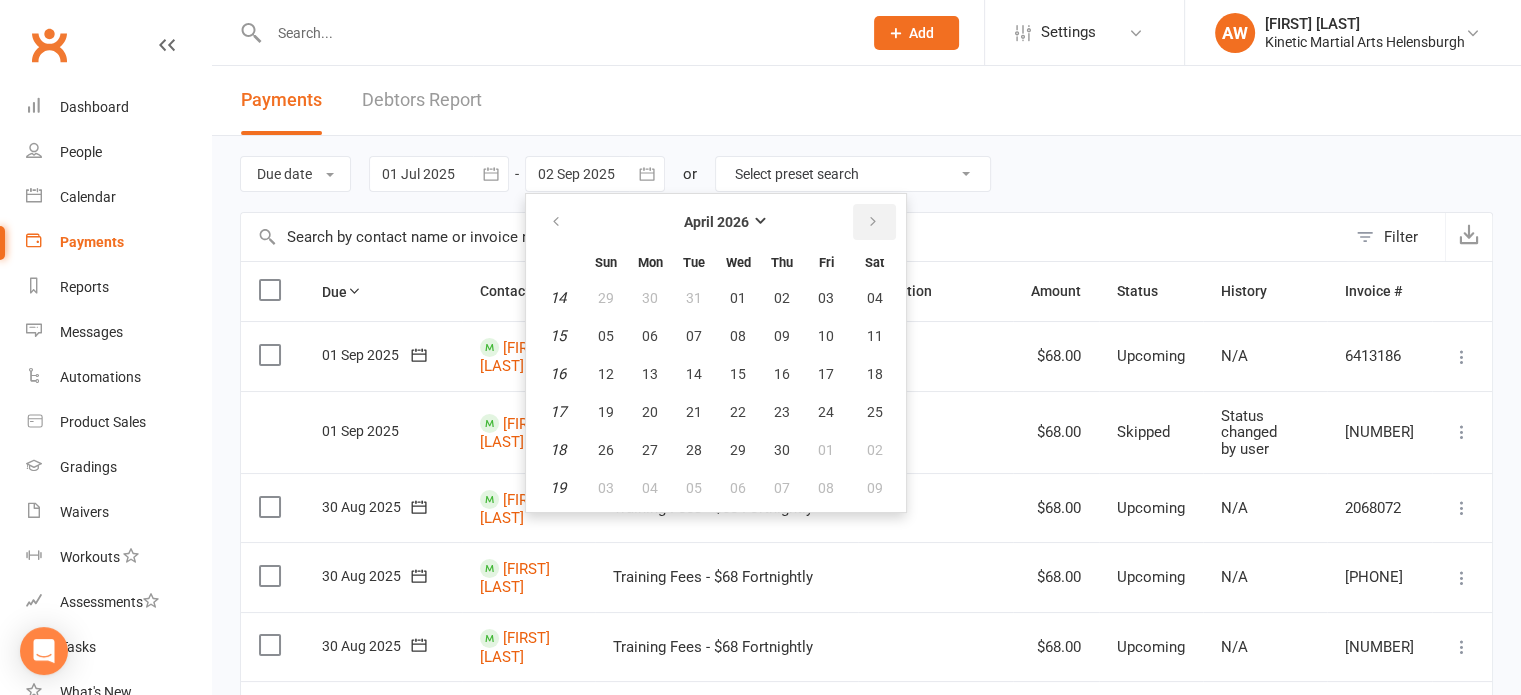 click at bounding box center (873, 222) 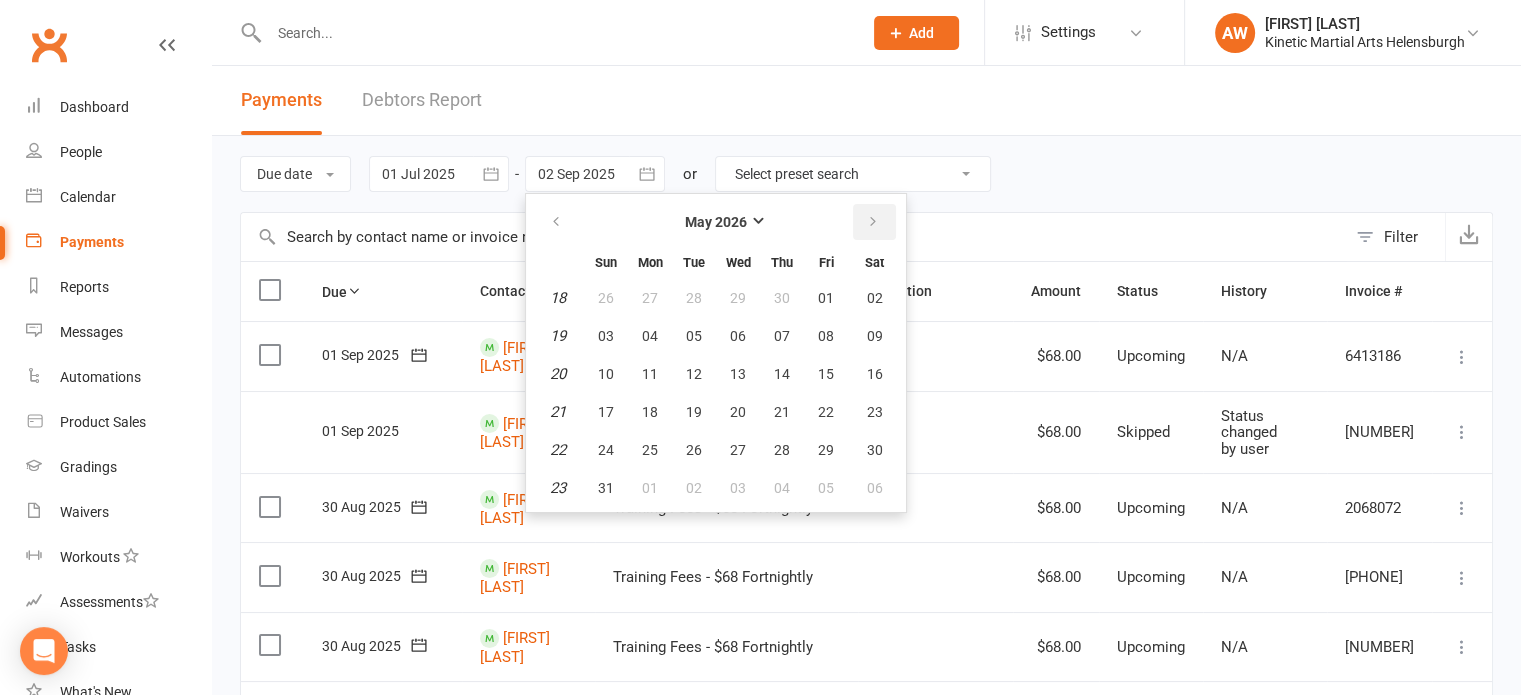 click at bounding box center [873, 222] 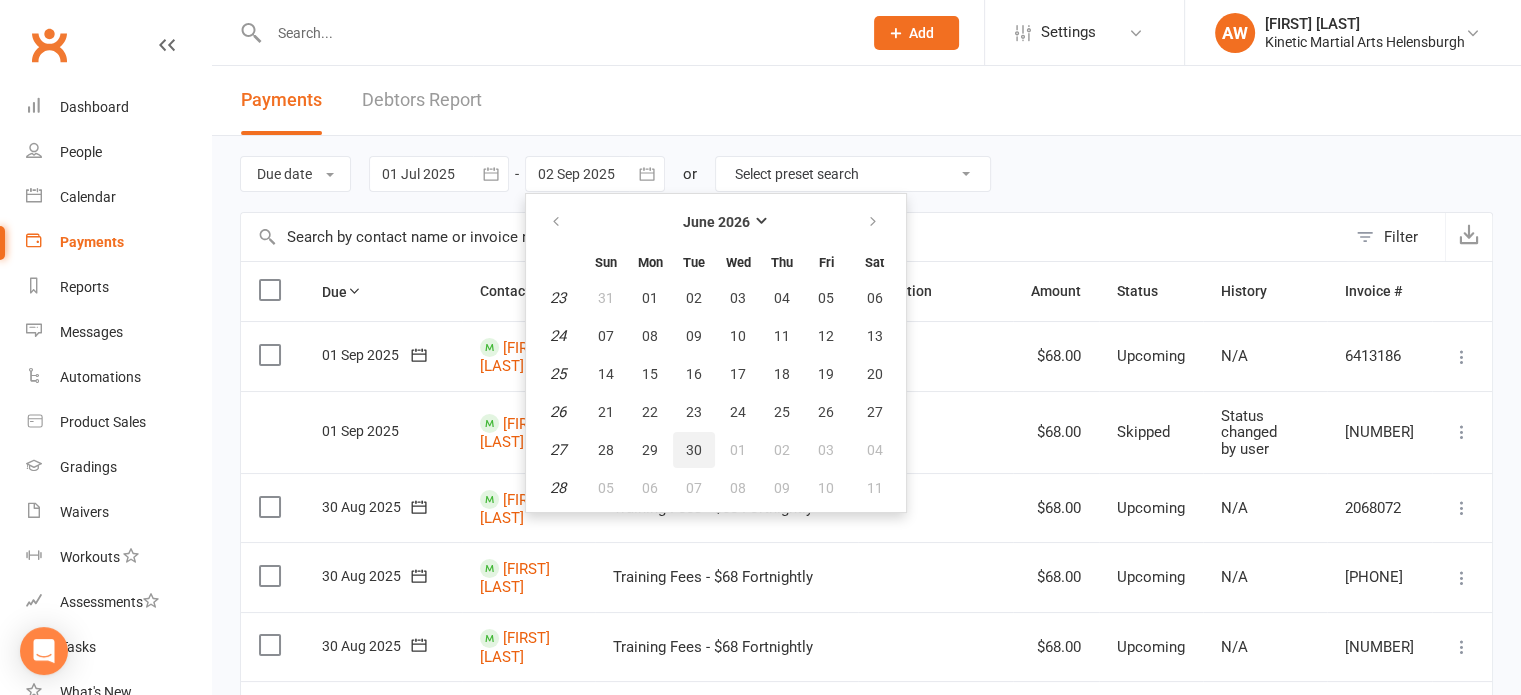 click on "30" at bounding box center (694, 450) 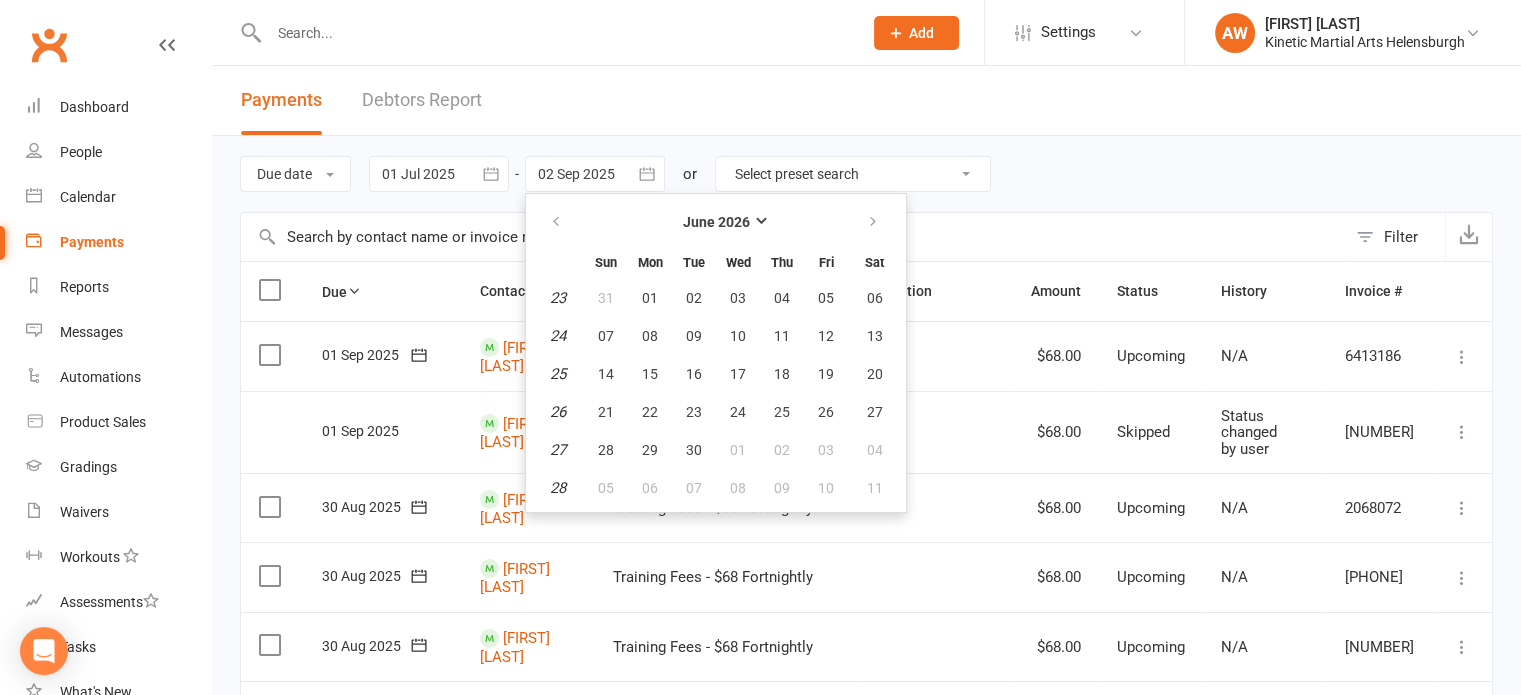 type on "[DATE]" 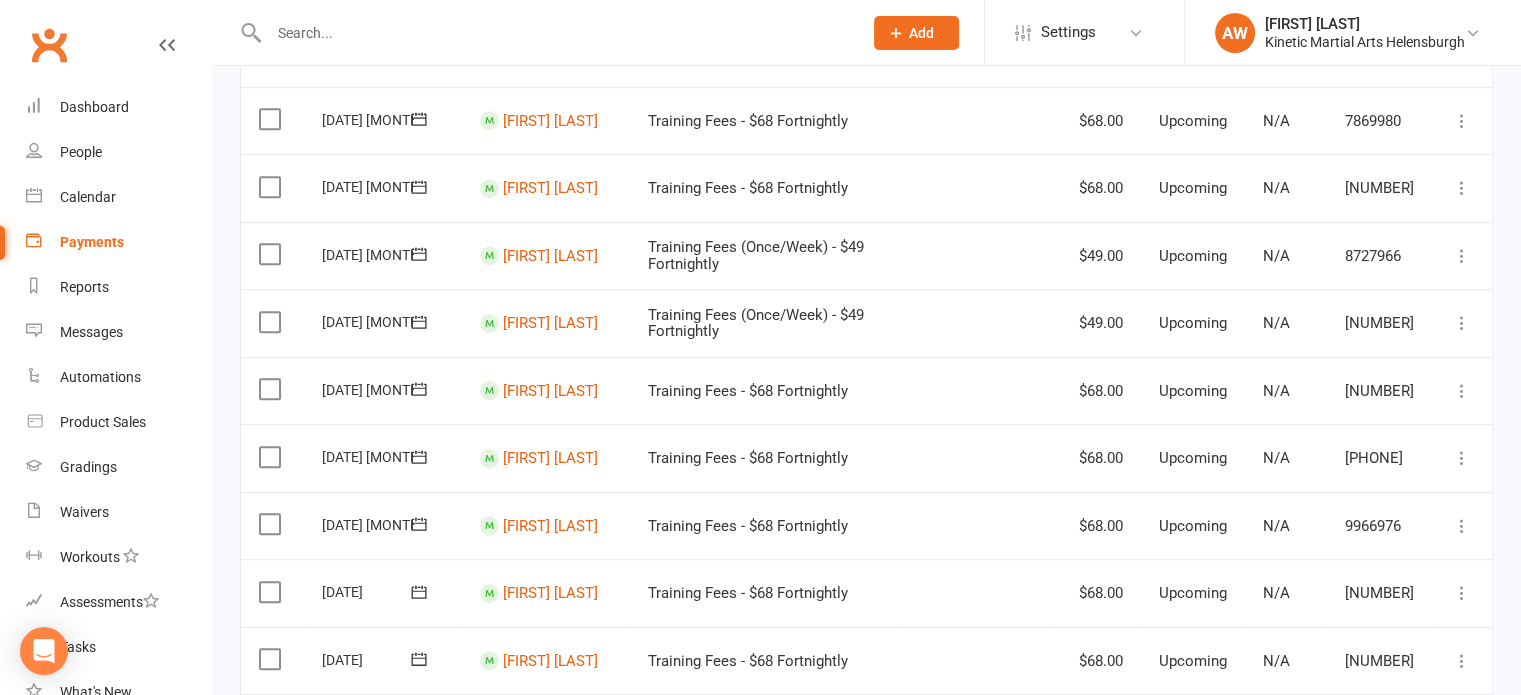 scroll, scrollTop: 973, scrollLeft: 0, axis: vertical 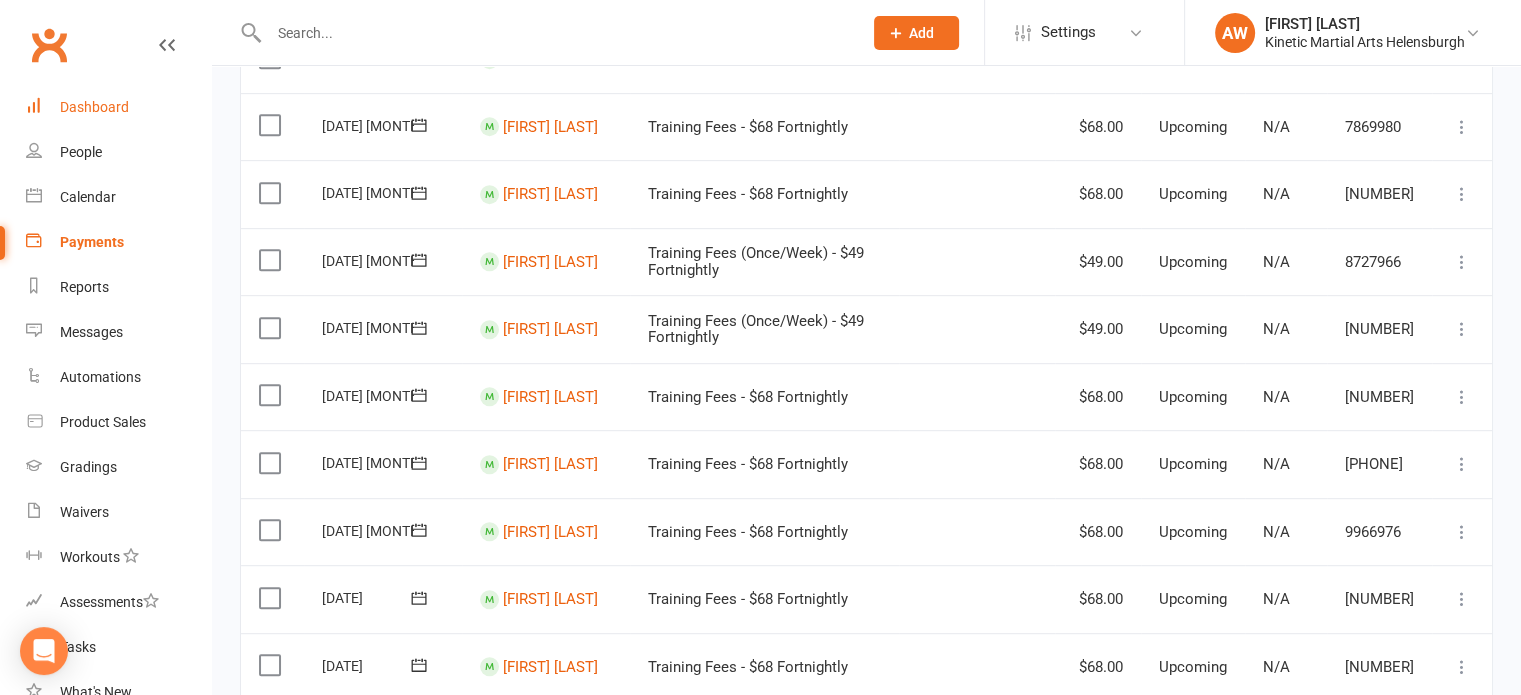 click on "Dashboard" at bounding box center [118, 107] 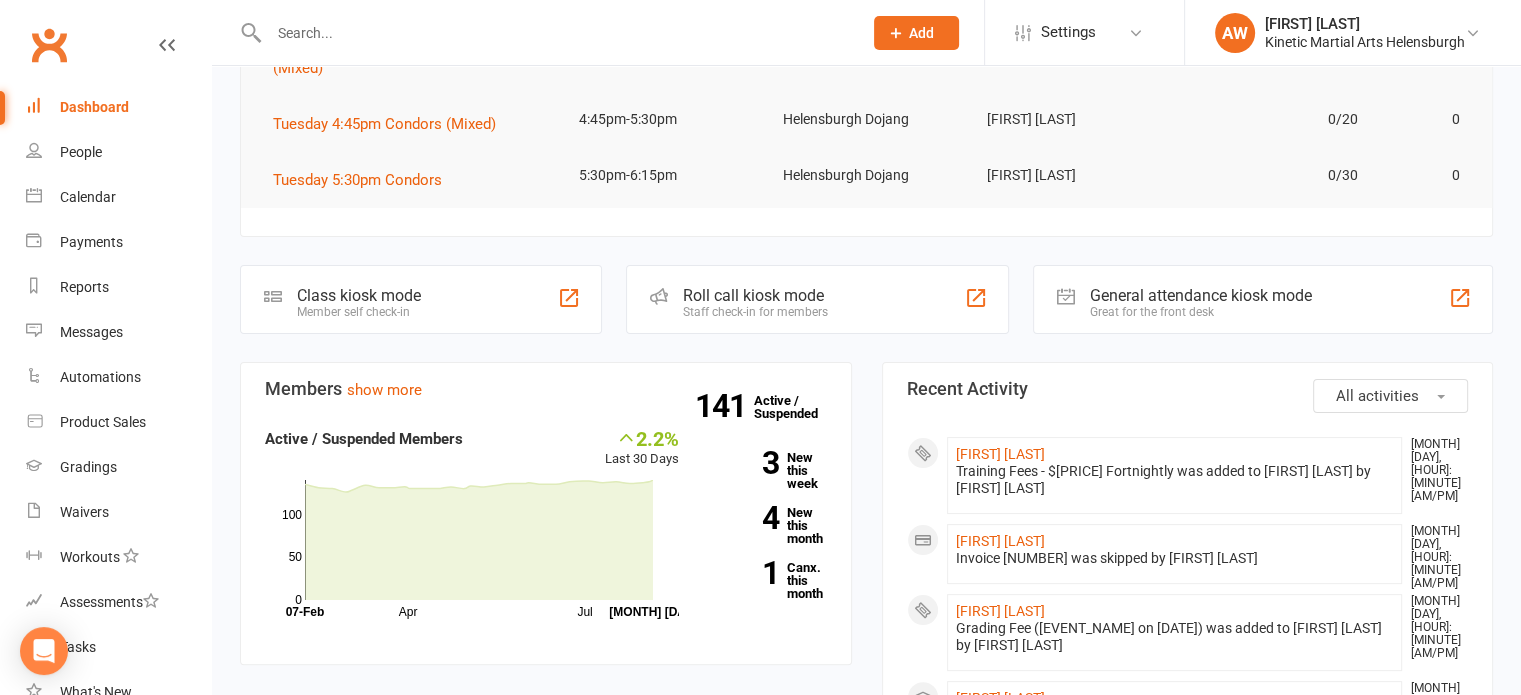 scroll, scrollTop: 300, scrollLeft: 0, axis: vertical 